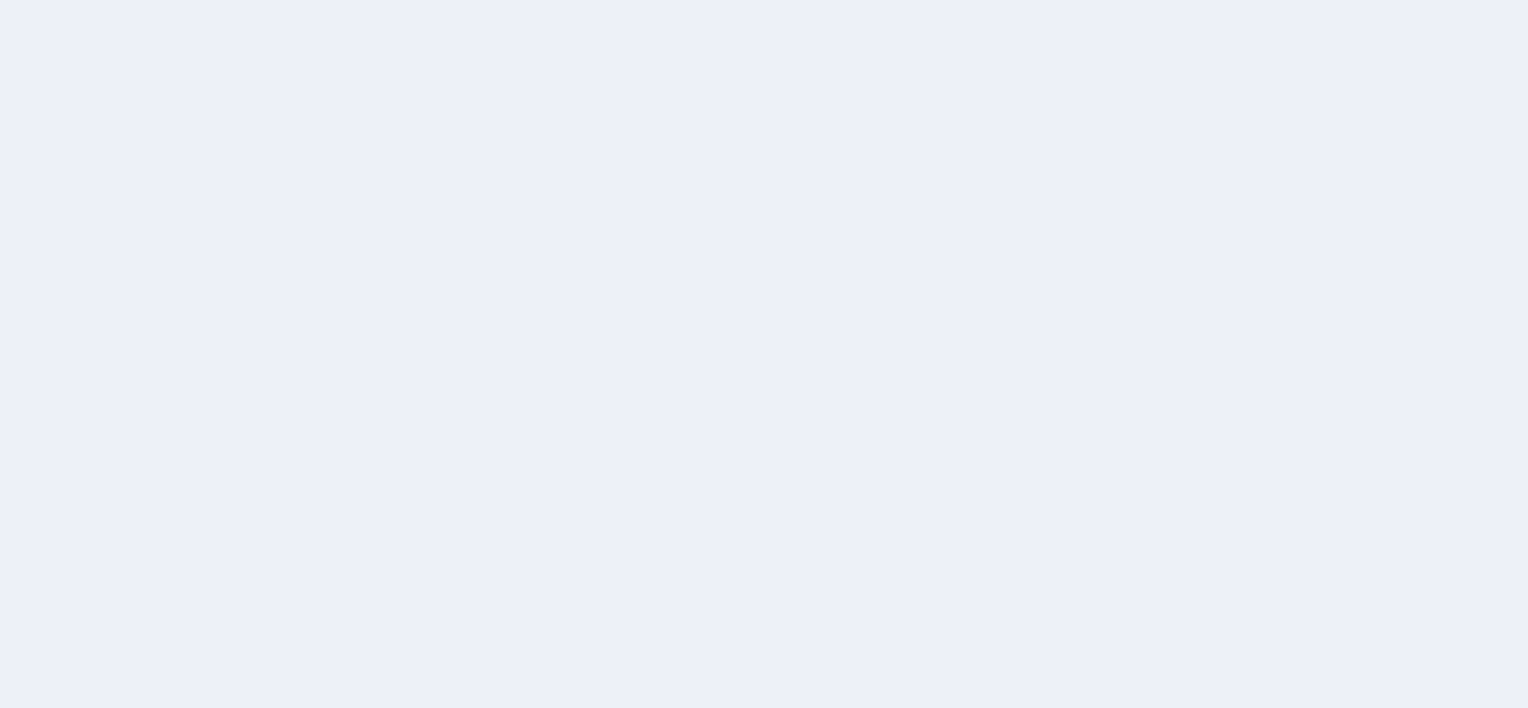 scroll, scrollTop: 0, scrollLeft: 0, axis: both 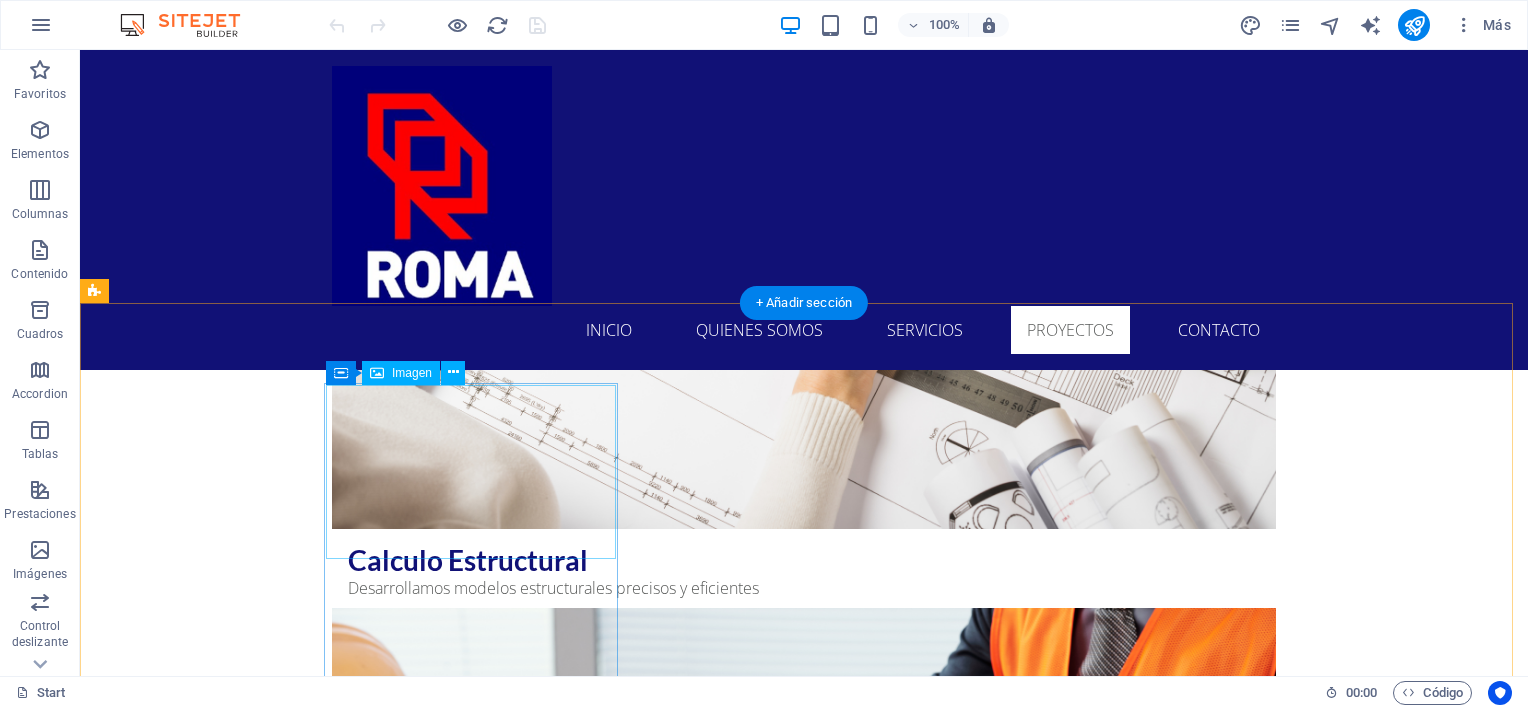 click at bounding box center (242, 5216) 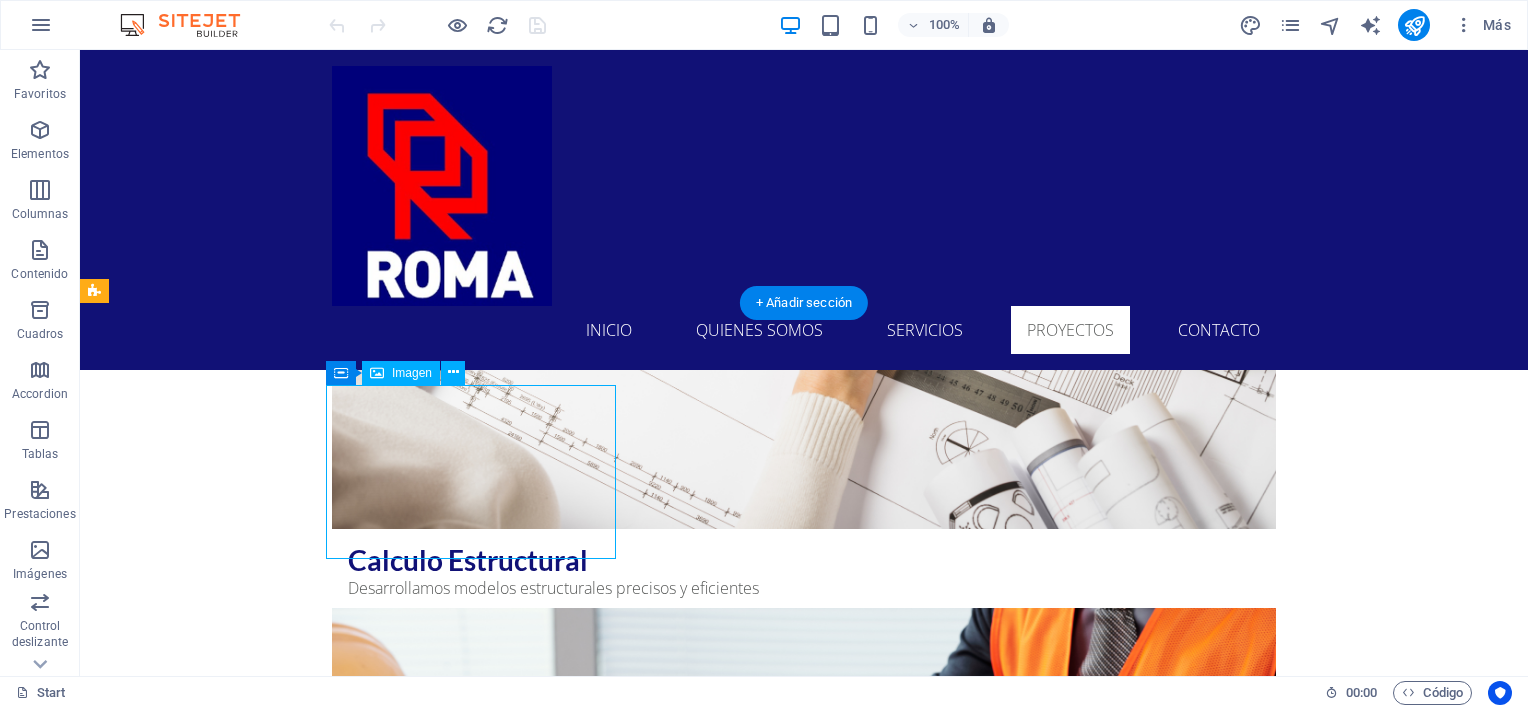 click at bounding box center (242, 5216) 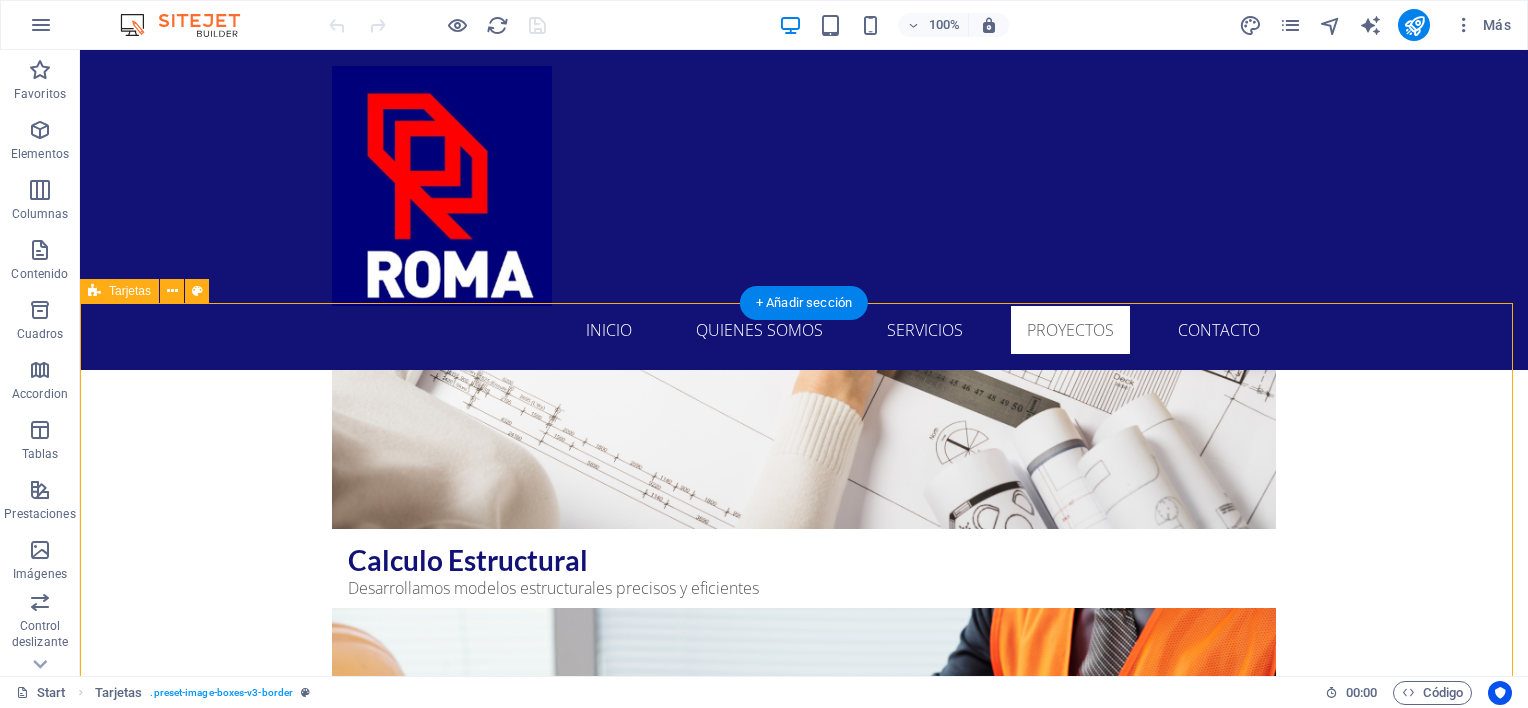 click at bounding box center [242, 5216] 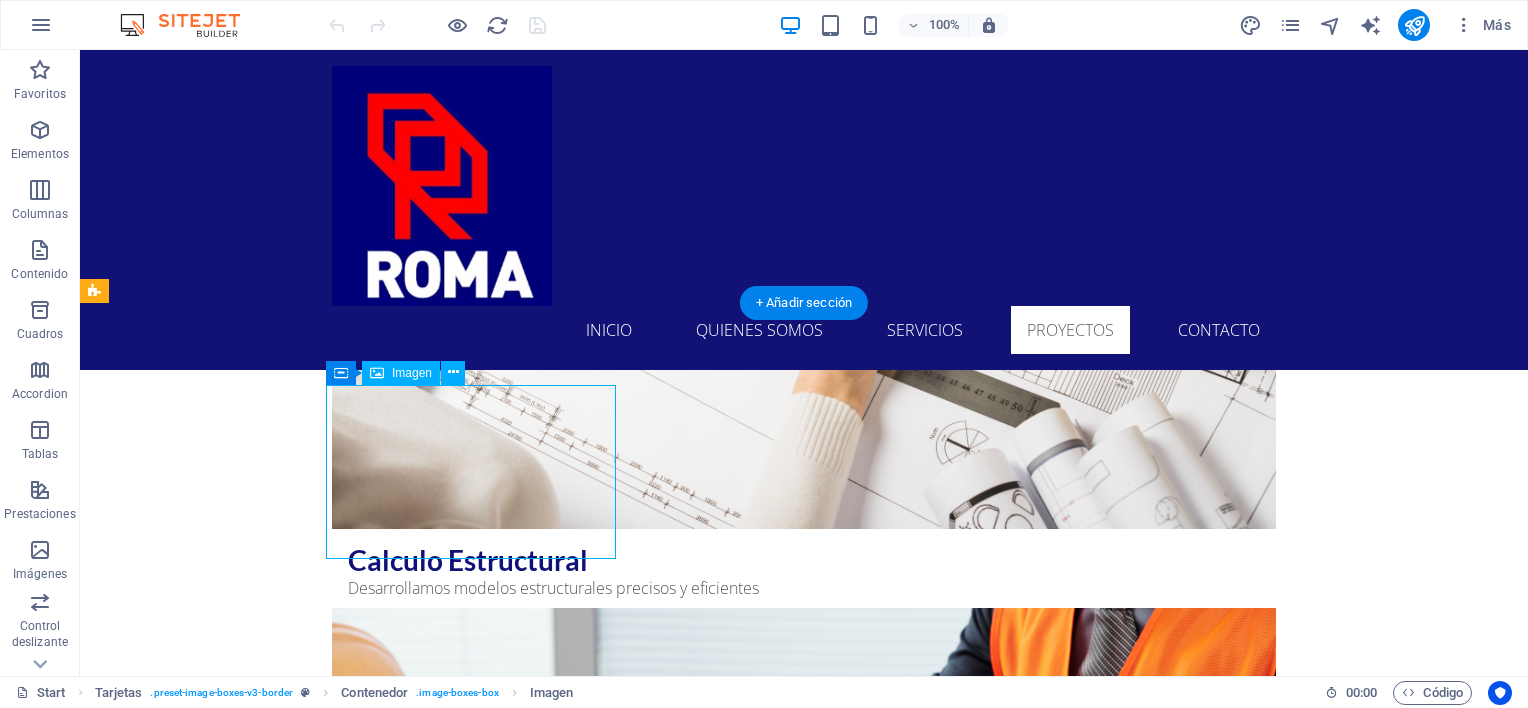 click at bounding box center [242, 5216] 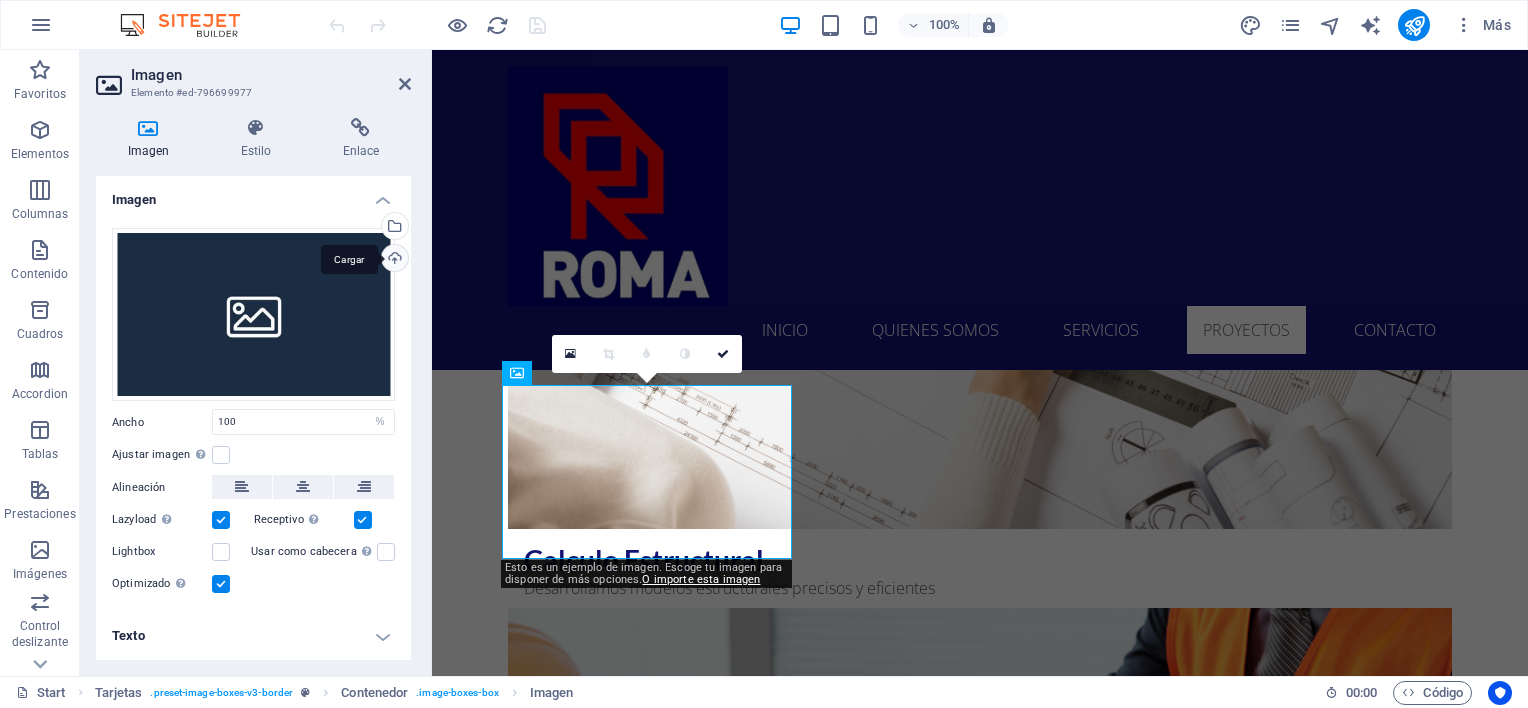 click on "Cargar" at bounding box center [393, 260] 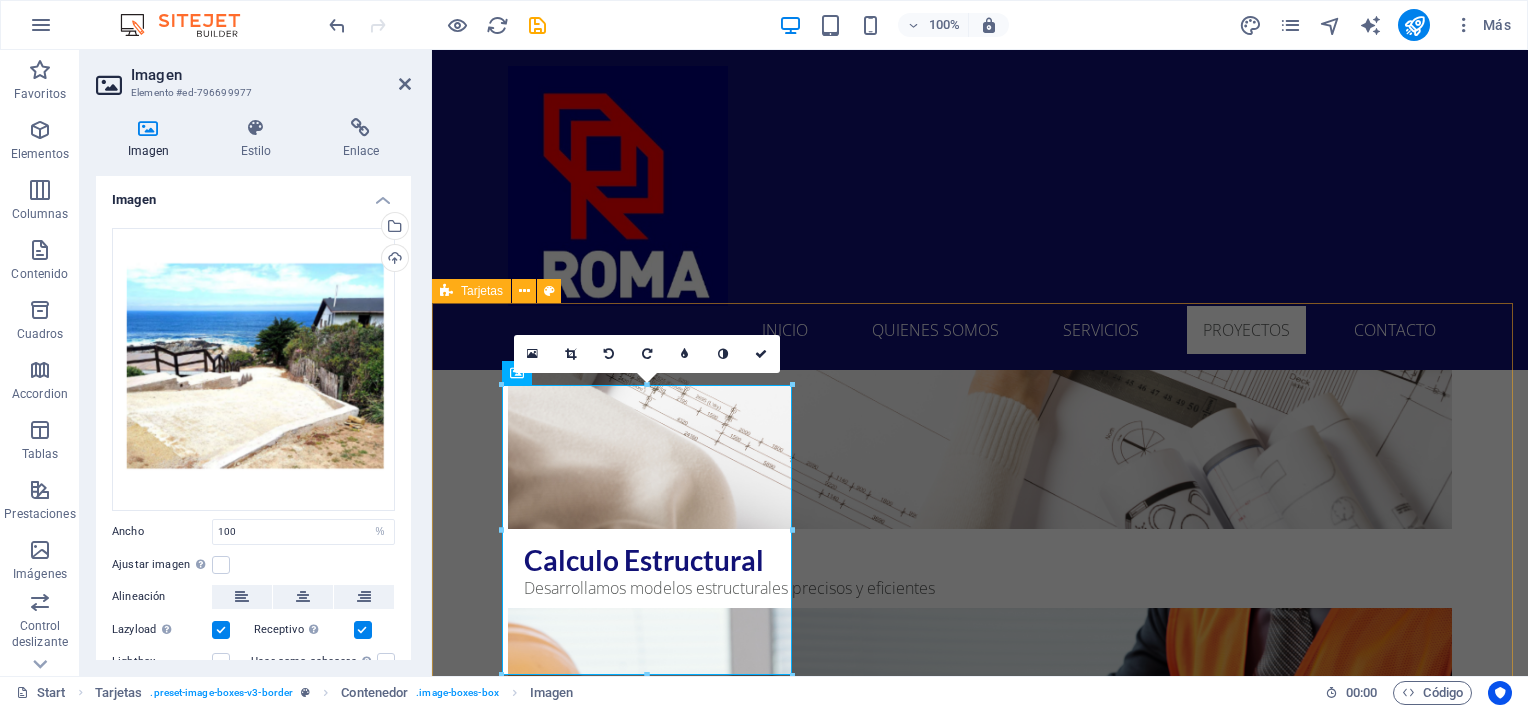 click on "Headline Lorem ipsum dolor sit amet, consectetuer adipiscing elit. Aenean commodo ligula eget dolor. Lorem ipsum dolor sit amet. Headline Lorem ipsum dolor sit amet, consectetuer adipiscing elit. Aenean commodo ligula eget dolor. Lorem ipsum dolor sit amet. Headline Lorem ipsum dolor sit amet, consectetuer adipiscing elit. Aenean commodo ligula eget dolor. Lorem ipsum dolor sit amet." at bounding box center (980, 5705) 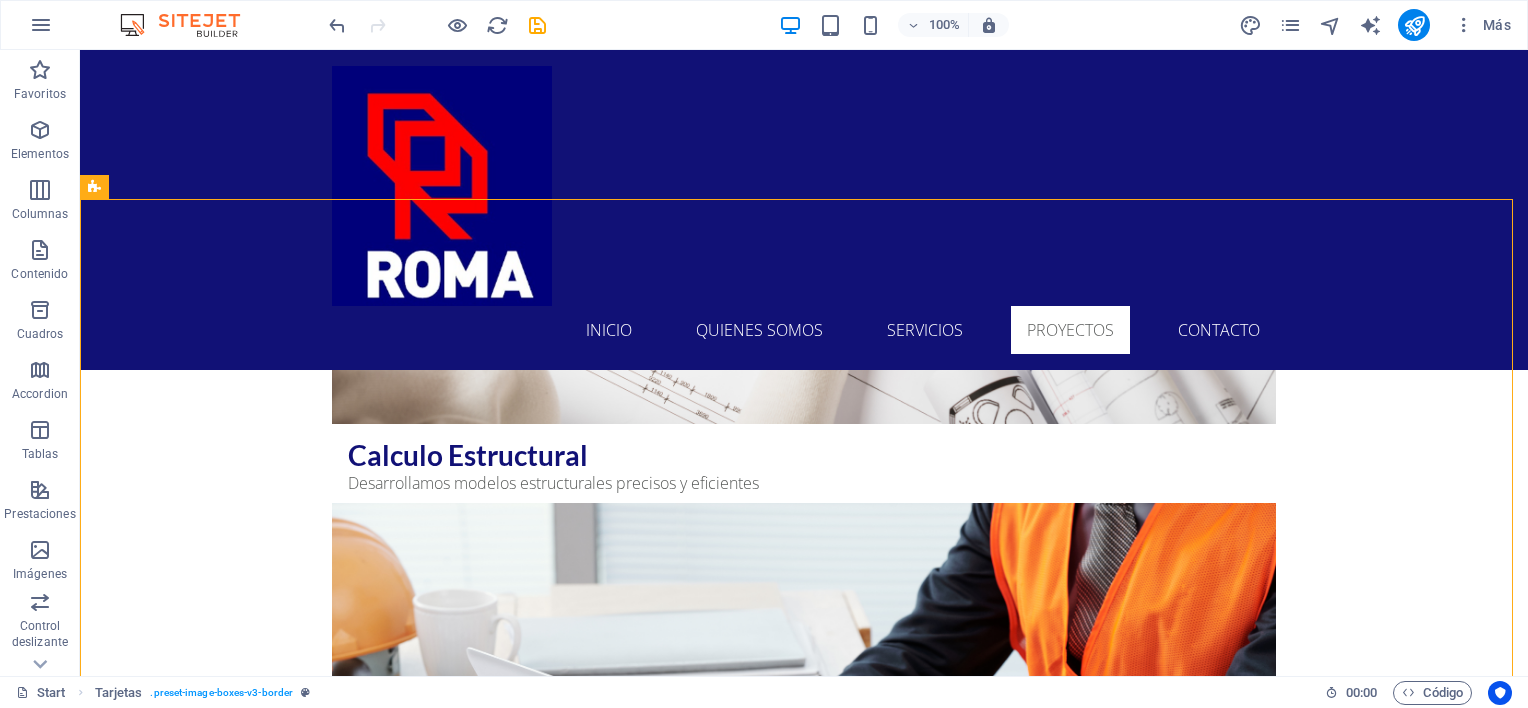 scroll, scrollTop: 5446, scrollLeft: 0, axis: vertical 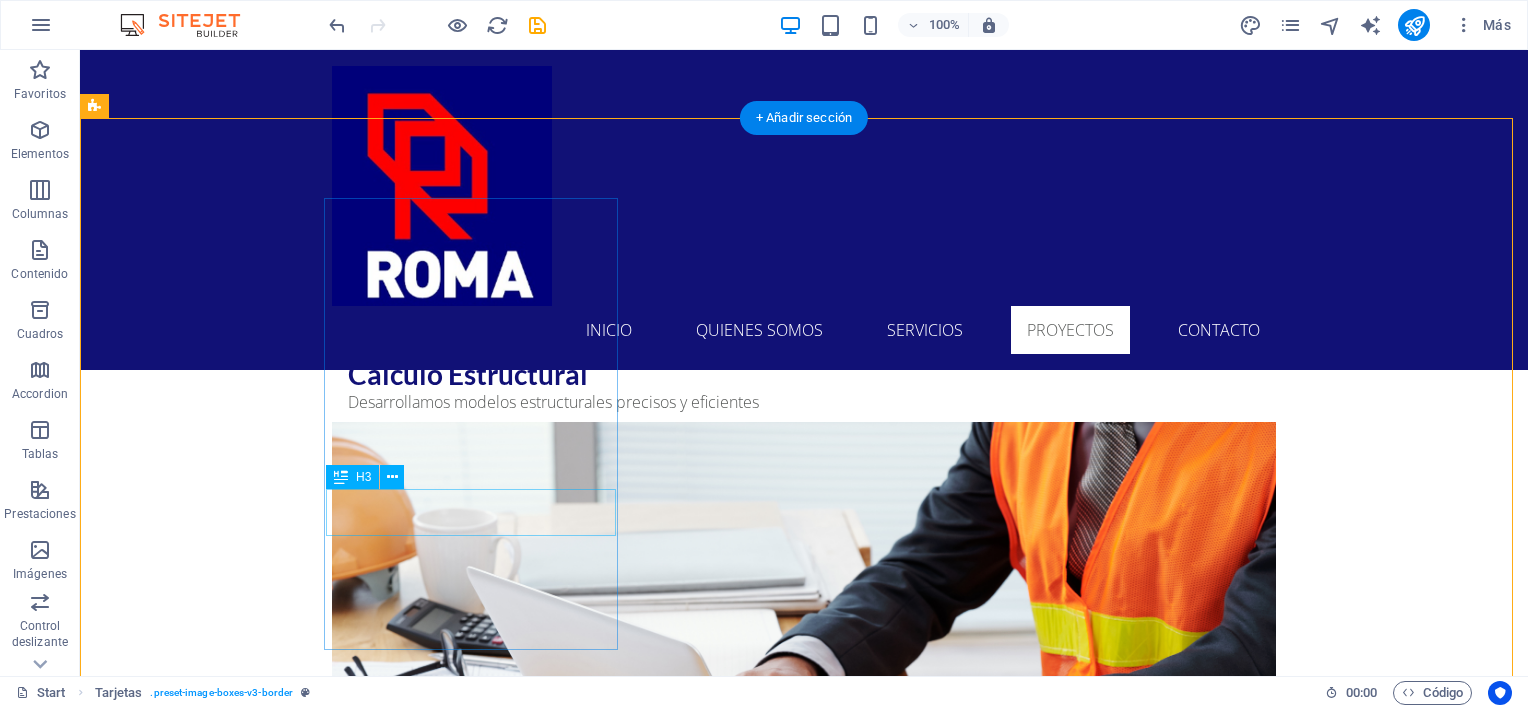 click on "Headline" at bounding box center (242, 5255) 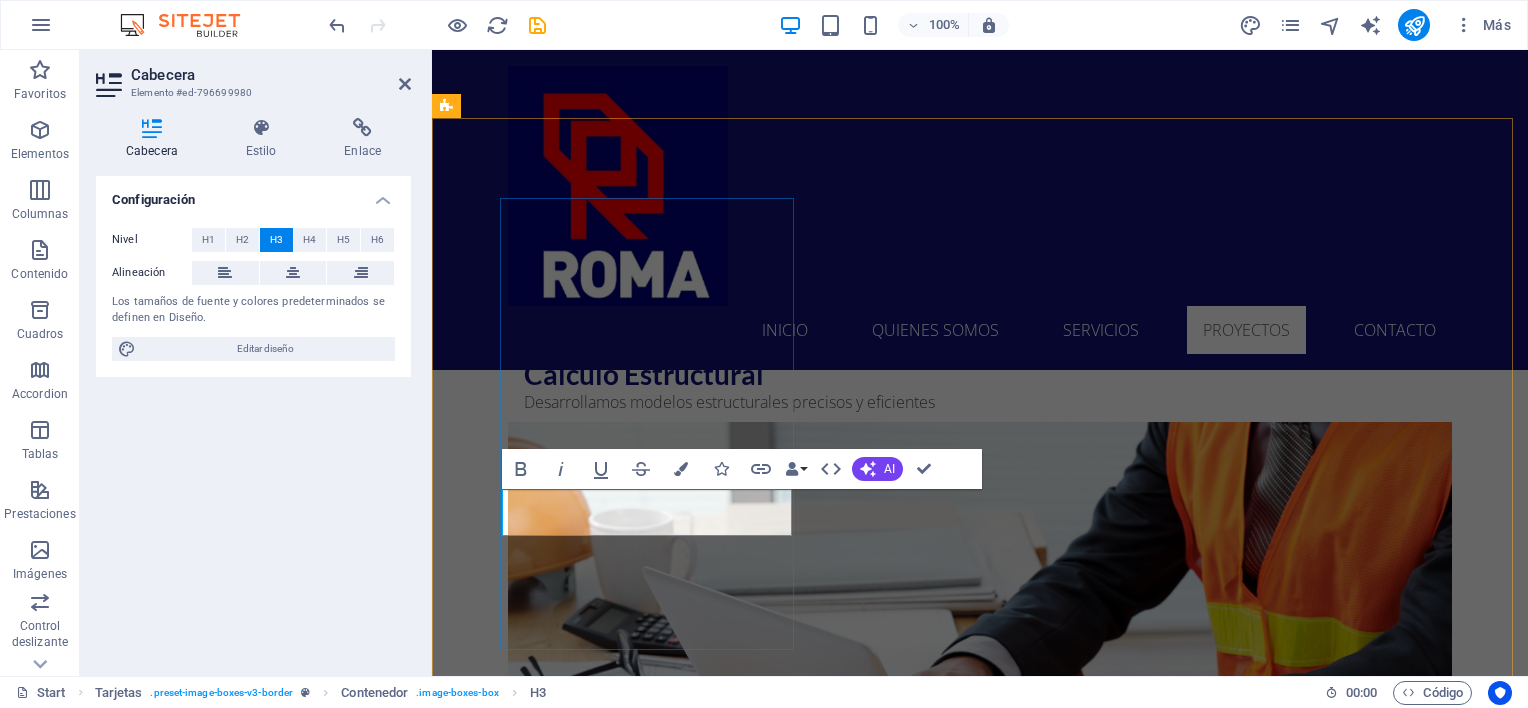 scroll, scrollTop: 0, scrollLeft: 10, axis: horizontal 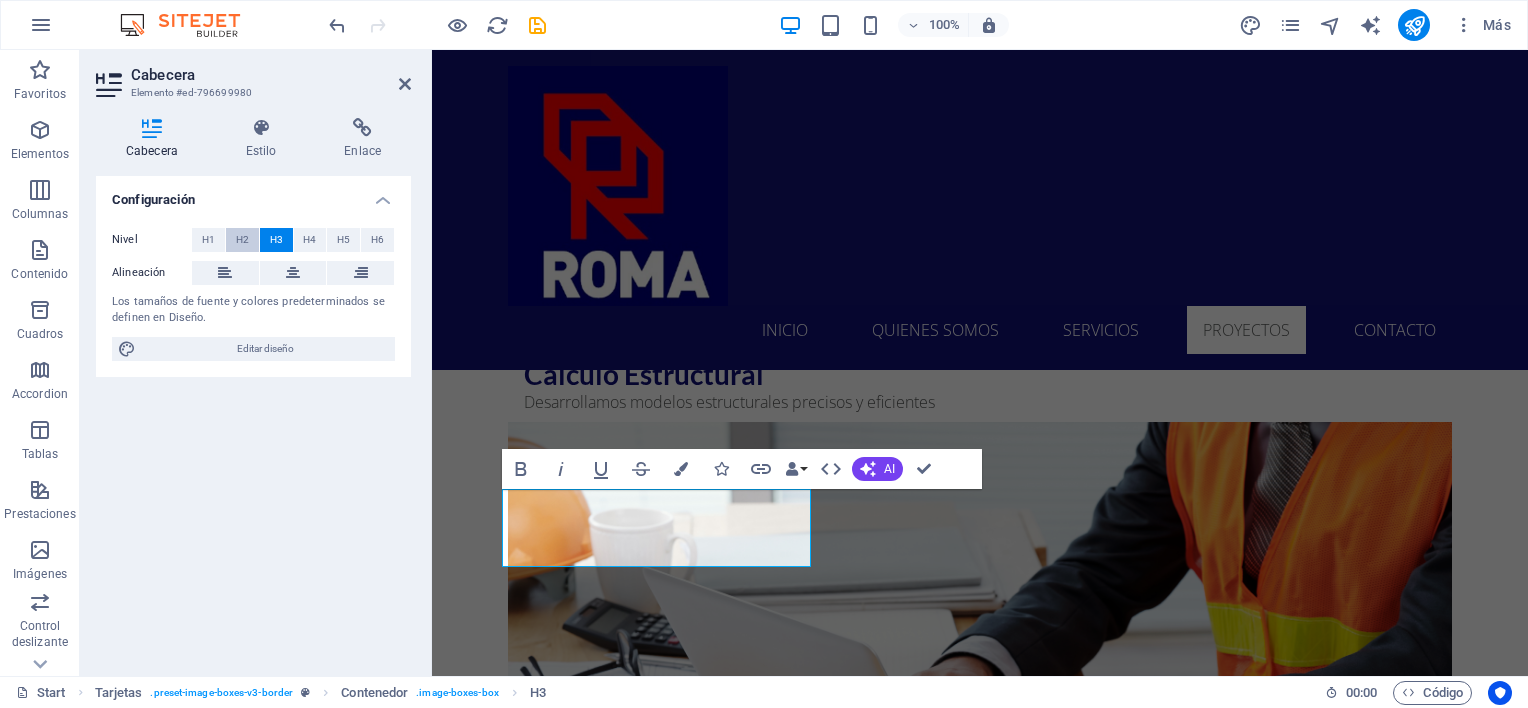 click on "H2" at bounding box center (242, 240) 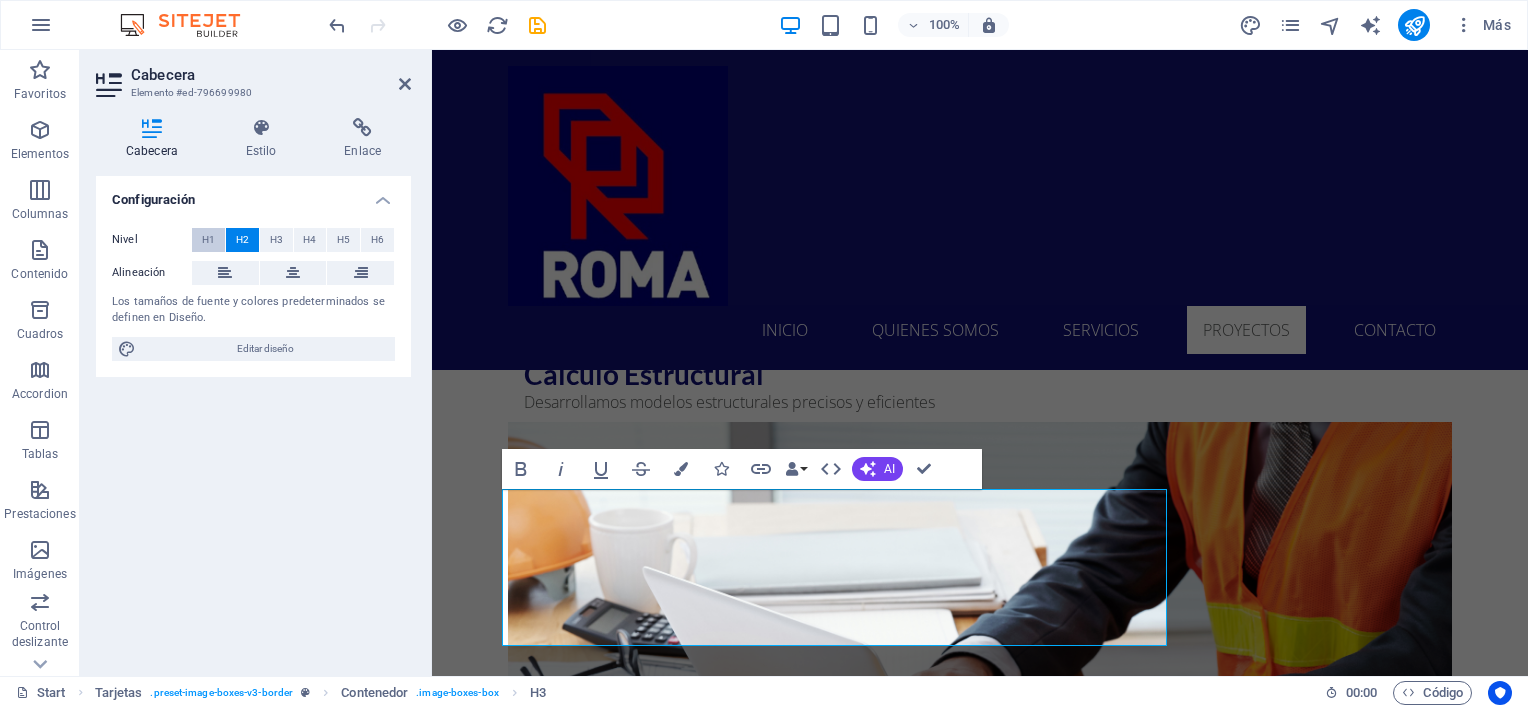 click on "H1" at bounding box center [208, 240] 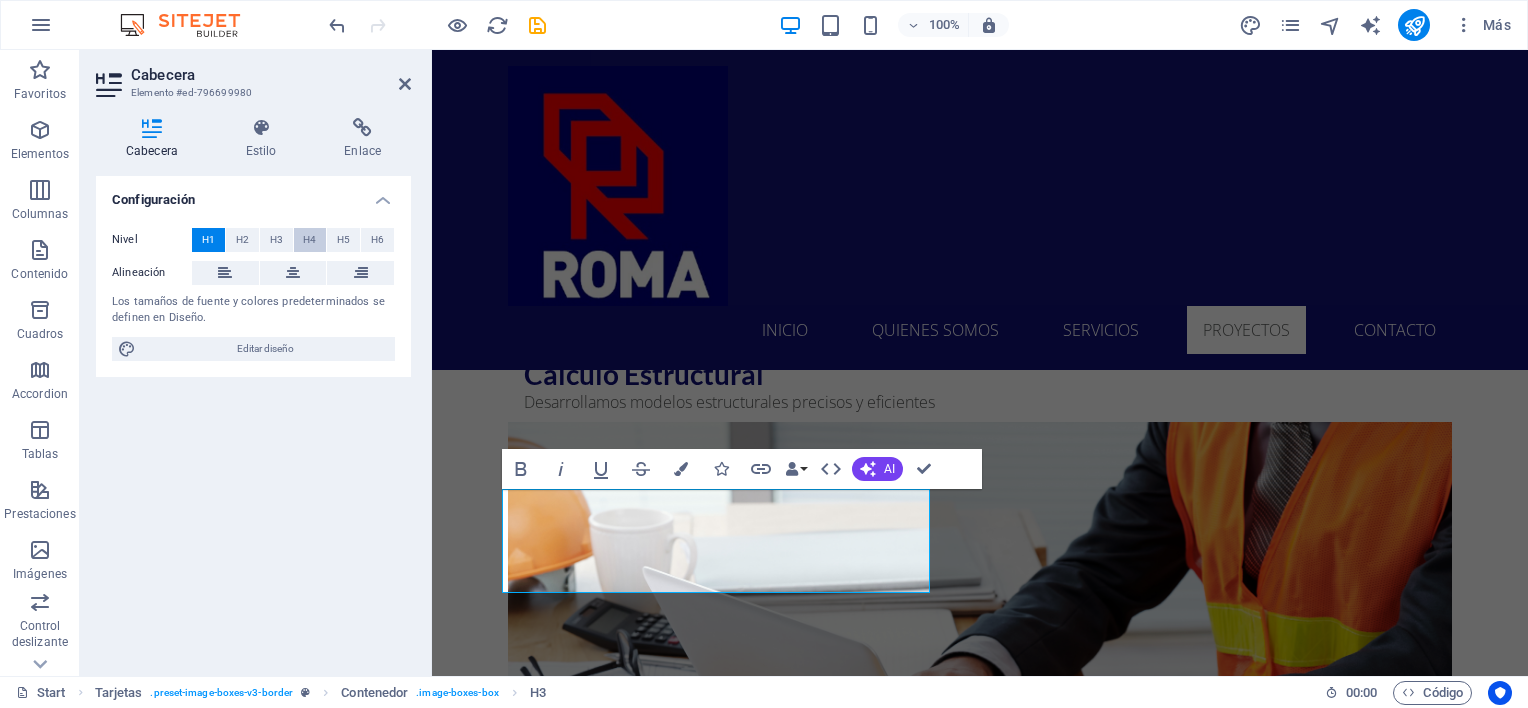 click on "H4" at bounding box center (309, 240) 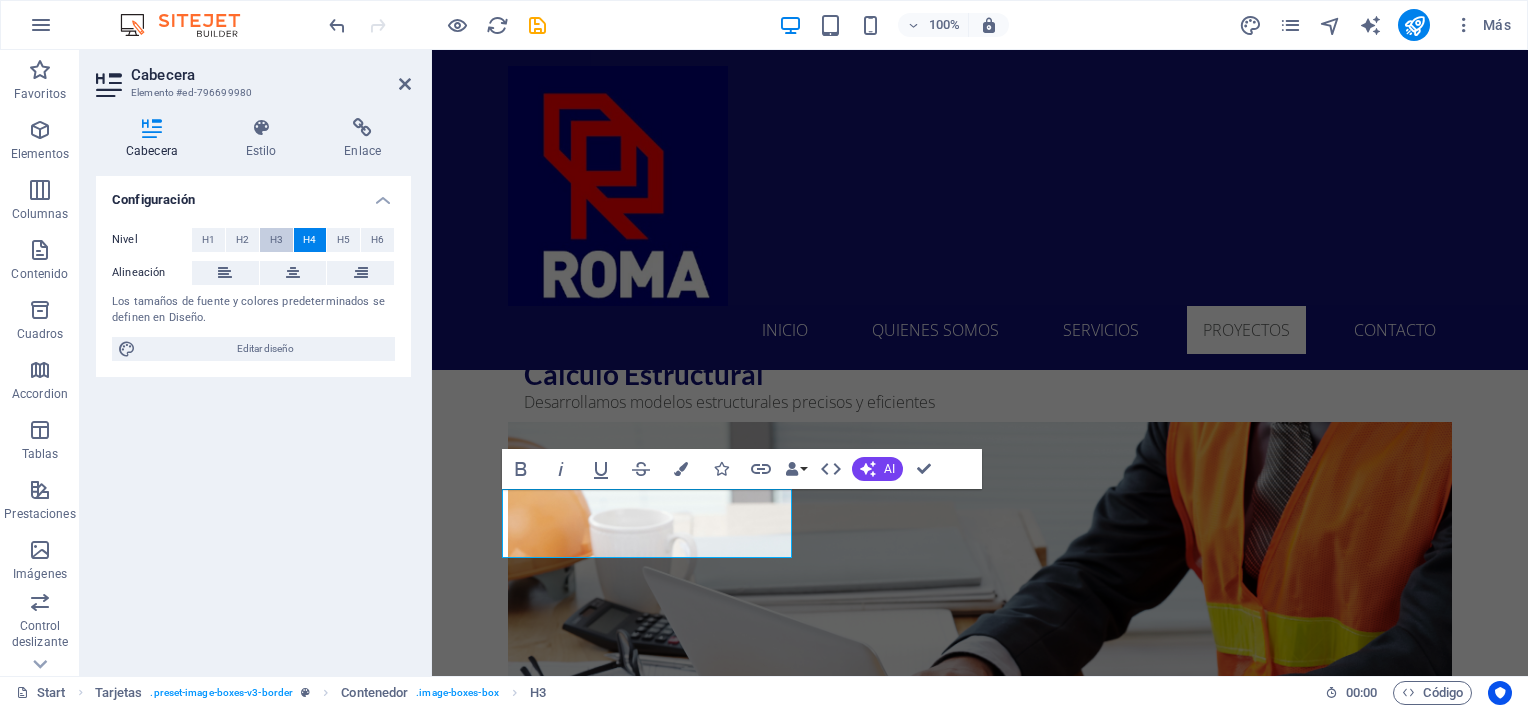 click on "H3" at bounding box center [276, 240] 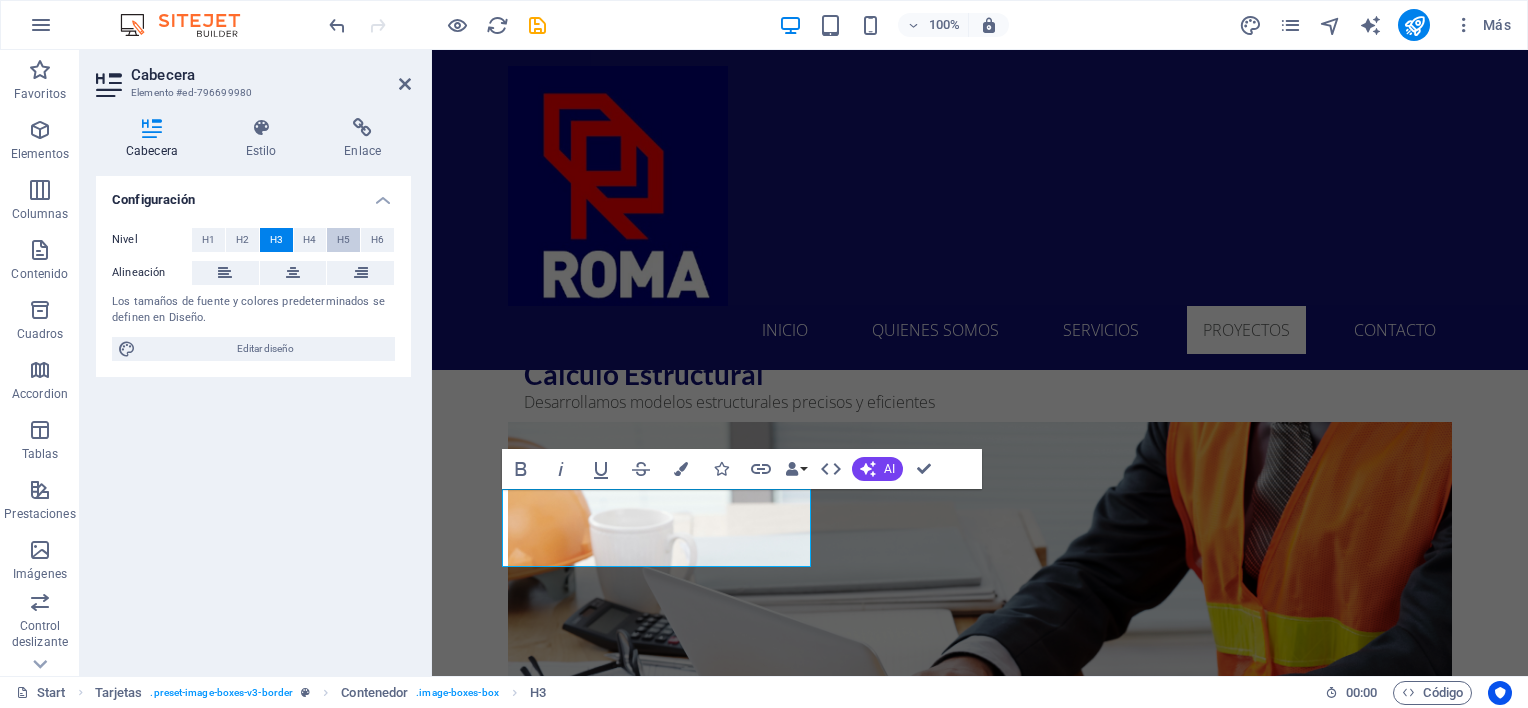 click on "H5" at bounding box center (343, 240) 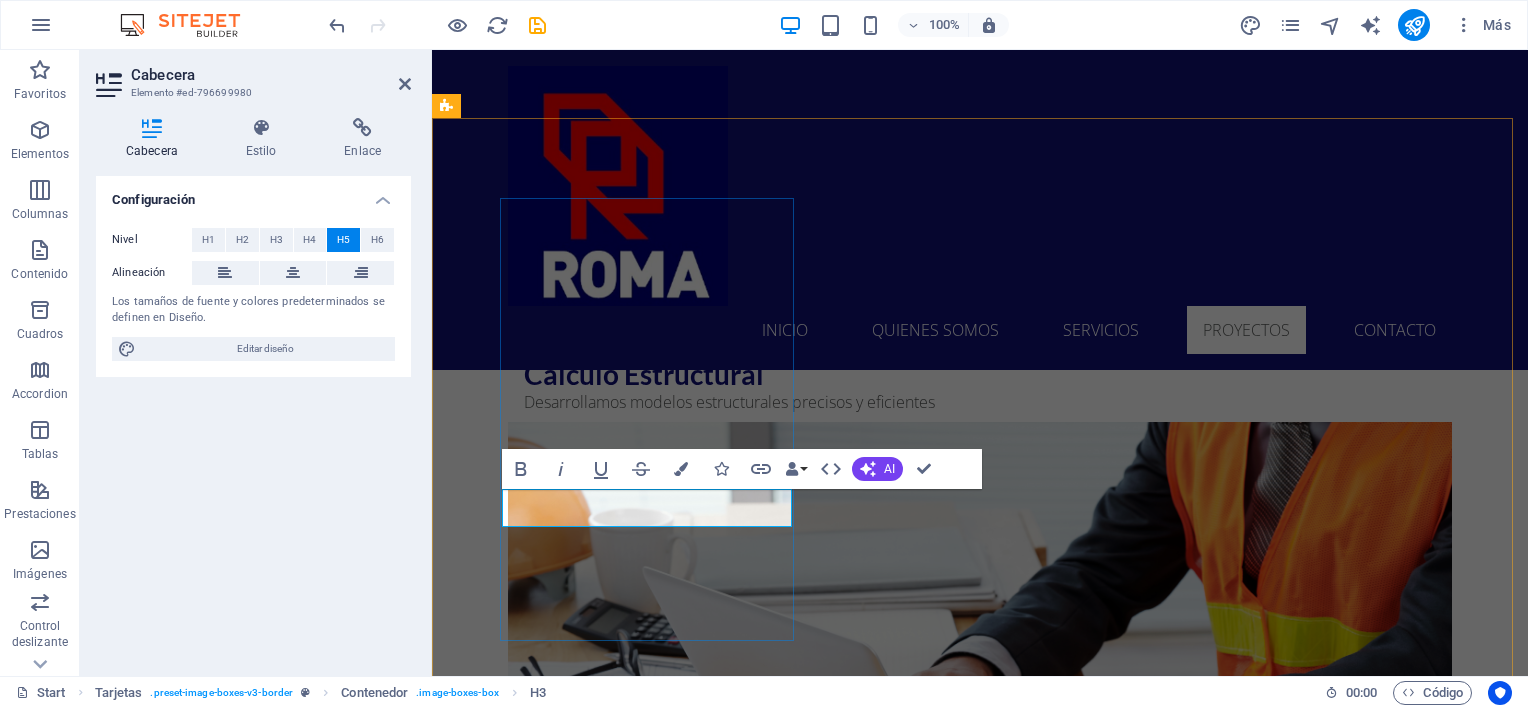 click on "CASA PARTICULAR [LAST]" at bounding box center [594, 5259] 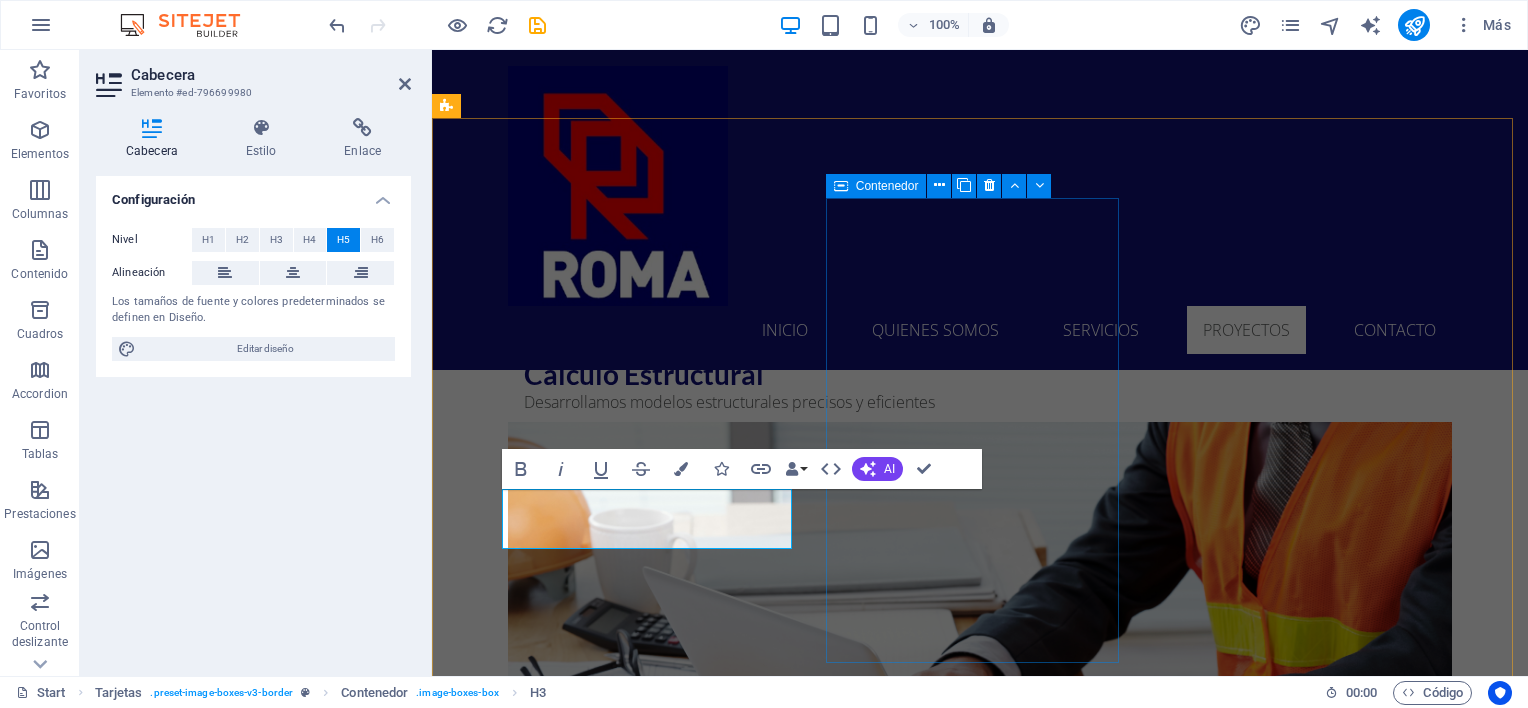 click on "Headline Lorem ipsum dolor sit amet, consectetuer adipiscing elit. Aenean commodo ligula eget dolor. Lorem ipsum dolor sit amet." at bounding box center [594, 5568] 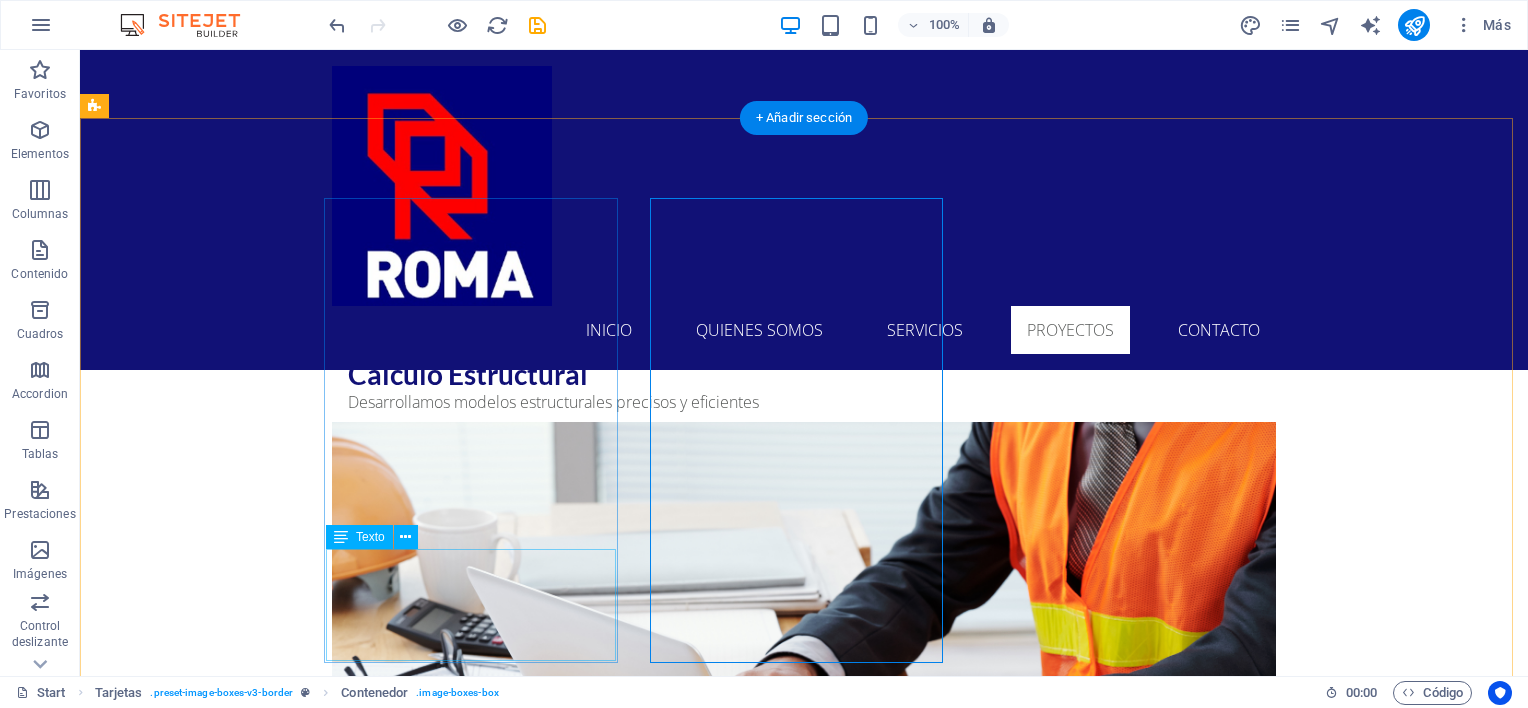 click on "Lorem ipsum dolor sit amet, consectetuer adipiscing elit. Aenean commodo ligula eget dolor. Lorem ipsum dolor sit amet." at bounding box center [242, 5326] 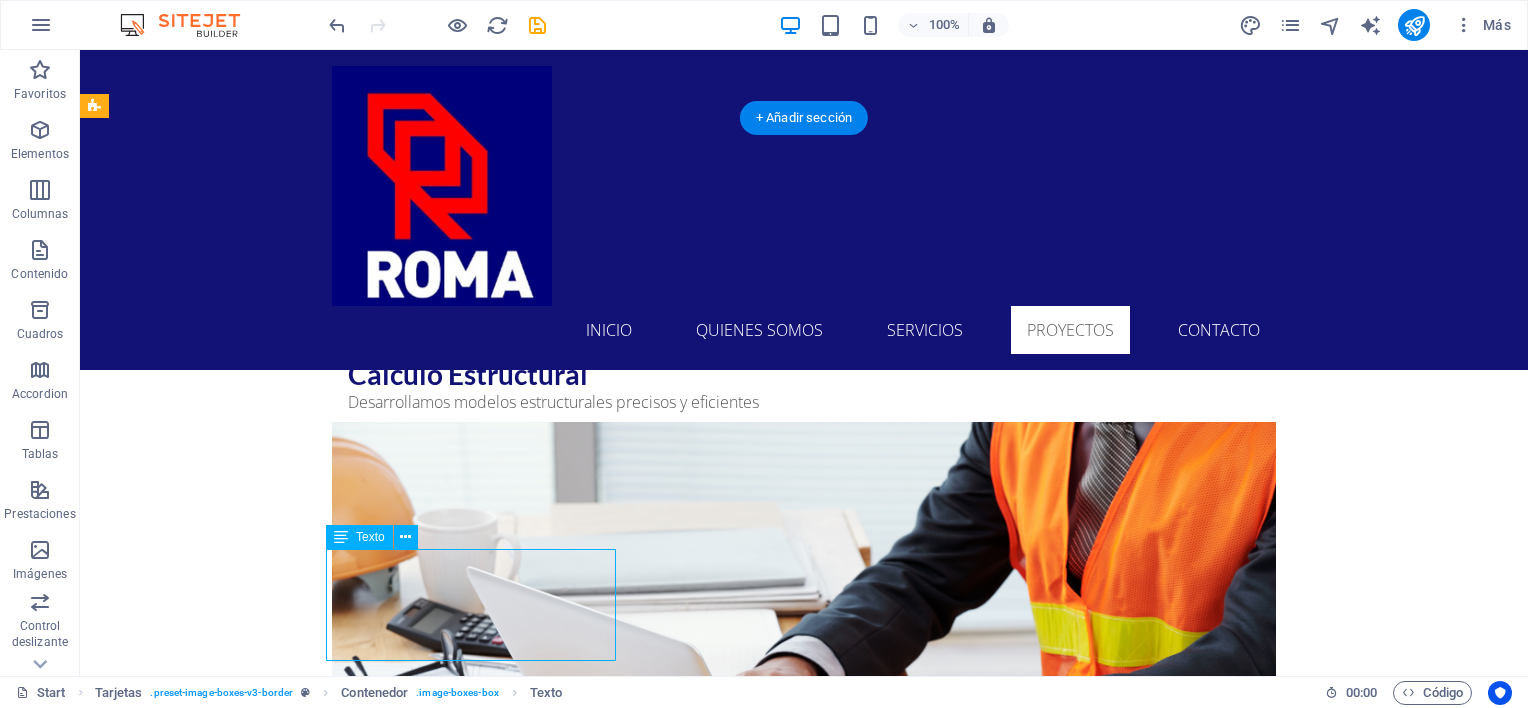 click on "Lorem ipsum dolor sit amet, consectetuer adipiscing elit. Aenean commodo ligula eget dolor. Lorem ipsum dolor sit amet." at bounding box center [242, 5326] 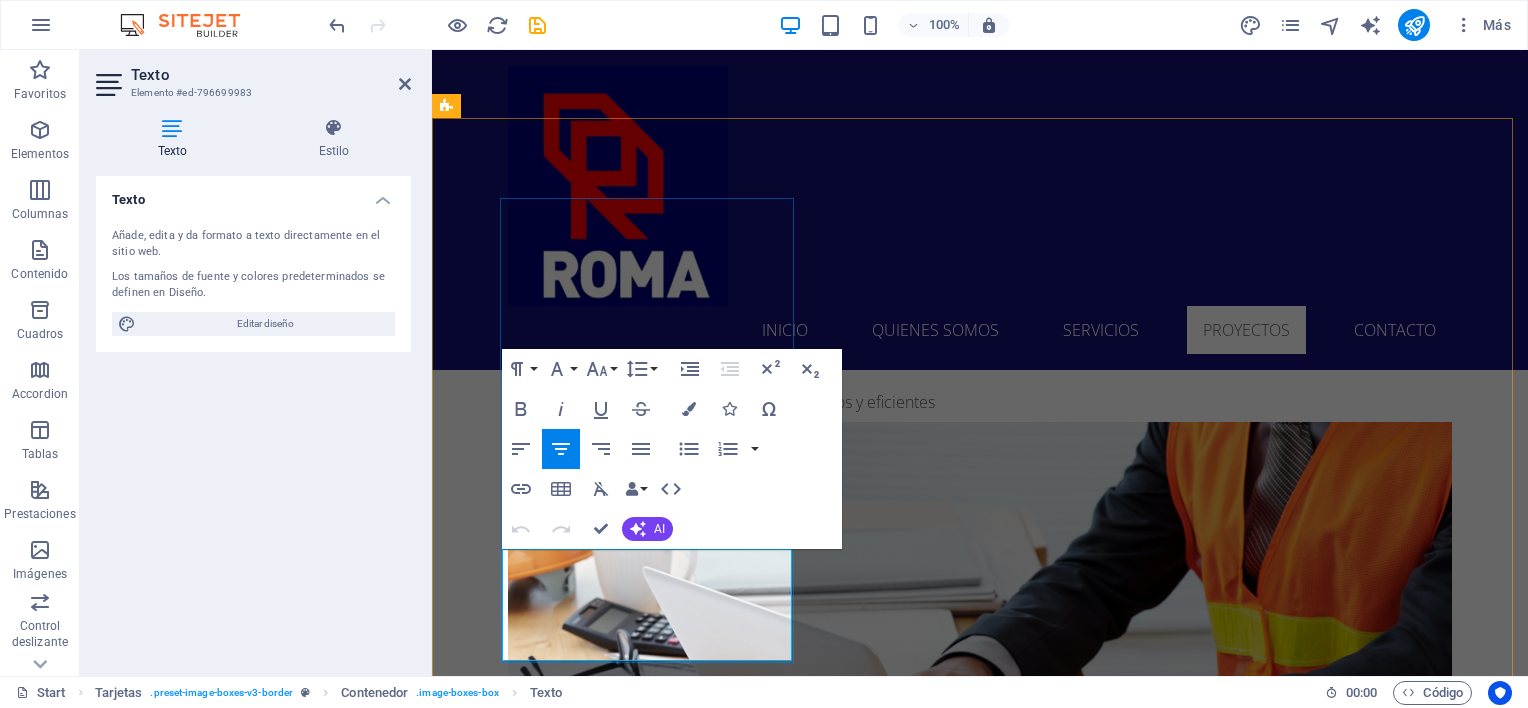 drag, startPoint x: 740, startPoint y: 636, endPoint x: 537, endPoint y: 565, distance: 215.05814 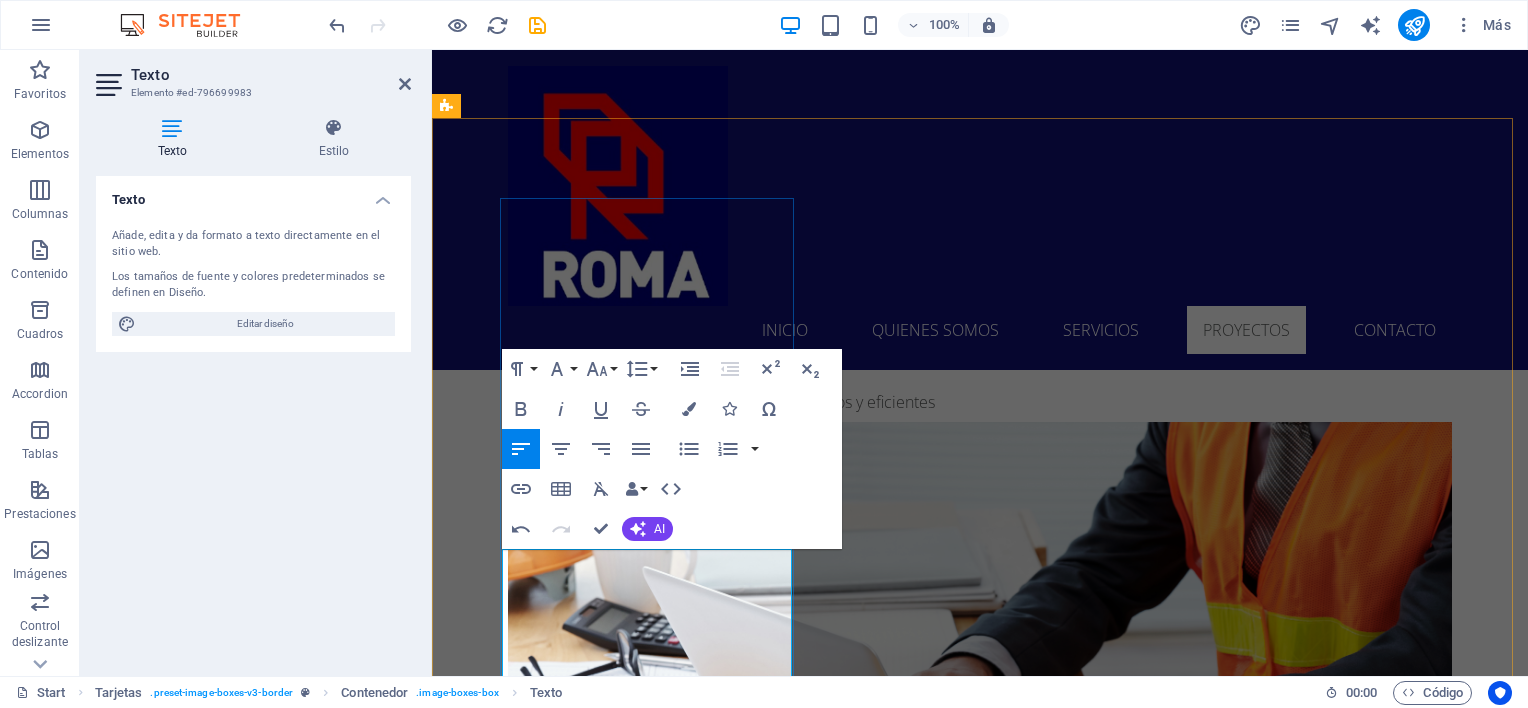 scroll, scrollTop: 2486, scrollLeft: 8, axis: both 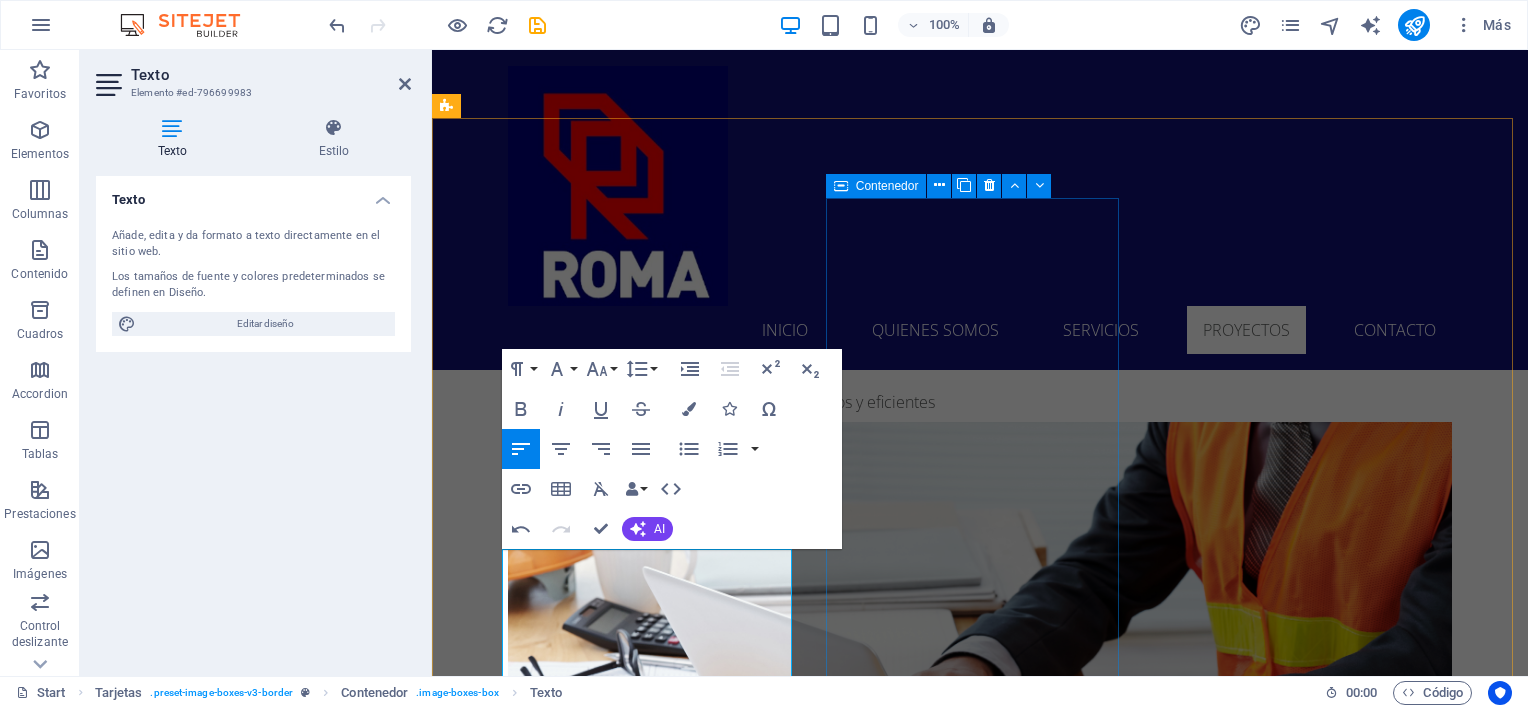 click on "Headline Lorem ipsum dolor sit amet, consectetuer adipiscing elit. Aenean commodo ligula eget dolor. Lorem ipsum dolor sit amet." at bounding box center [594, 5664] 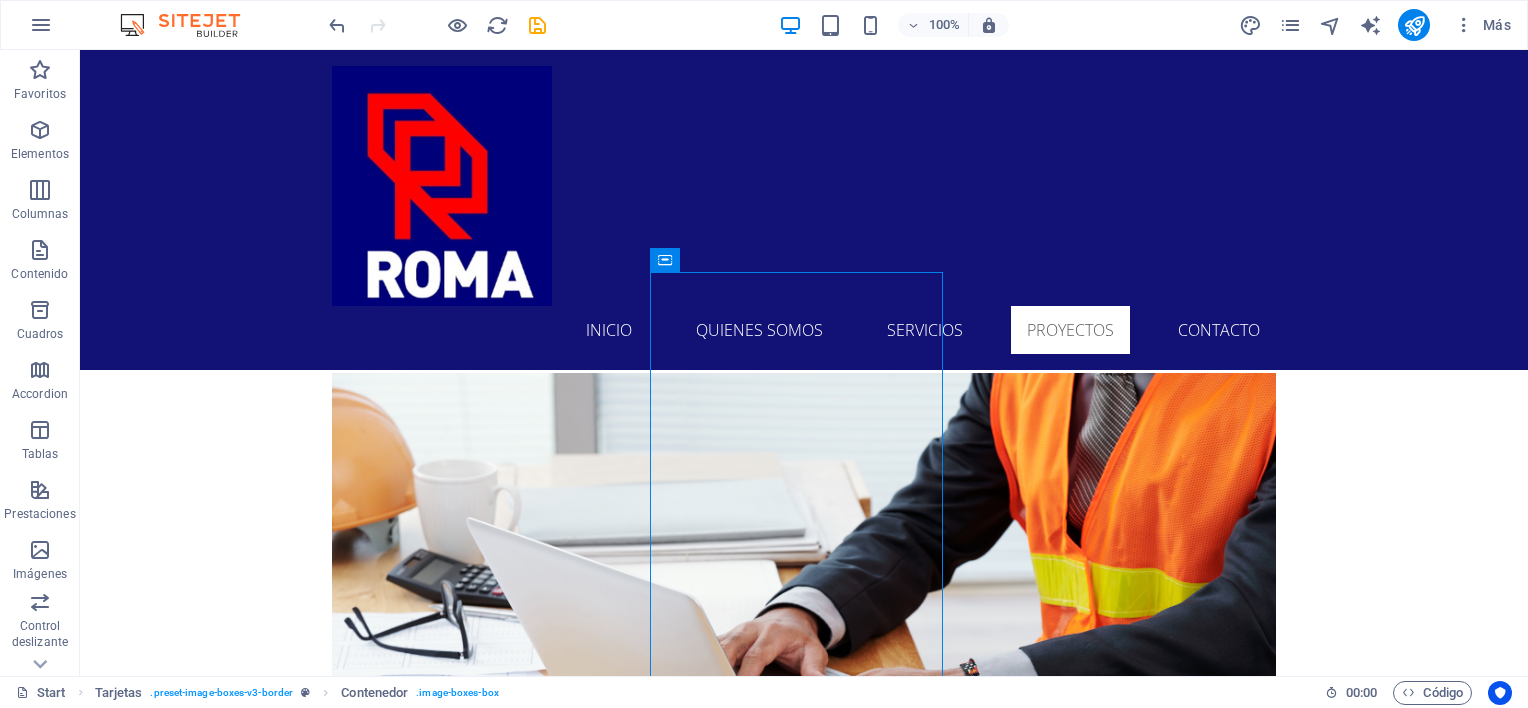 scroll, scrollTop: 5496, scrollLeft: 0, axis: vertical 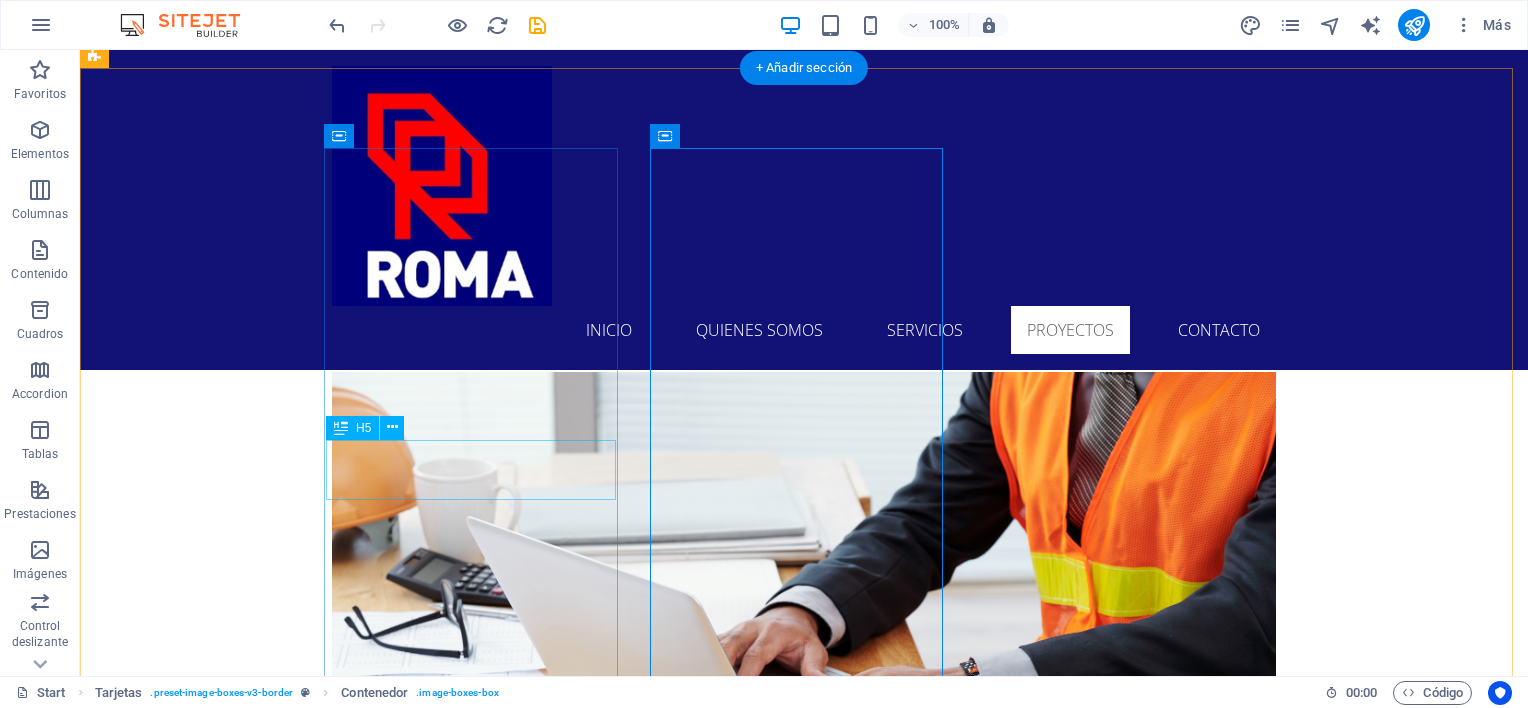 click on "CASA PARTICULAR [LAST]" at bounding box center [242, 5201] 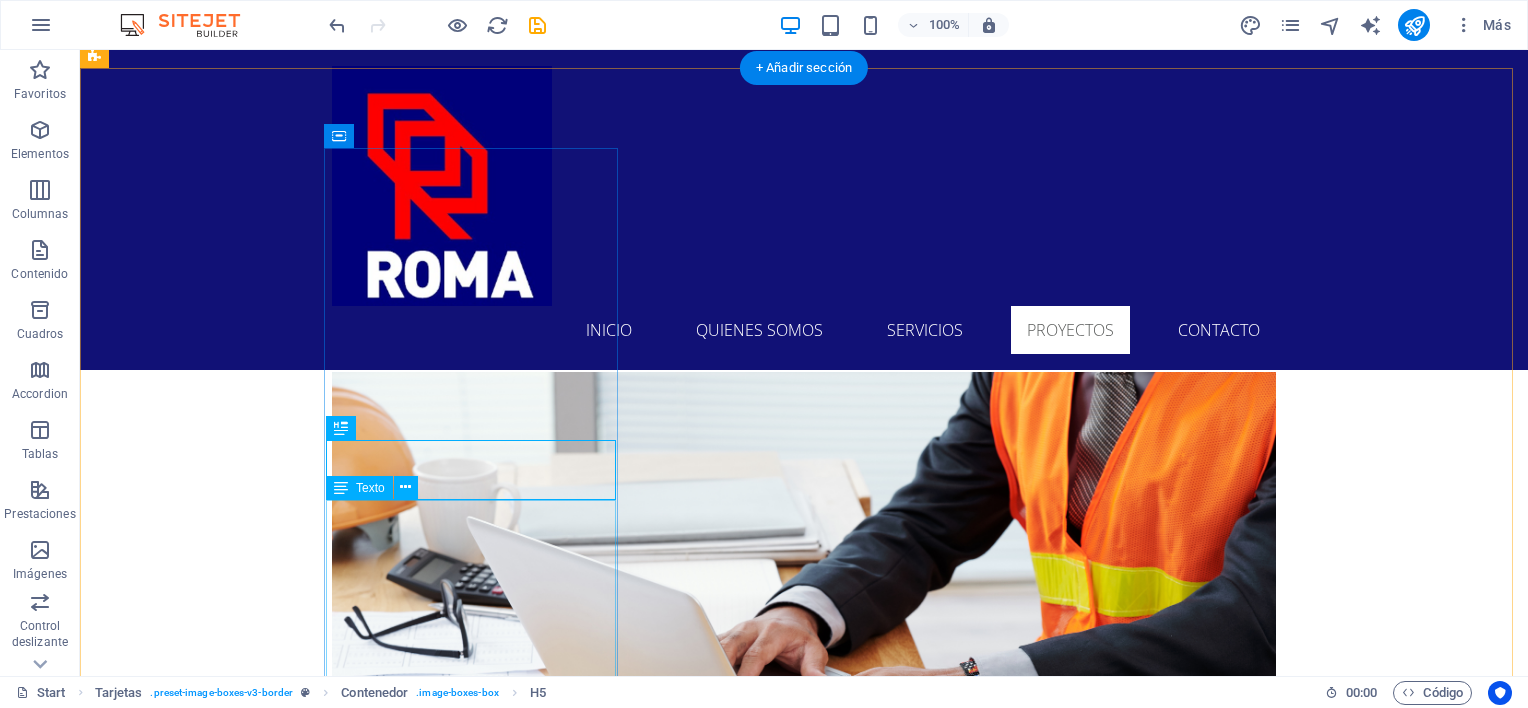 click on "Proyecto de ingeniería, cálculo y ejecución obras civiles de rampa vehicular y acceso peatonal. • Lugar: Isla Negra. • Mandante: Abogado [FIRST] [LAST]. • Año: 2022" at bounding box center (242, 5324) 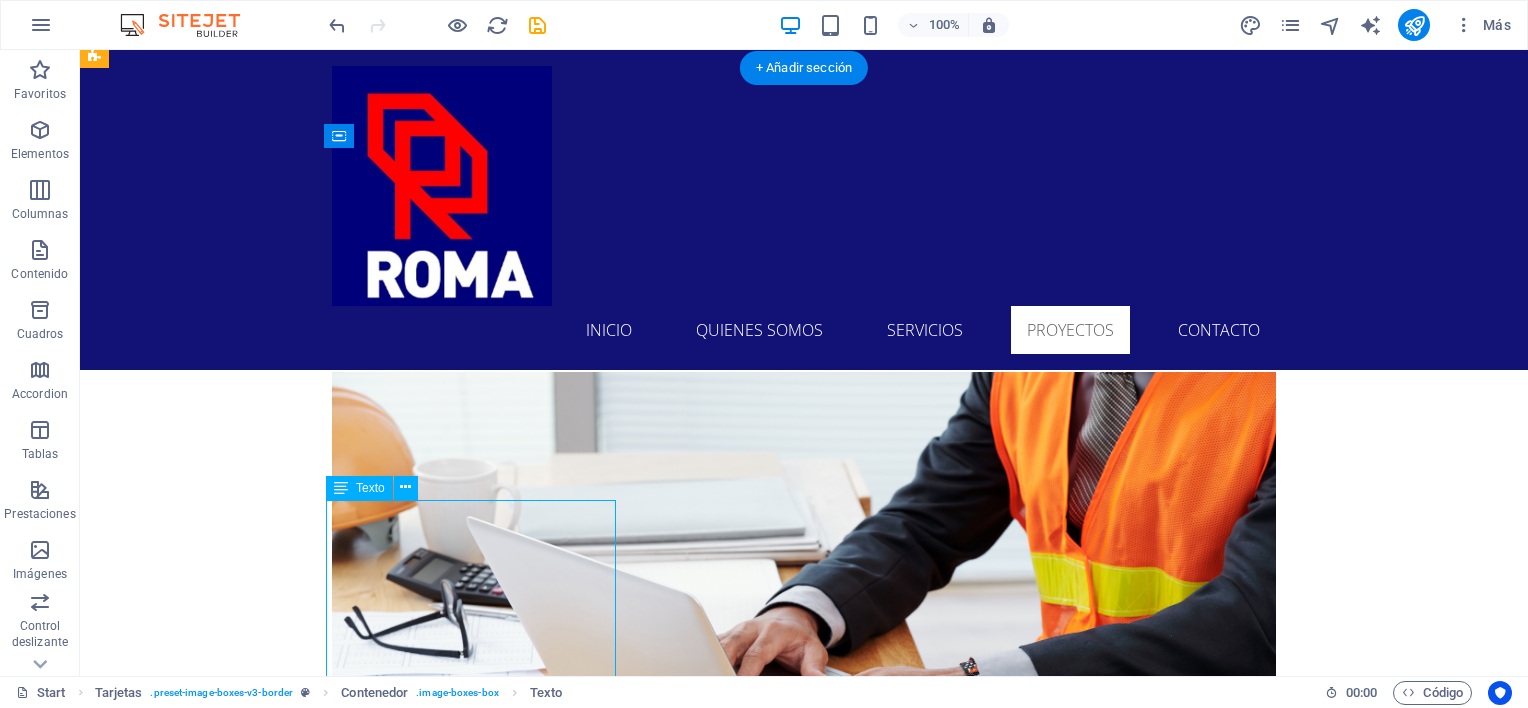 click on "Proyecto de ingeniería, cálculo y ejecución obras civiles de rampa vehicular y acceso peatonal. • Lugar: Isla Negra. • Mandante: Abogado [FIRST] [LAST]. • Año: 2022" at bounding box center (242, 5324) 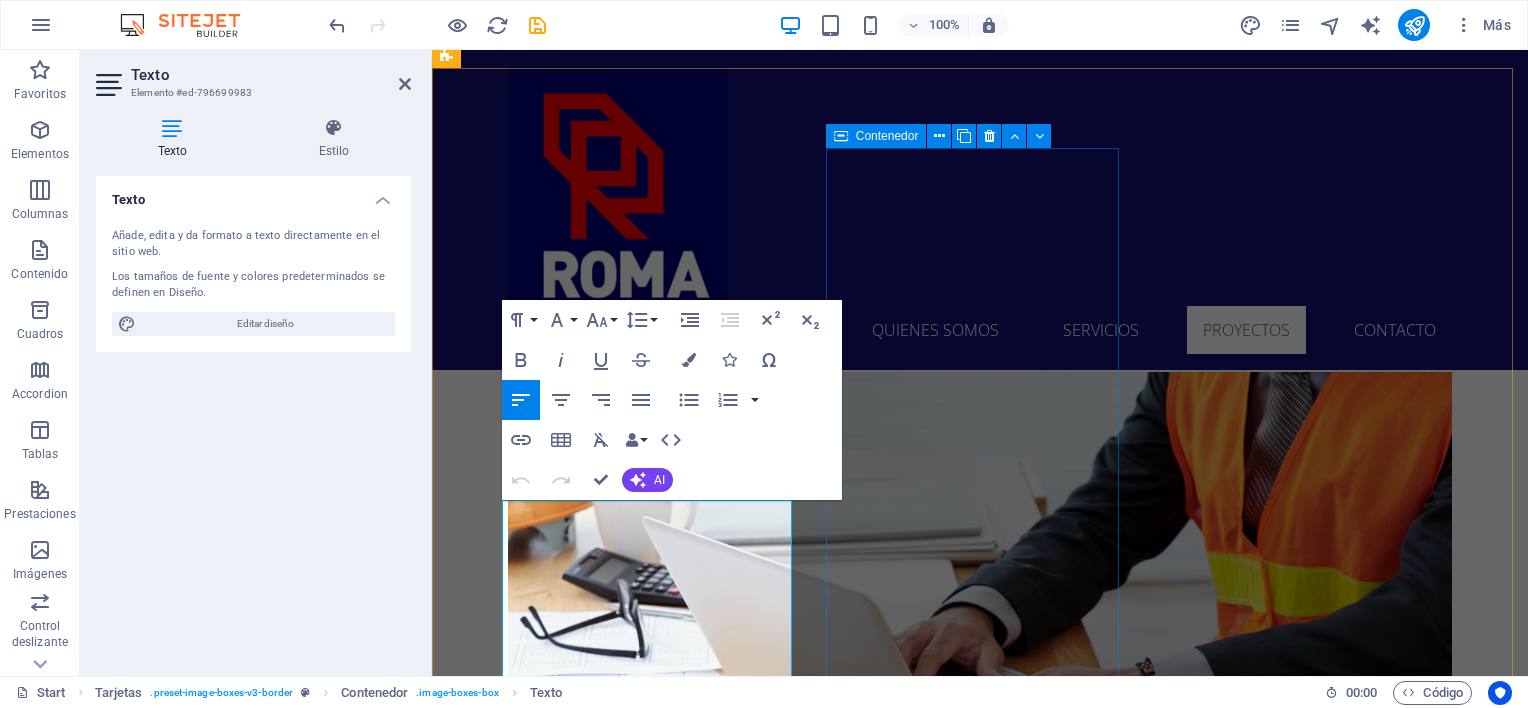 click on "Headline Lorem ipsum dolor sit amet, consectetuer adipiscing elit. Aenean commodo ligula eget dolor. Lorem ipsum dolor sit amet." at bounding box center [594, 5614] 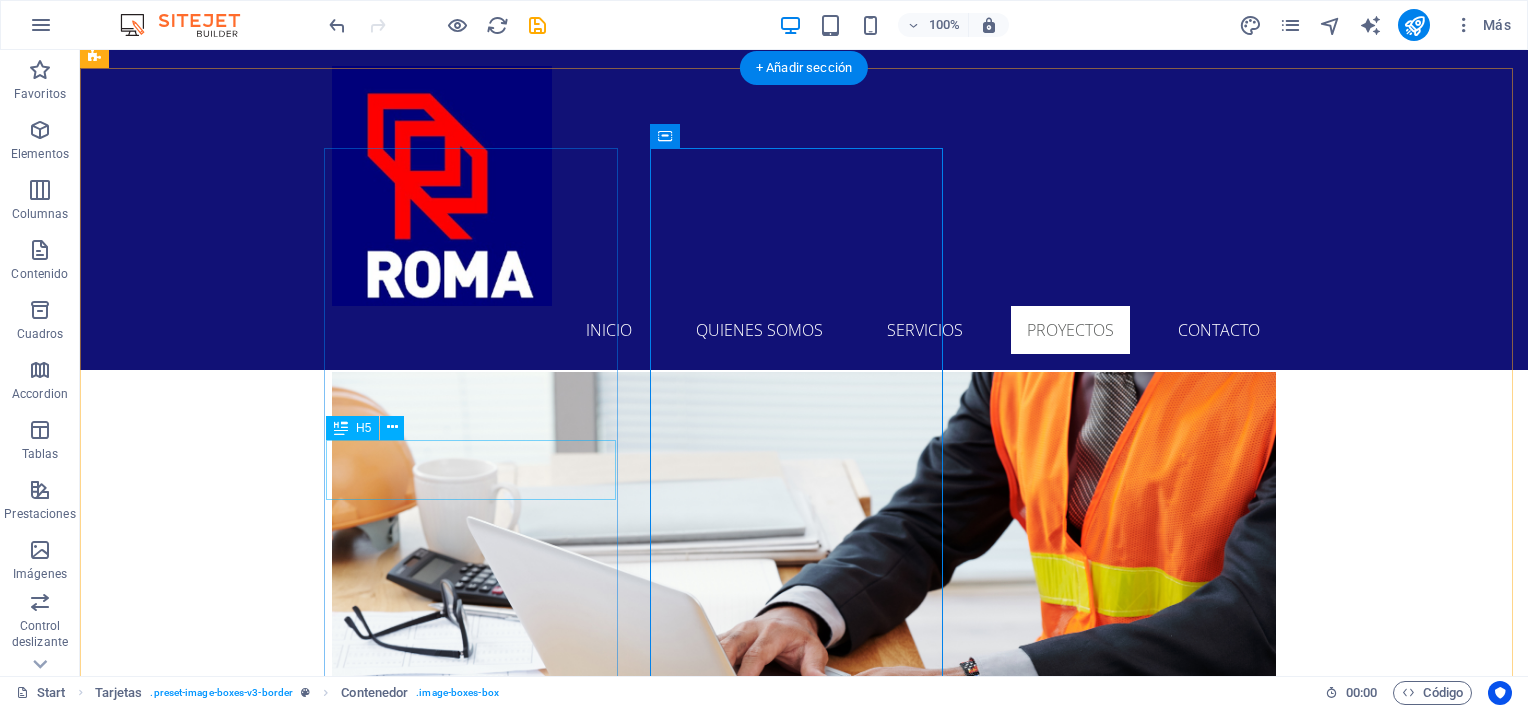 click on "CASA PARTICULAR [LAST]" at bounding box center [242, 5201] 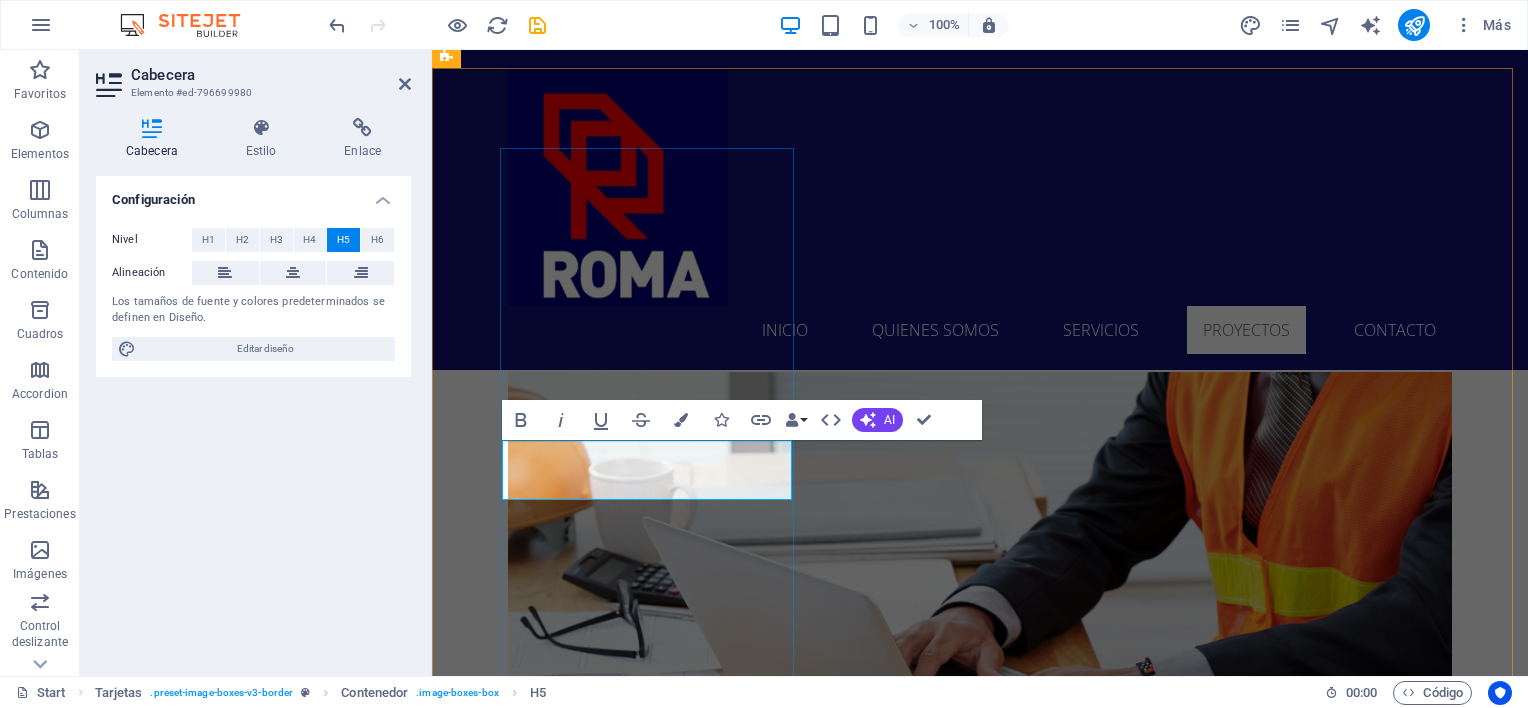 click on "CASA PARTICULAR [LAST]" at bounding box center [594, 5209] 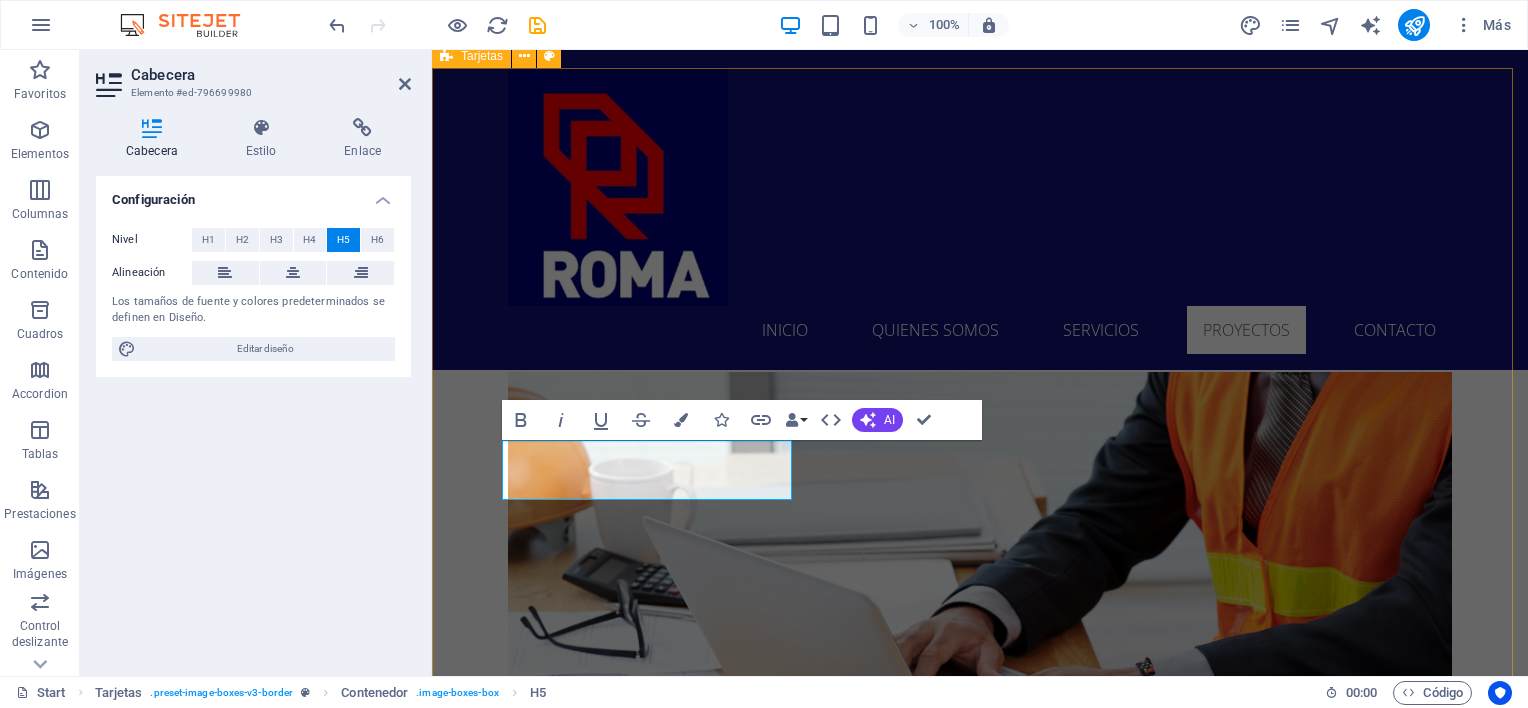 click on "CASA PARTICULAR [LAST] Proyecto de ingeniería, cálculo y ejecución obras civiles de rampa vehicular y acceso peatonal. • Lugar: Isla Negra. • Mandante: Abogado [FIRST] [LAST]. • Año: 2022 Headline Lorem ipsum dolor sit amet, consectetuer adipiscing elit. Aenean commodo ligula eget dolor. Lorem ipsum dolor sit amet. Headline Lorem ipsum dolor sit amet, consectetuer adipiscing elit. Aenean commodo ligula eget dolor. Lorem ipsum dolor sit amet." at bounding box center (980, 5513) 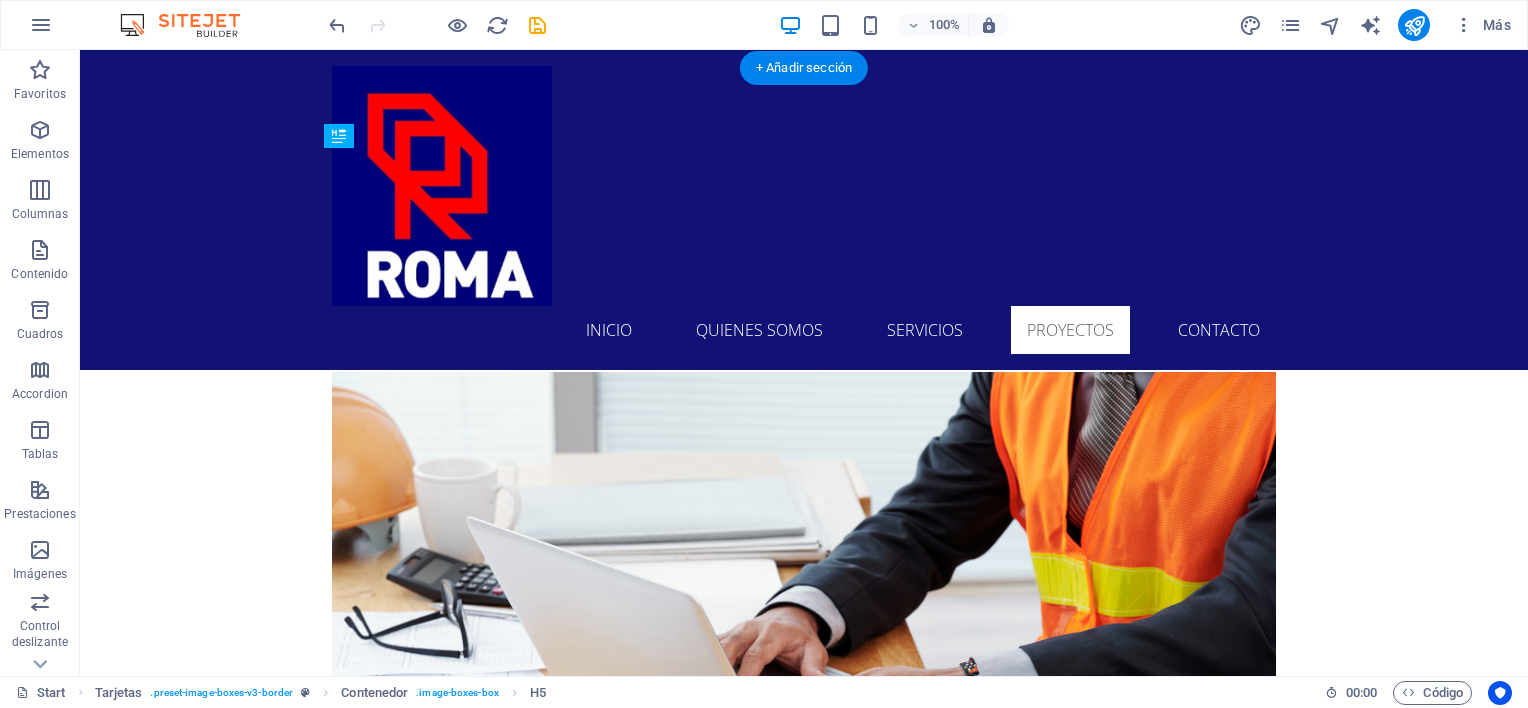 drag, startPoint x: 542, startPoint y: 468, endPoint x: 547, endPoint y: 436, distance: 32.38827 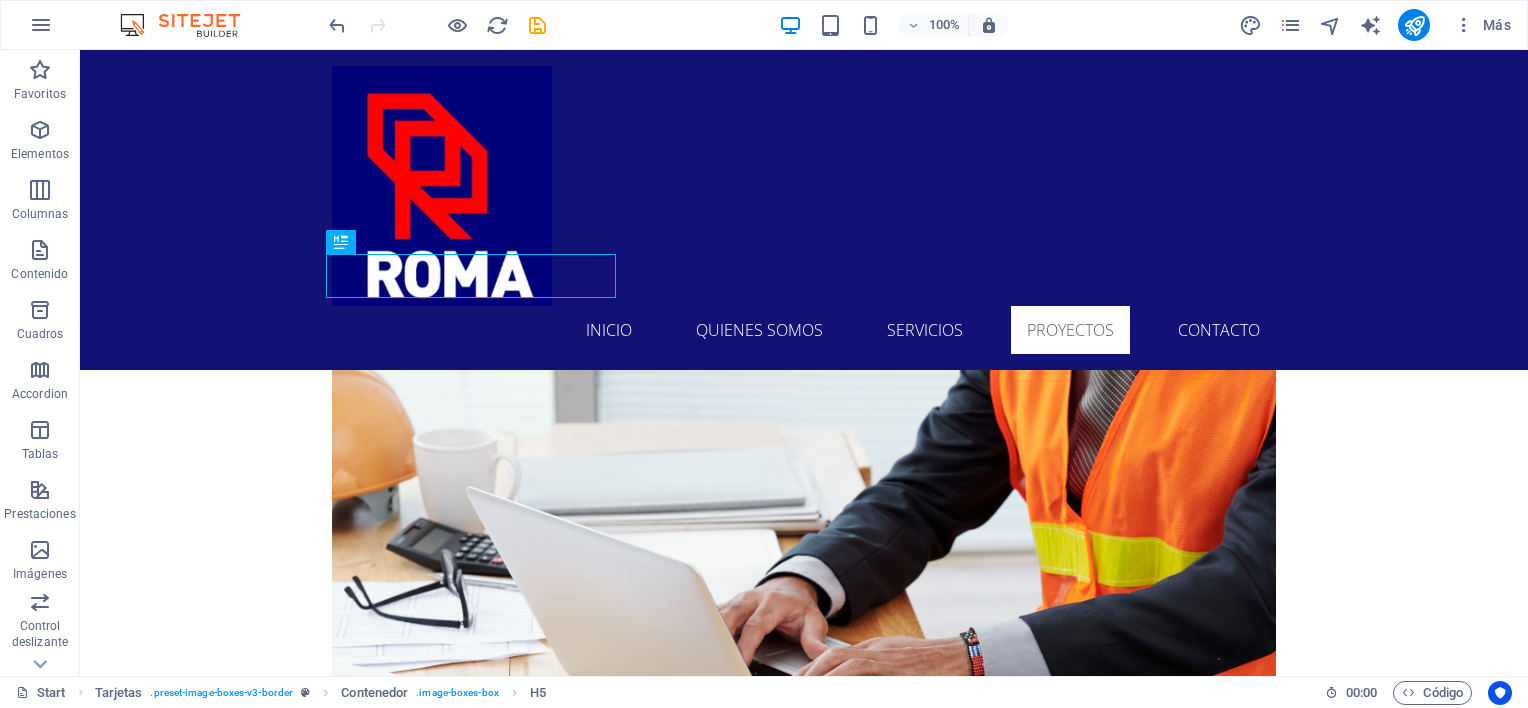 scroll, scrollTop: 5537, scrollLeft: 0, axis: vertical 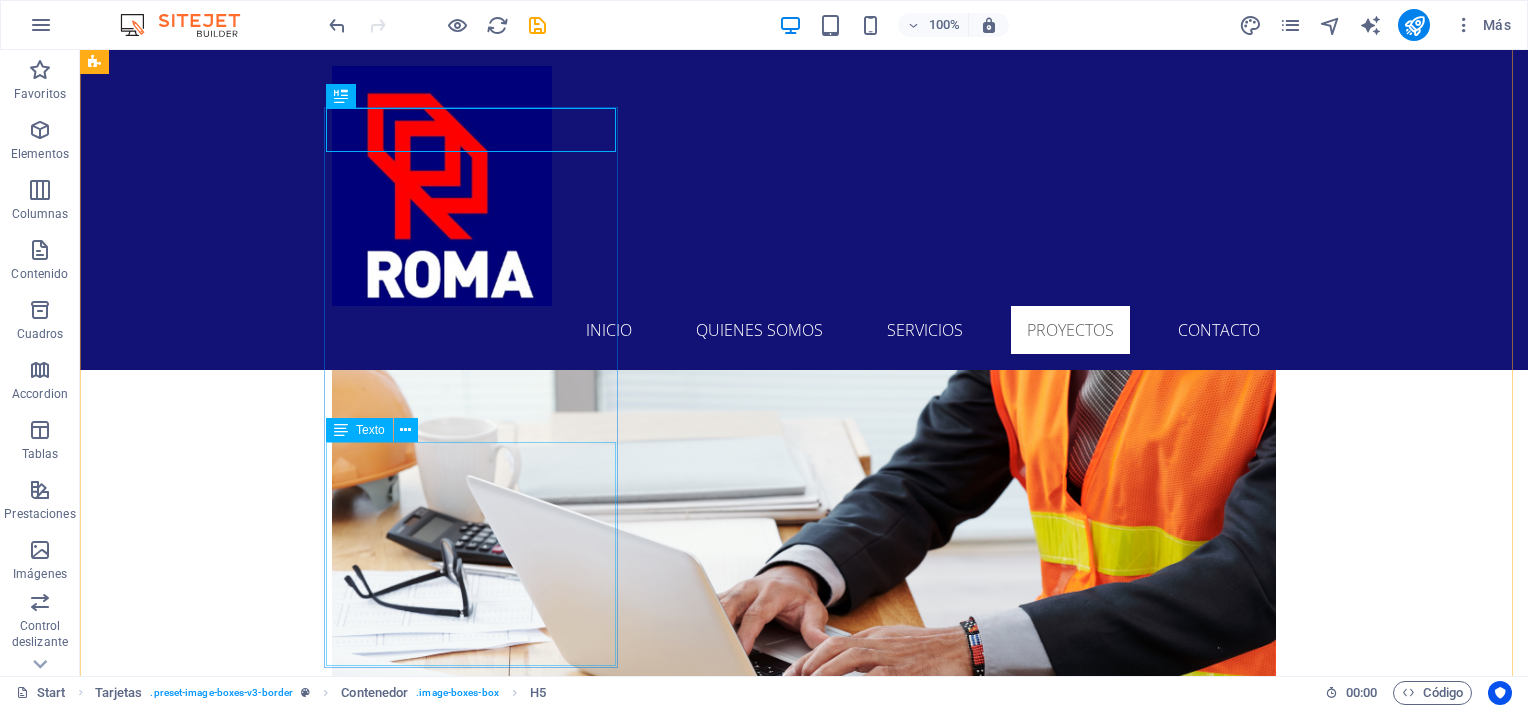click on "Proyecto de ingeniería, cálculo y ejecución obras civiles de rampa vehicular y acceso peatonal. • Lugar: Isla Negra. • Mandante: Abogado [FIRST] [LAST]. • Año: 2022" at bounding box center [242, 5275] 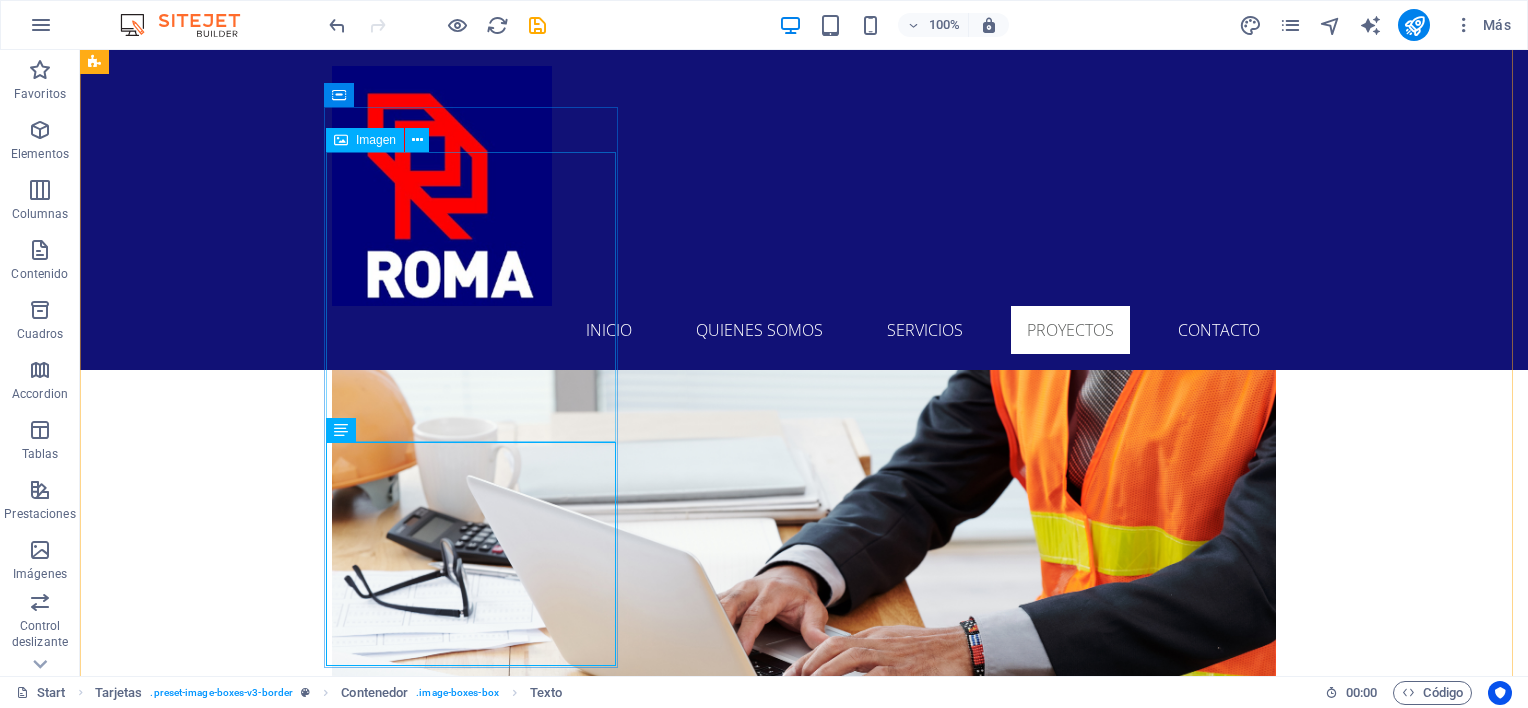 click at bounding box center (242, 5018) 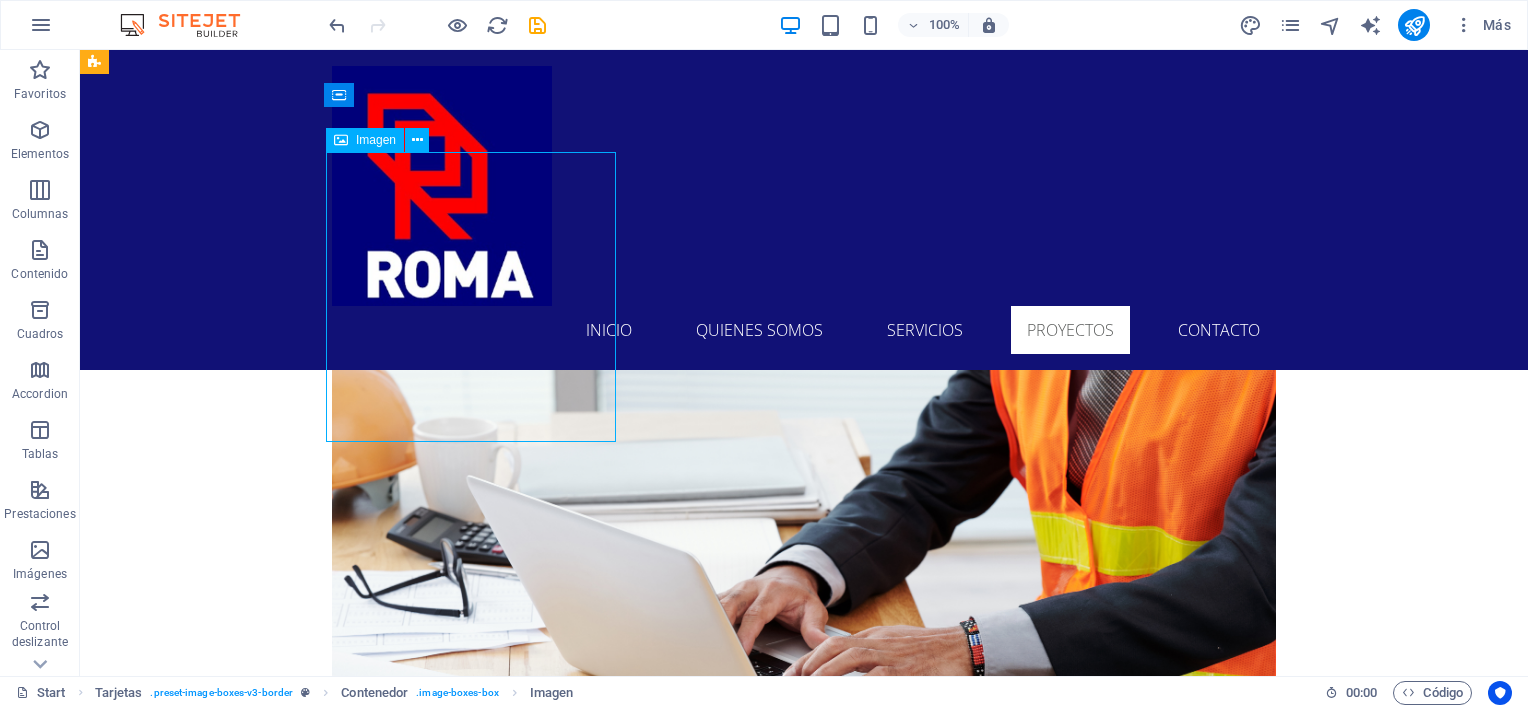 click at bounding box center [242, 5018] 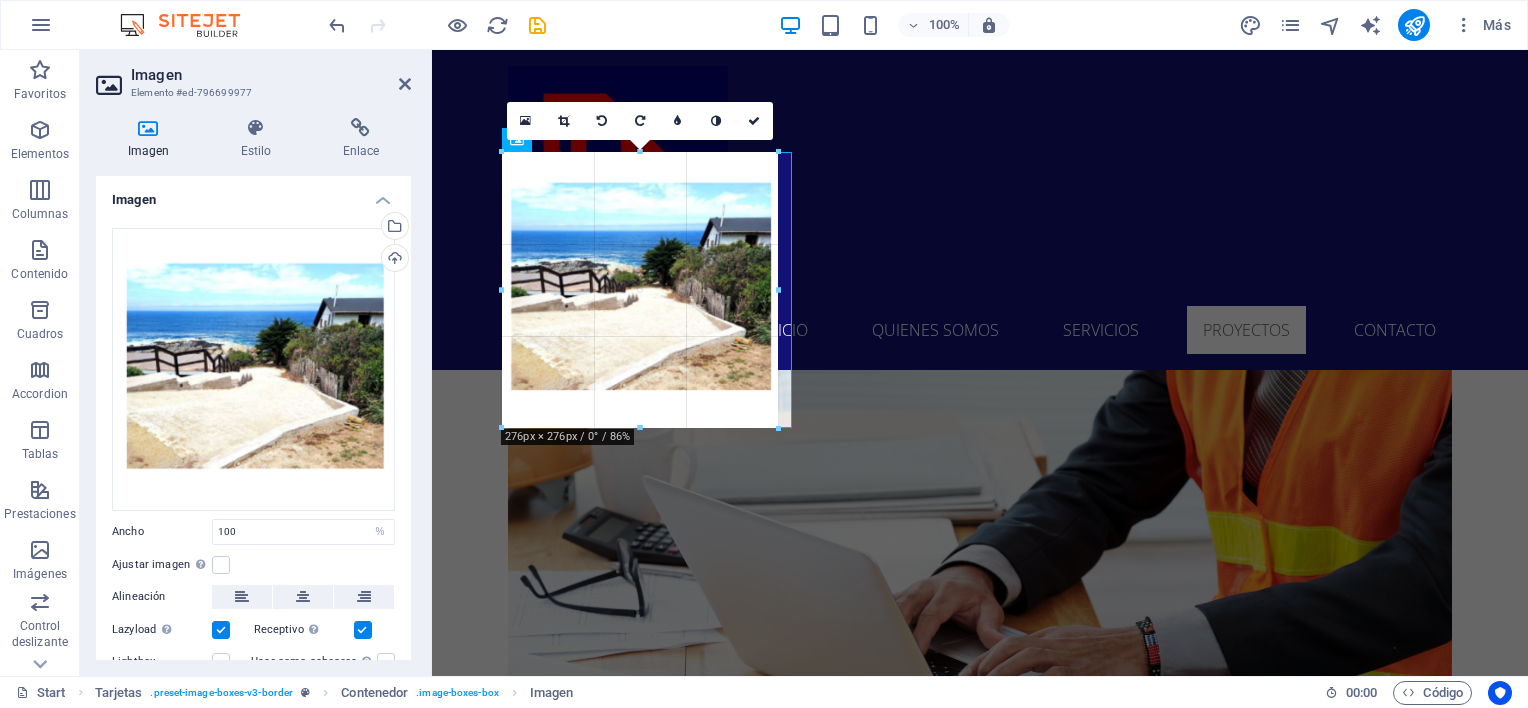 drag, startPoint x: 648, startPoint y: 444, endPoint x: 220, endPoint y: 374, distance: 433.68652 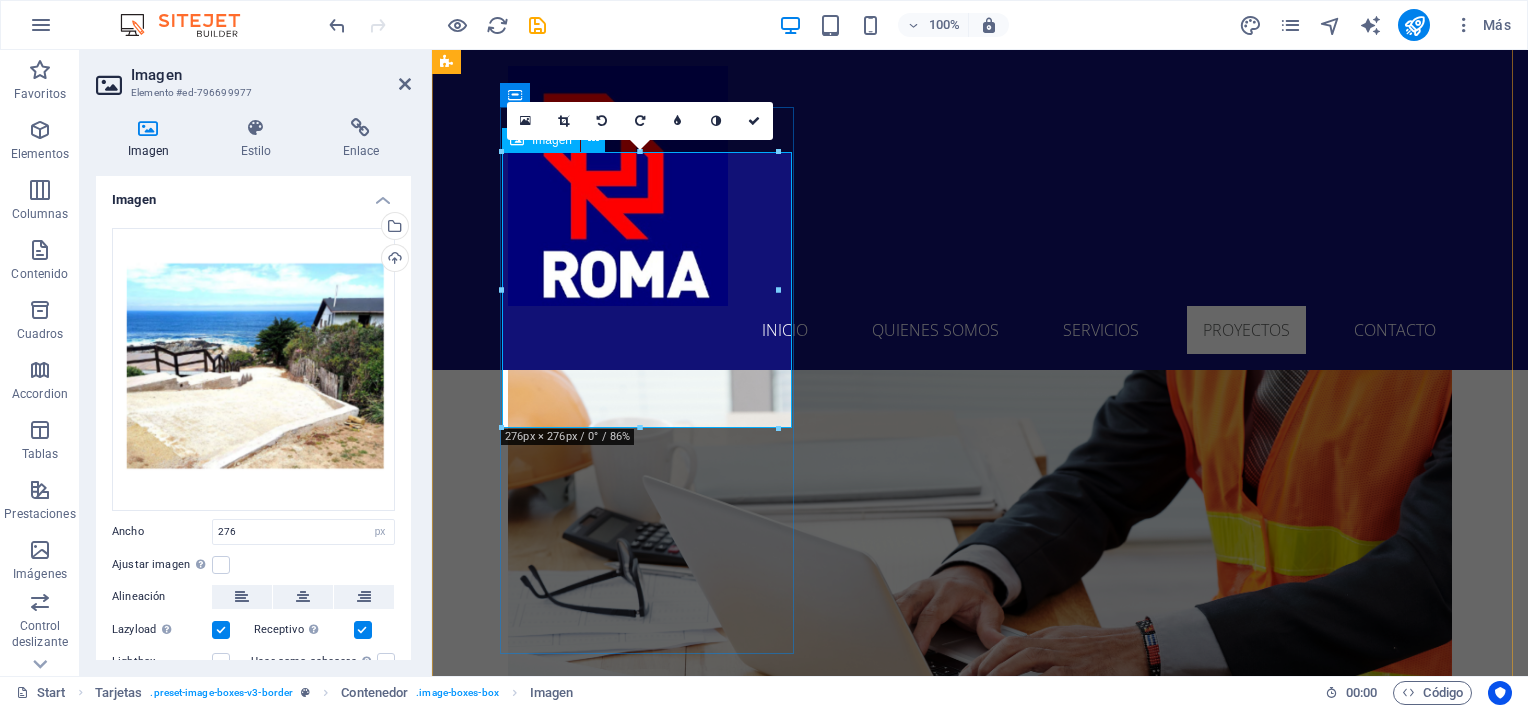type on "100" 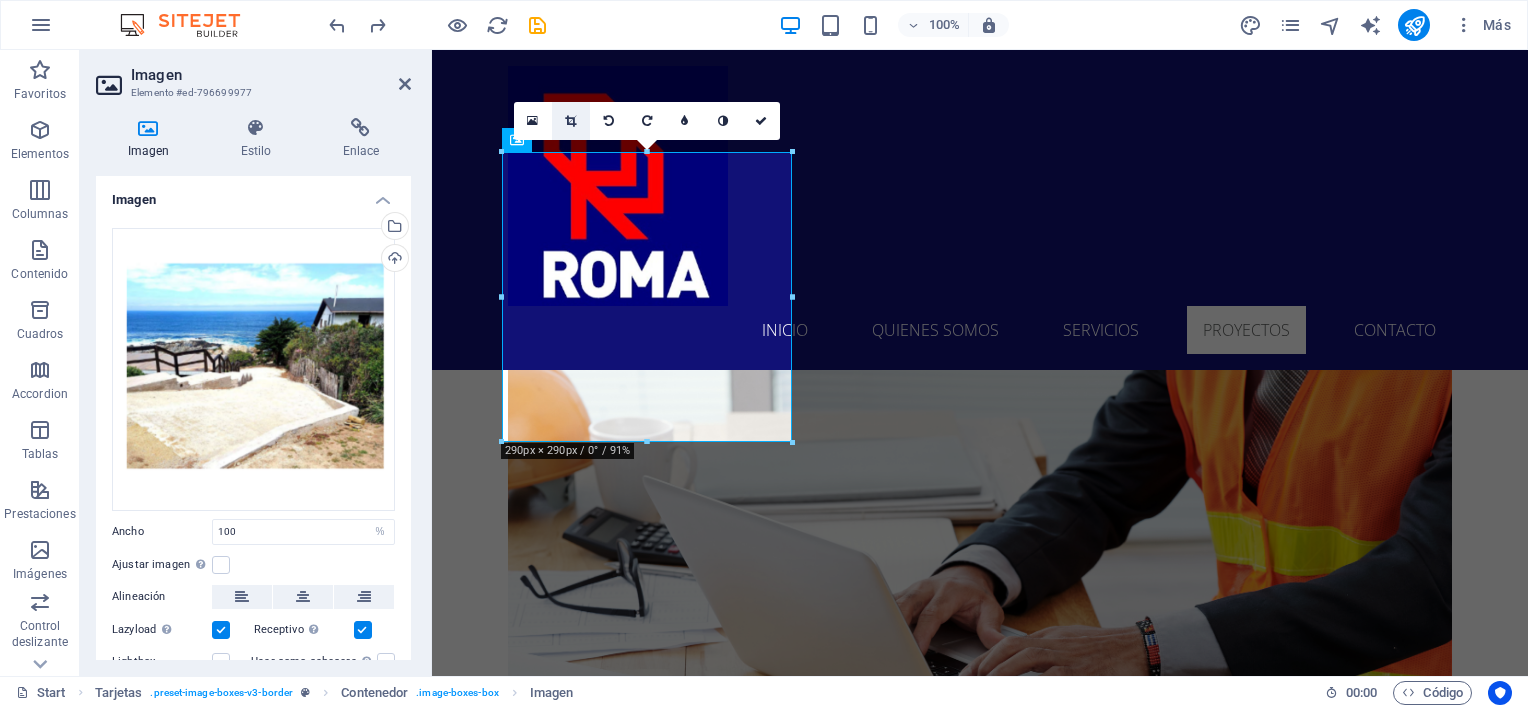 click at bounding box center [571, 121] 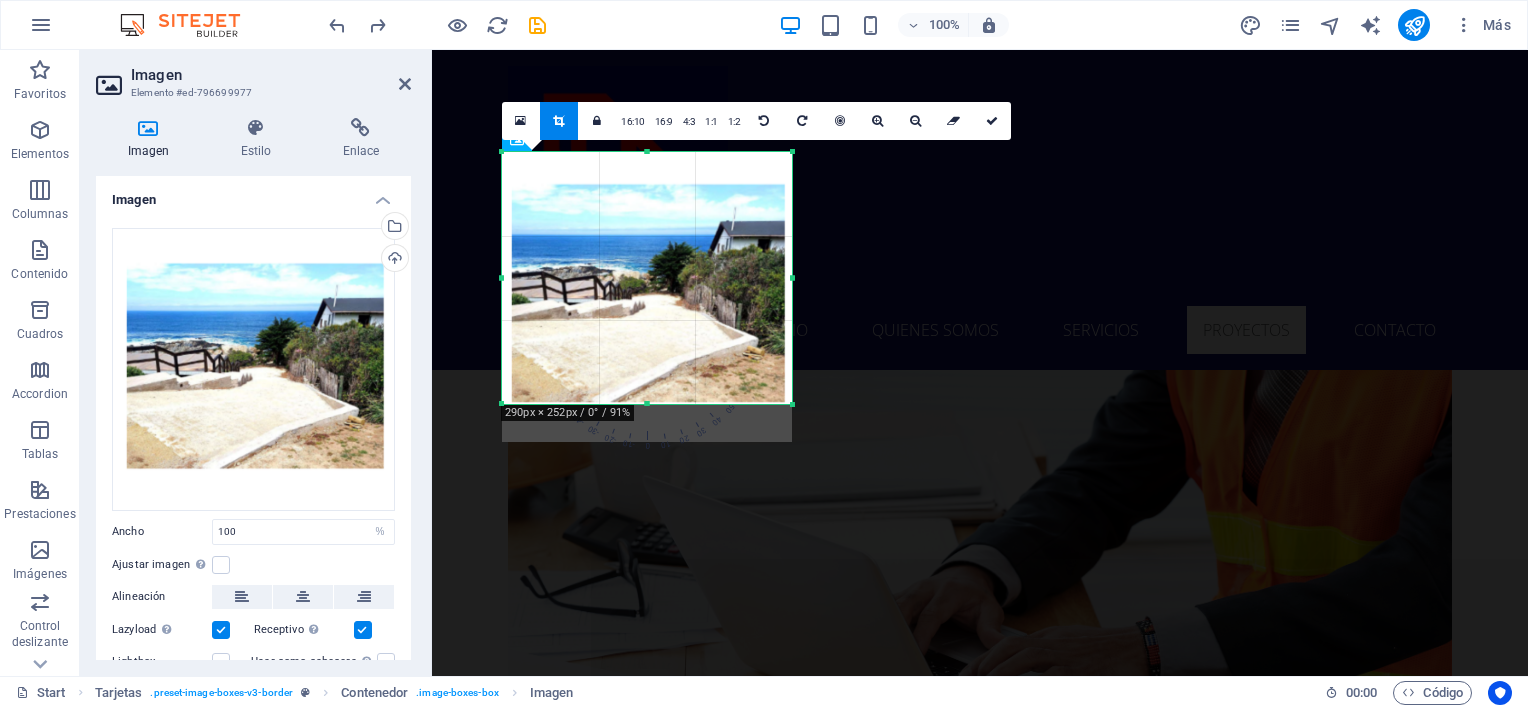 drag, startPoint x: 797, startPoint y: 444, endPoint x: 798, endPoint y: 406, distance: 38.013157 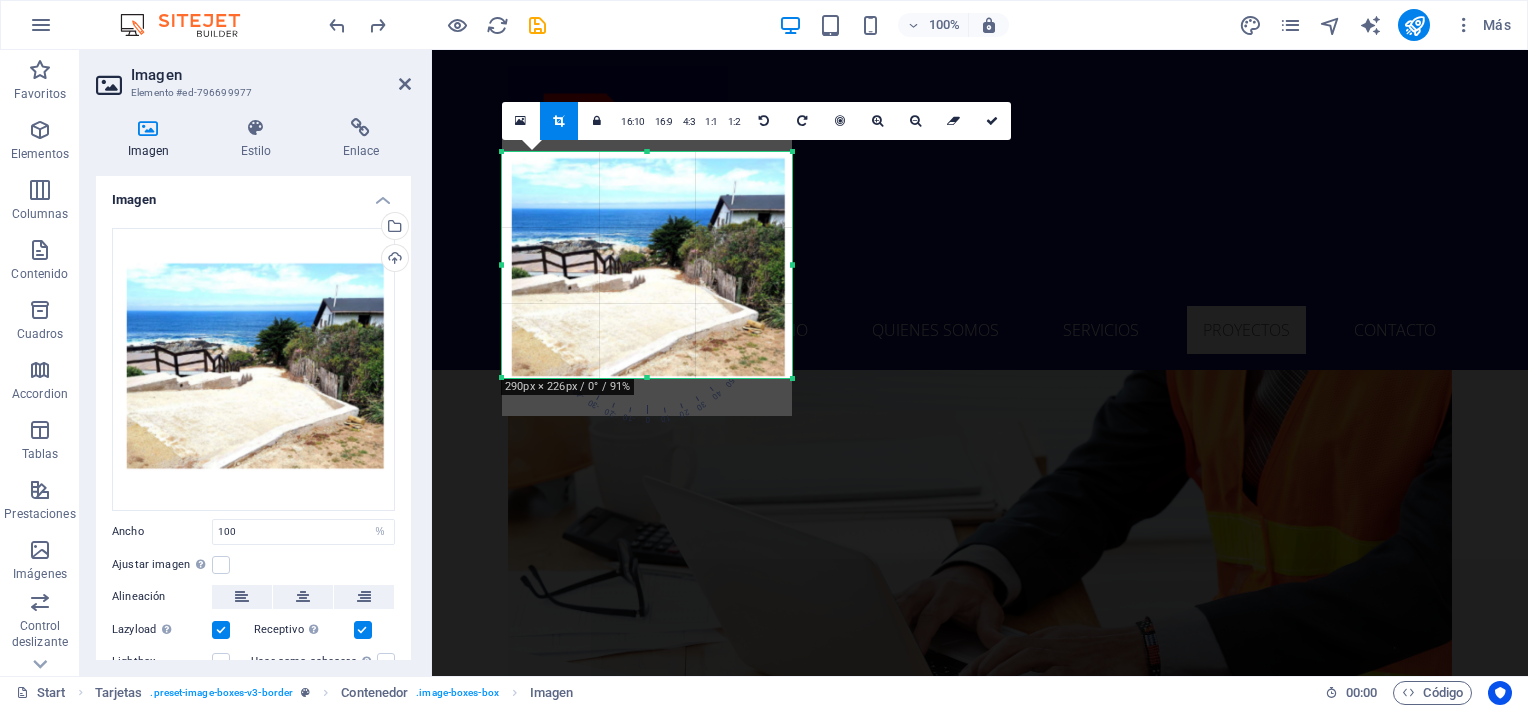 drag, startPoint x: 792, startPoint y: 149, endPoint x: 790, endPoint y: 175, distance: 26.076809 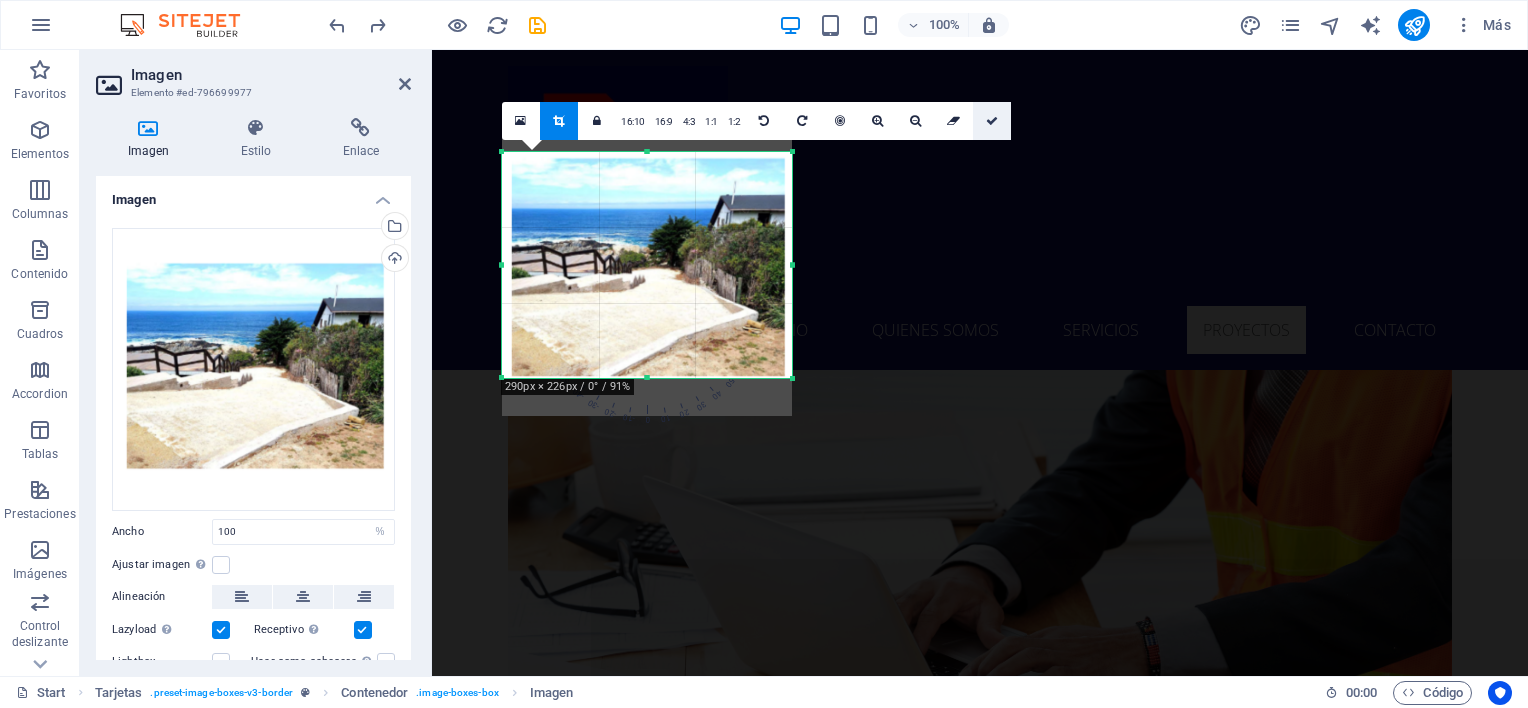 click at bounding box center (992, 121) 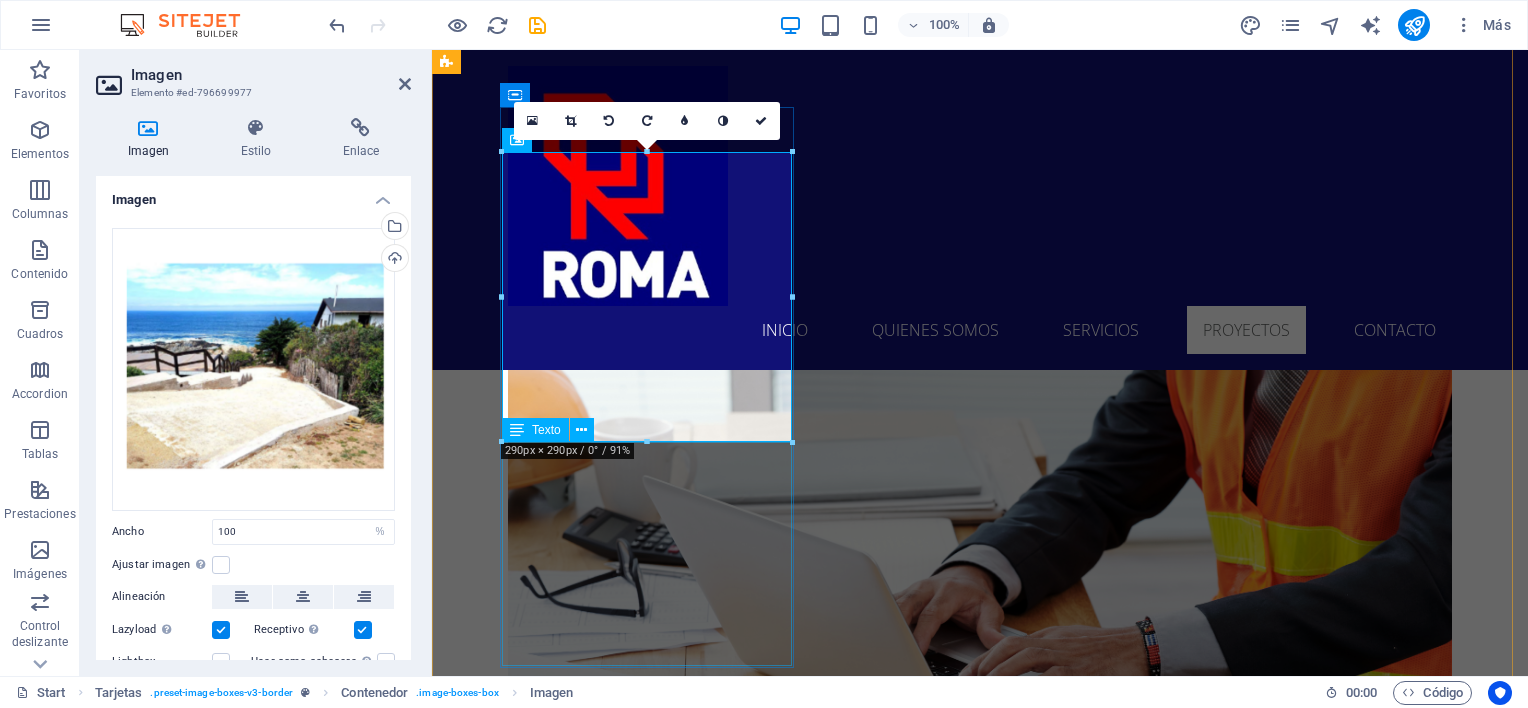 click on "Proyecto de ingeniería, cálculo y ejecución obras civiles de rampa vehicular y acceso peatonal. • Lugar: Isla Negra. • Mandante: Abogado [FIRST] [LAST]. • Año: 2022" at bounding box center [594, 5211] 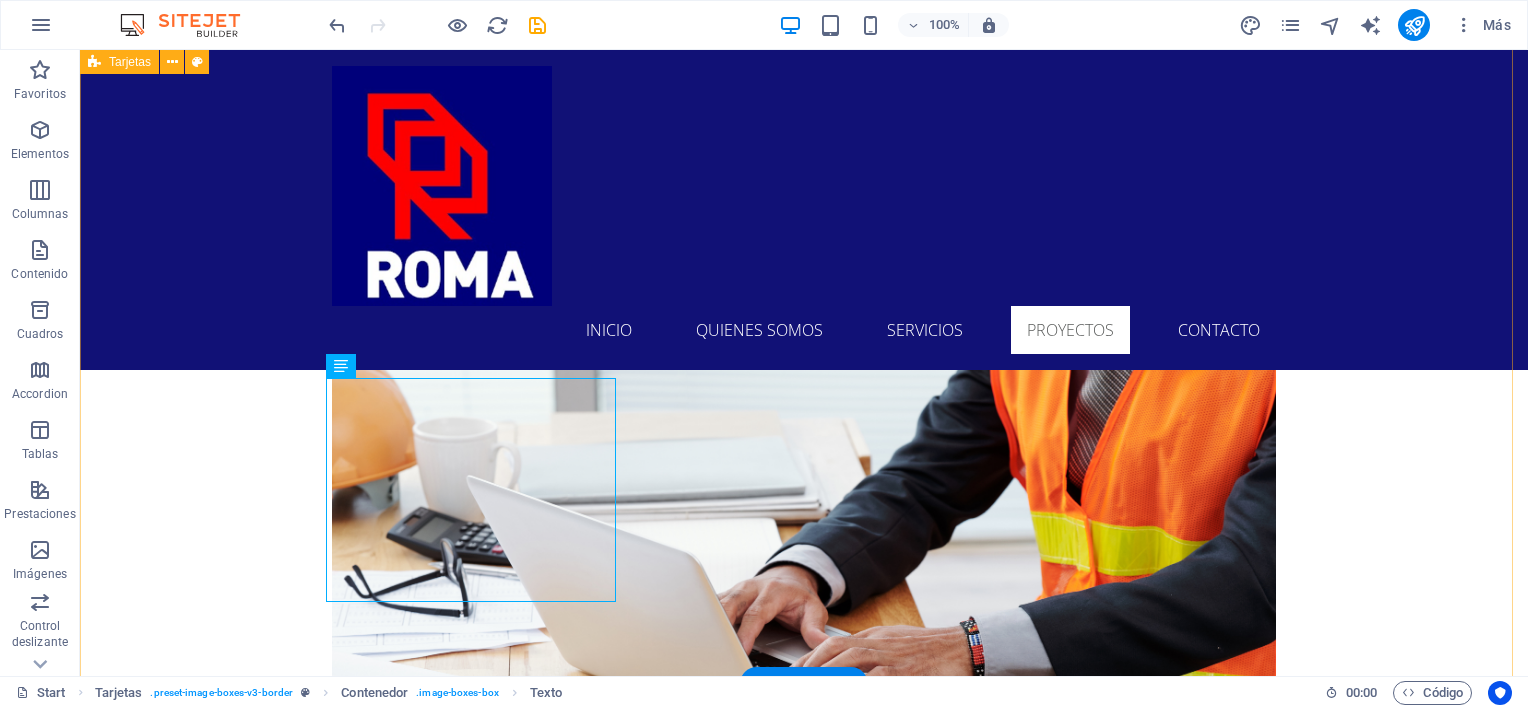 click on "CASA PARTICULAR [LAST] Proyecto de ingeniería, cálculo y ejecución obras civiles de rampa vehicular y acceso peatonal. • Lugar: Isla Negra. • Mandante: Abogado [FIRST] [LAST]. • Año: 2022 Headline Lorem ipsum dolor sit amet, consectetuer adipiscing elit. Aenean commodo ligula eget dolor. Lorem ipsum dolor sit amet. Headline Lorem ipsum dolor sit amet, consectetuer adipiscing elit. Aenean commodo ligula eget dolor. Lorem ipsum dolor sit amet." at bounding box center [804, 5440] 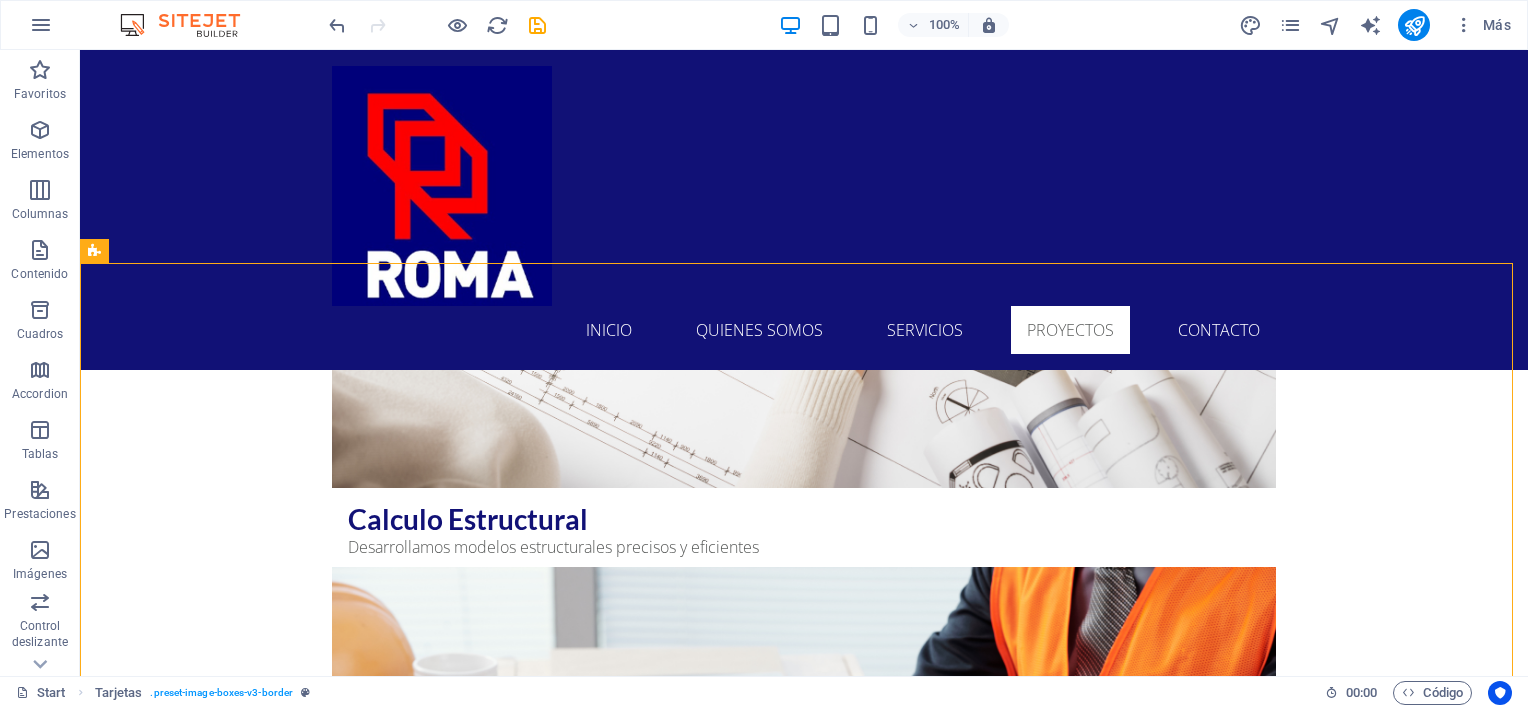 scroll, scrollTop: 5292, scrollLeft: 0, axis: vertical 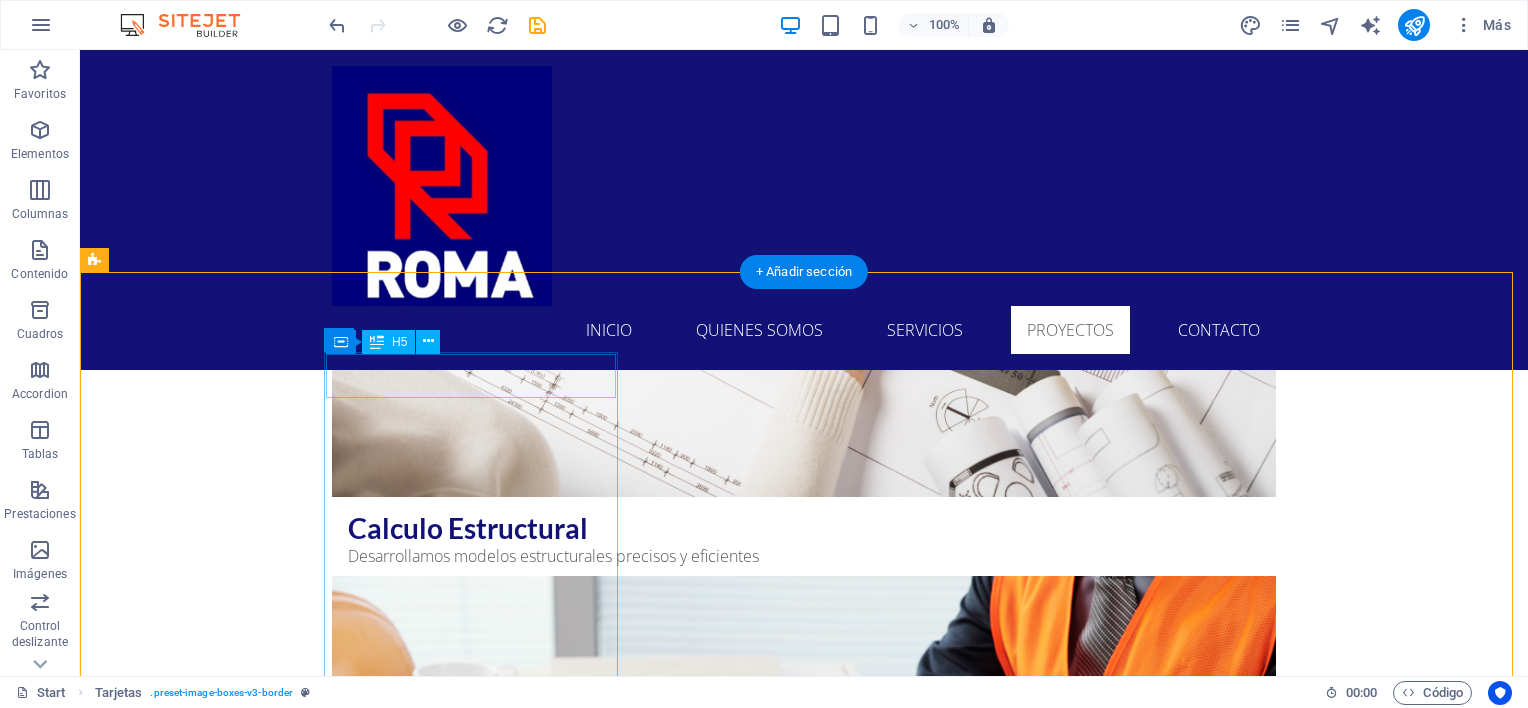 click on "CASA PARTICULAR [LAST]" at bounding box center (242, 5108) 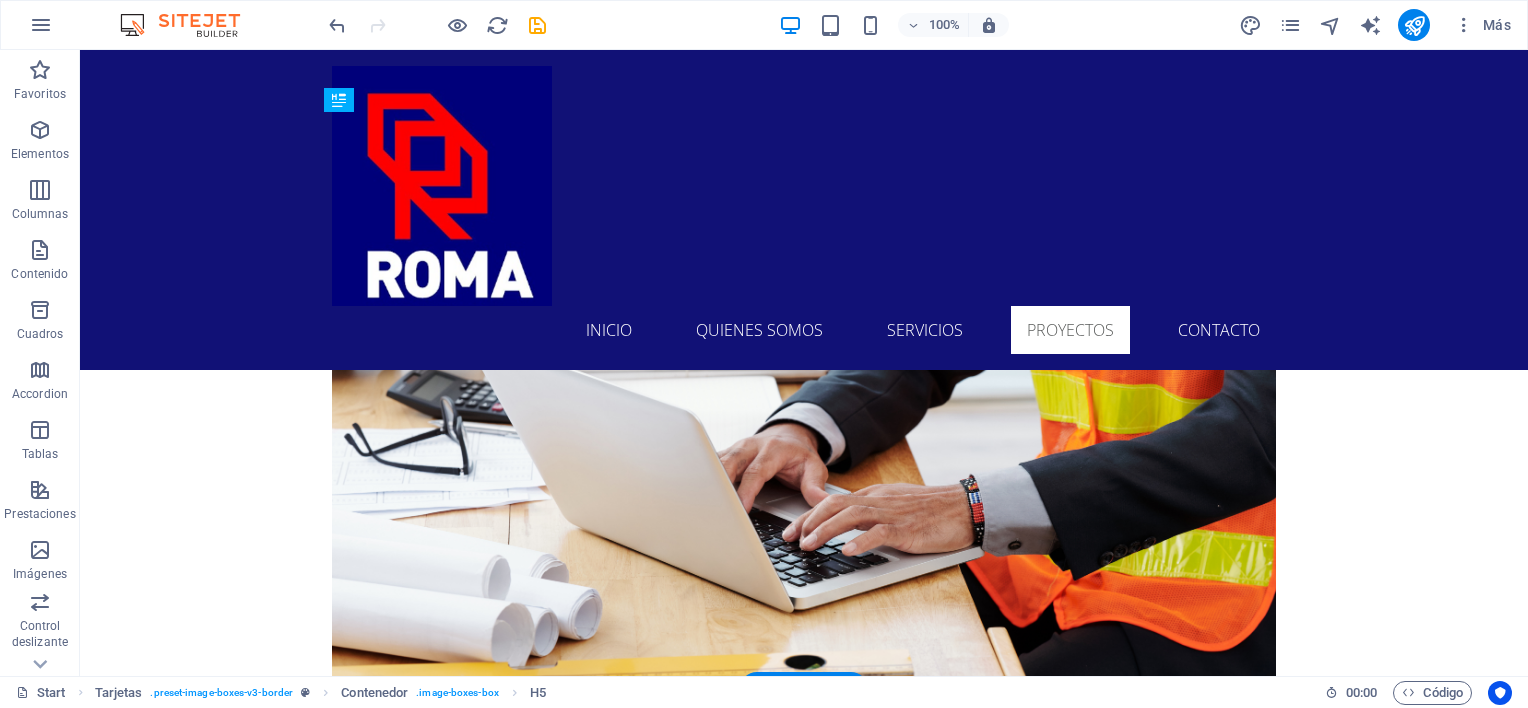 scroll, scrollTop: 5828, scrollLeft: 0, axis: vertical 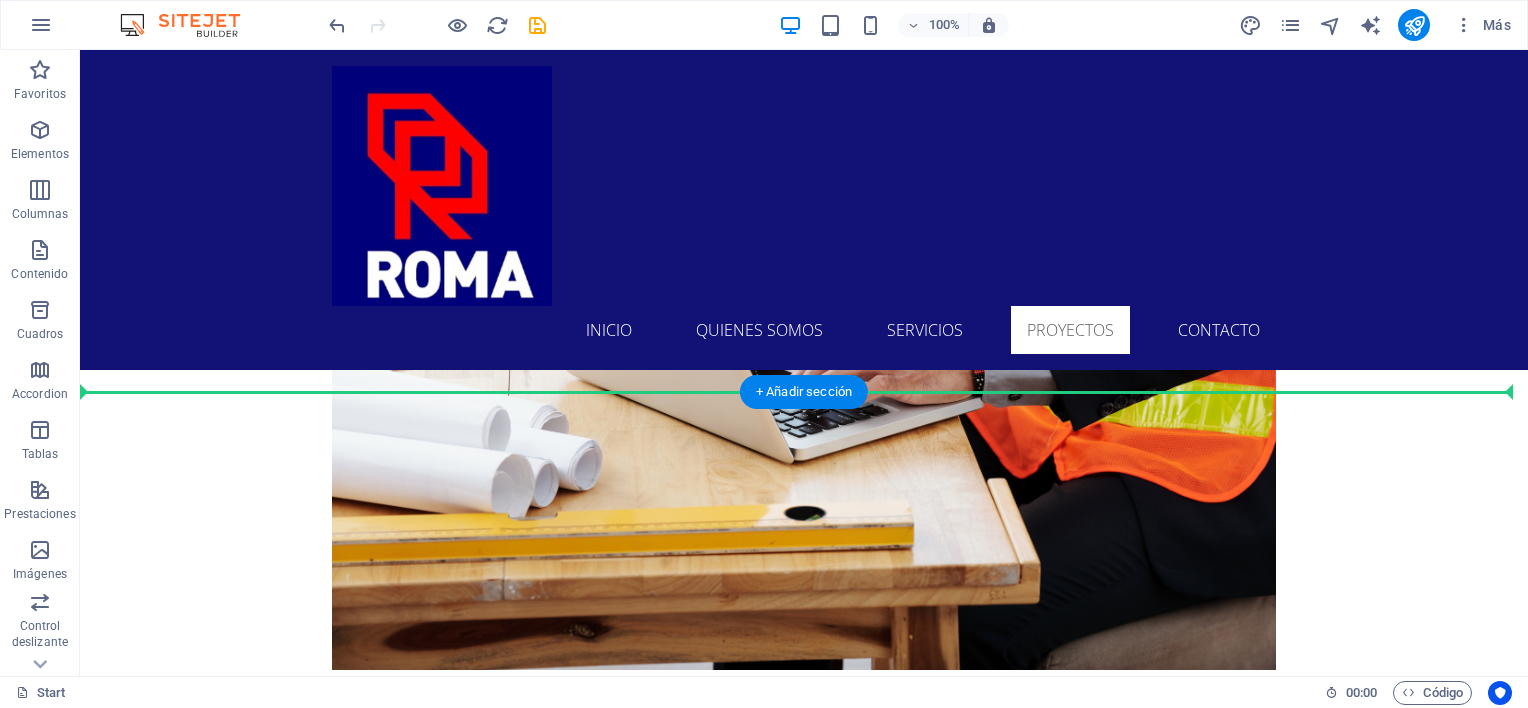 drag, startPoint x: 554, startPoint y: 375, endPoint x: 535, endPoint y: 347, distance: 33.83785 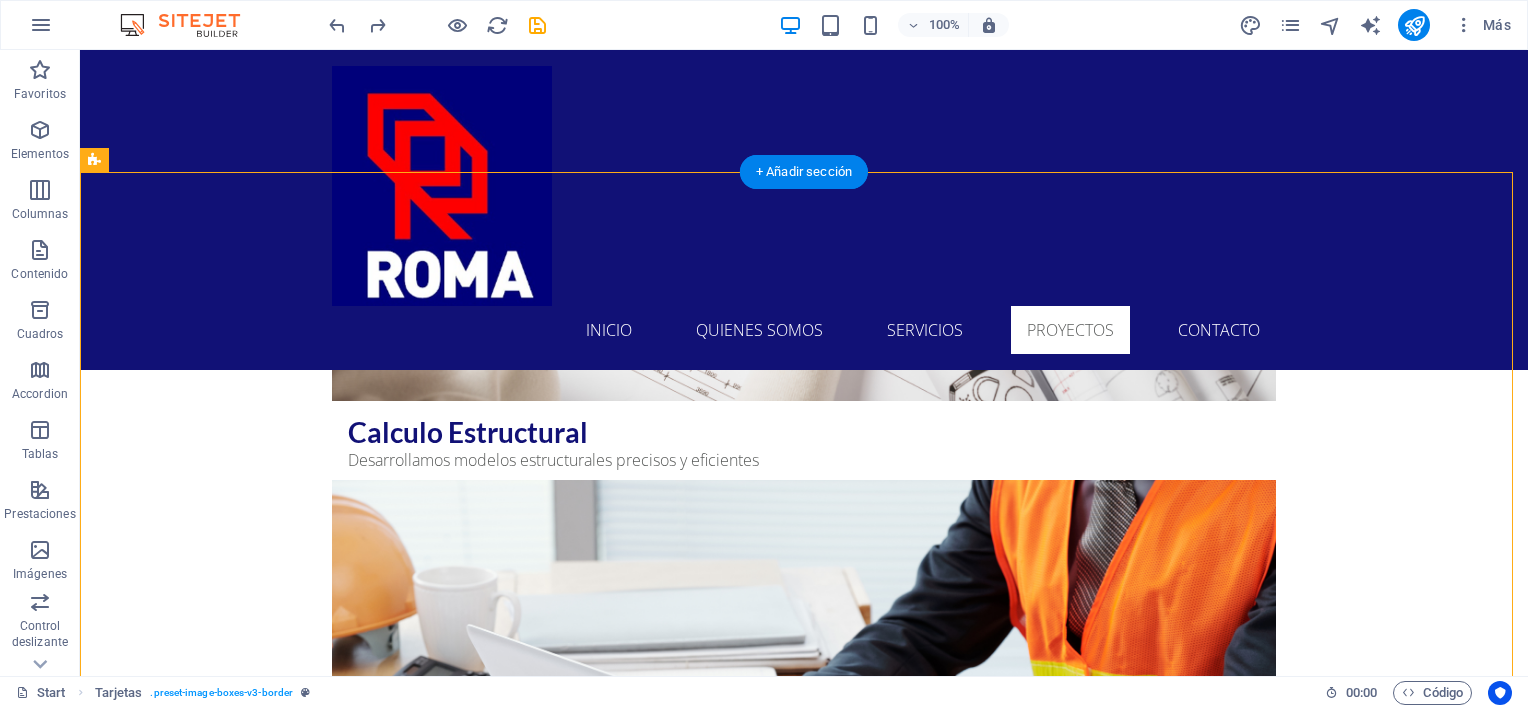 scroll, scrollTop: 5392, scrollLeft: 0, axis: vertical 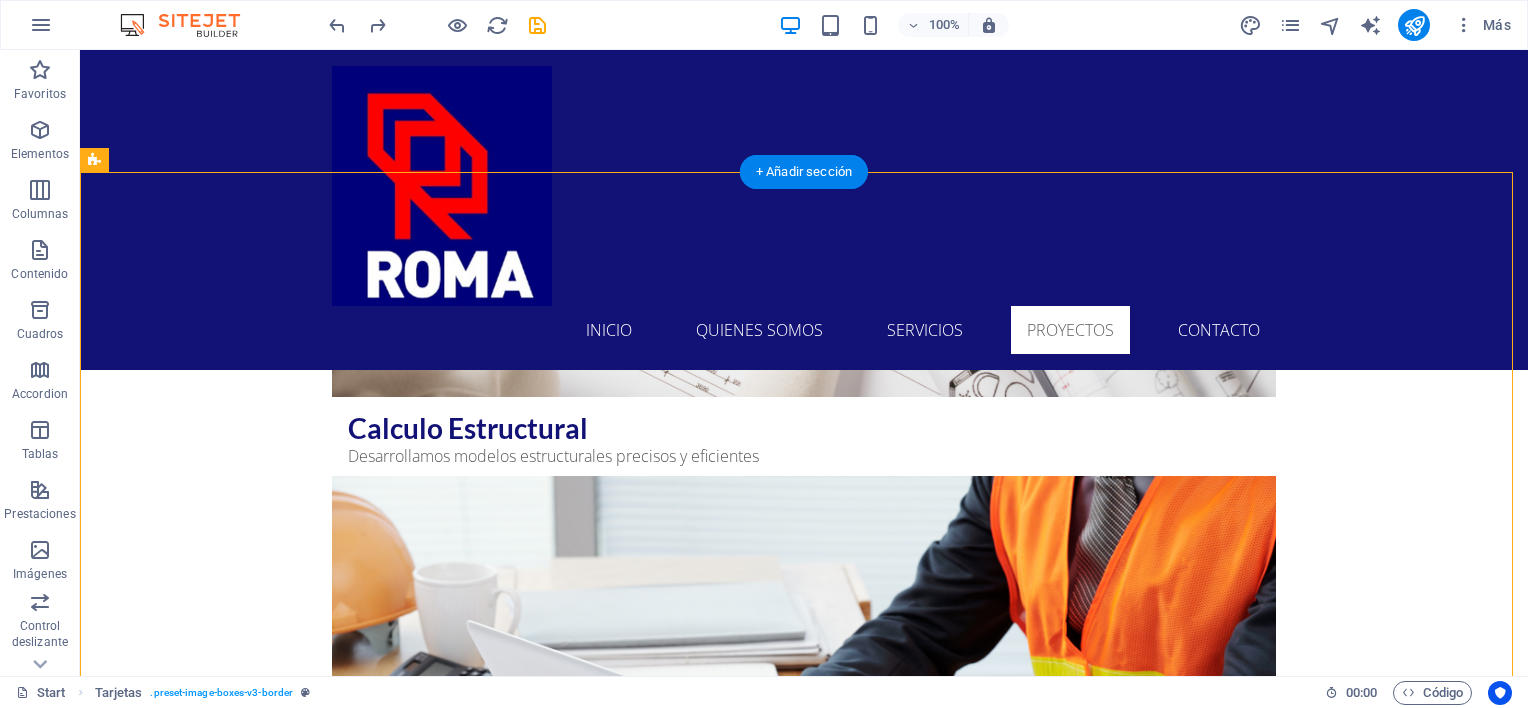 drag, startPoint x: 528, startPoint y: 362, endPoint x: 498, endPoint y: 533, distance: 173.61163 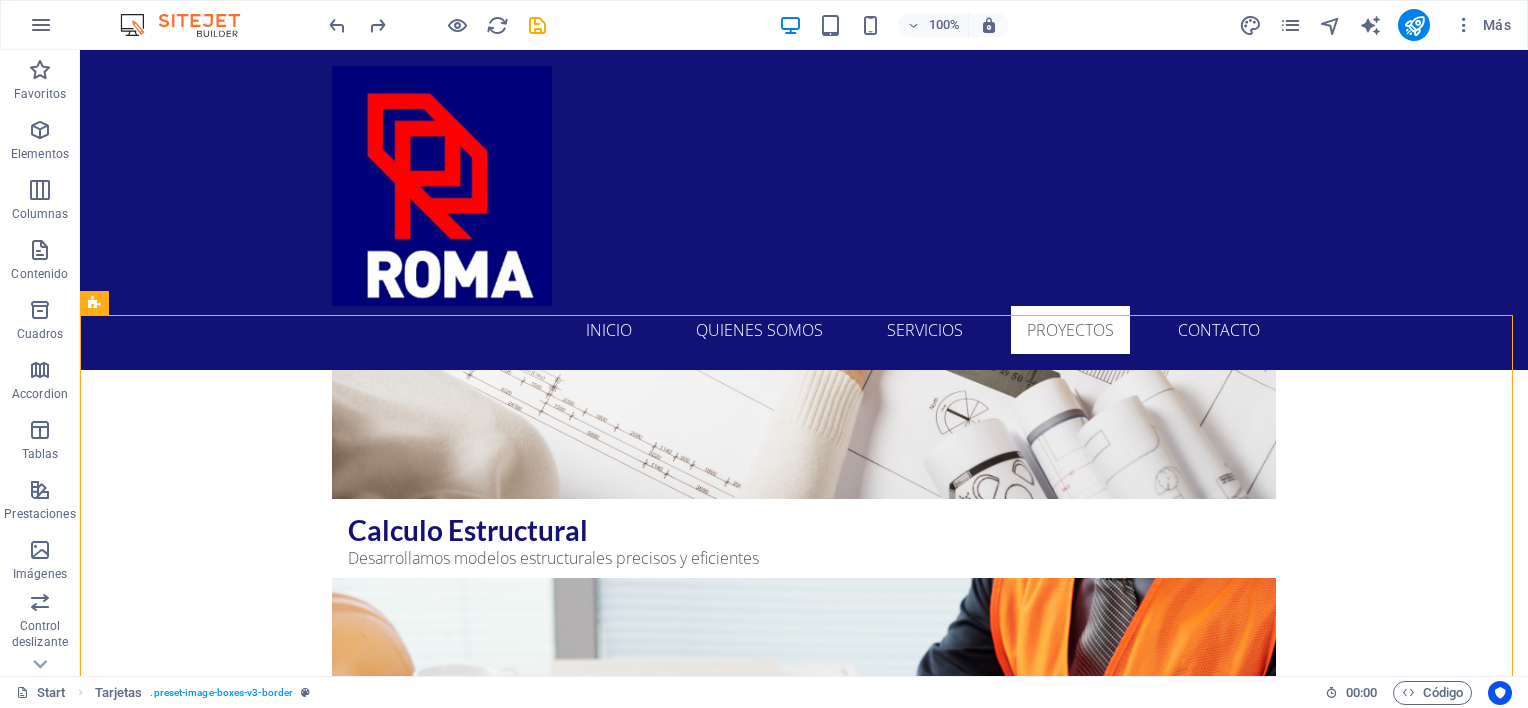 scroll, scrollTop: 5300, scrollLeft: 0, axis: vertical 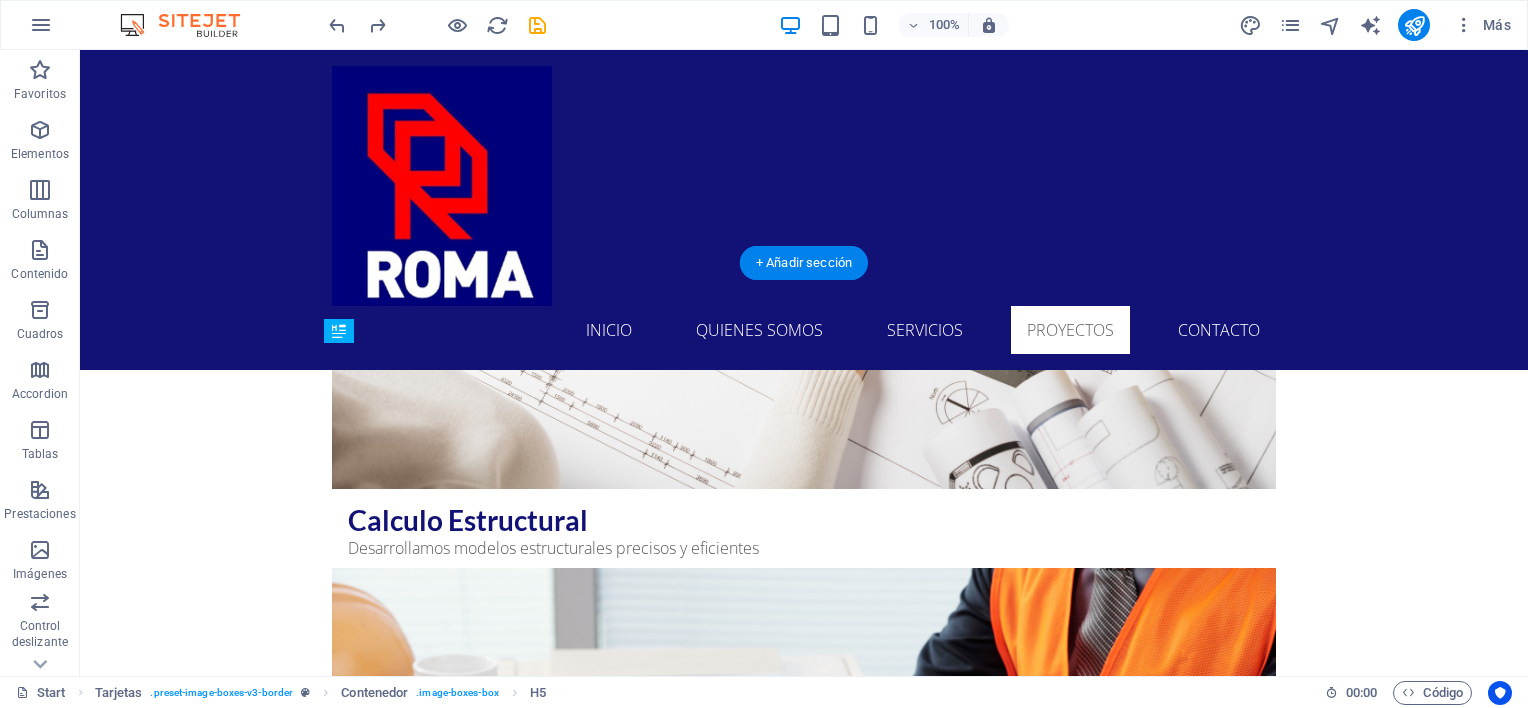 drag, startPoint x: 506, startPoint y: 354, endPoint x: 492, endPoint y: 550, distance: 196.49936 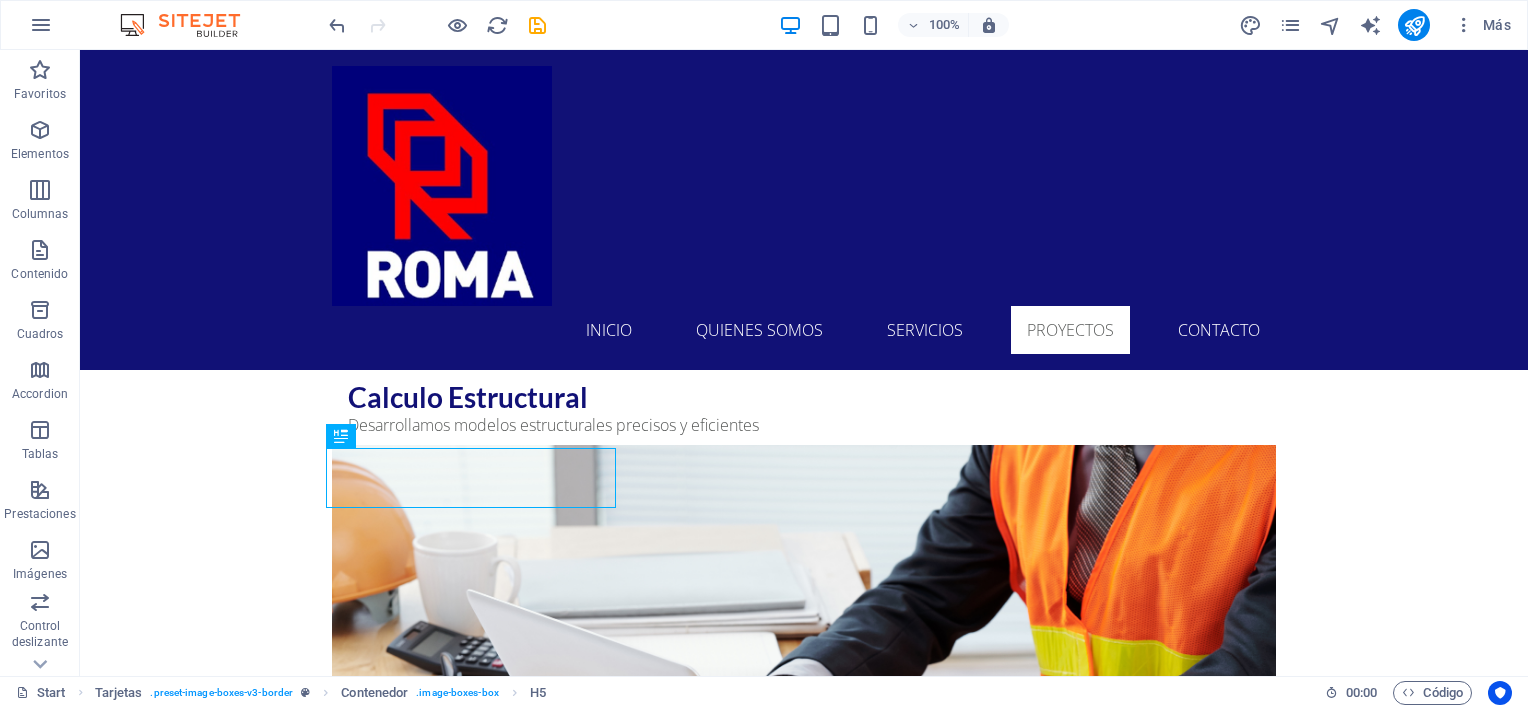 scroll, scrollTop: 5504, scrollLeft: 0, axis: vertical 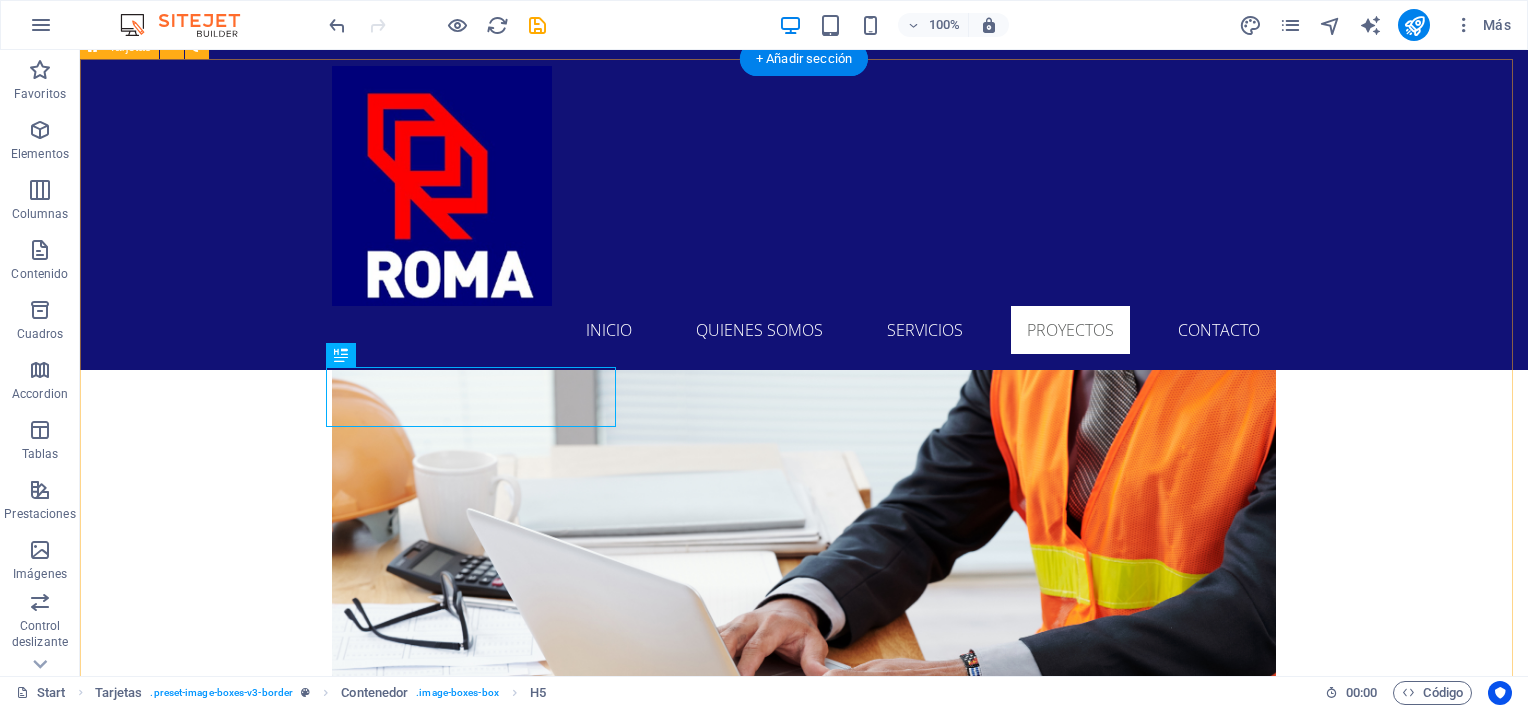 click on "CASA PARTICULAR [LAST] Proyecto de ingeniería, cálculo y ejecución obras civiles de rampa vehicular y acceso peatonal. • Lugar: Isla Negra. • Mandante: Abogado [FIRST] [LAST]. • Año: 2022 Headline Lorem ipsum dolor sit amet, consectetuer adipiscing elit. Aenean commodo ligula eget dolor. Lorem ipsum dolor sit amet. Headline Lorem ipsum dolor sit amet, consectetuer adipiscing elit. Aenean commodo ligula eget dolor. Lorem ipsum dolor sit amet." at bounding box center [804, 5473] 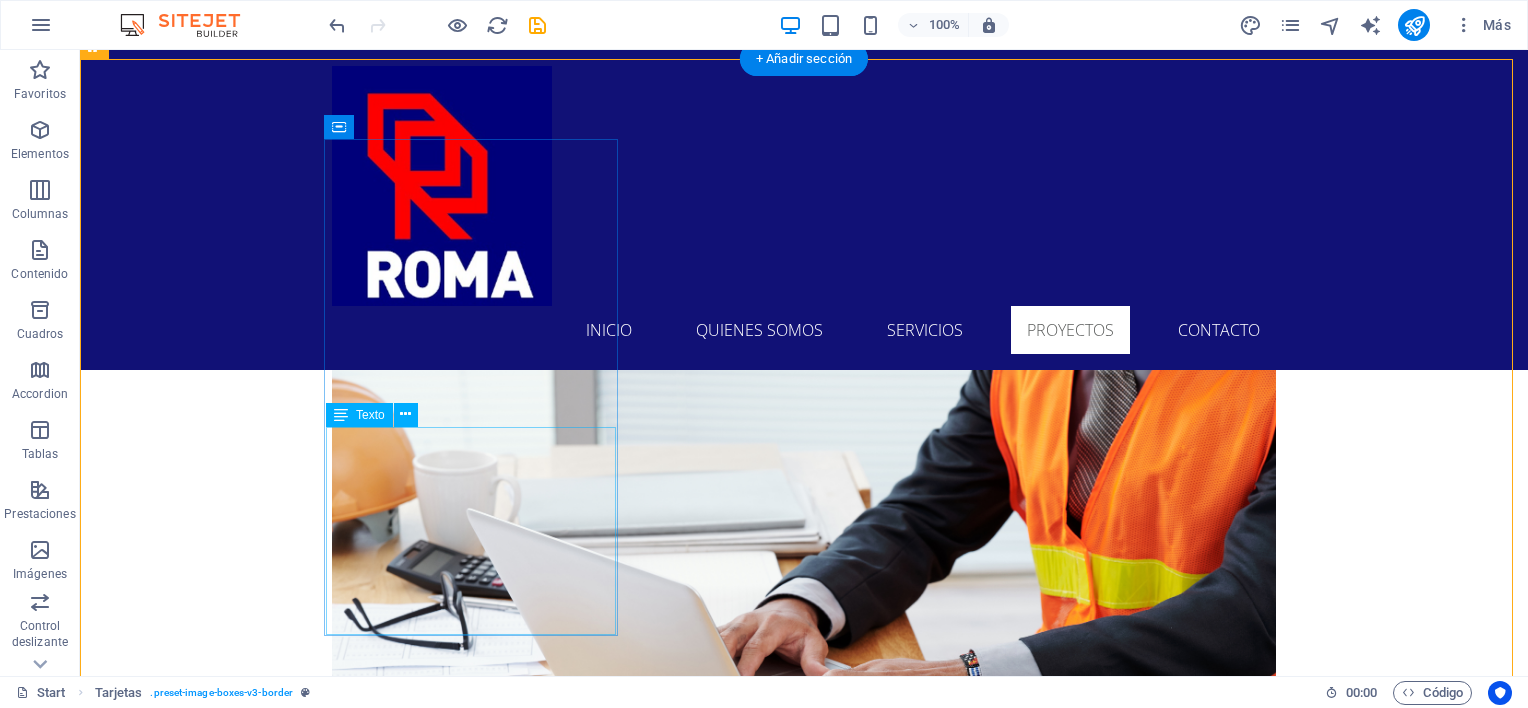 click on "Proyecto de ingeniería, cálculo y ejecución obras civiles de rampa vehicular y acceso peatonal. • Lugar: Isla Negra. • Mandante: Abogado [FIRST] [LAST]. • Año: 2022" at bounding box center (242, 5252) 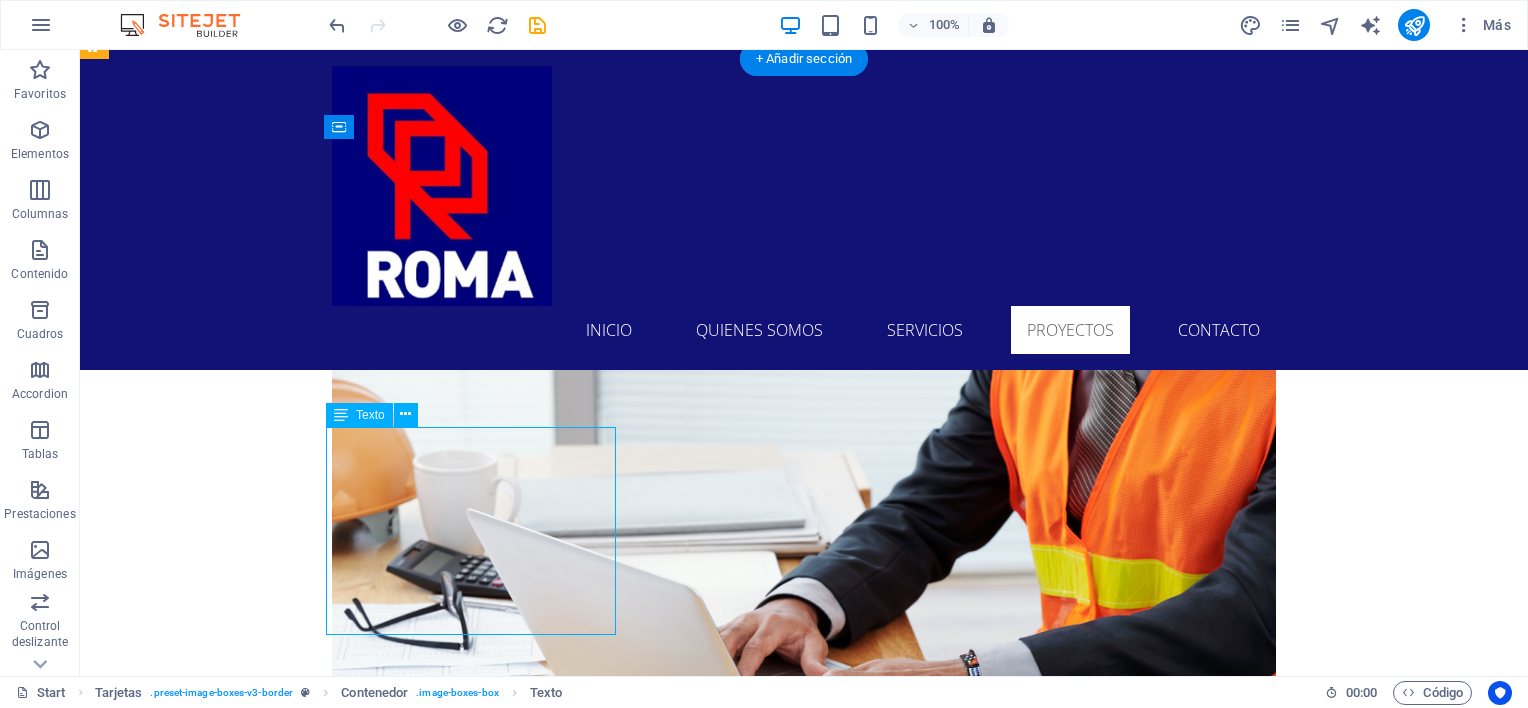 click on "Proyecto de ingeniería, cálculo y ejecución obras civiles de rampa vehicular y acceso peatonal. • Lugar: Isla Negra. • Mandante: Abogado [FIRST] [LAST]. • Año: 2022" at bounding box center (242, 5252) 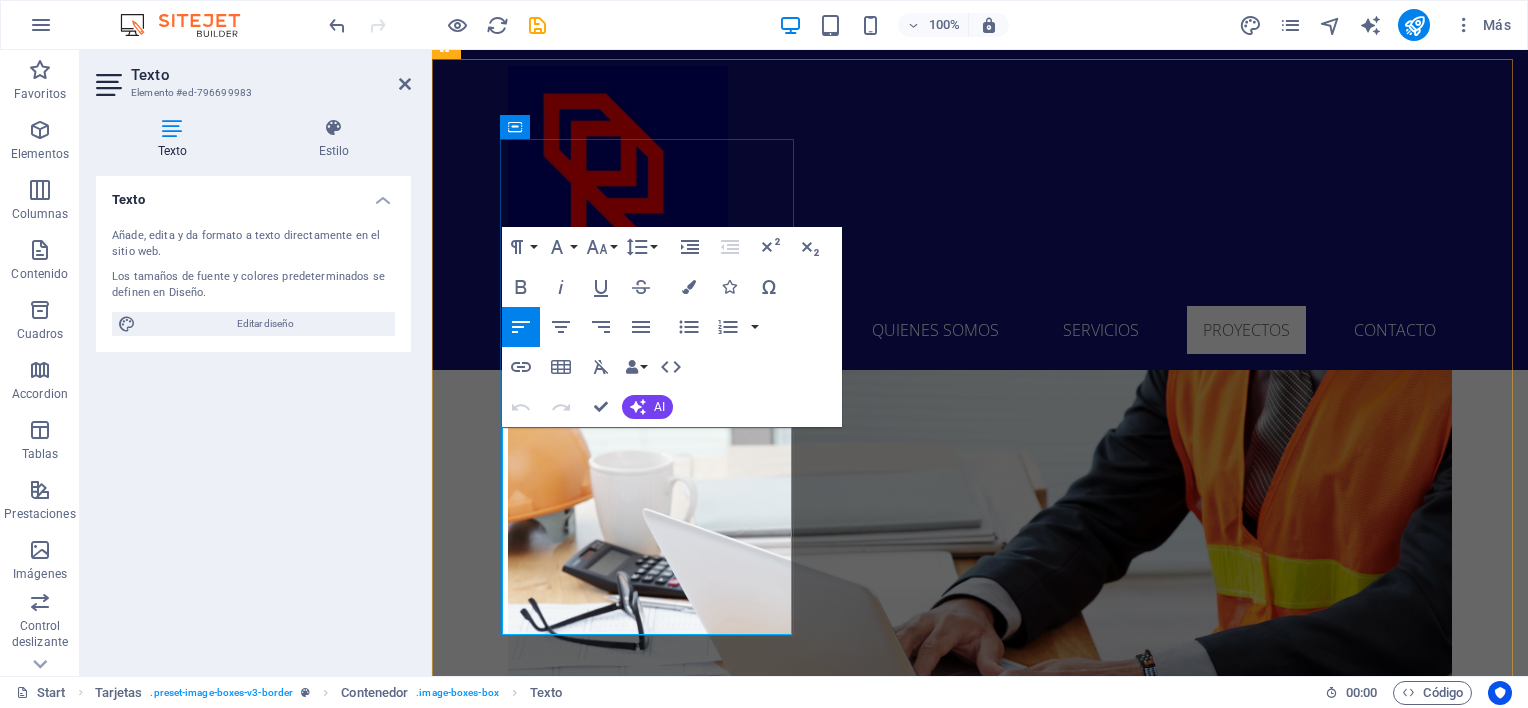 drag, startPoint x: 632, startPoint y: 605, endPoint x: 507, endPoint y: 533, distance: 144.25325 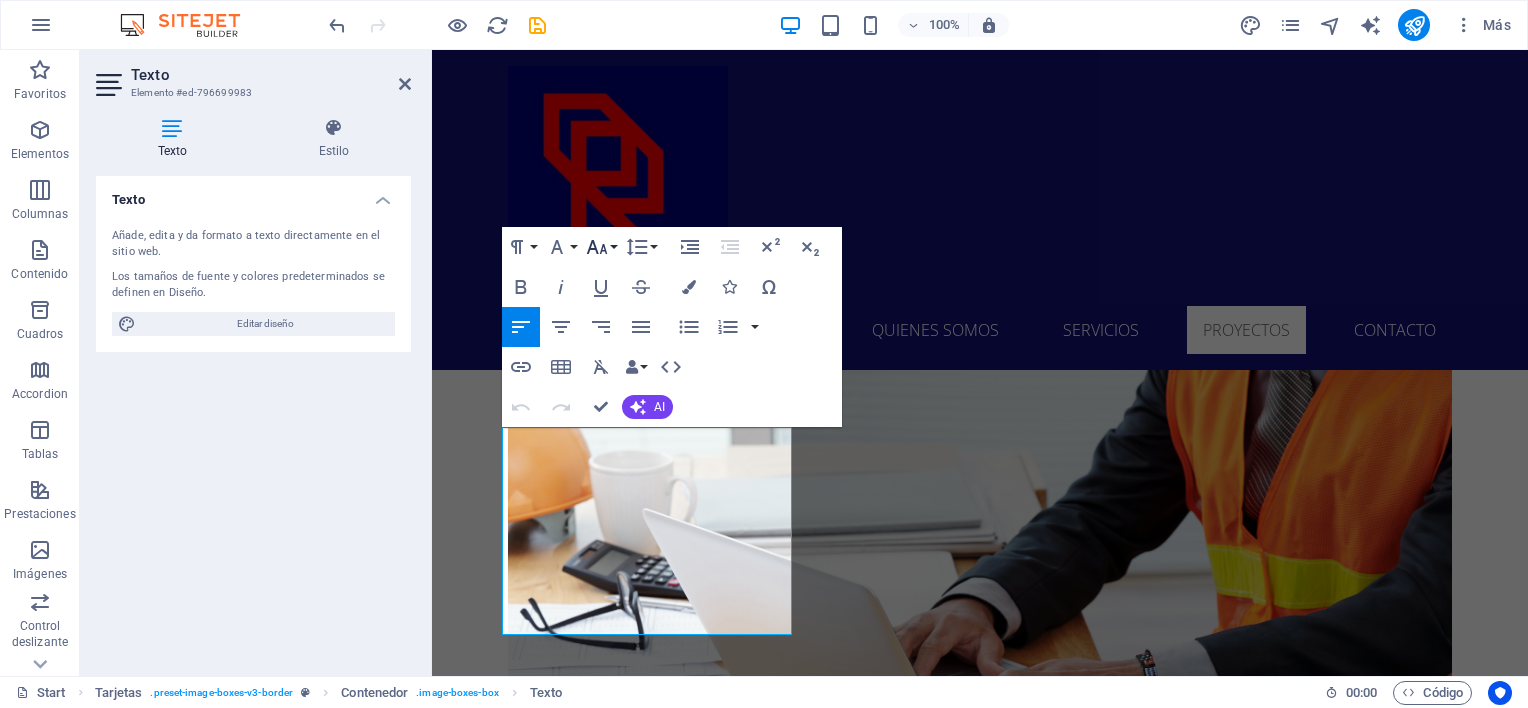 click 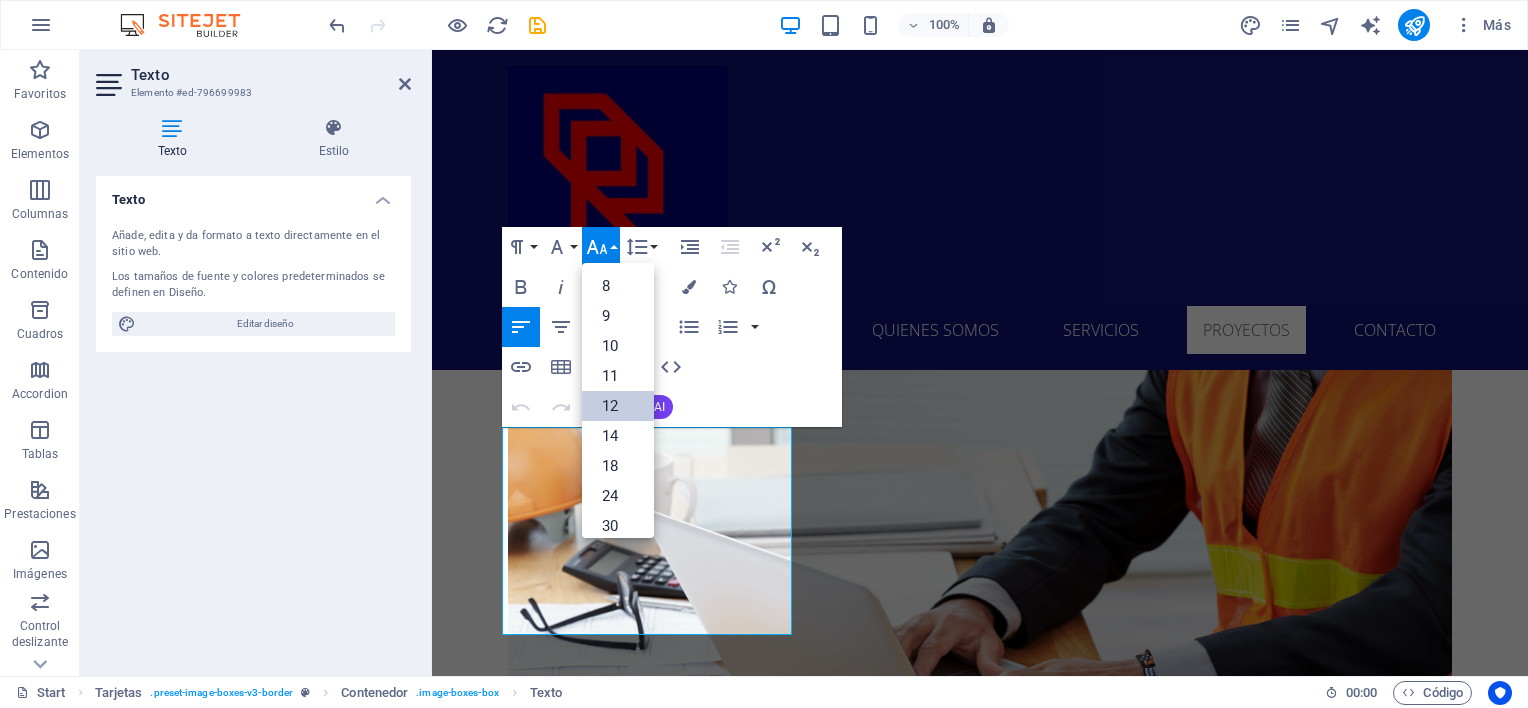 click on "12" at bounding box center (618, 406) 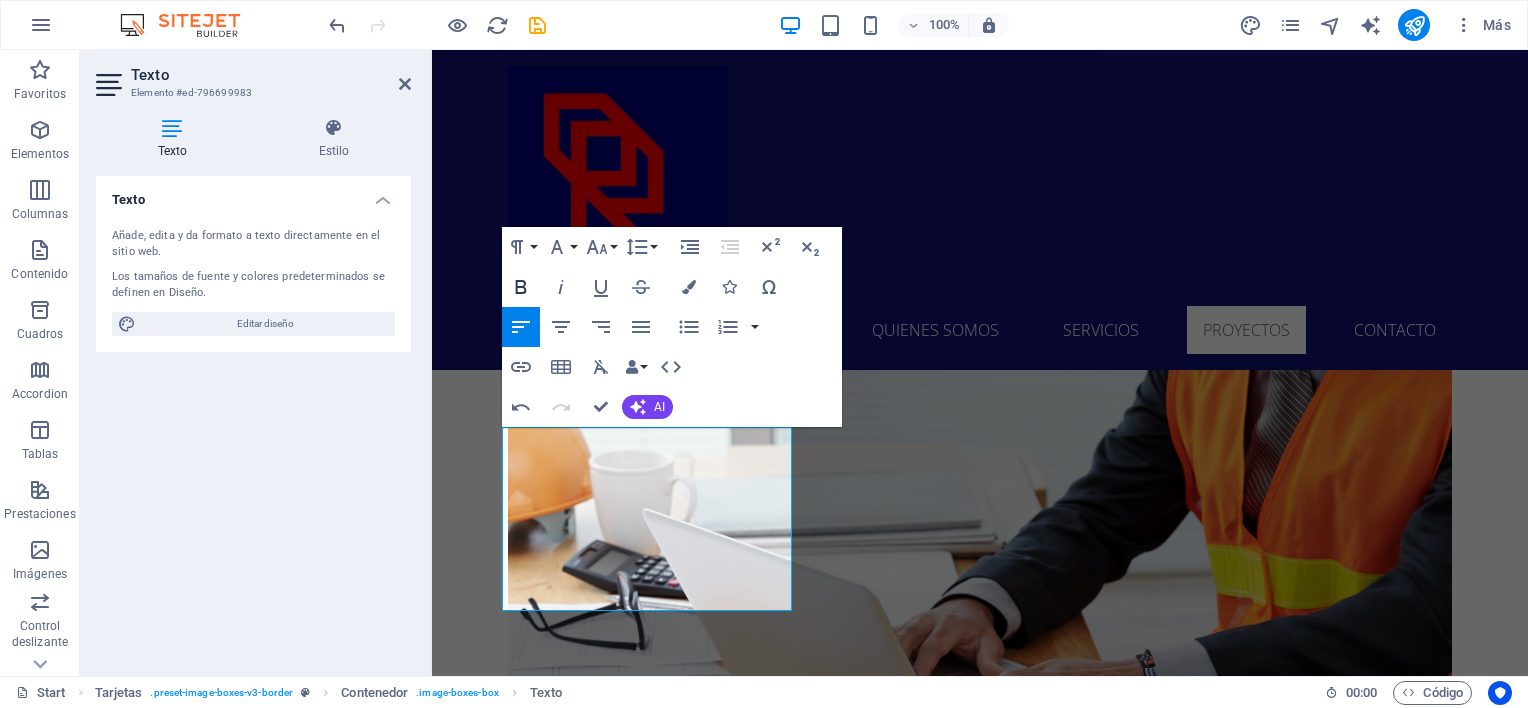 click 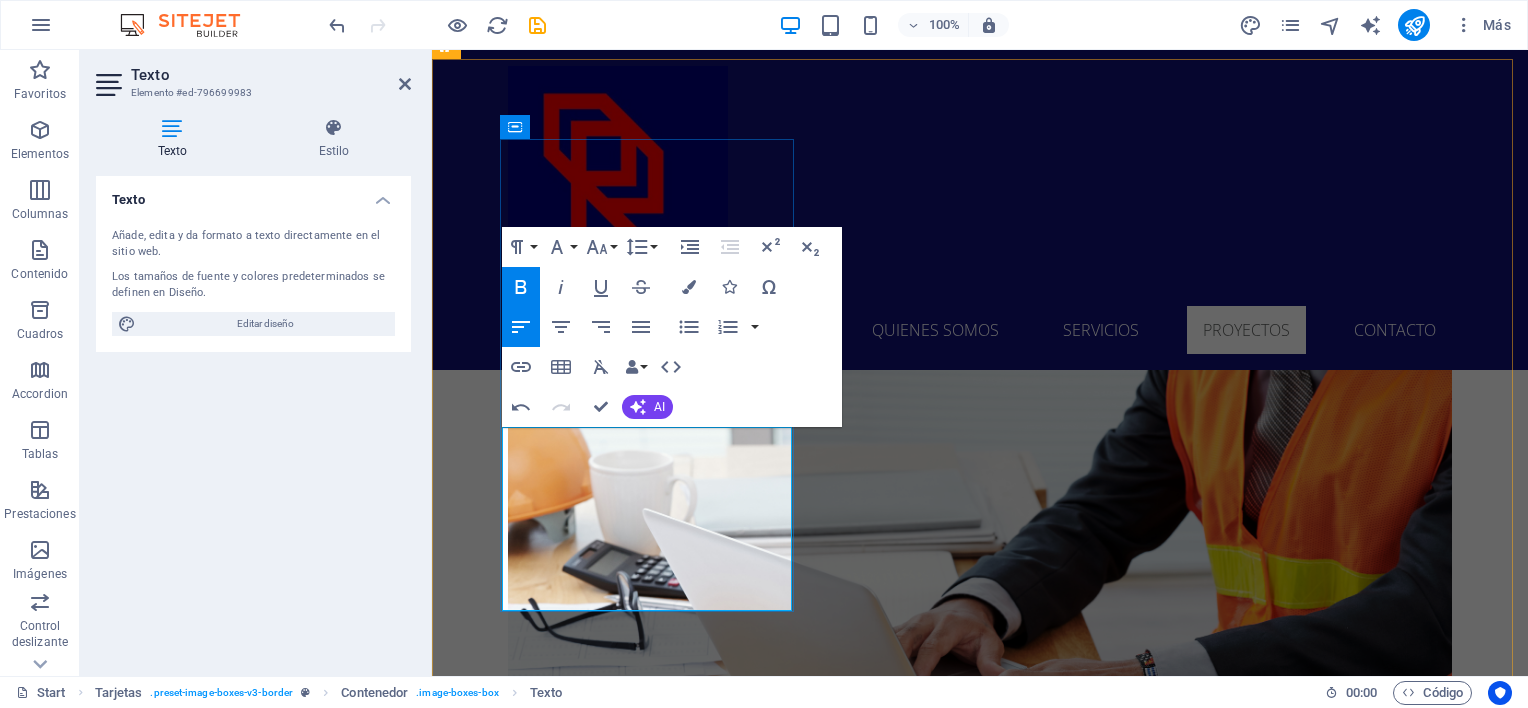 click on "• Año: 2022" at bounding box center [594, 5304] 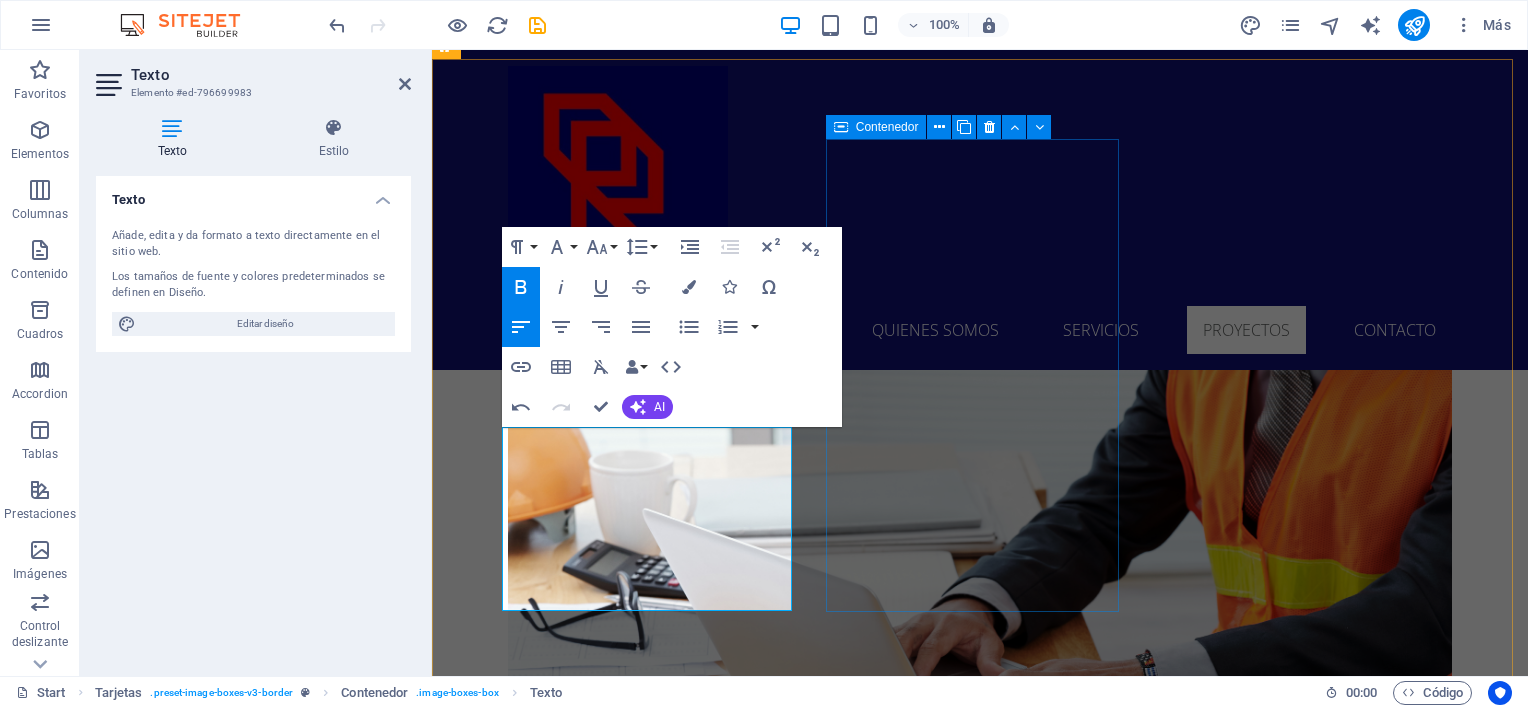 click on "Headline Lorem ipsum dolor sit amet, consectetuer adipiscing elit. Aenean commodo ligula eget dolor. Lorem ipsum dolor sit amet." at bounding box center [594, 5518] 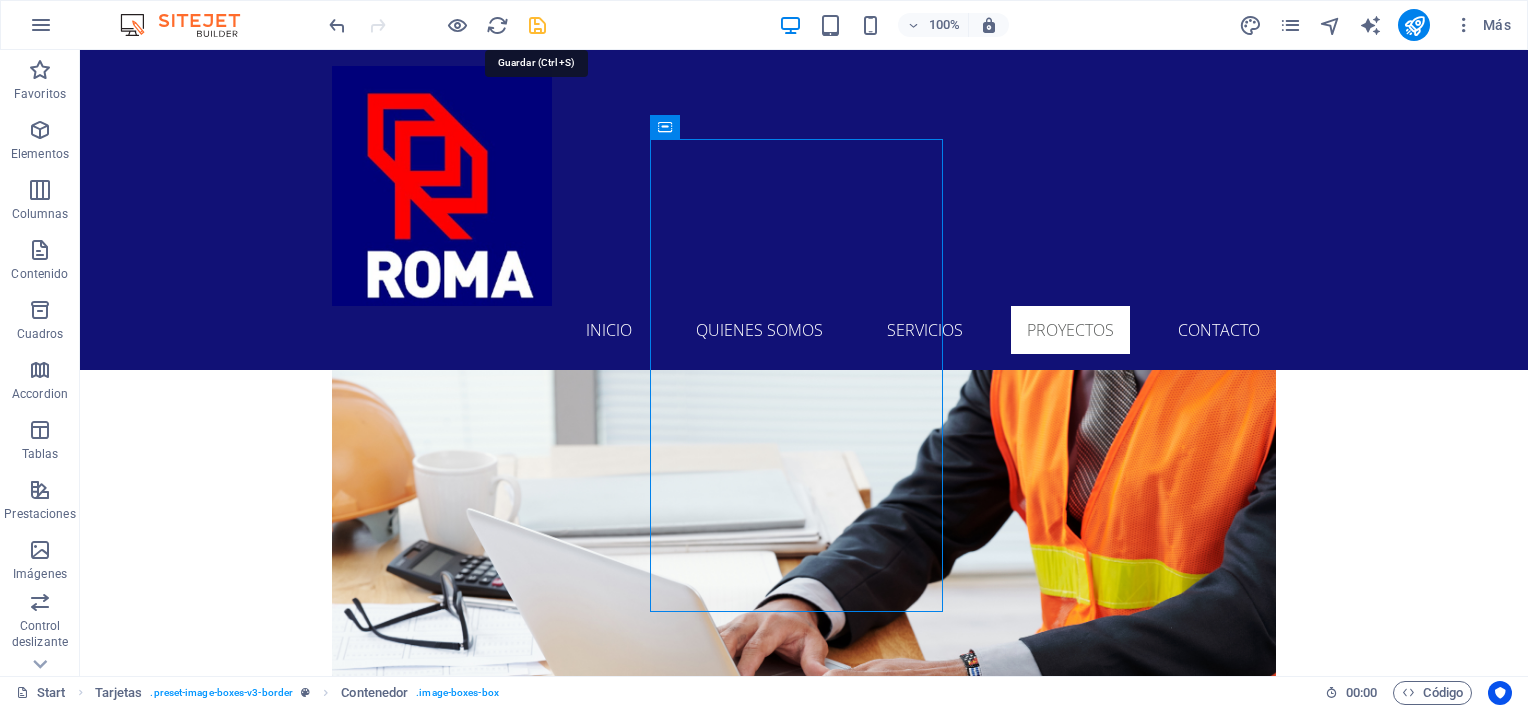 click at bounding box center [537, 25] 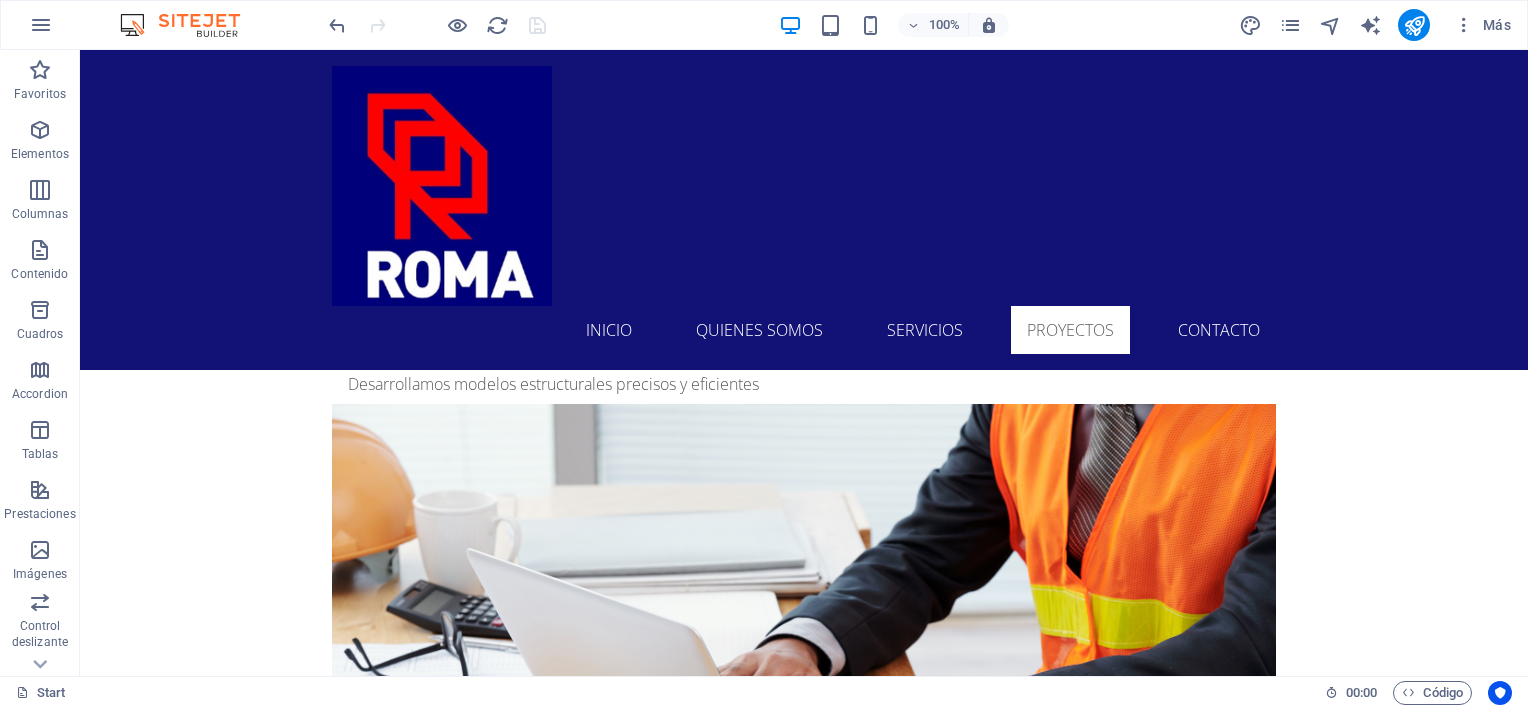 scroll, scrollTop: 5454, scrollLeft: 0, axis: vertical 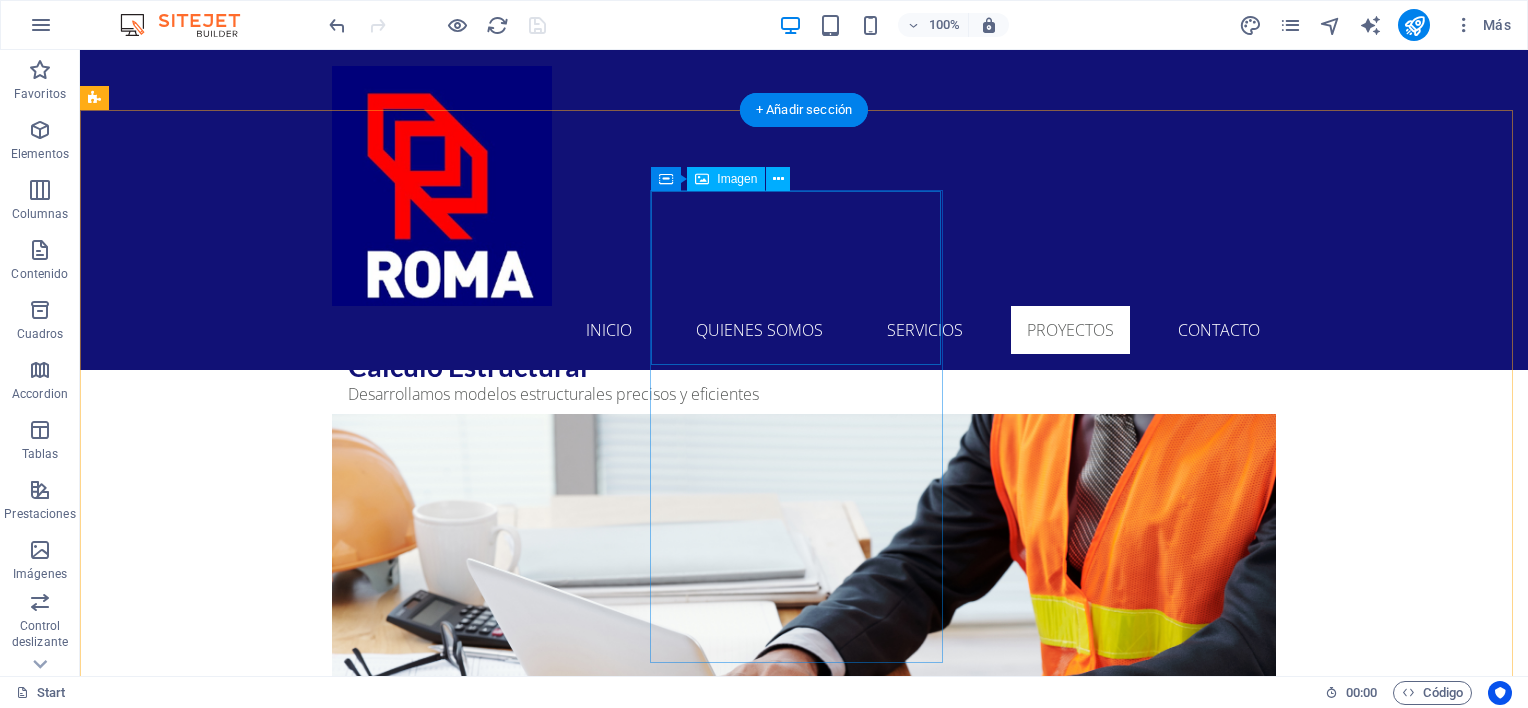 click at bounding box center [242, 5489] 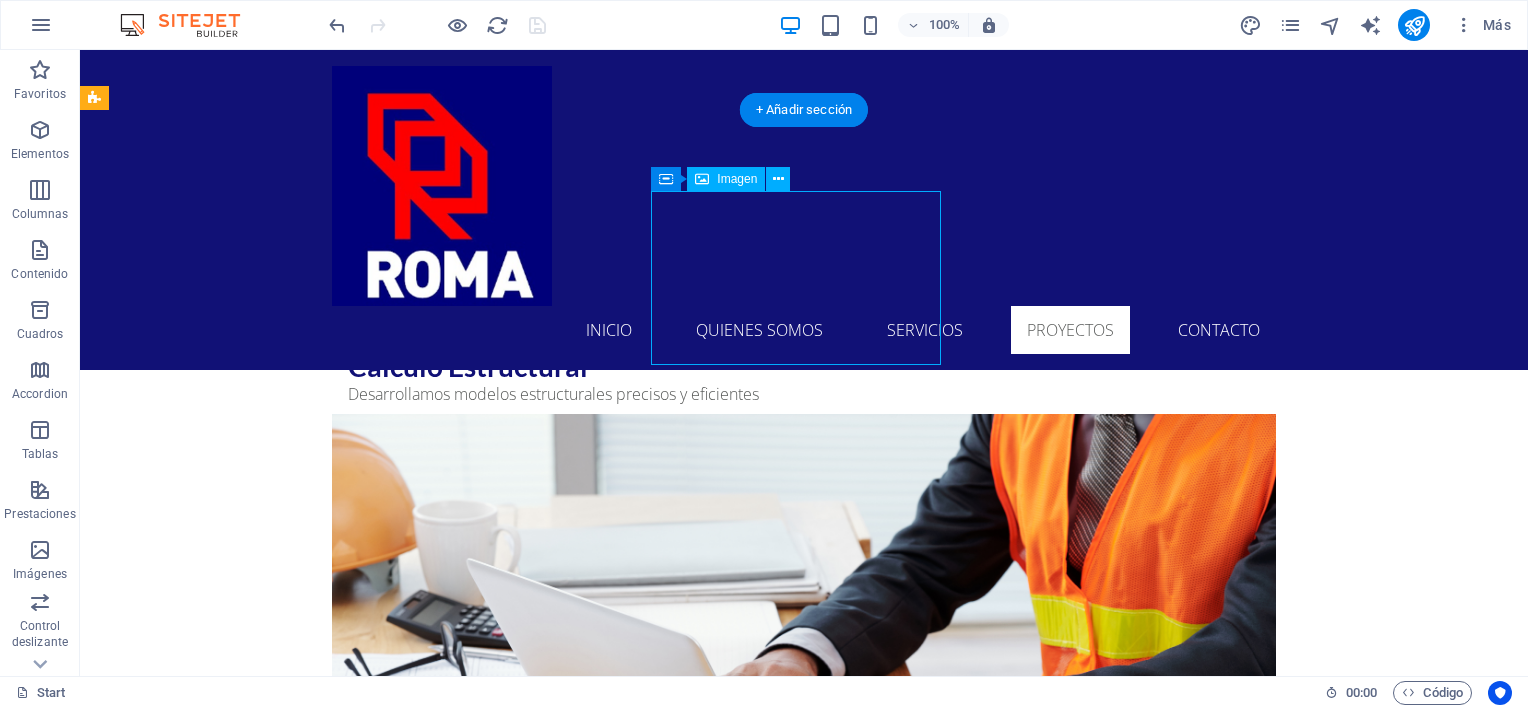 click at bounding box center (242, 5489) 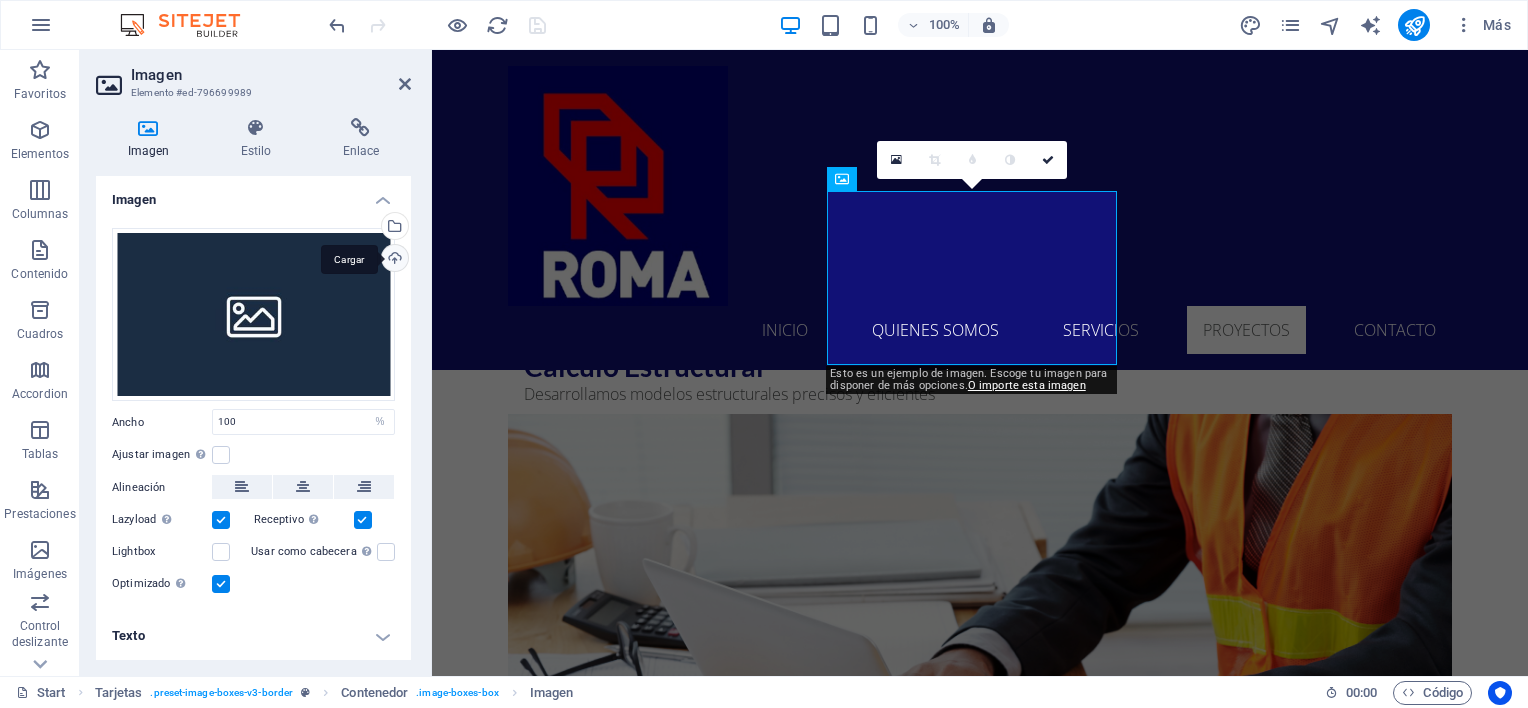 click on "Cargar" at bounding box center [393, 260] 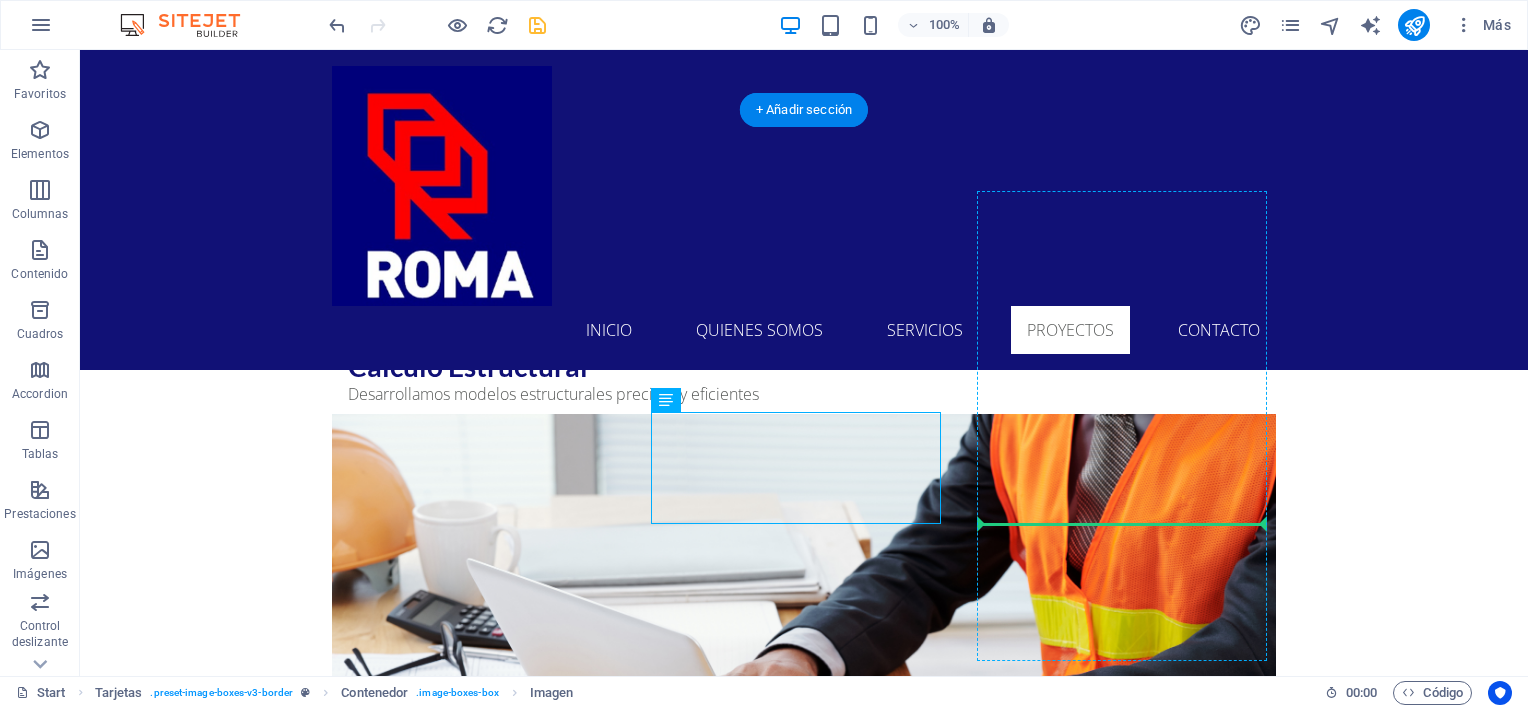 drag, startPoint x: 724, startPoint y: 474, endPoint x: 1081, endPoint y: 480, distance: 357.0504 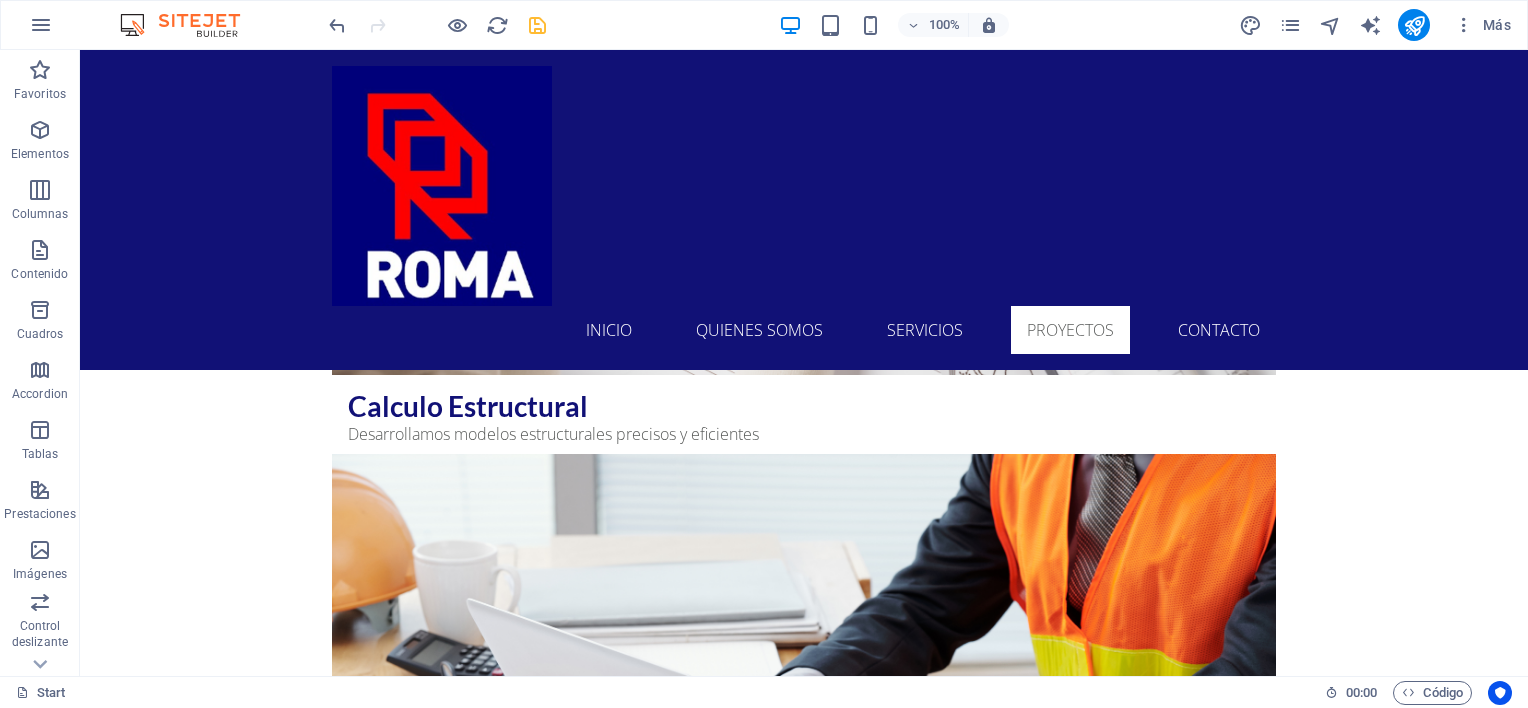 scroll, scrollTop: 5404, scrollLeft: 0, axis: vertical 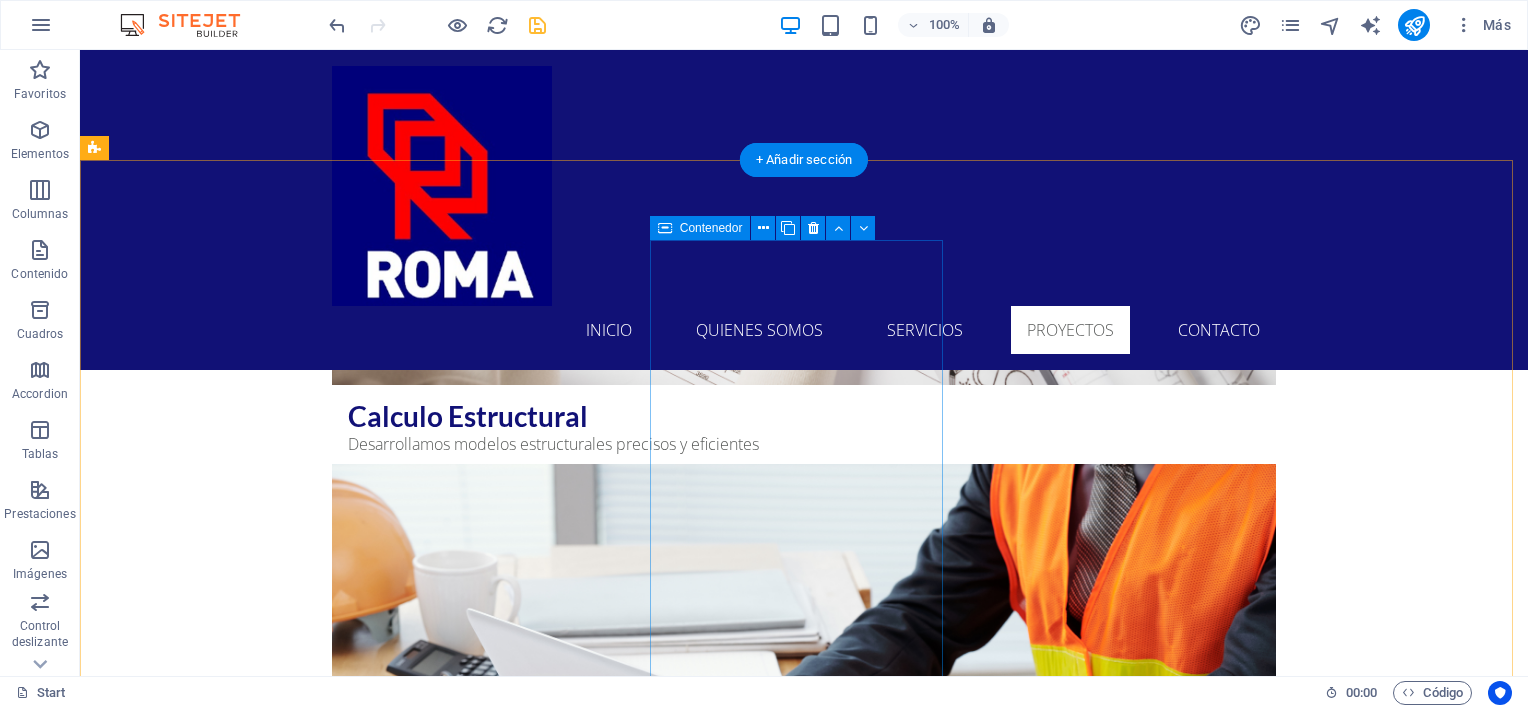 click on "Headline" at bounding box center [242, 5628] 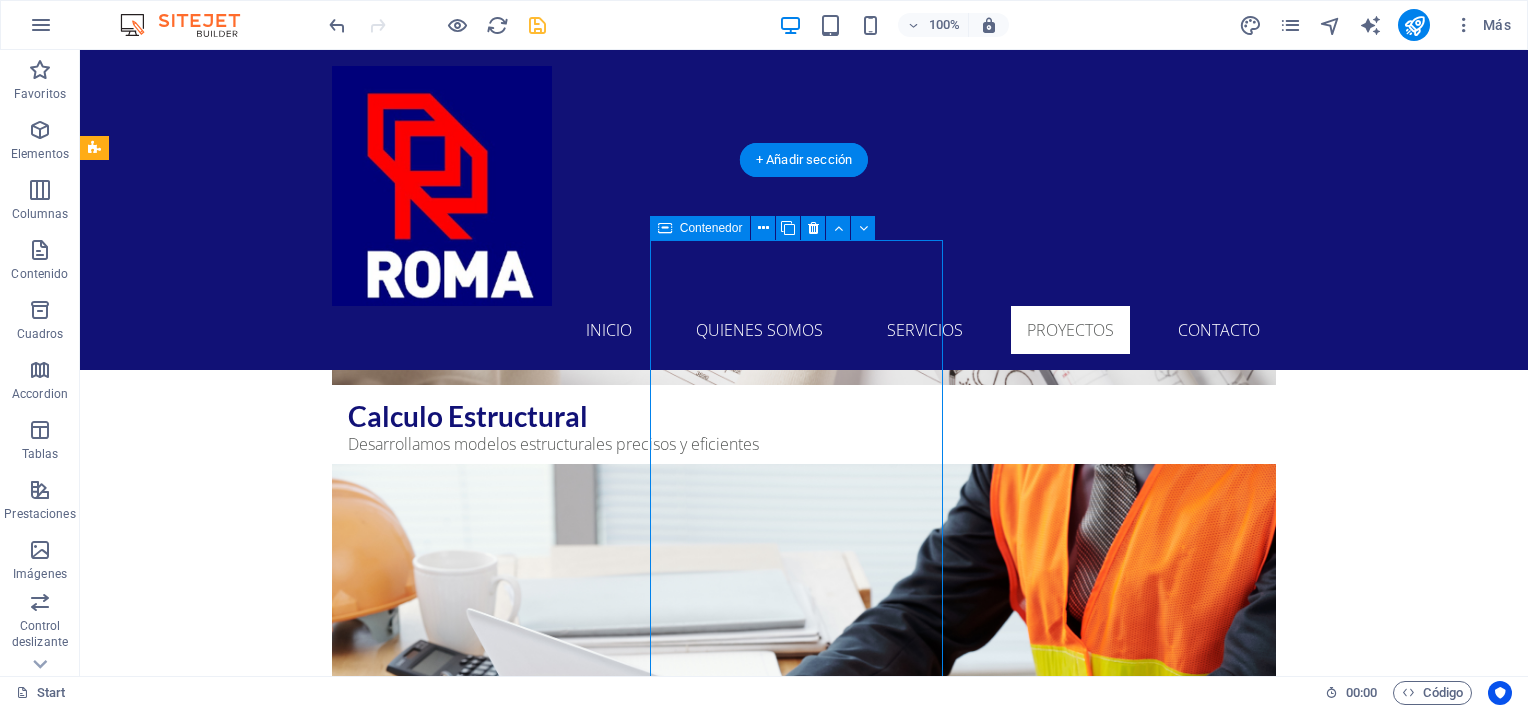 click on "Headline" at bounding box center [242, 5628] 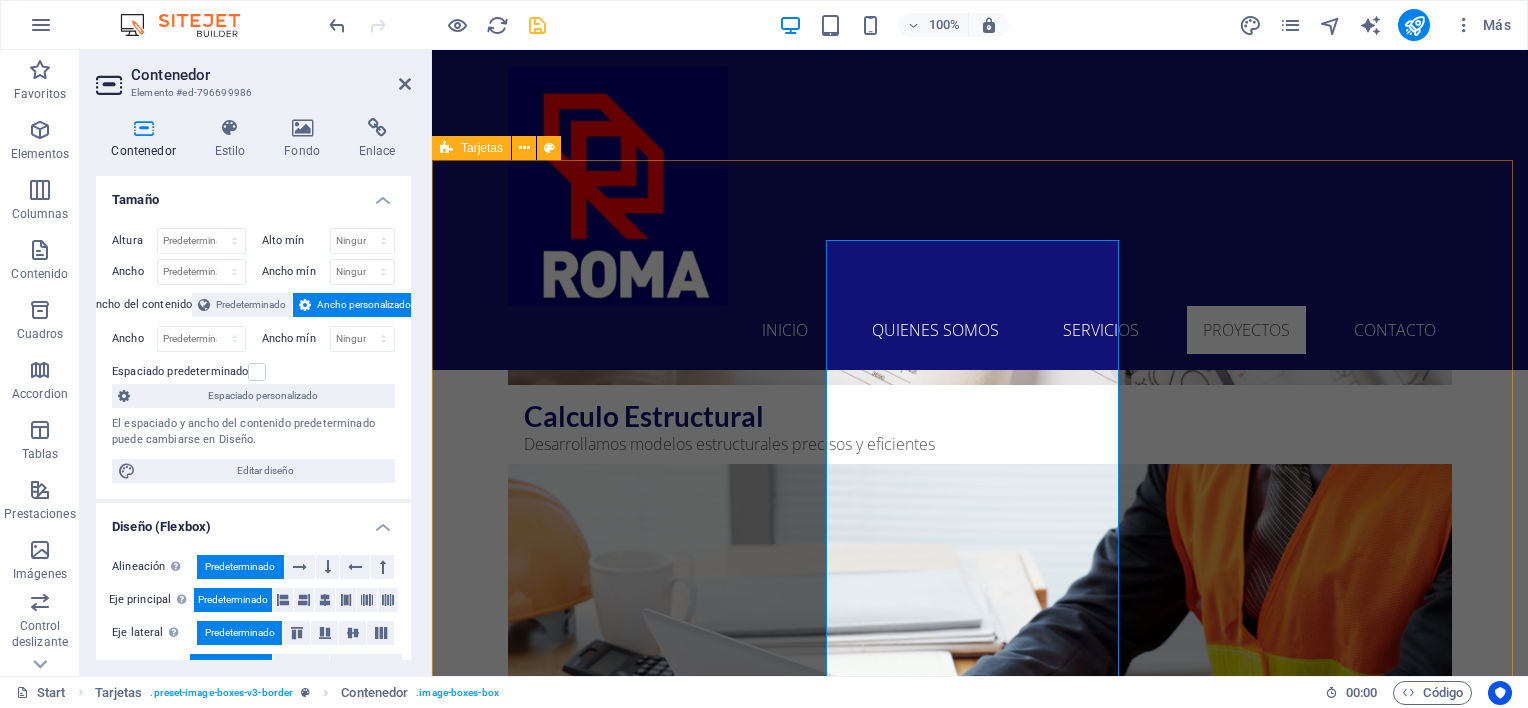 click on "CASA PARTICULAR [LAST] Proyecto de ingeniería, cálculo y ejecución obras civiles de rampa vehicular y acceso peatonal. • Lugar: Isla Negra. • Mandante: Abogado [FIRST] [LAST]. • Año: 2022 Headline Headline Lorem ipsum dolor sit amet, consectetuer adipiscing elit. Aenean commodo ligula eget dolor. Lorem ipsum dolor sit amet. Lorem ipsum dolor sit amet, consectetuer adipiscing elit. Aenean commodo ligula eget dolor. Lorem ipsum dolor sit amet." at bounding box center [980, 5619] 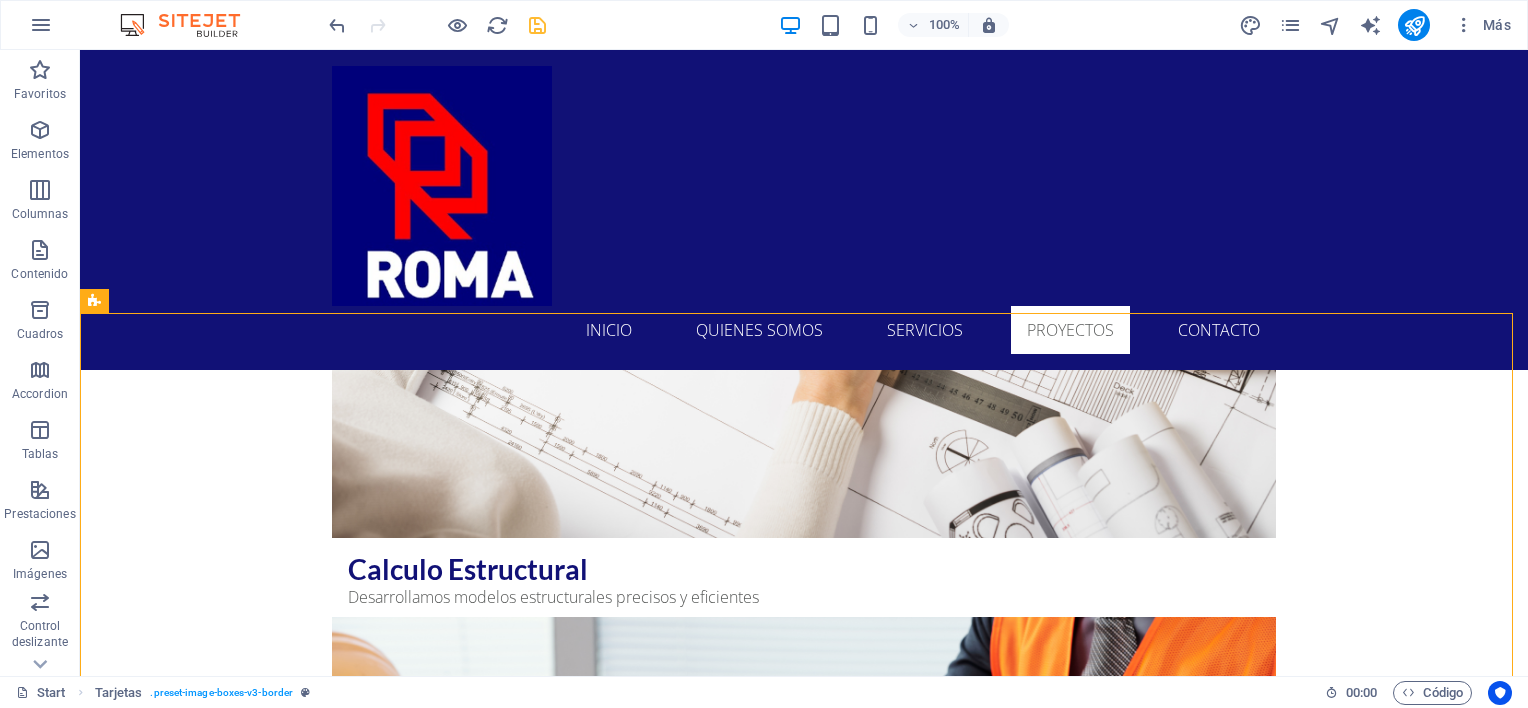 scroll, scrollTop: 5261, scrollLeft: 0, axis: vertical 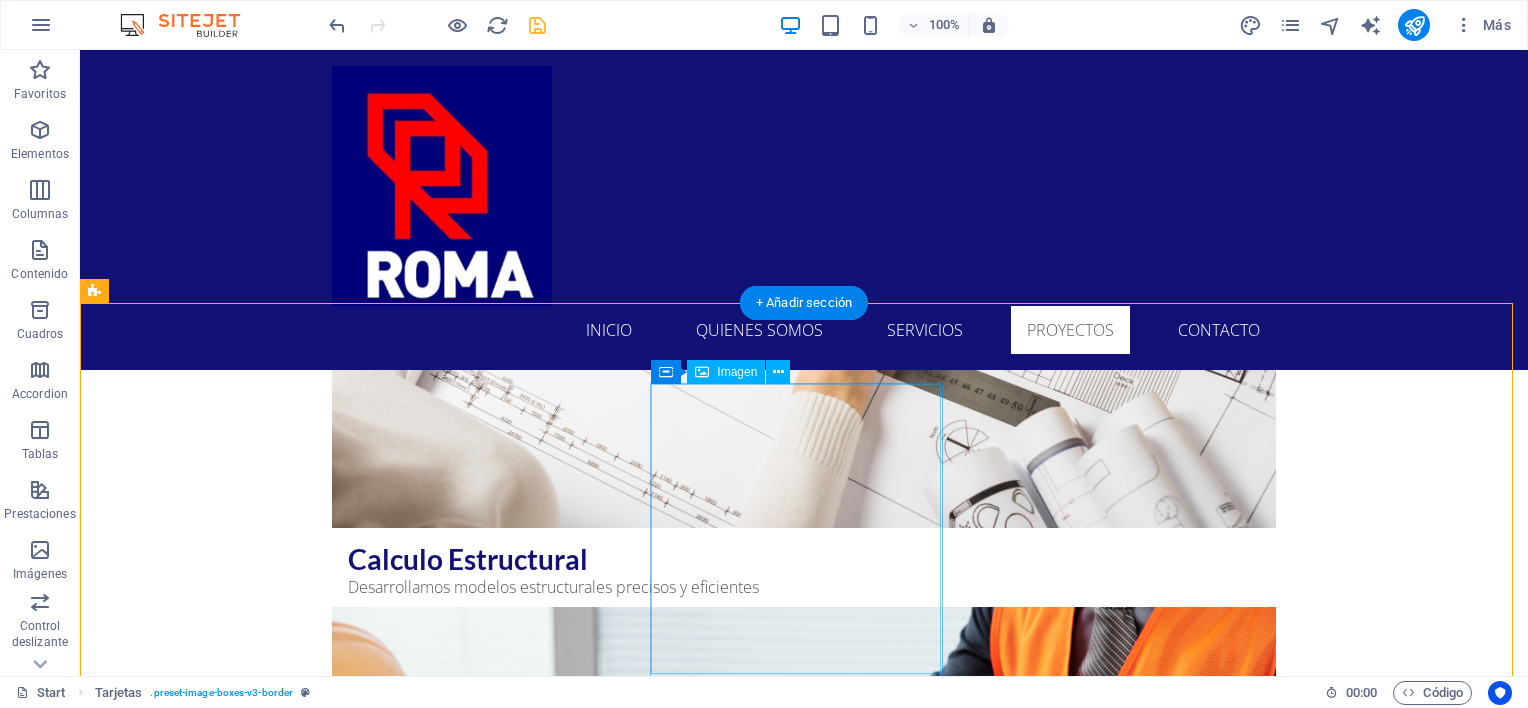 click at bounding box center [242, 5739] 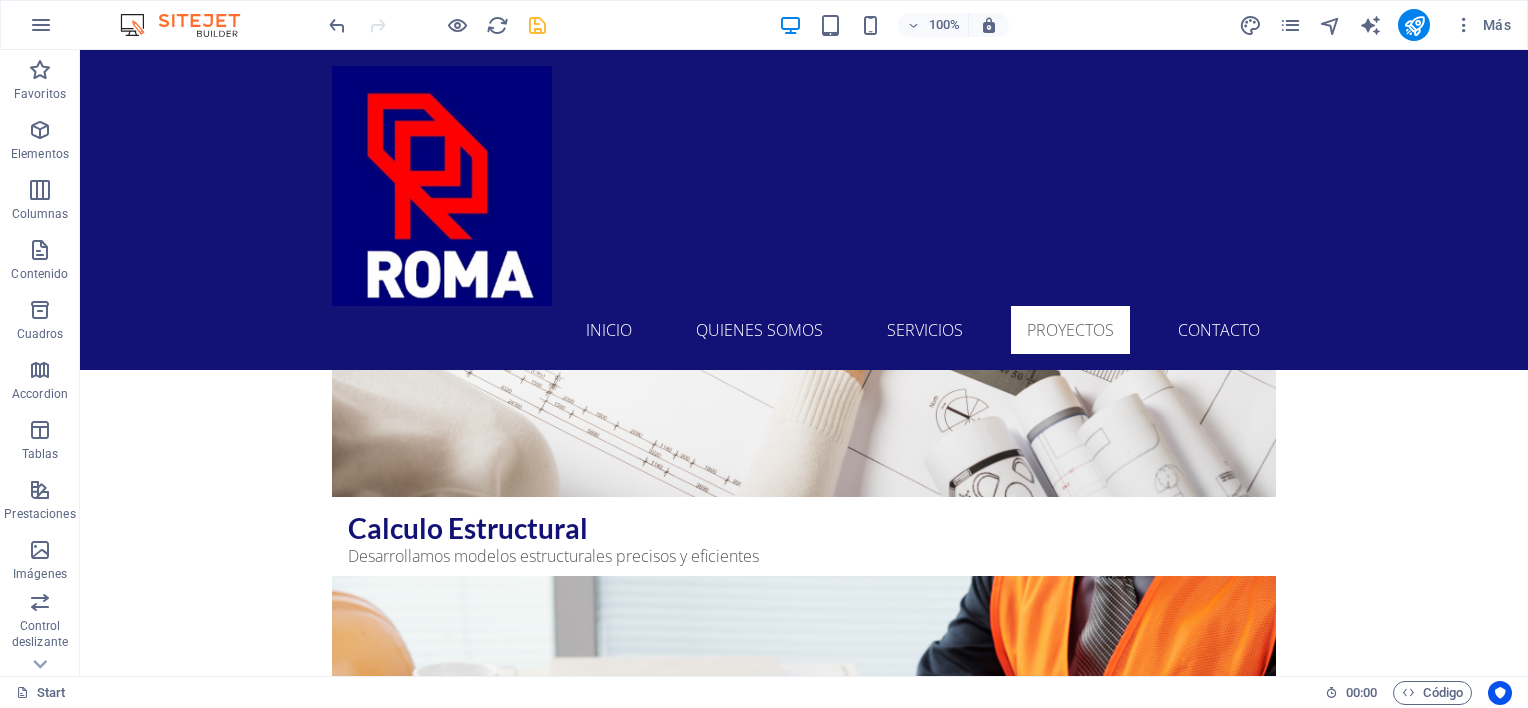 scroll, scrollTop: 5322, scrollLeft: 0, axis: vertical 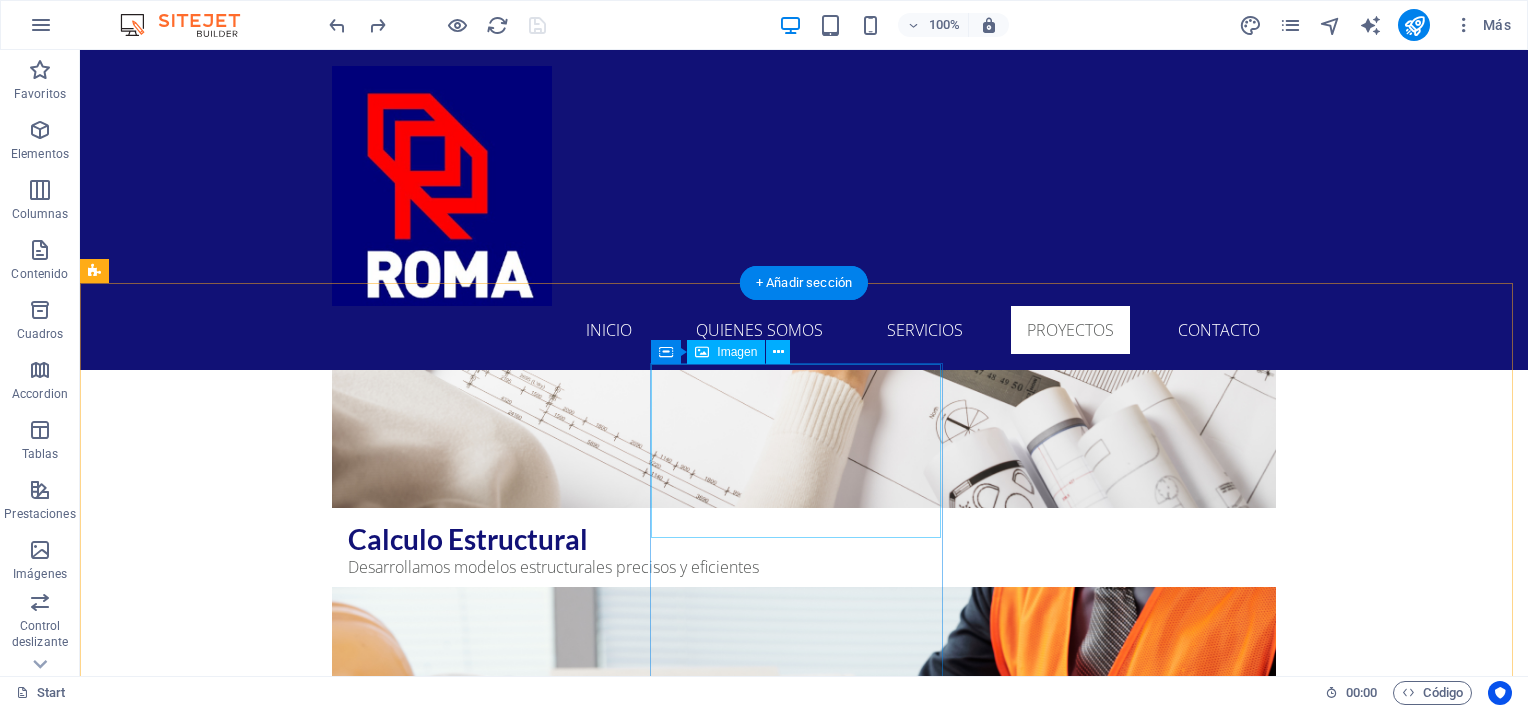 click at bounding box center (242, 5662) 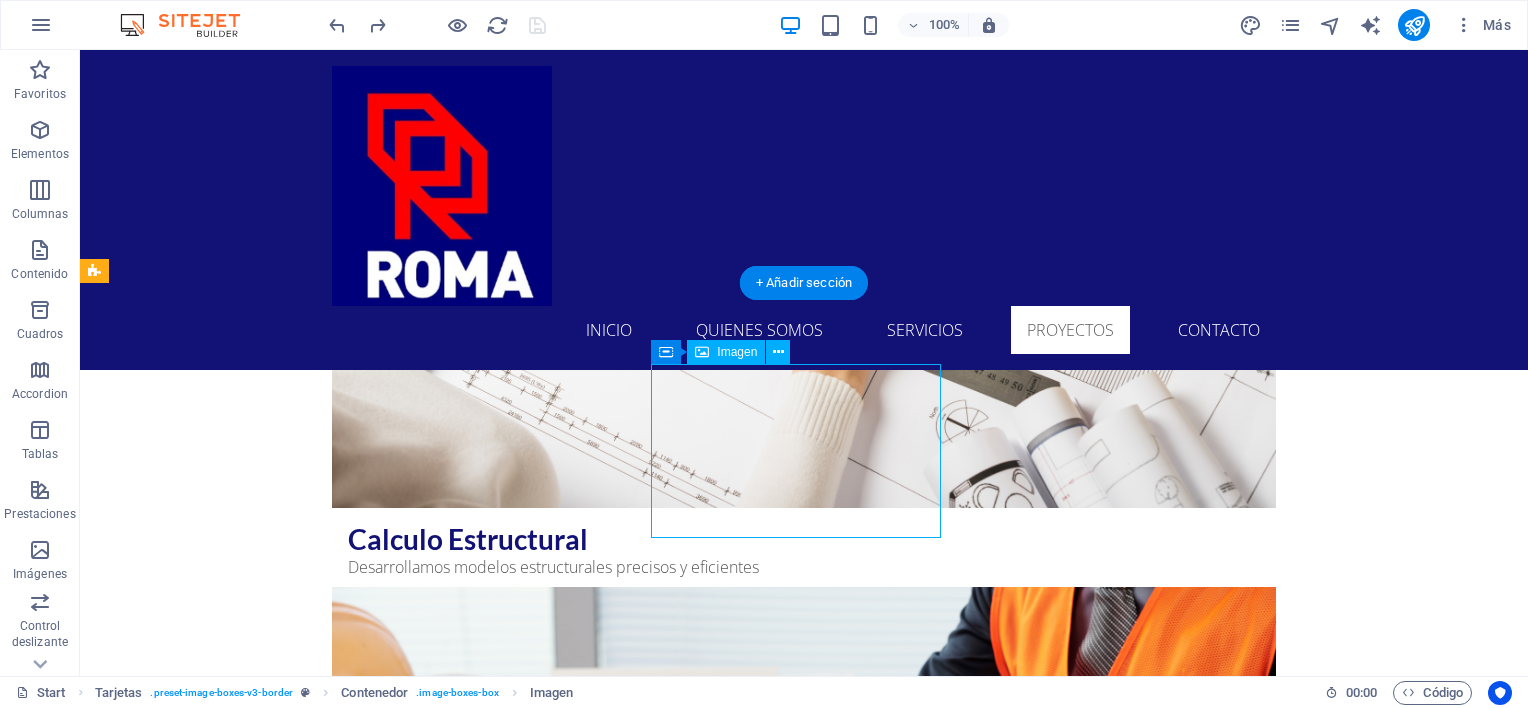 click at bounding box center [242, 5662] 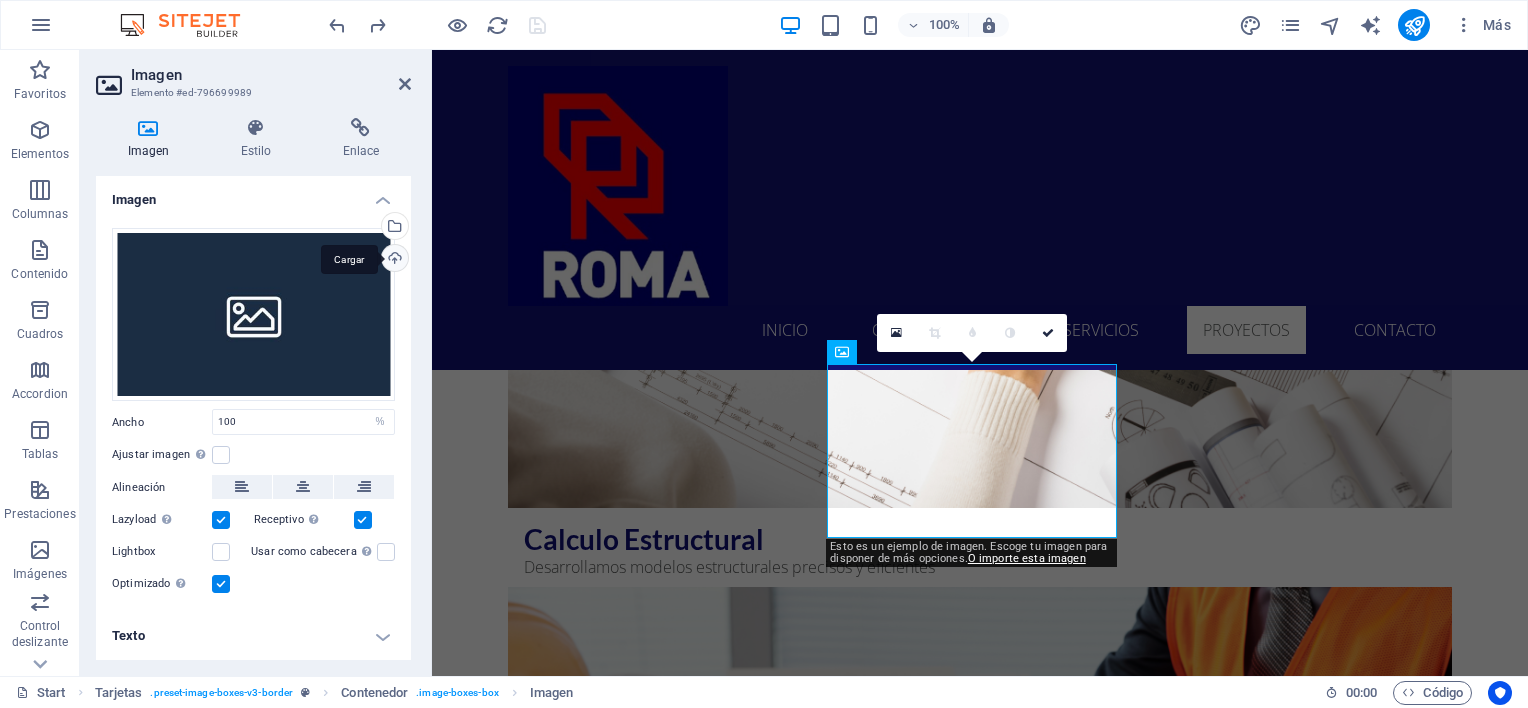 click on "Cargar" at bounding box center (393, 260) 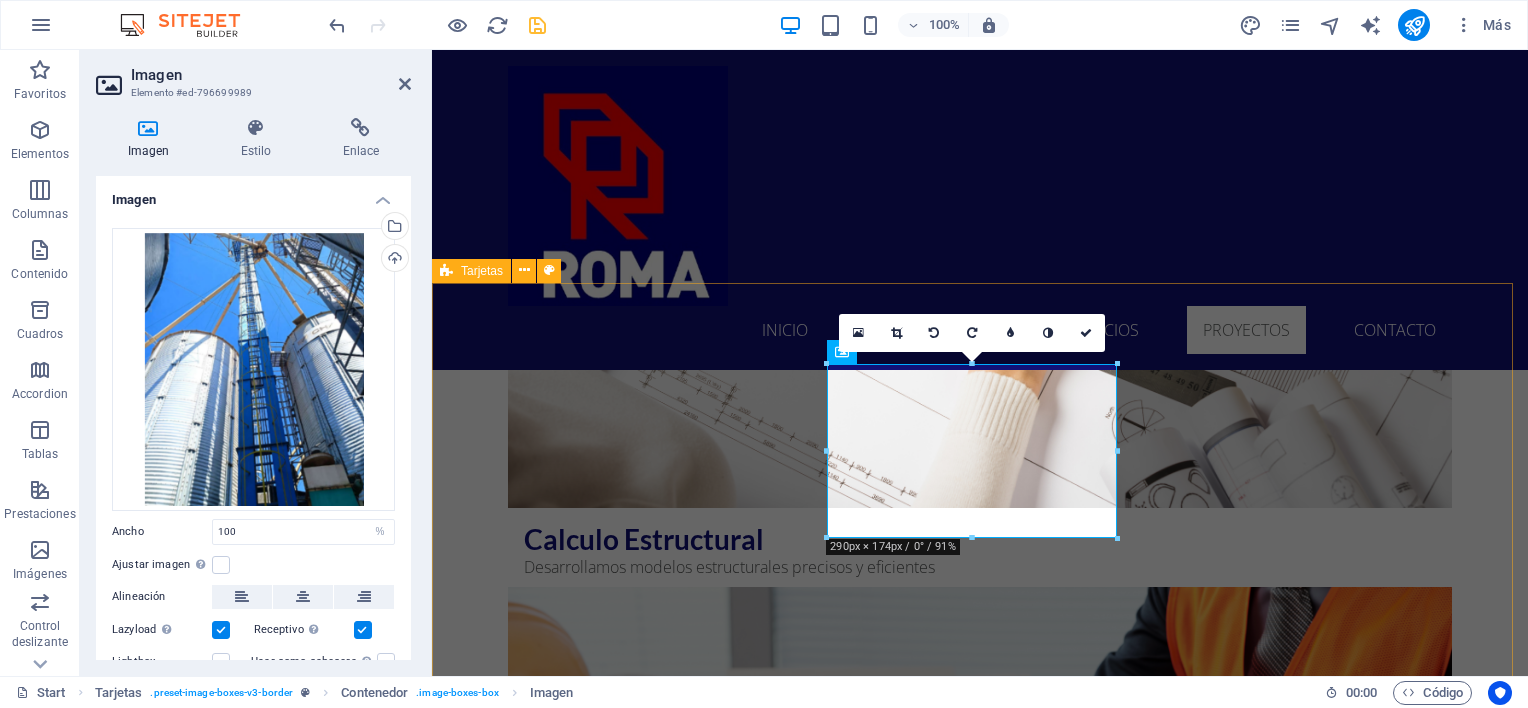 click on "CASA PARTICULAR [LAST] Proyecto de ingeniería, cálculo y ejecución obras civiles de rampa vehicular y acceso peatonal. • Lugar: Isla Negra. • Mandante: Abogado [FIRST] [LAST]. • Año: 2022 Headline Lorem ipsum dolor sit amet, consectetuer adipiscing elit. Aenean commodo ligula eget dolor. Lorem ipsum dolor sit amet. Headline Lorem ipsum dolor sit amet, consectetuer adipiscing elit. Aenean commodo ligula eget dolor. Lorem ipsum dolor sit amet." at bounding box center (980, 5742) 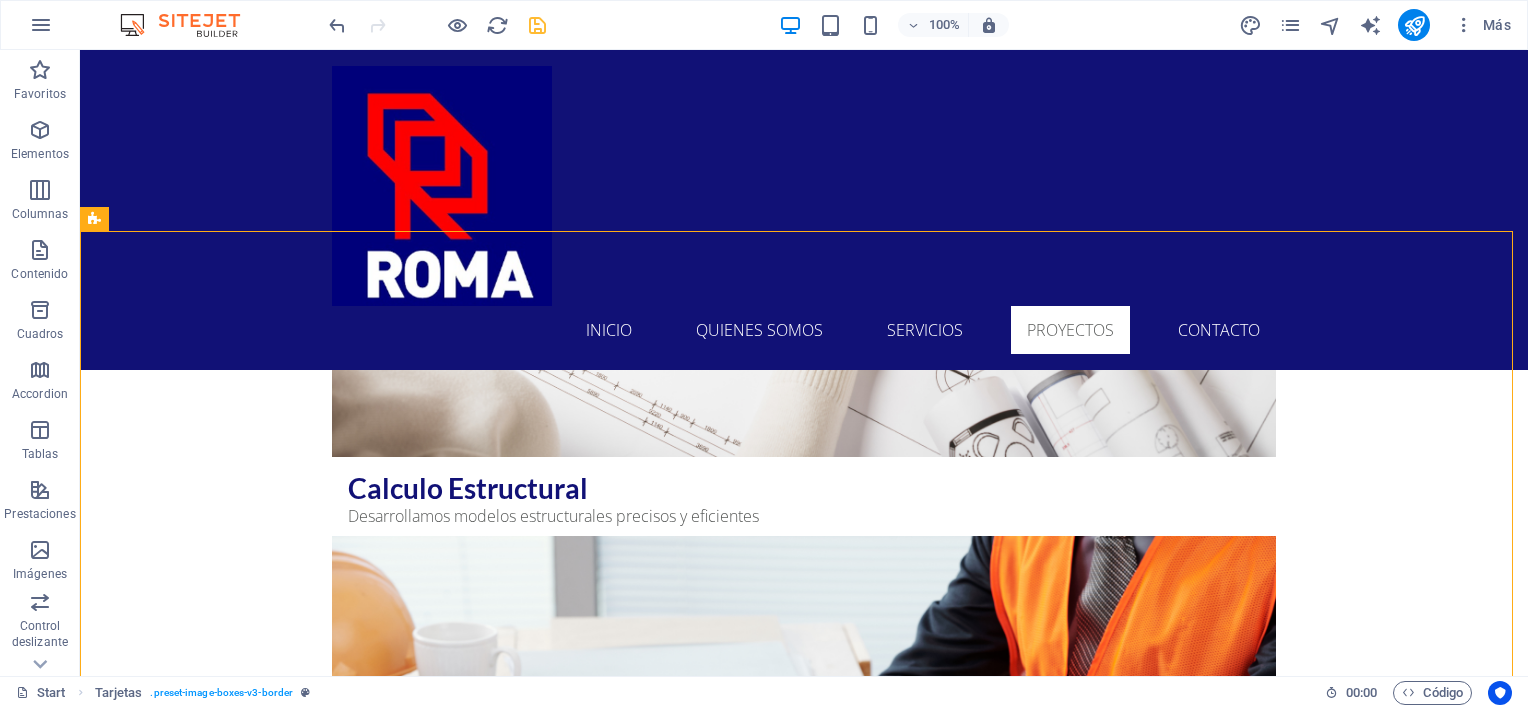 scroll, scrollTop: 5322, scrollLeft: 0, axis: vertical 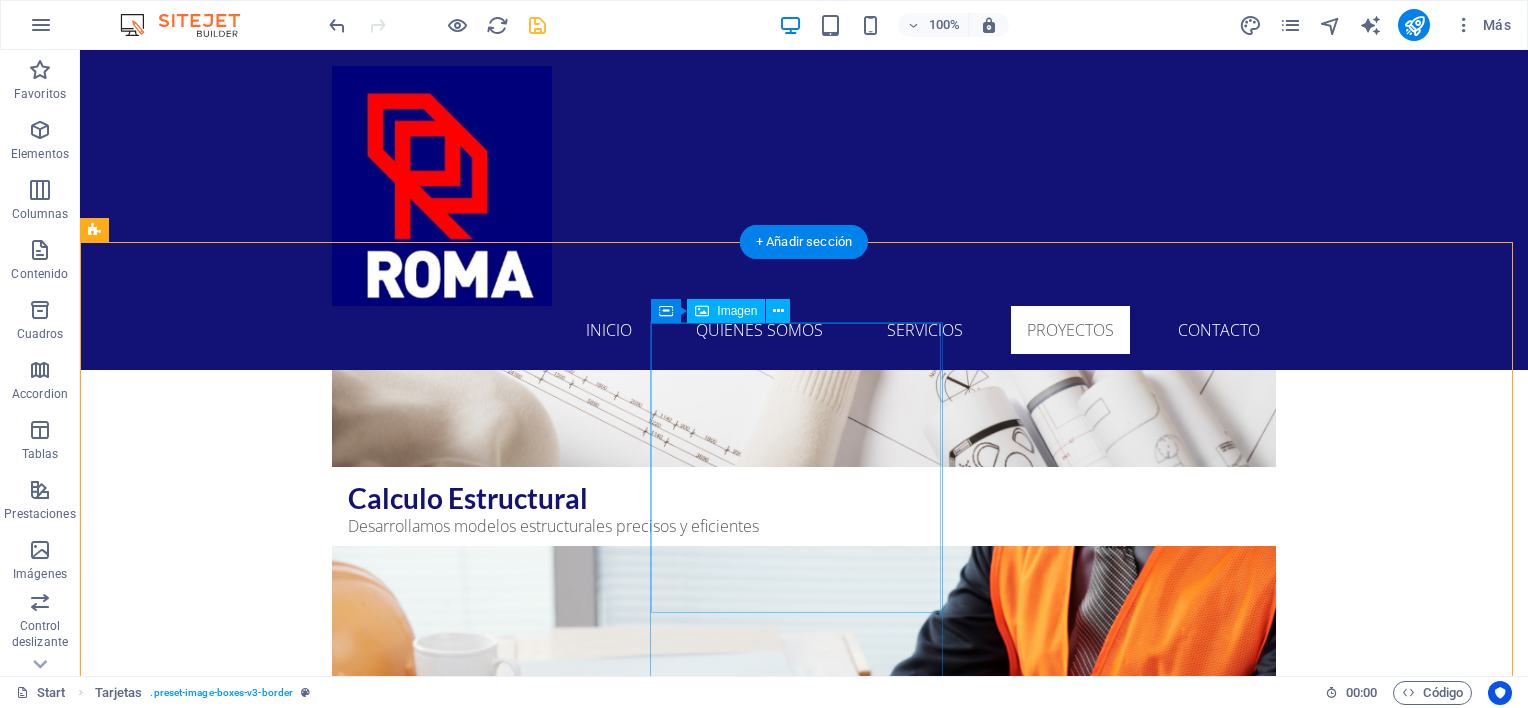click at bounding box center [242, 5678] 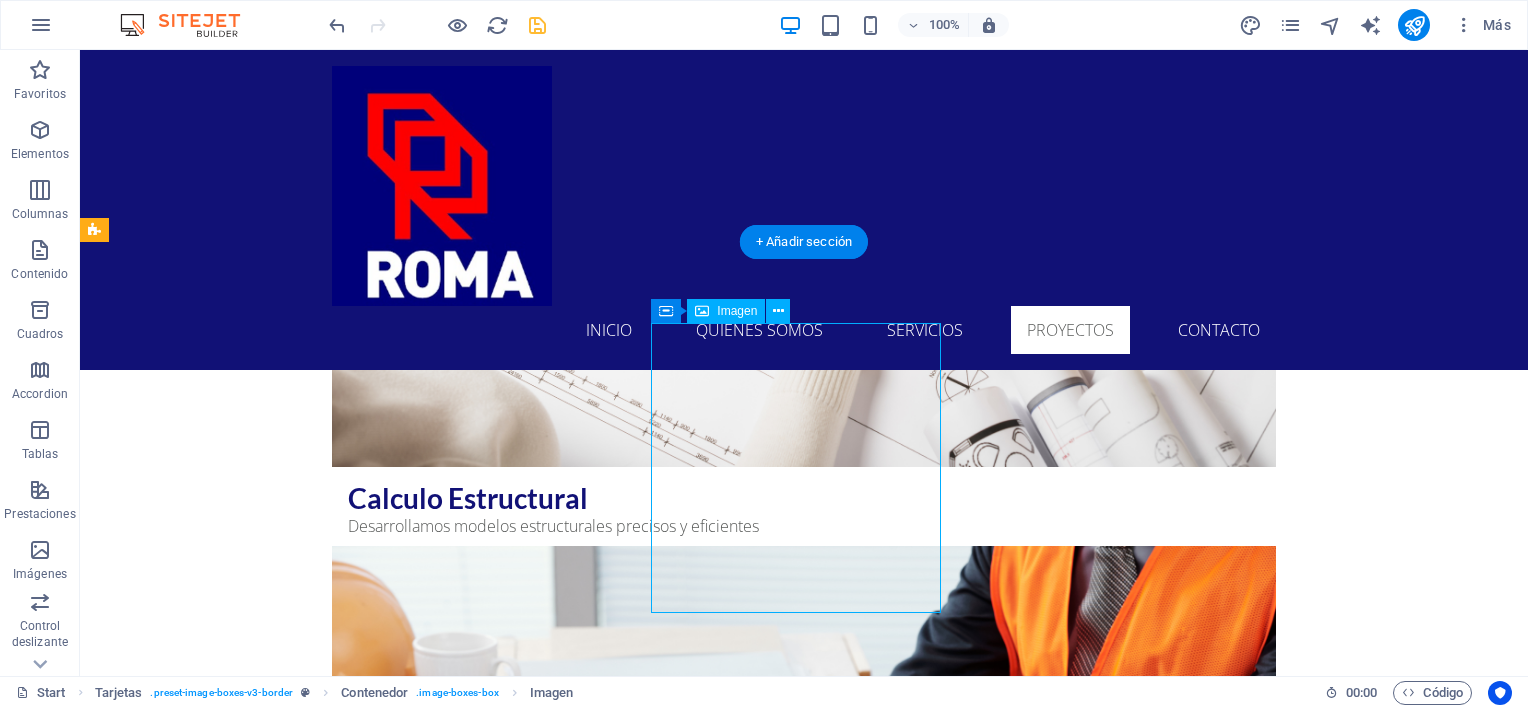 click at bounding box center [242, 5678] 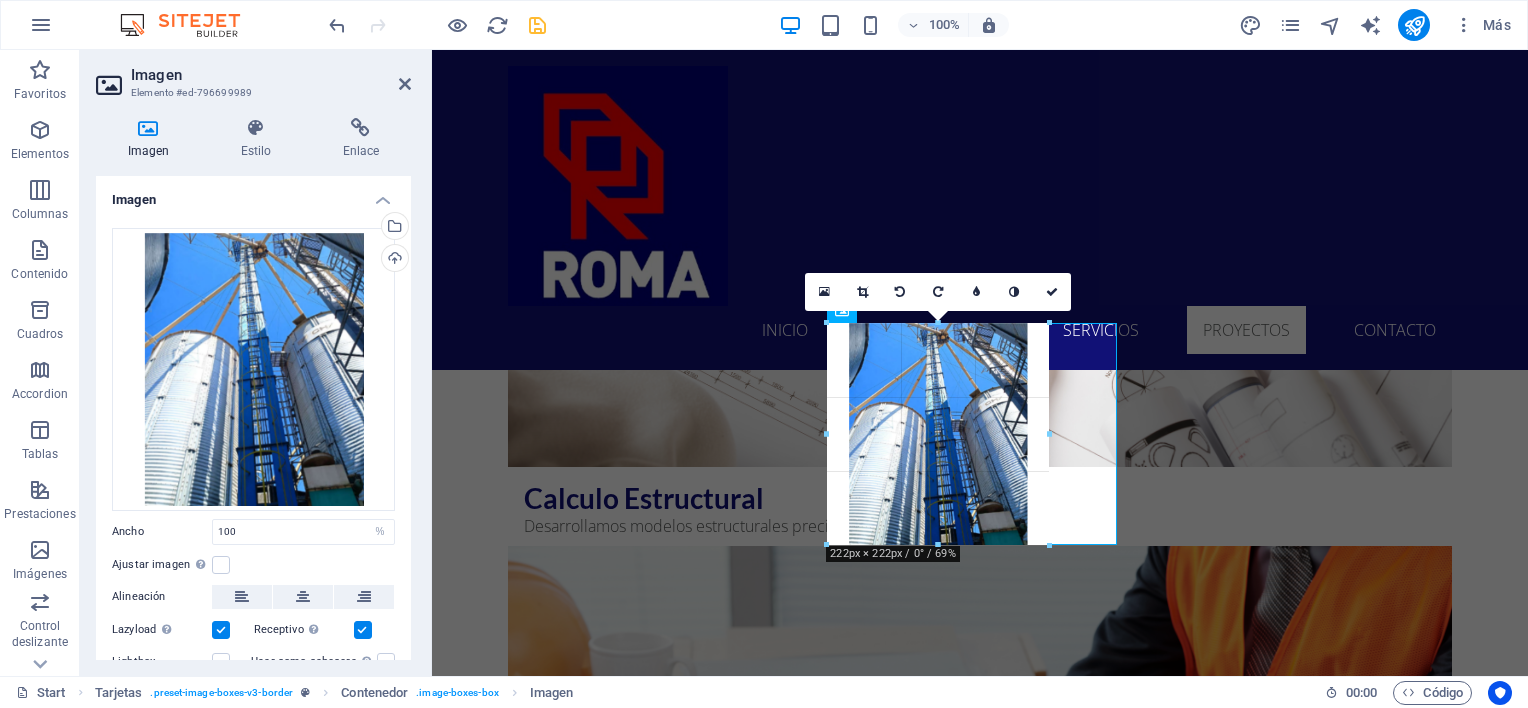 drag, startPoint x: 1116, startPoint y: 469, endPoint x: 1044, endPoint y: 415, distance: 90 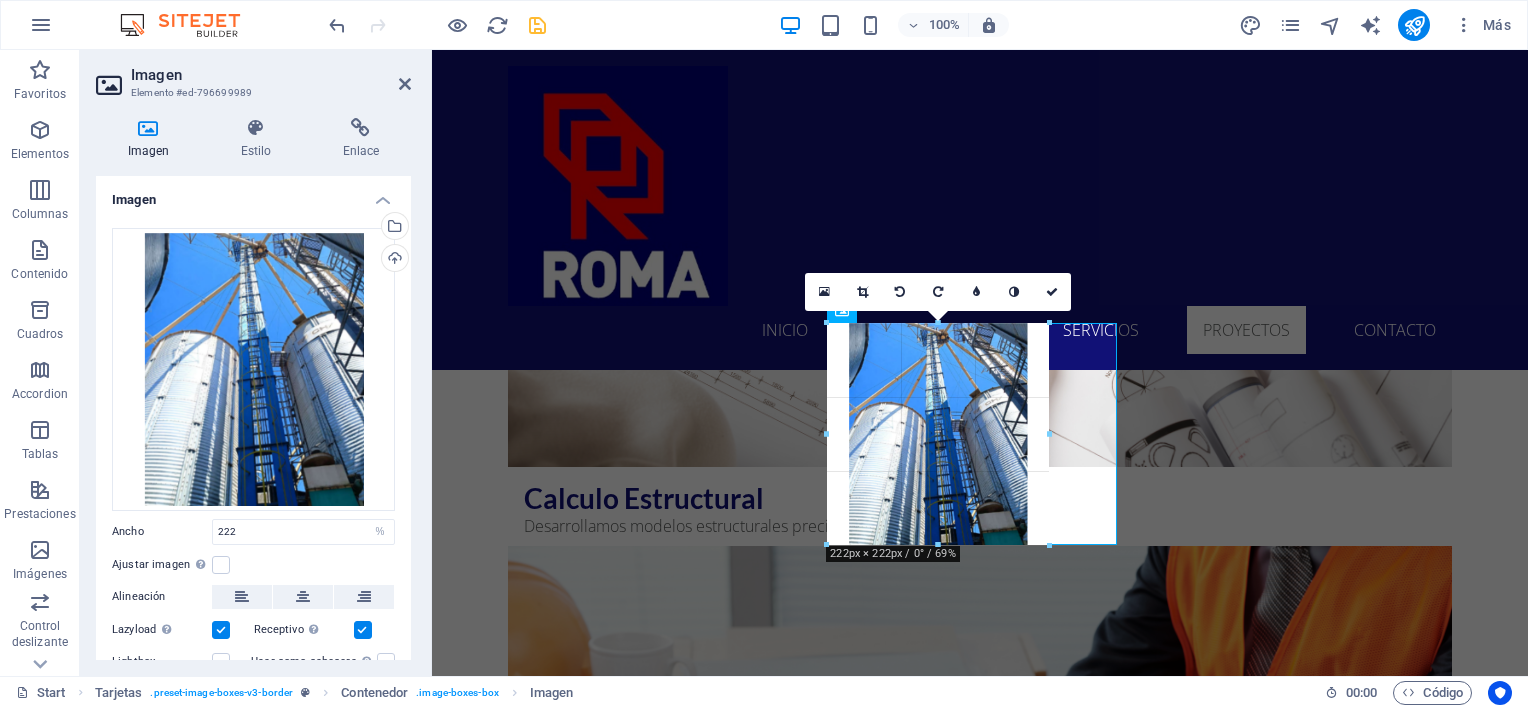 select on "px" 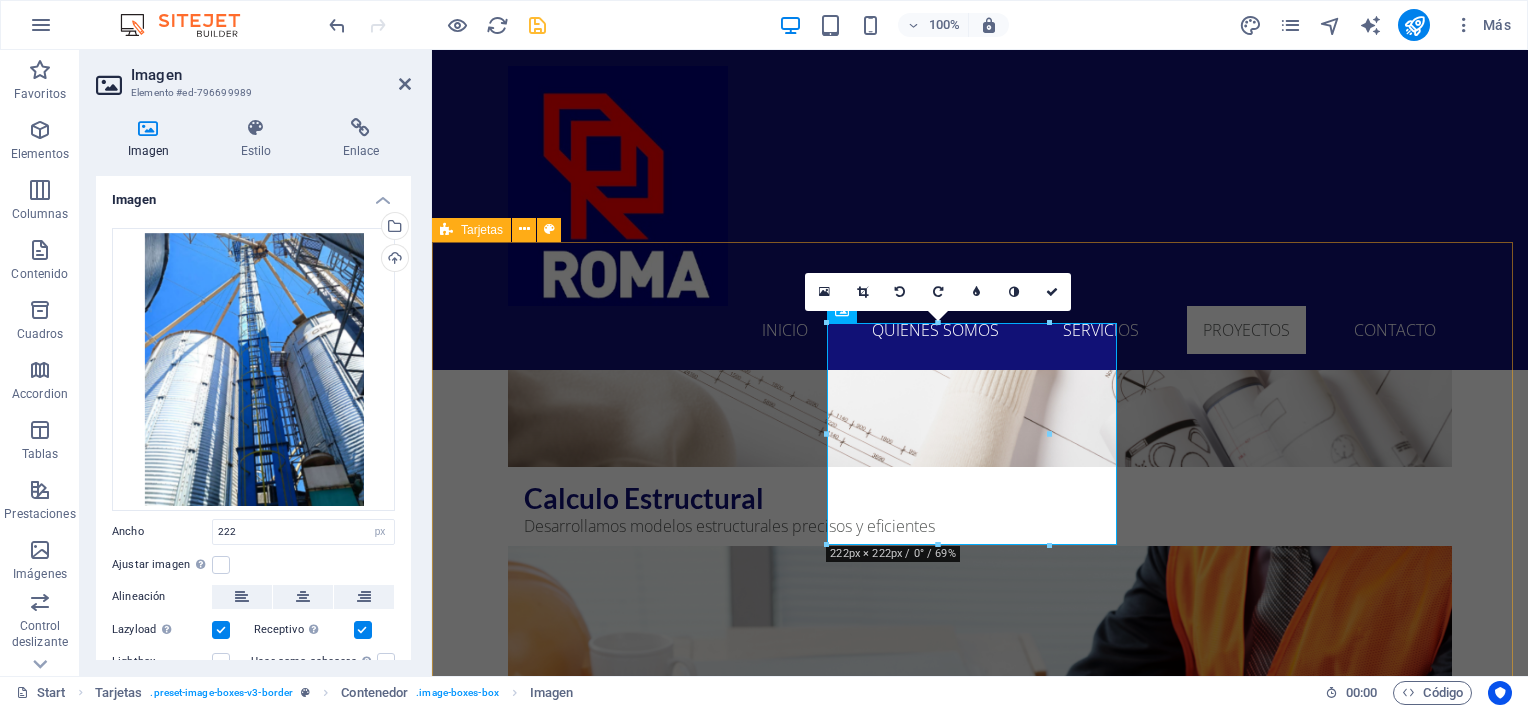 click on "CASA PARTICULAR [LAST] Proyecto de ingeniería, cálculo y ejecución obras civiles de rampa vehicular y acceso peatonal. • Lugar: Isla Negra. • Mandante: Abogado [FIRST] [LAST]. • Año: 2022 Headline Lorem ipsum dolor sit amet, consectetuer adipiscing elit. Aenean commodo ligula eget dolor. Lorem ipsum dolor sit amet. Headline Lorem ipsum dolor sit amet, consectetuer adipiscing elit. Aenean commodo ligula eget dolor. Lorem ipsum dolor sit amet." at bounding box center [980, 5667] 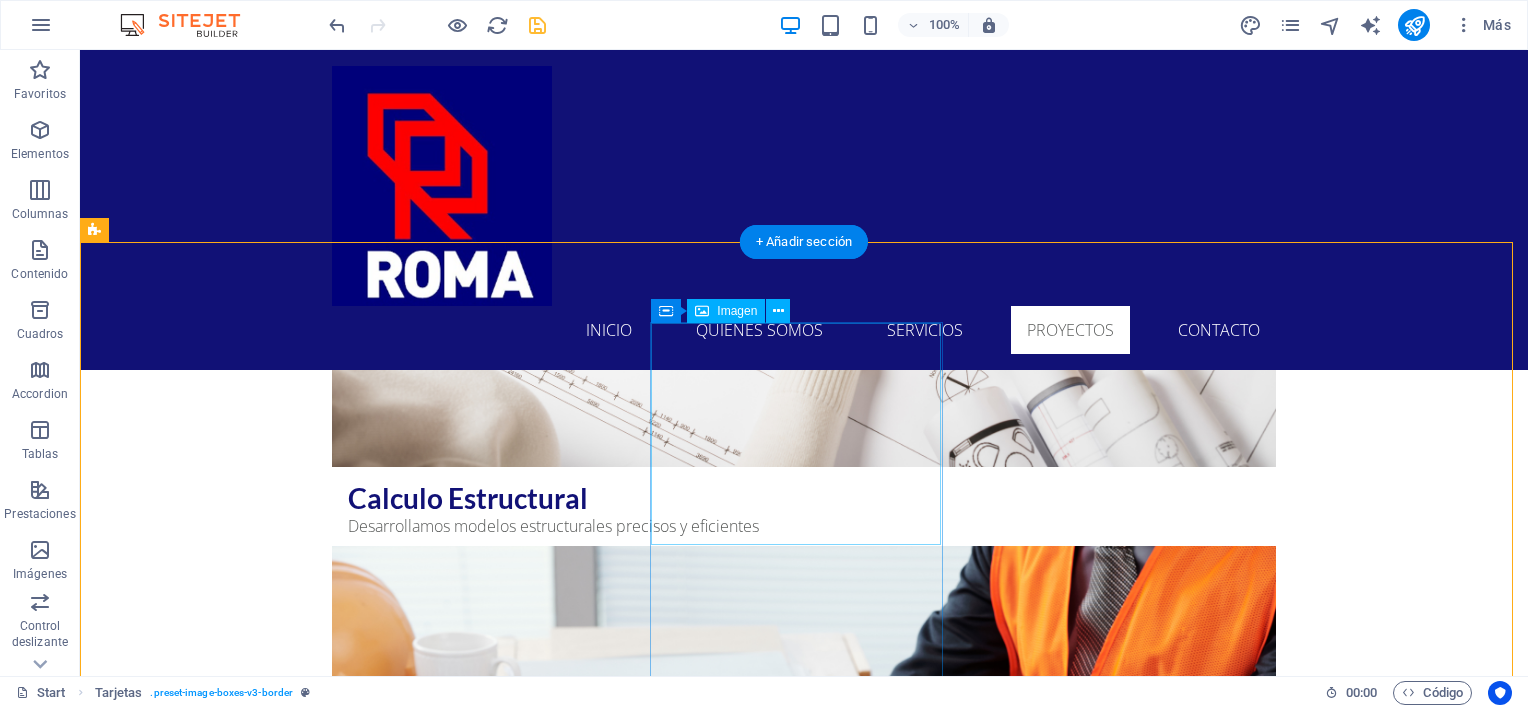 click at bounding box center [242, 5645] 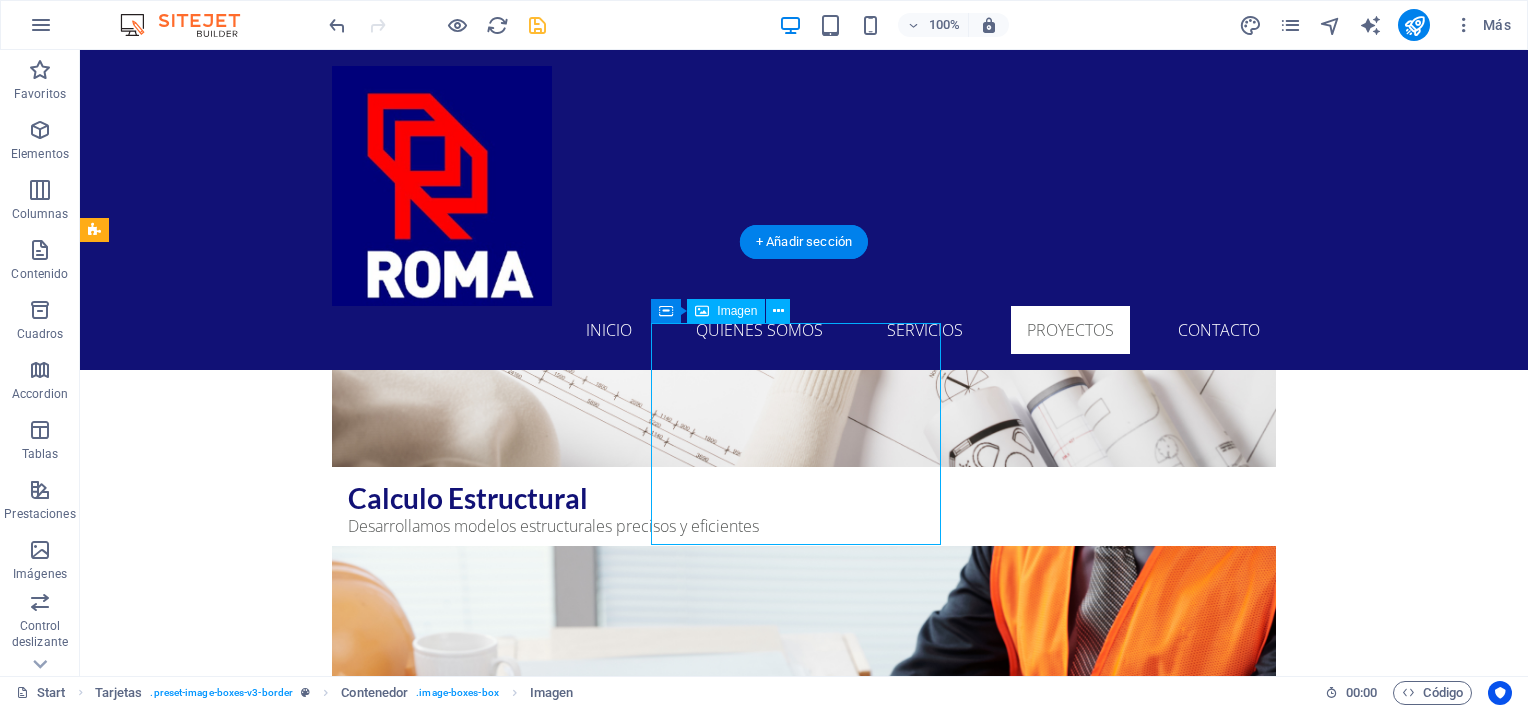 click at bounding box center [242, 5645] 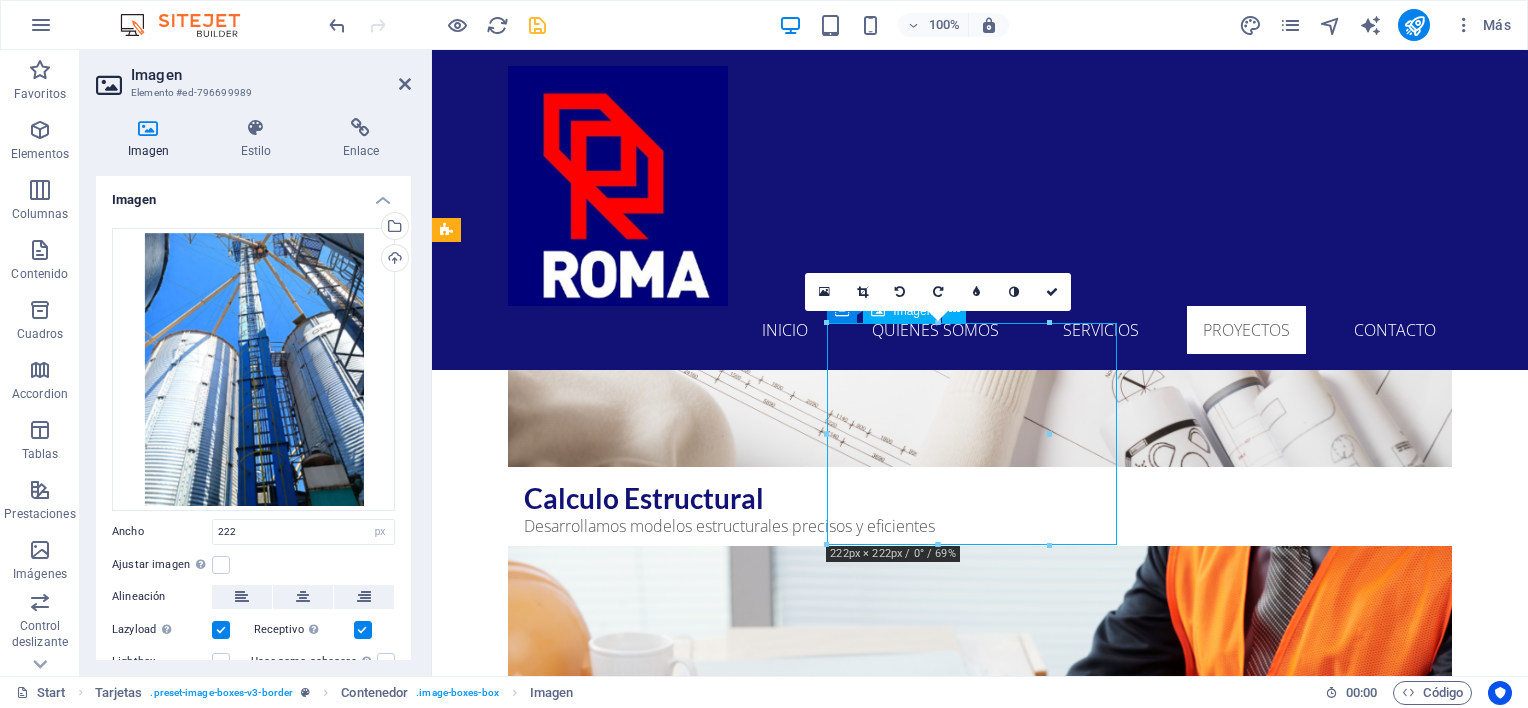 drag, startPoint x: 873, startPoint y: 433, endPoint x: 940, endPoint y: 438, distance: 67.18631 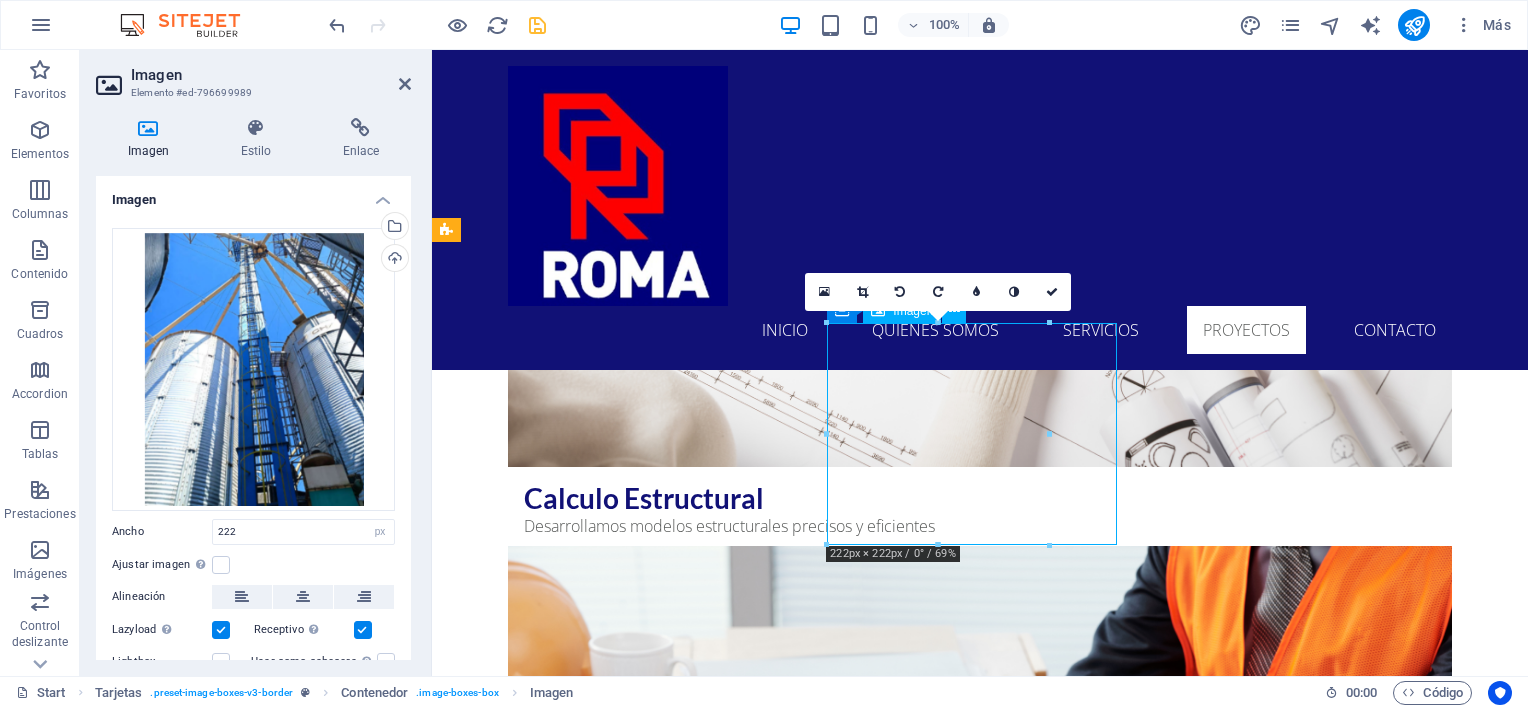 click at bounding box center [594, 5645] 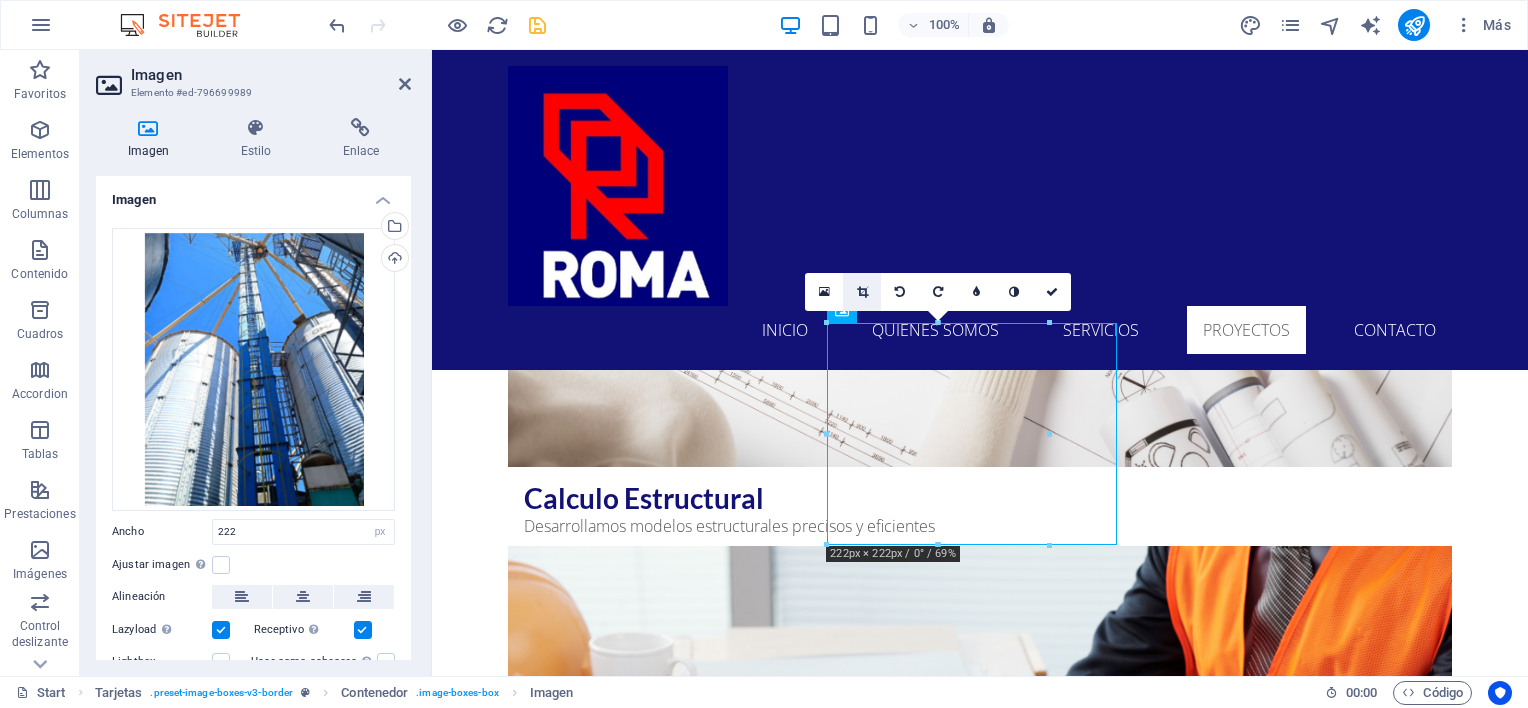 click at bounding box center (862, 292) 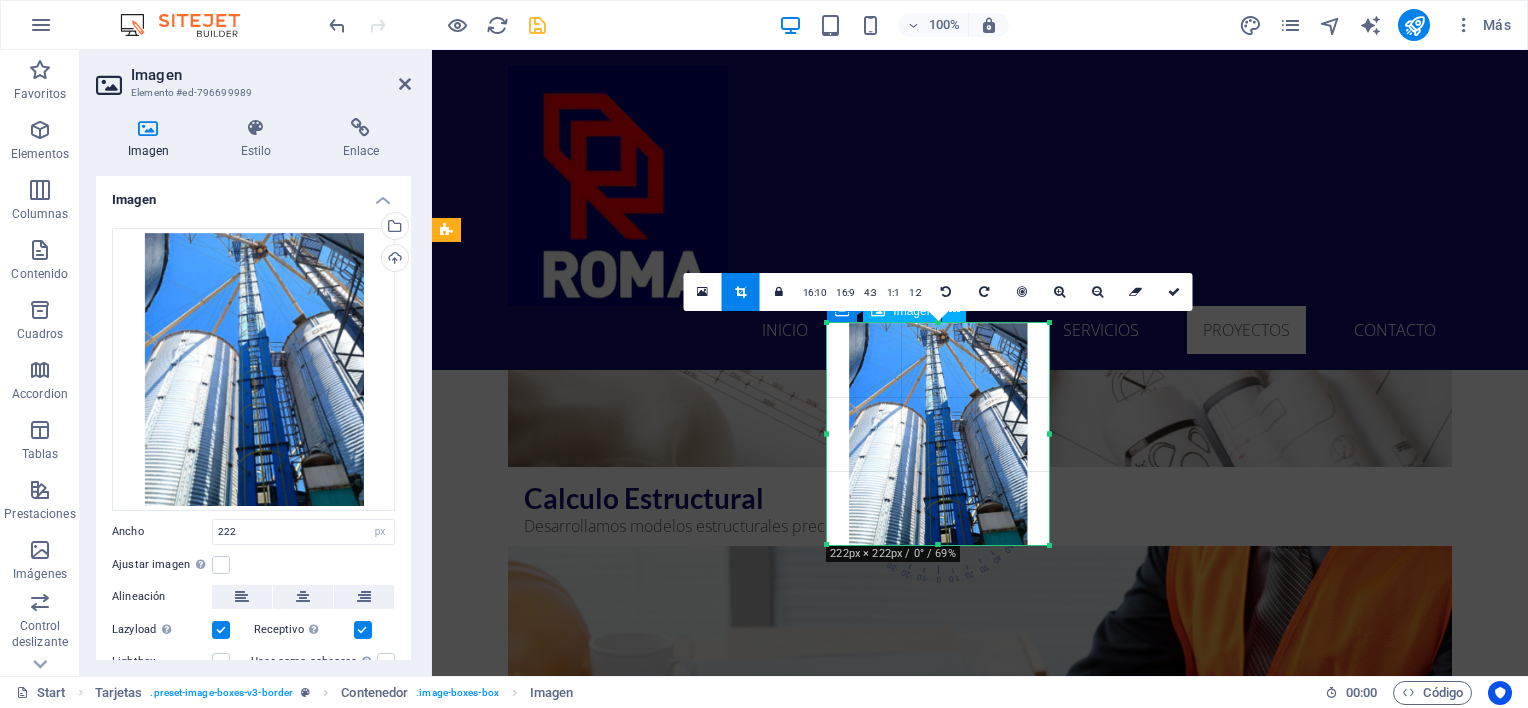 drag, startPoint x: 1086, startPoint y: 401, endPoint x: 1086, endPoint y: 412, distance: 11 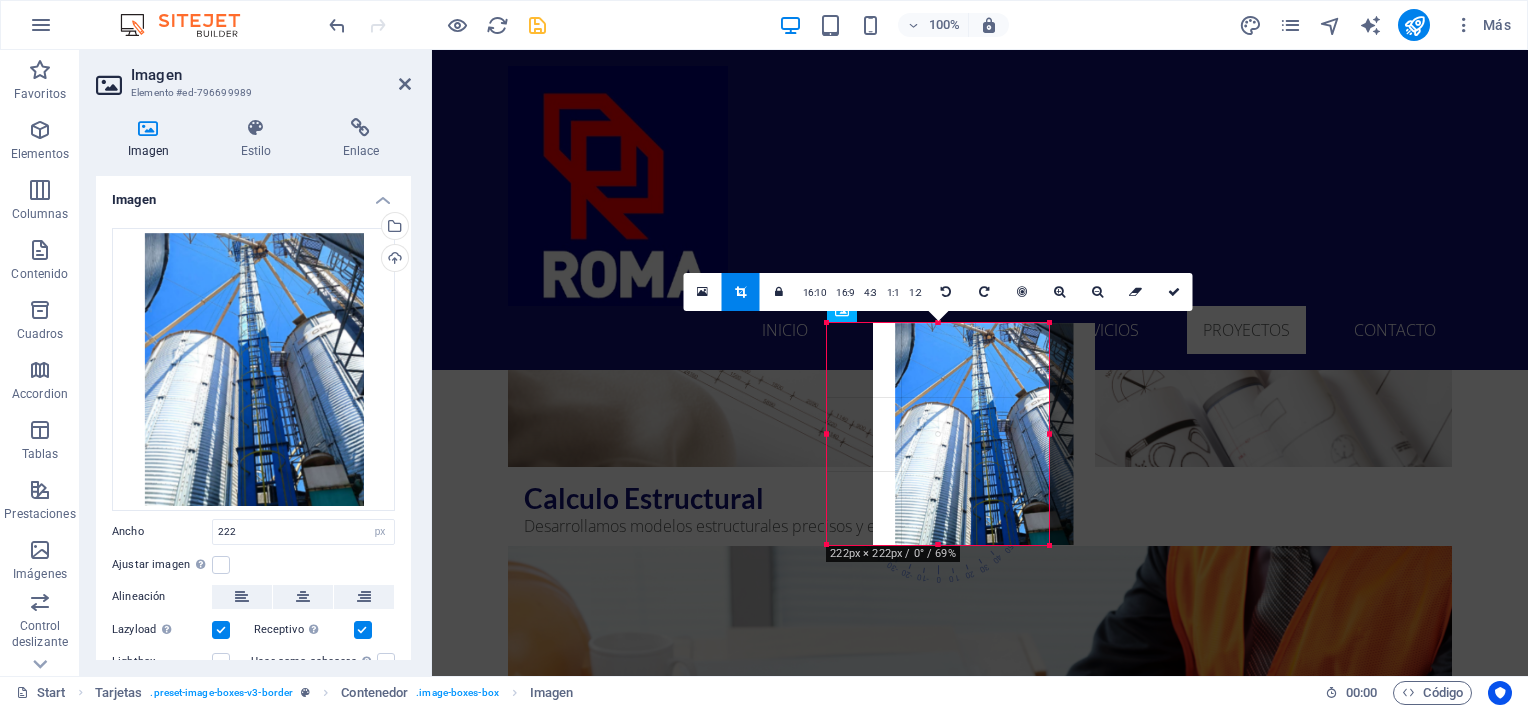 drag, startPoint x: 982, startPoint y: 401, endPoint x: 1028, endPoint y: 408, distance: 46.52956 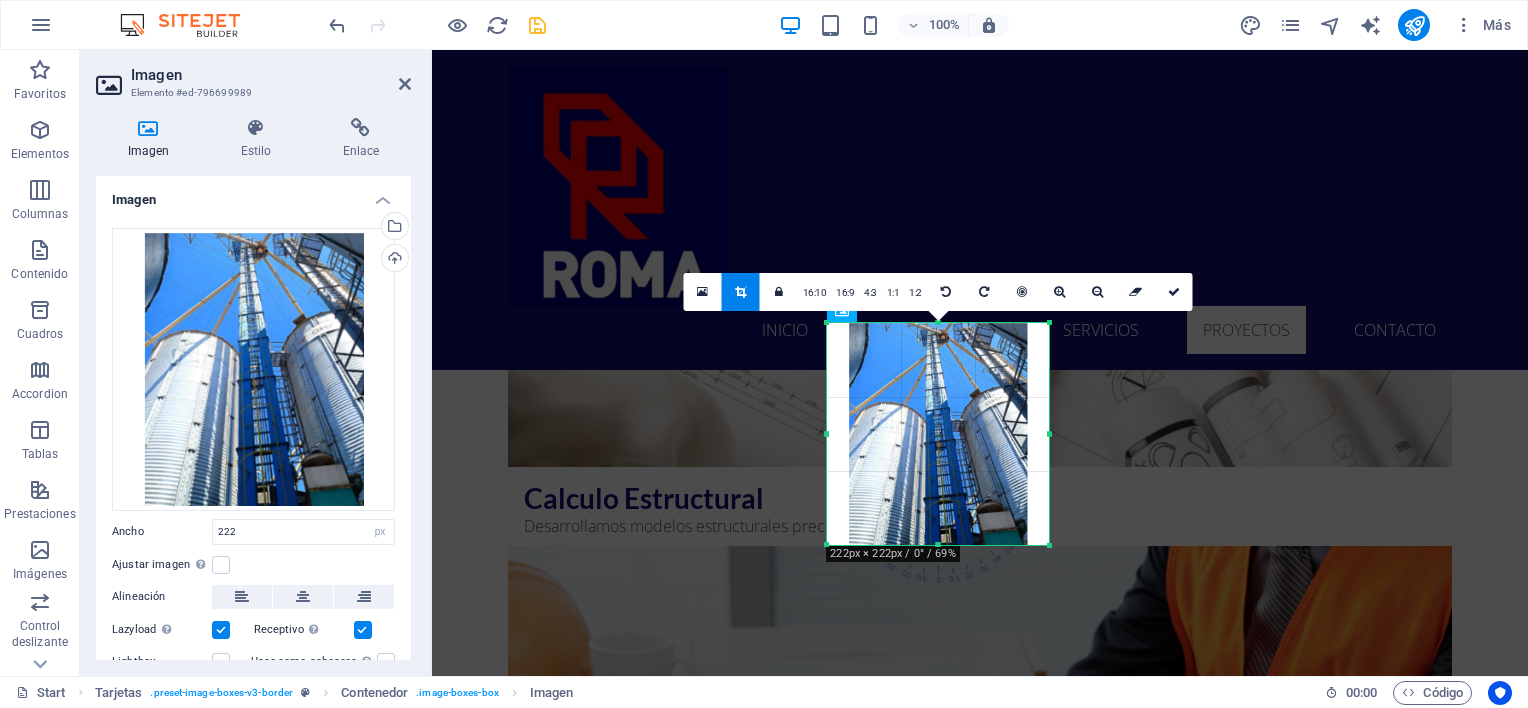 click at bounding box center [938, 434] 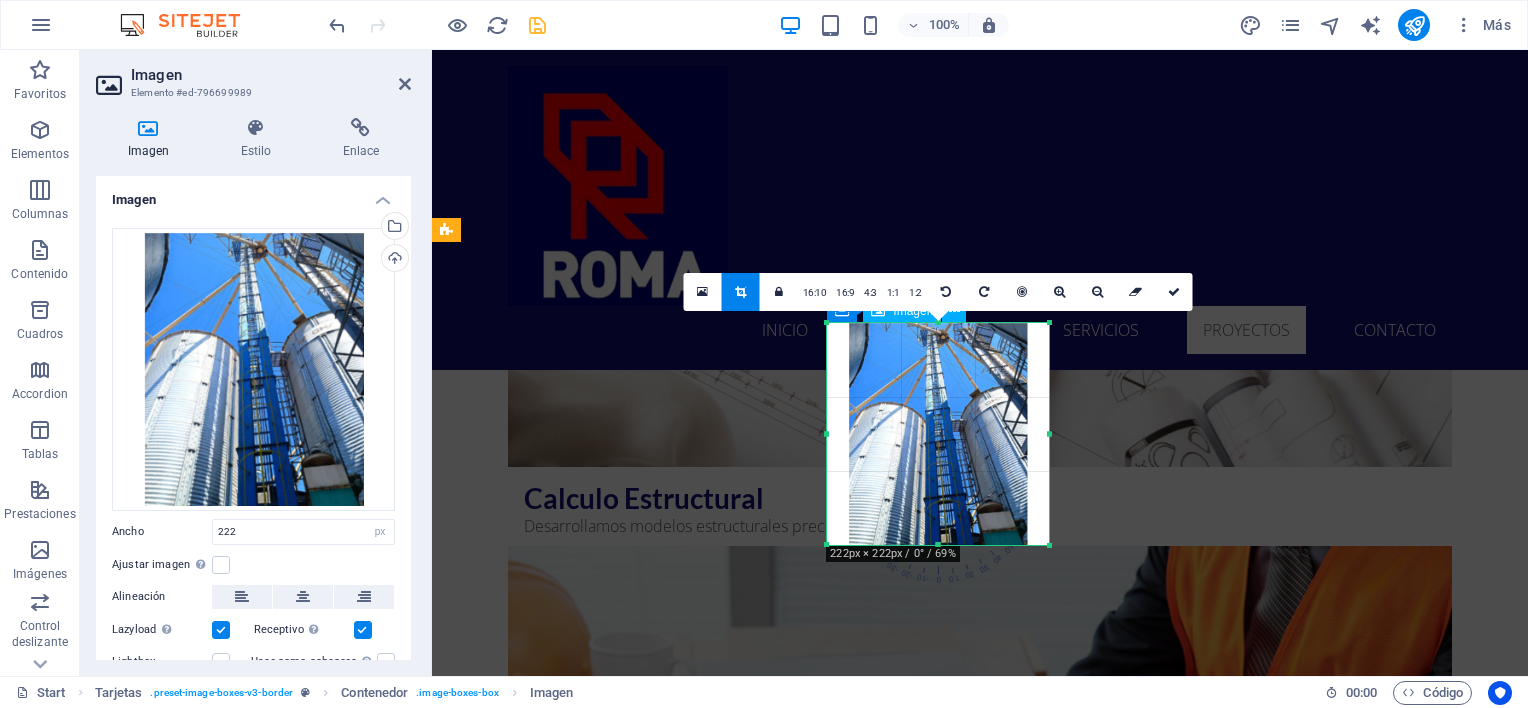 click at bounding box center (594, 5645) 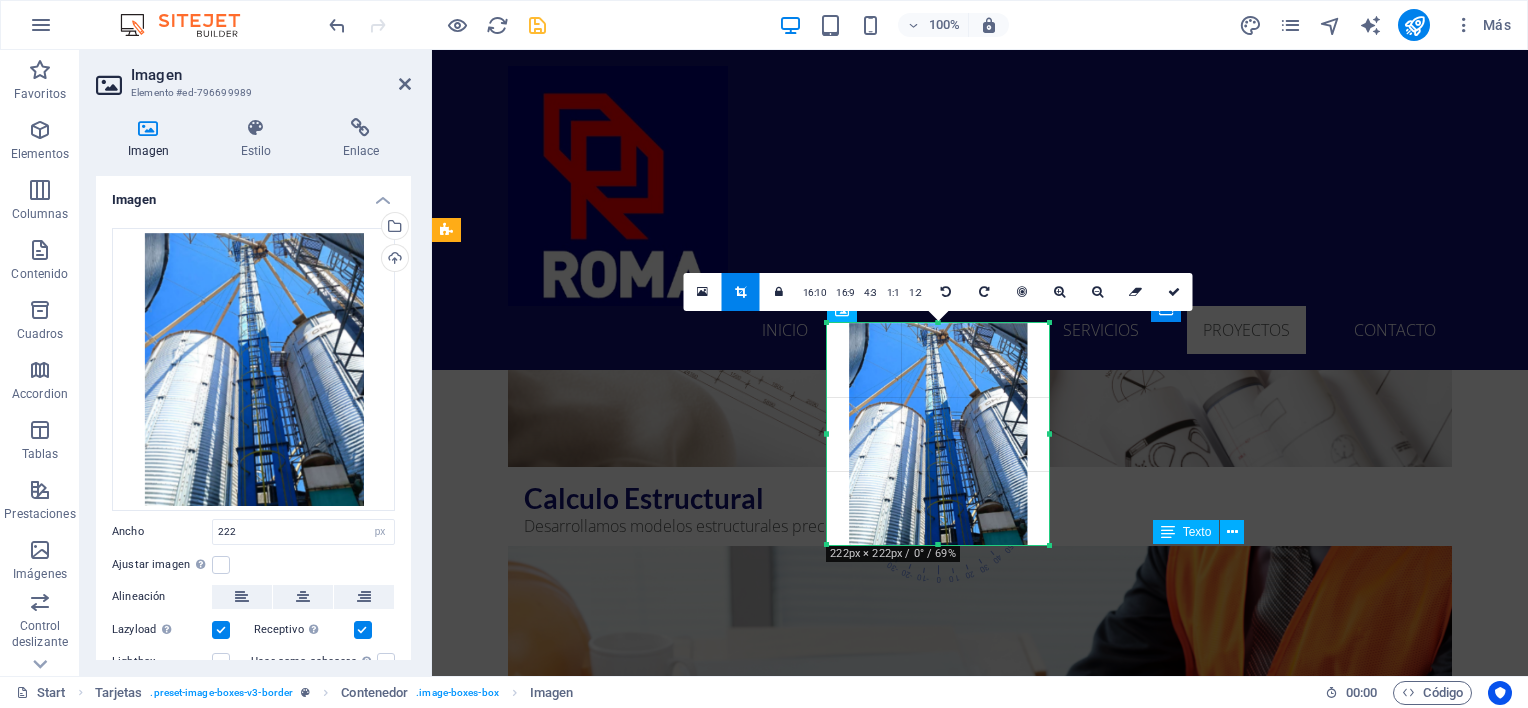 click on "Lorem ipsum dolor sit amet, consectetuer adipiscing elit. Aenean commodo ligula eget dolor. Lorem ipsum dolor sit amet." at bounding box center (594, 6211) 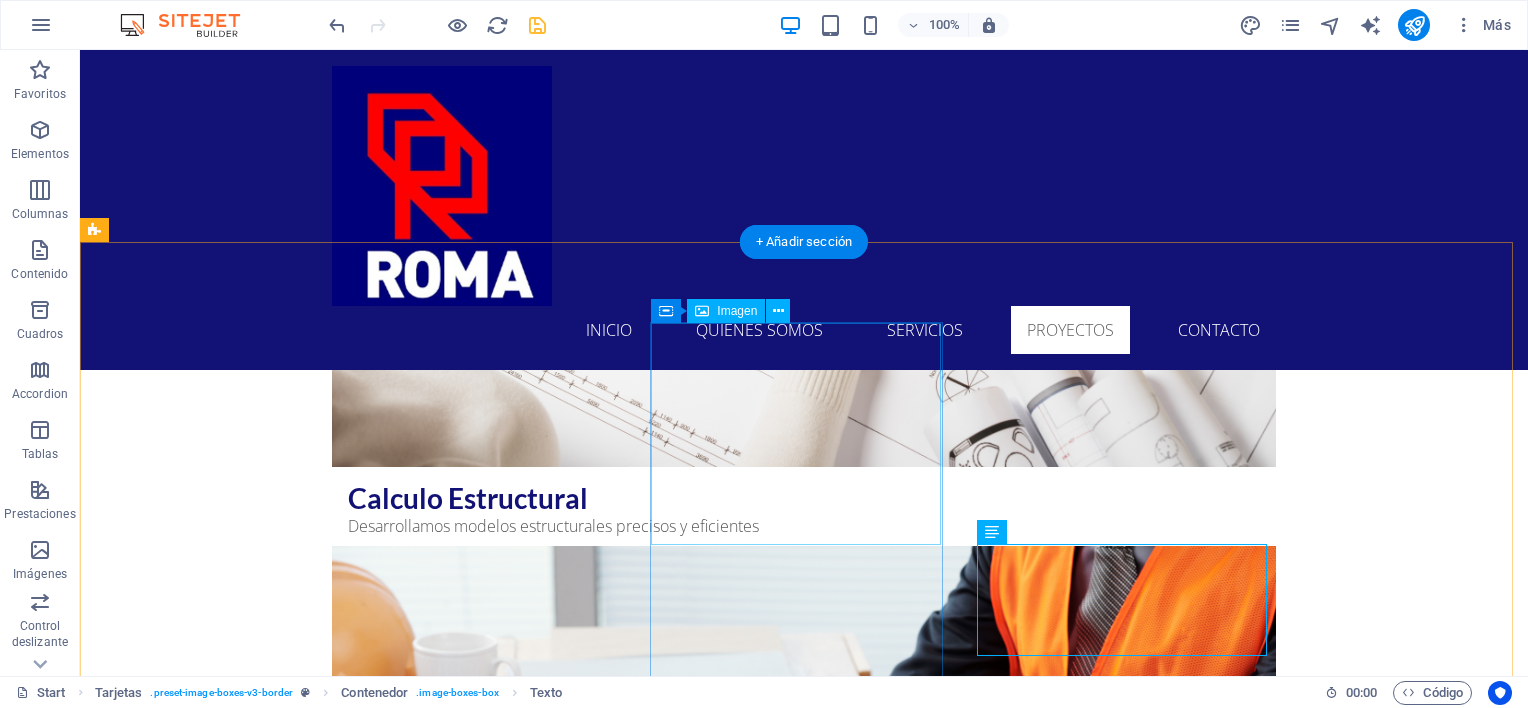 click at bounding box center (242, 5645) 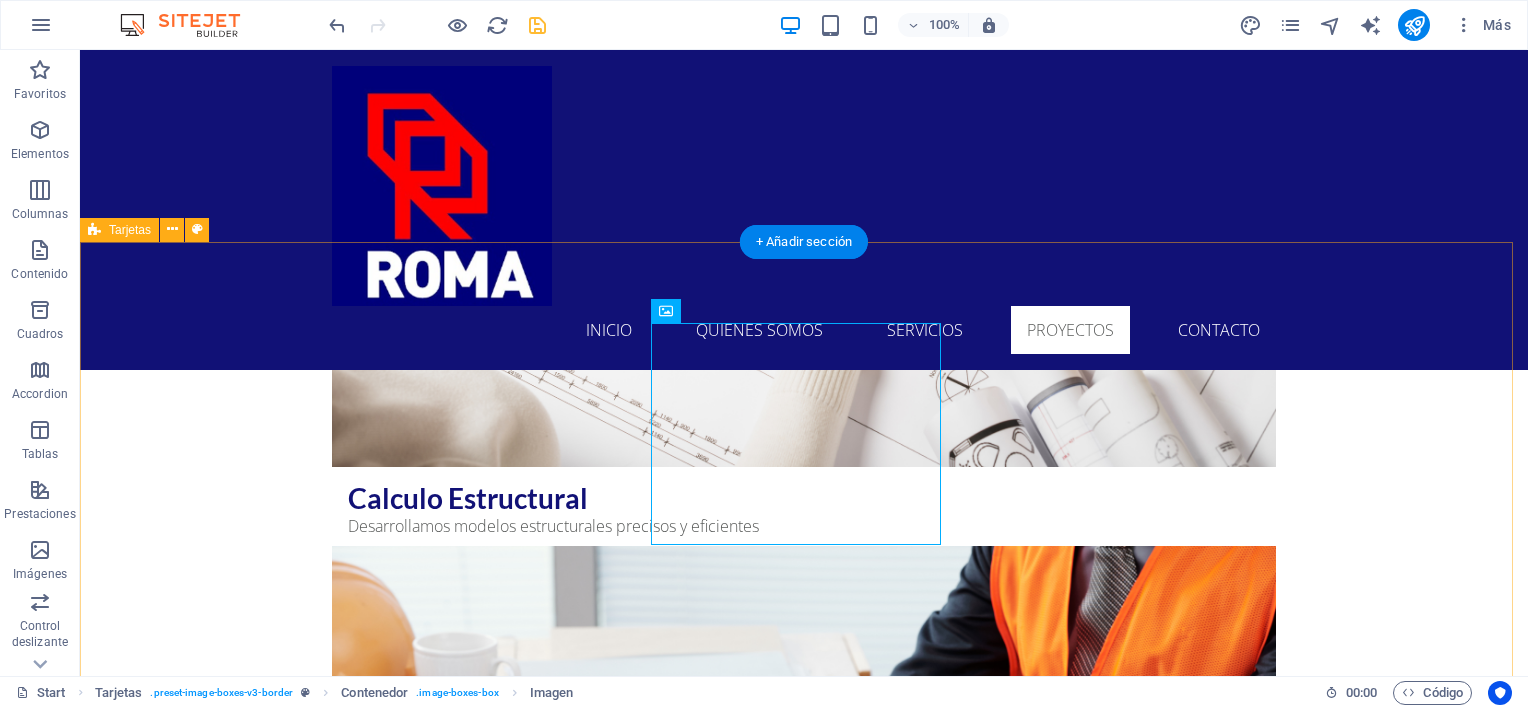 click on "CASA PARTICULAR [LAST] Proyecto de ingeniería, cálculo y ejecución obras civiles de rampa vehicular y acceso peatonal. • Lugar: Isla Negra. • Mandante: Abogado [FIRST] [LAST]. • Año: 2022 Headline Lorem ipsum dolor sit amet, consectetuer adipiscing elit. Aenean commodo ligula eget dolor. Lorem ipsum dolor sit amet. Headline Lorem ipsum dolor sit amet, consectetuer adipiscing elit. Aenean commodo ligula eget dolor. Lorem ipsum dolor sit amet." at bounding box center (804, 5667) 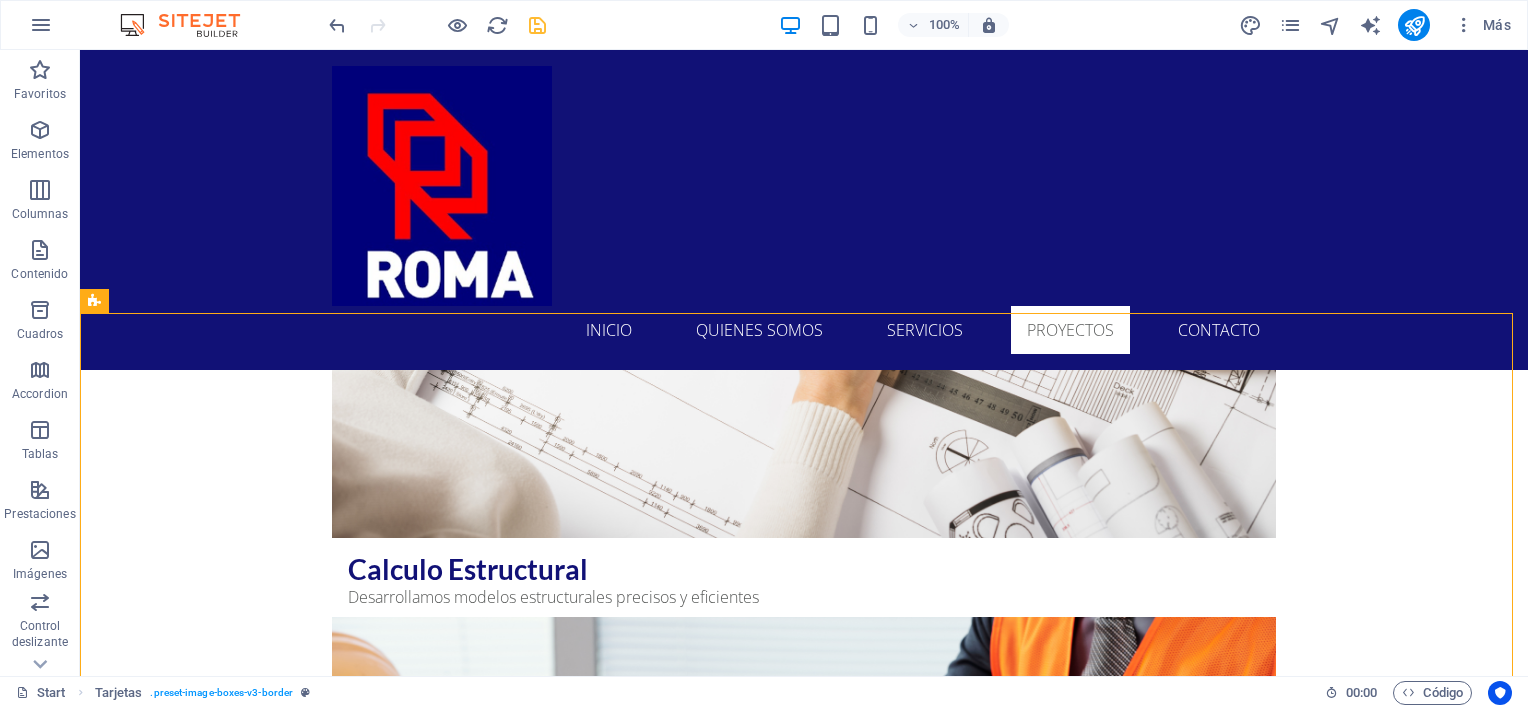 scroll, scrollTop: 5261, scrollLeft: 0, axis: vertical 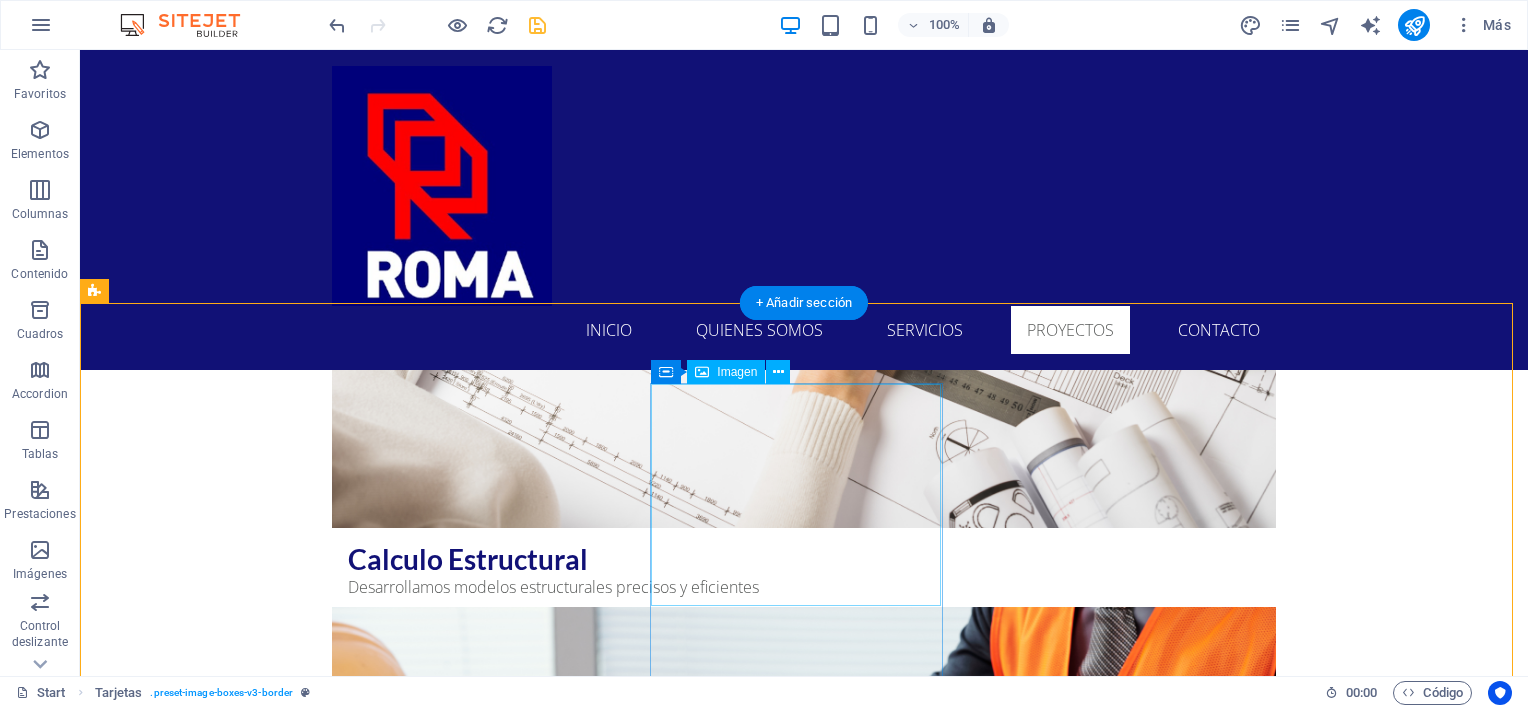 click at bounding box center (242, 5706) 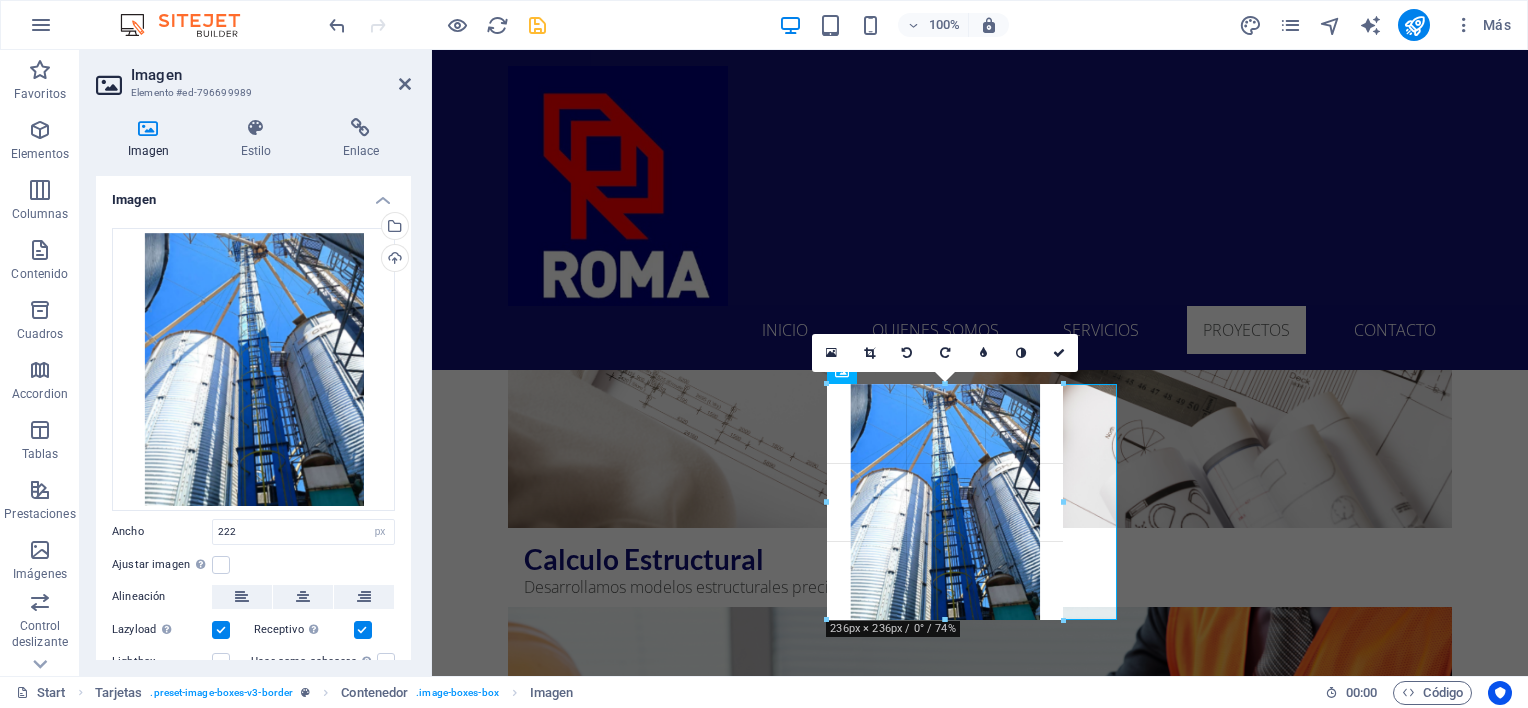 drag, startPoint x: 1049, startPoint y: 607, endPoint x: 1059, endPoint y: 600, distance: 12.206555 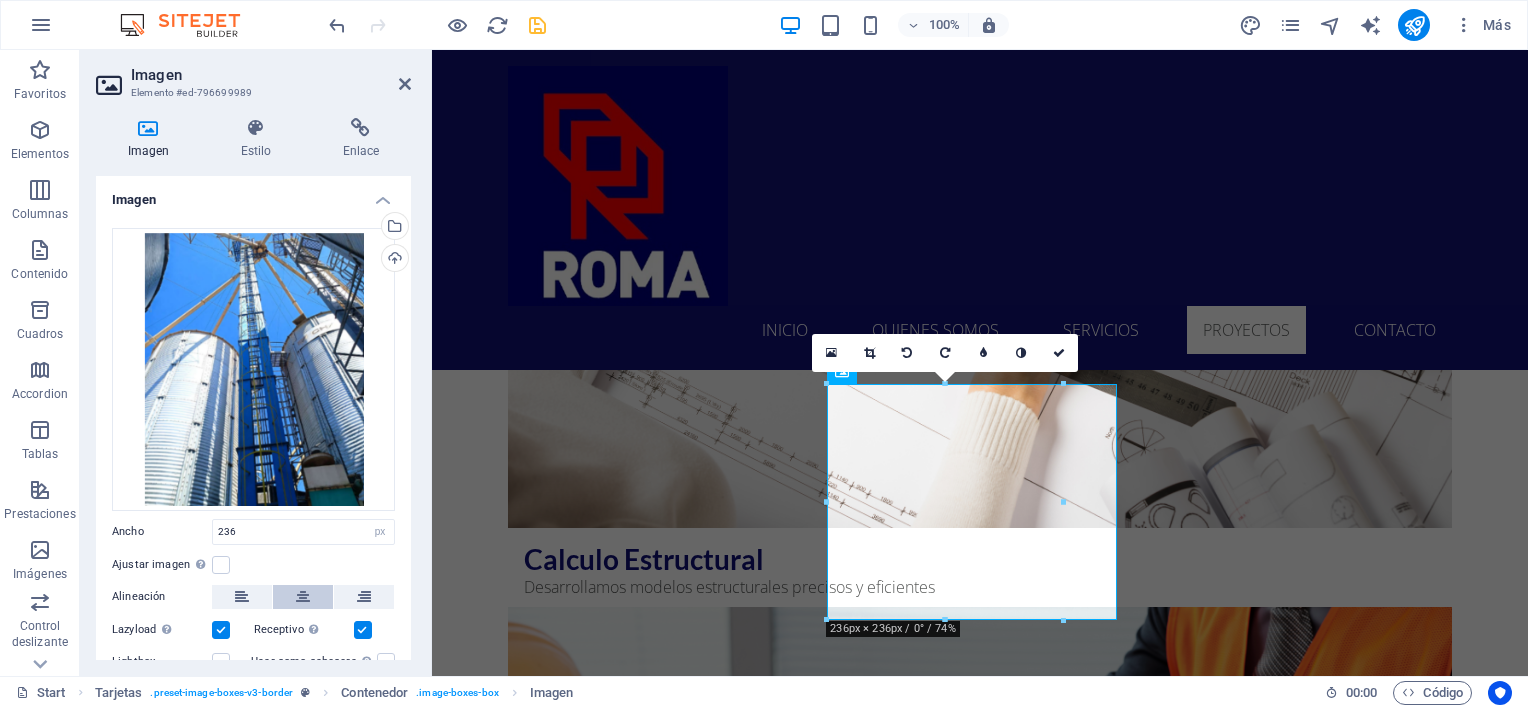 click at bounding box center (303, 597) 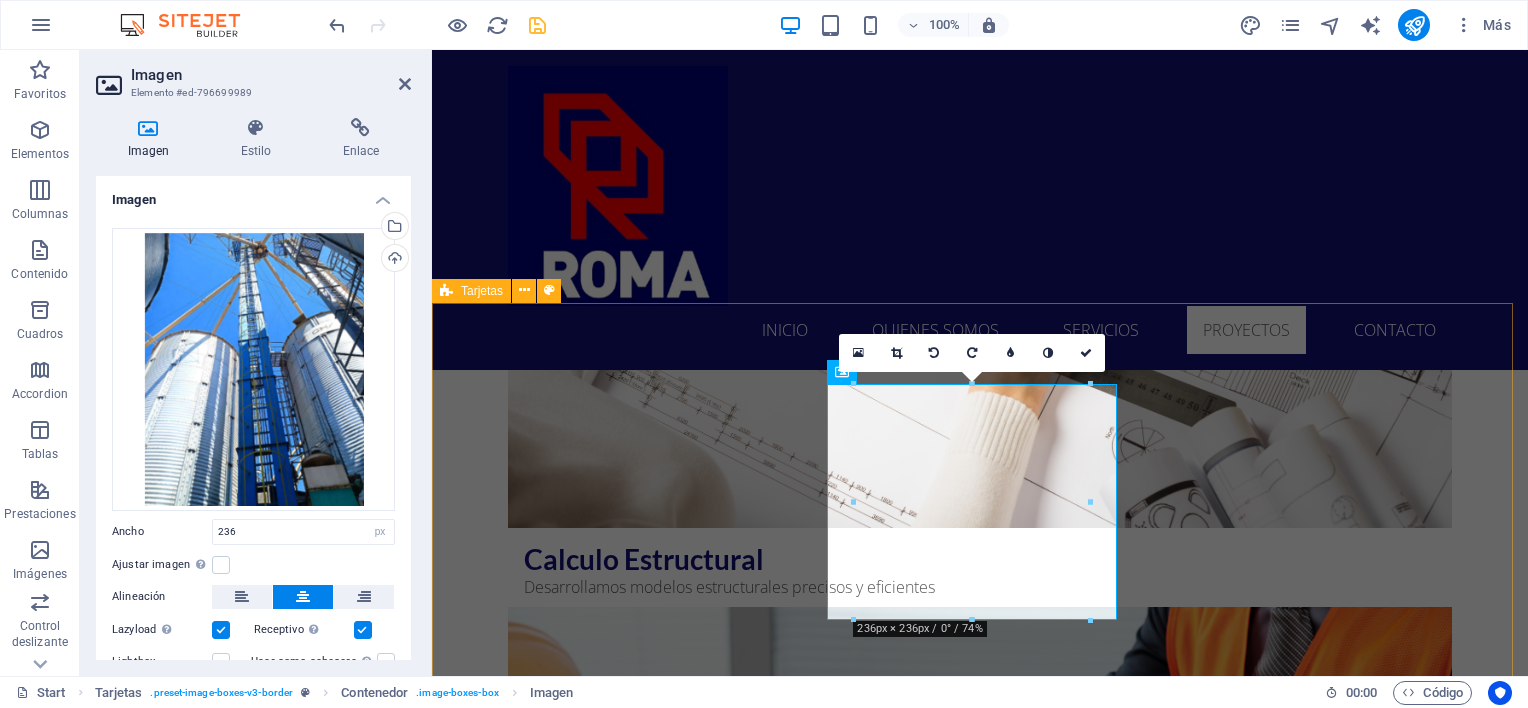 click on "CASA PARTICULAR [LAST] Proyecto de ingeniería, cálculo y ejecución obras civiles de rampa vehicular y acceso peatonal. • Lugar: Isla Negra. • Mandante: Abogado [FIRST] [LAST]. • Año: 2022 Headline Lorem ipsum dolor sit amet, consectetuer adipiscing elit. Aenean commodo ligula eget dolor. Lorem ipsum dolor sit amet. Headline Lorem ipsum dolor sit amet, consectetuer adipiscing elit. Aenean commodo ligula eget dolor. Lorem ipsum dolor sit amet." at bounding box center [980, 5735] 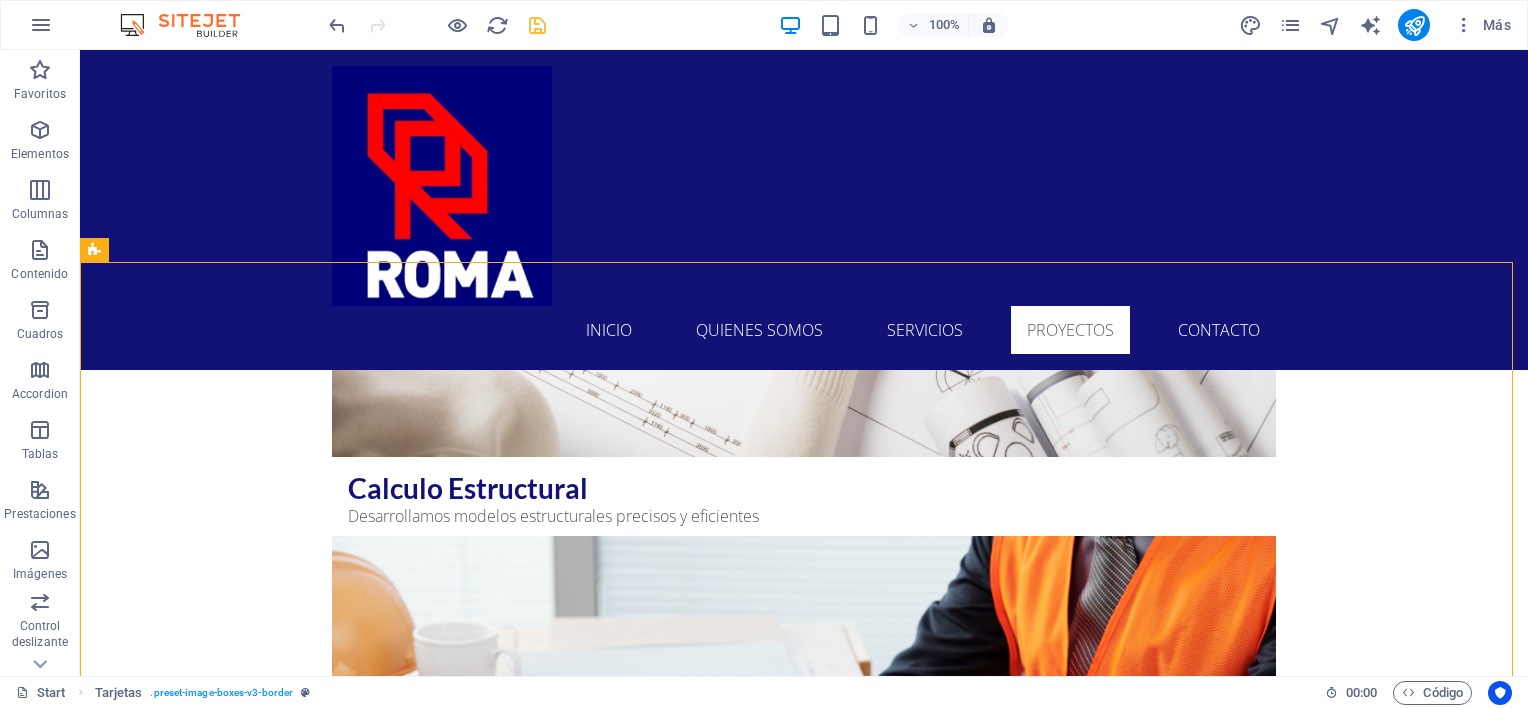 scroll, scrollTop: 5394, scrollLeft: 0, axis: vertical 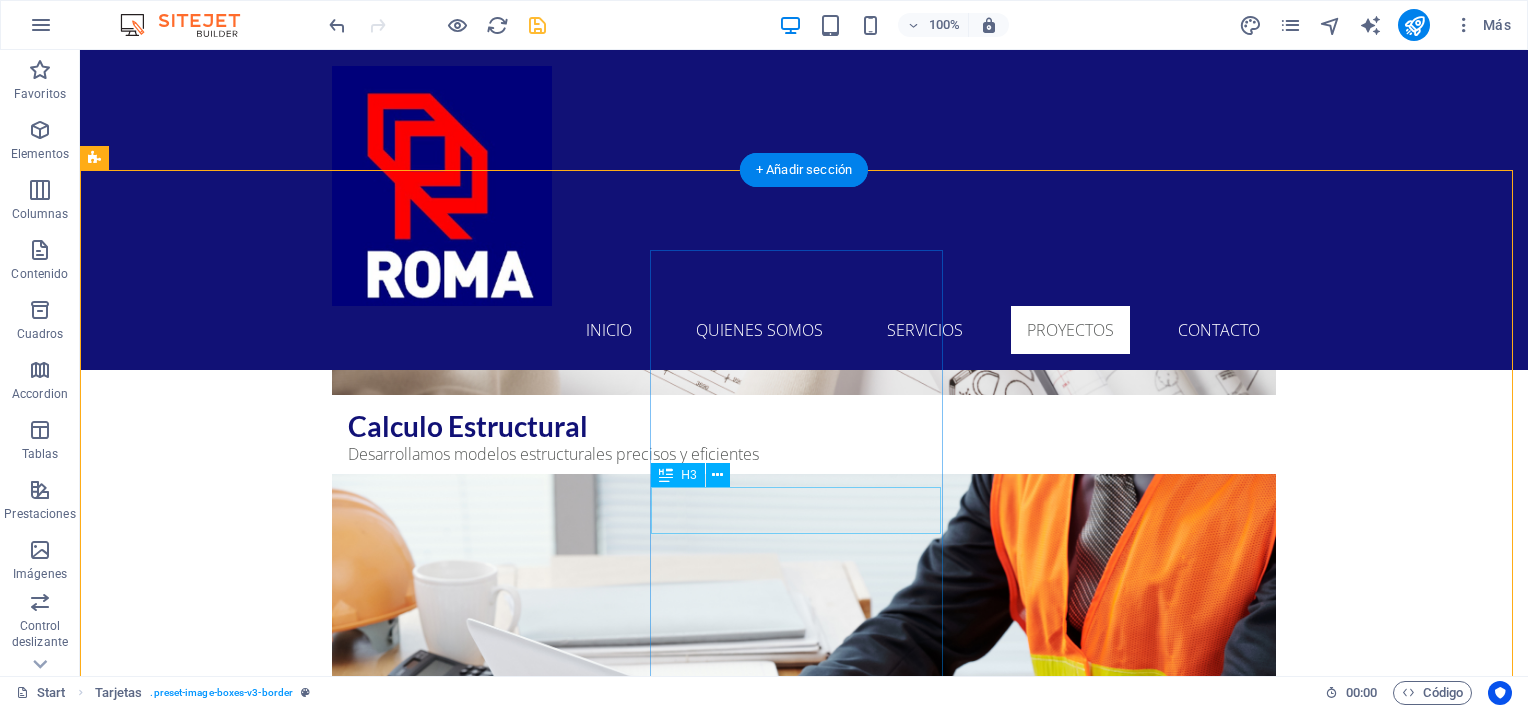click on "Headline" at bounding box center (242, 5721) 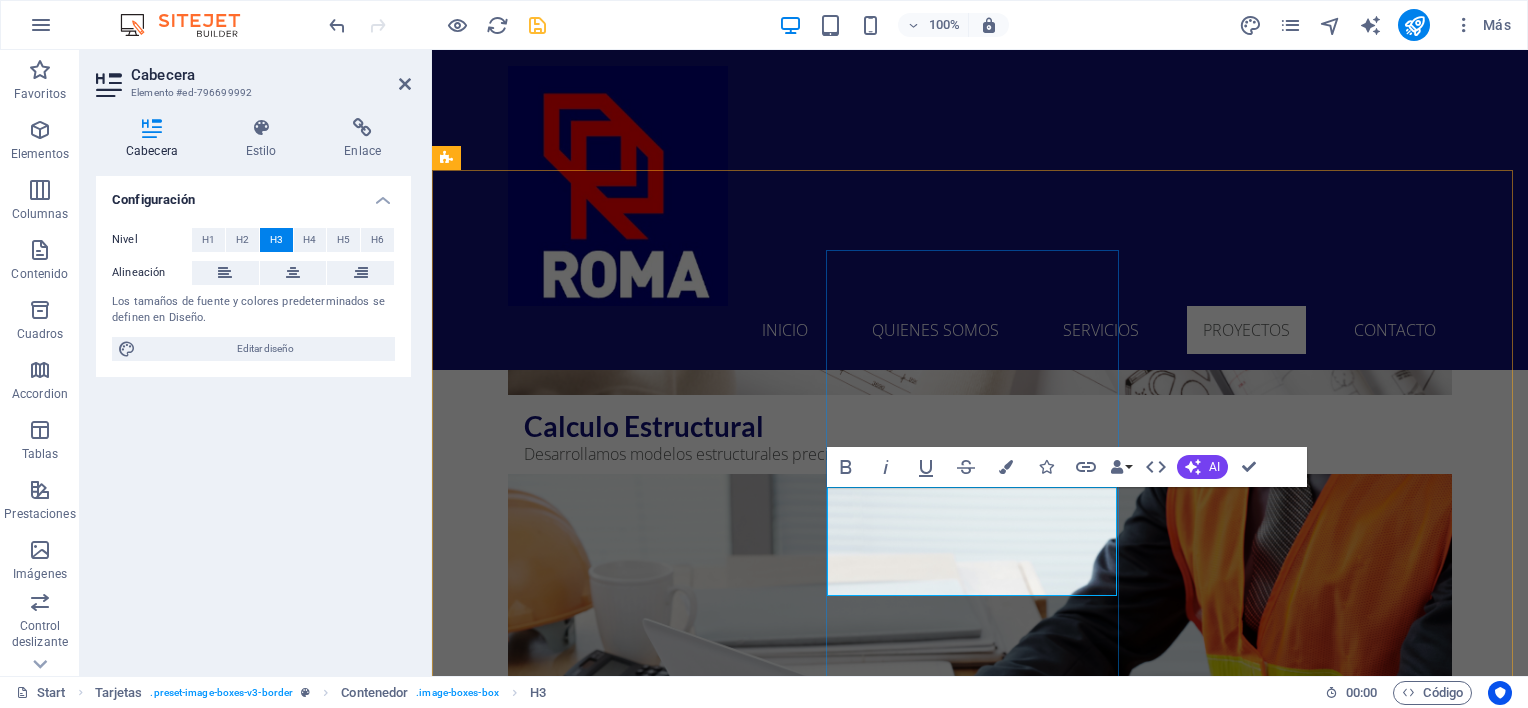 scroll, scrollTop: 44, scrollLeft: 7, axis: both 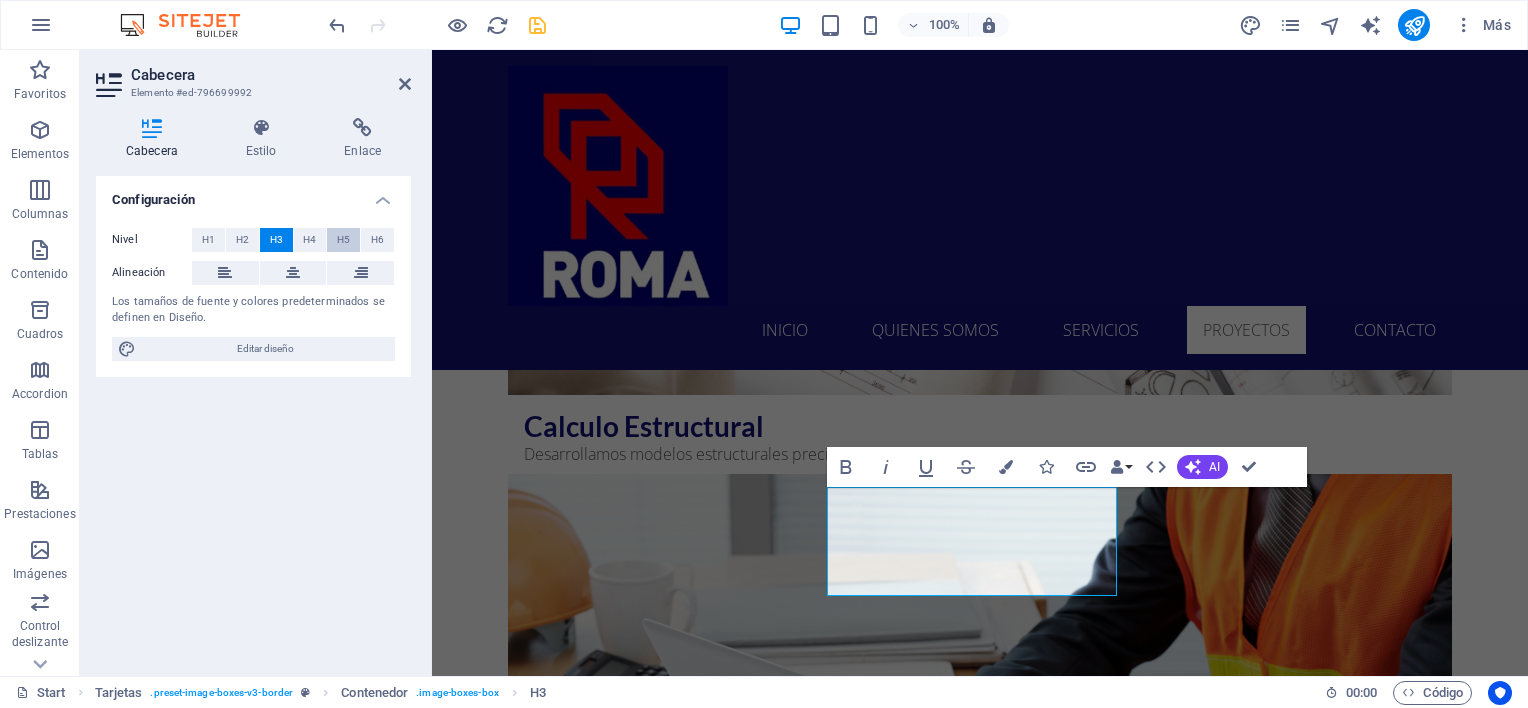 click on "H5" at bounding box center (343, 240) 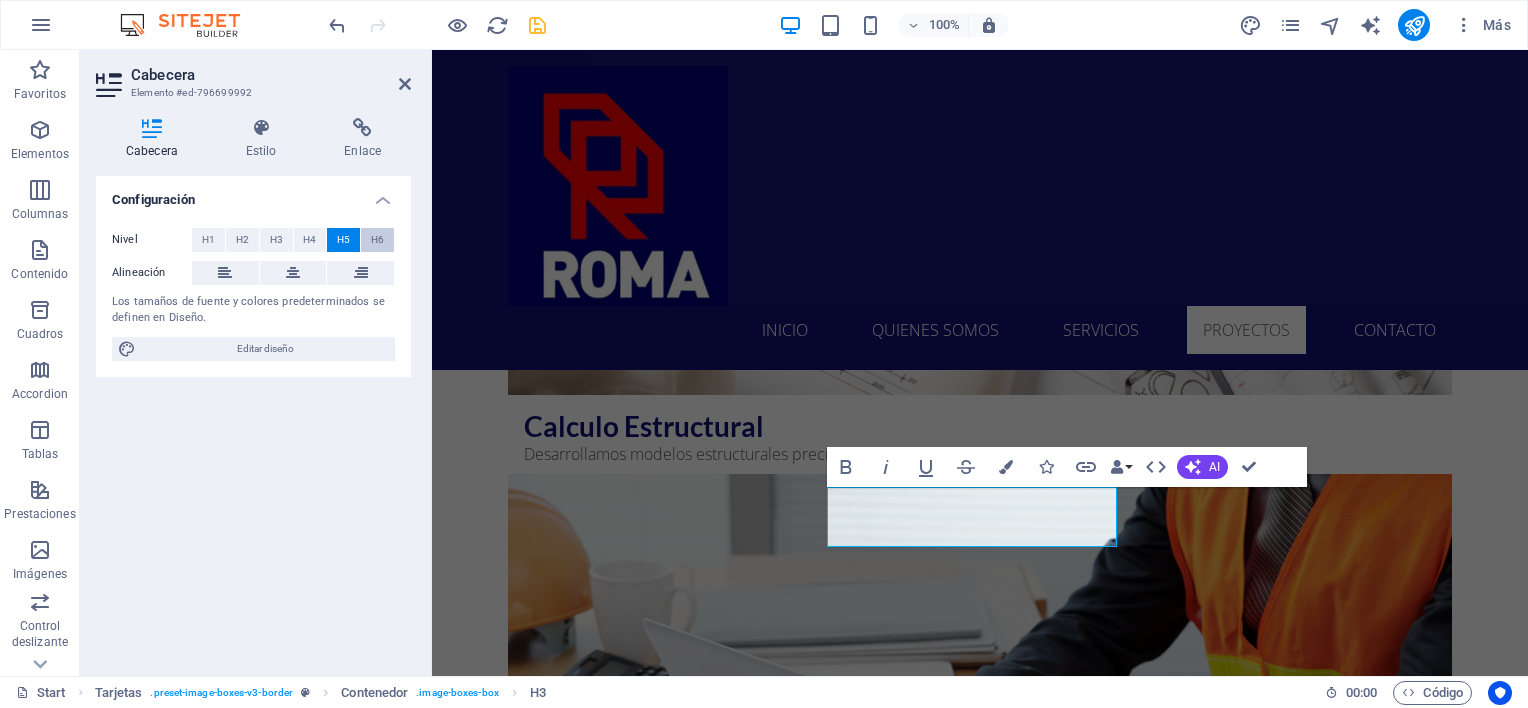 click on "H6" at bounding box center [377, 240] 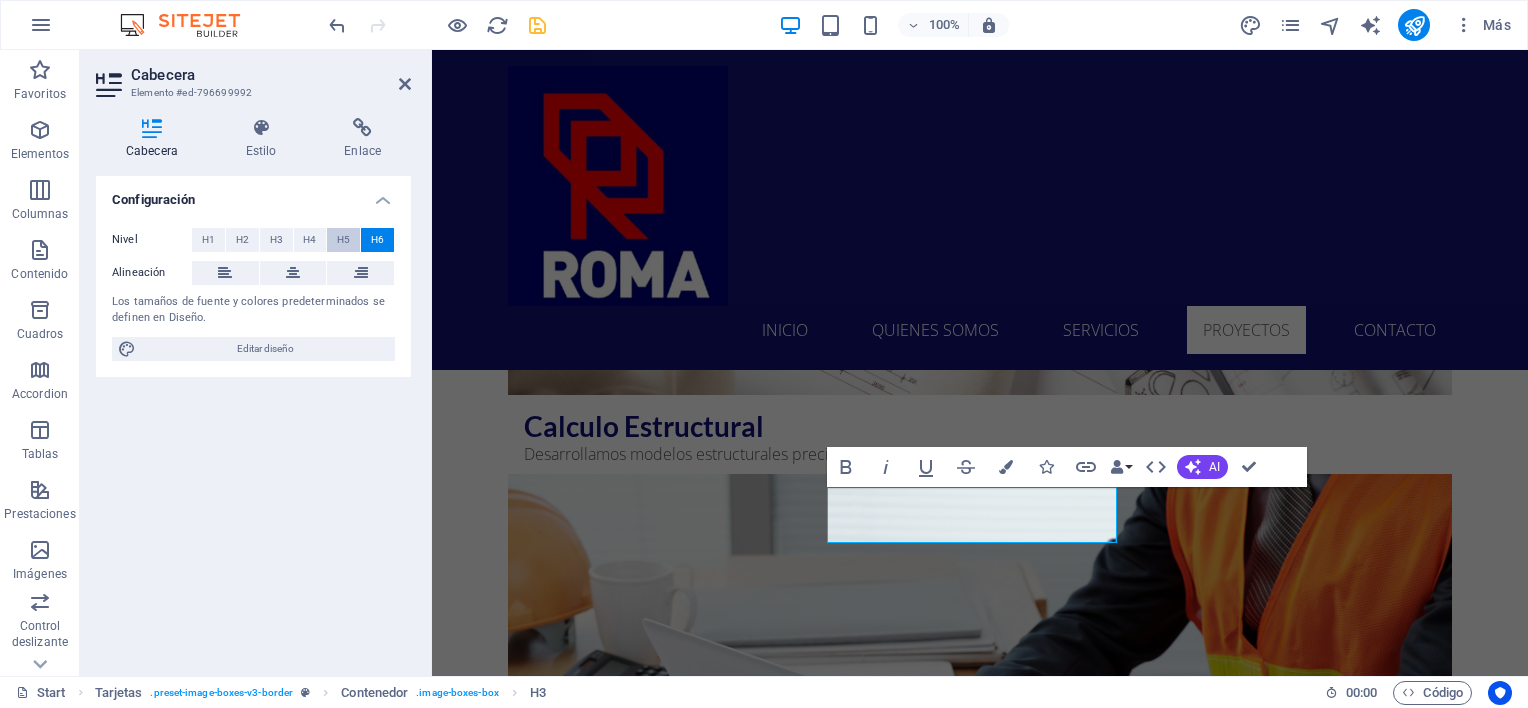 click on "H5" at bounding box center (343, 240) 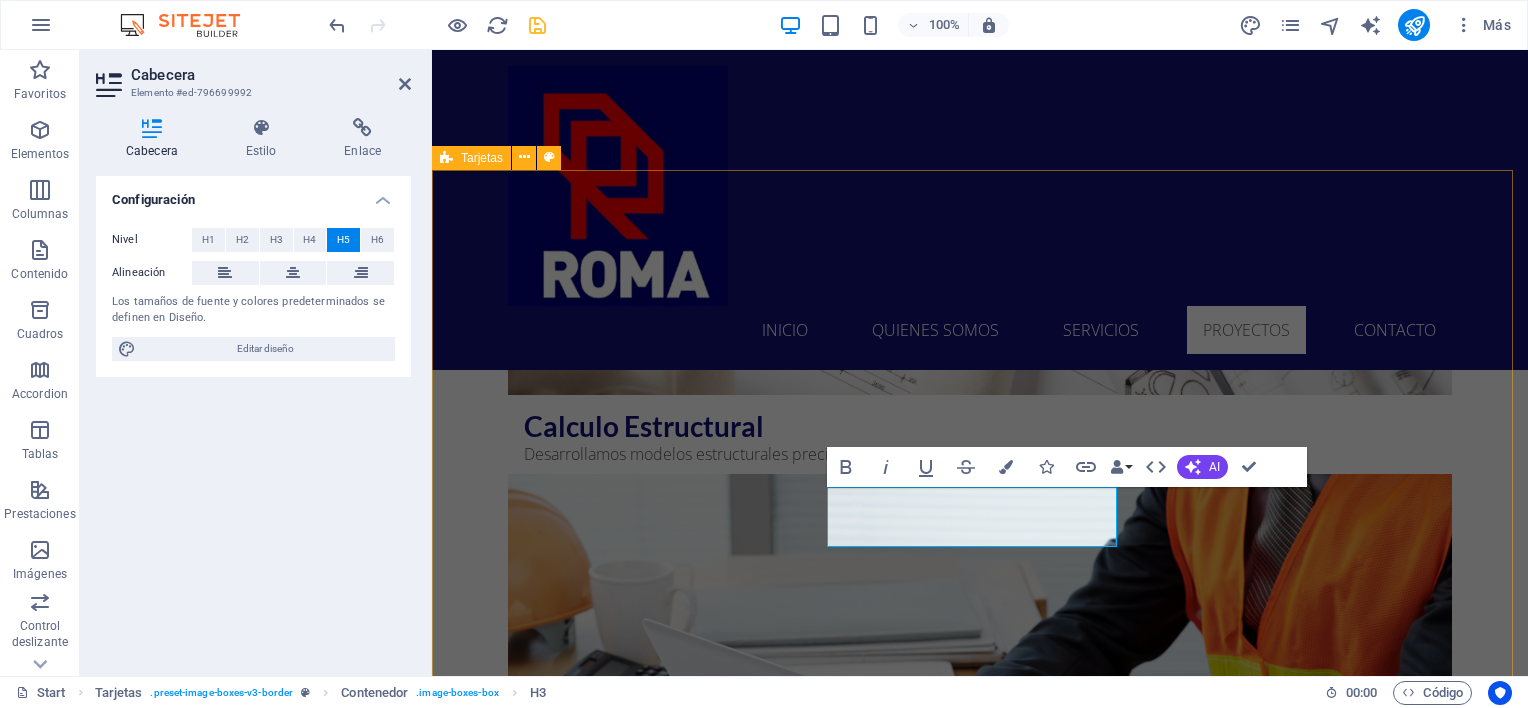 click on "CASA PARTICULAR [LAST] Proyecto de ingeniería, cálculo y ejecución obras civiles de rampa vehicular y acceso peatonal. • Lugar: Isla Negra. • Mandante: Abogado [FIRST] [LAST]. • Año: 2022 PROYECTO SILO EMPRESADE ALIMENTOS PROYECTO SILO EMPRESA DE ALIMENTOS Lorem ipsum dolor sit amet, consectetuer adipiscing elit. Aenean commodo ligula eget dolor. Lorem ipsum dolor sit amet. Headline Lorem ipsum dolor sit amet, consectetuer adipiscing elit. Aenean commodo ligula eget dolor. Lorem ipsum dolor sit amet." at bounding box center (980, 5609) 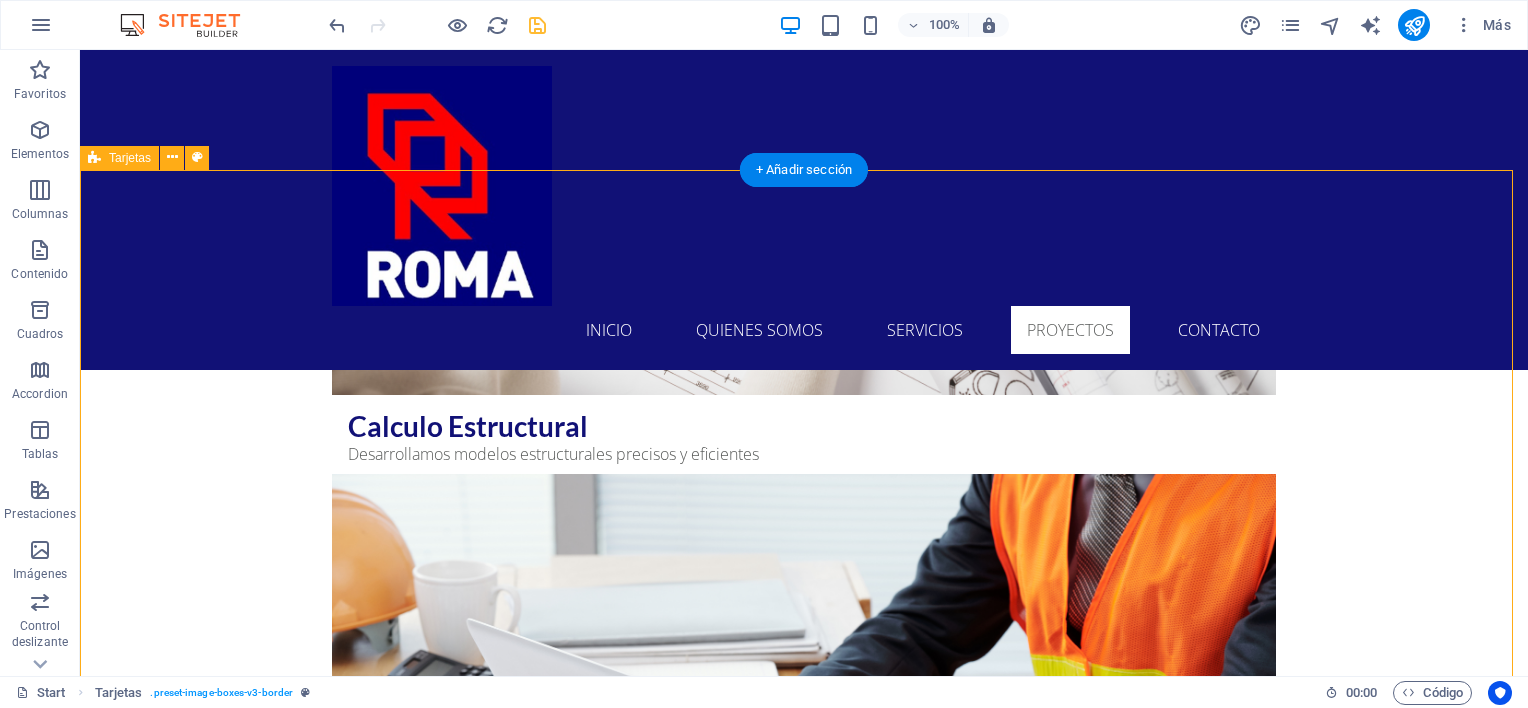 click on "CASA PARTICULAR [LAST] Proyecto de ingeniería, cálculo y ejecución obras civiles de rampa vehicular y acceso peatonal. • Lugar: Isla Negra. • Mandante: Abogado [FIRST] [LAST]. • Año: 2022 PROYECTO SILO EMPRESADE ALIMENTOS Lorem ipsum dolor sit amet, consectetuer adipiscing elit. Aenean commodo ligula eget dolor. Lorem ipsum dolor sit amet. Headline Lorem ipsum dolor sit amet, consectetuer adipiscing elit. Aenean commodo ligula eget dolor. Lorem ipsum dolor sit amet." at bounding box center [804, 5609] 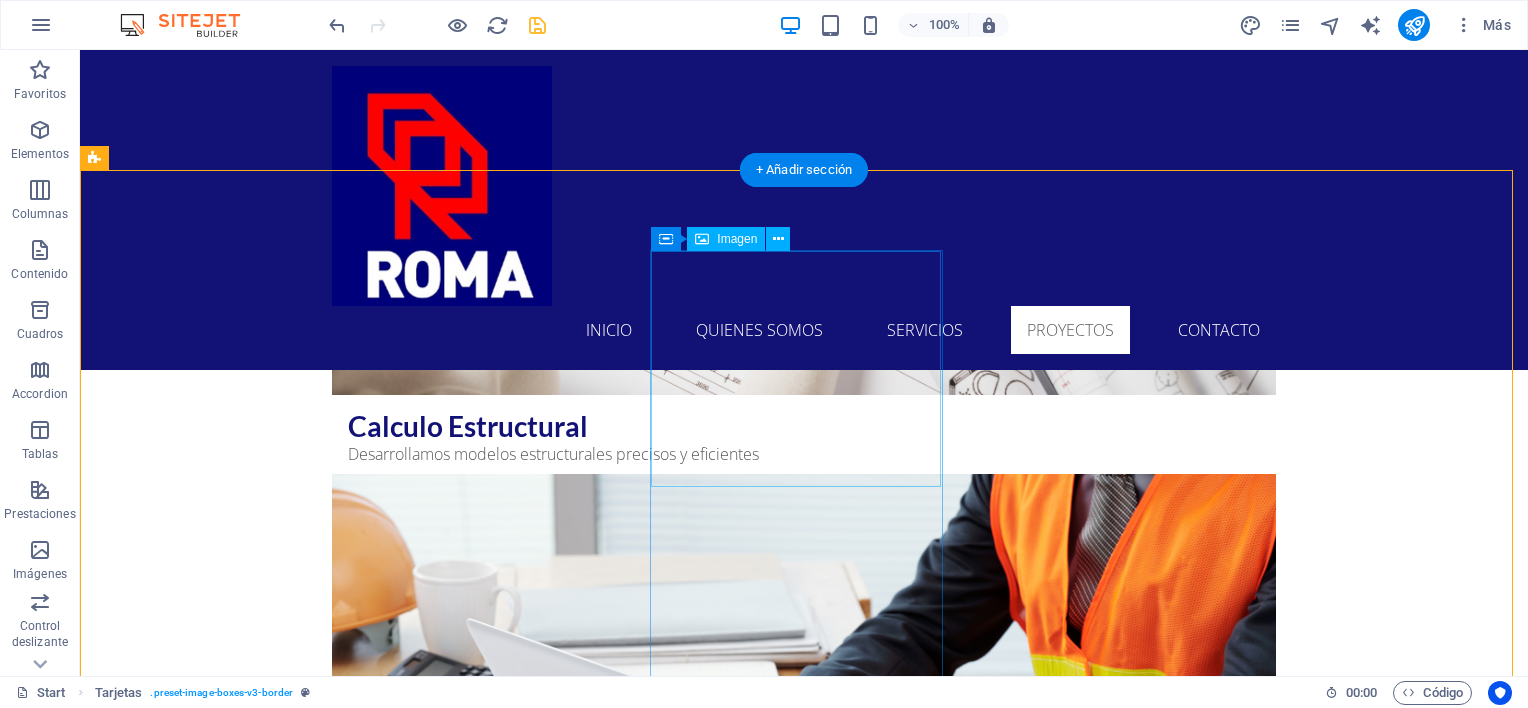 click at bounding box center (242, 5580) 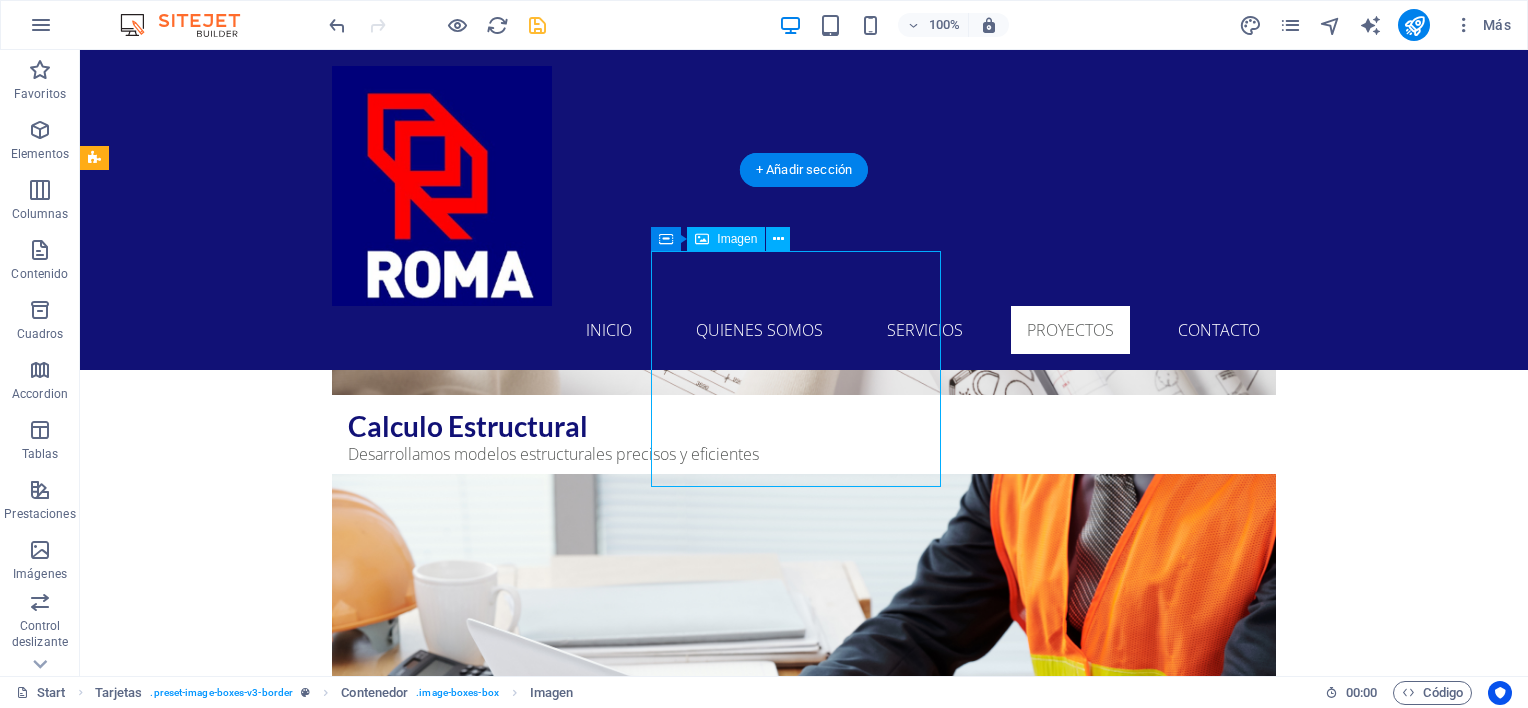 click at bounding box center [242, 5580] 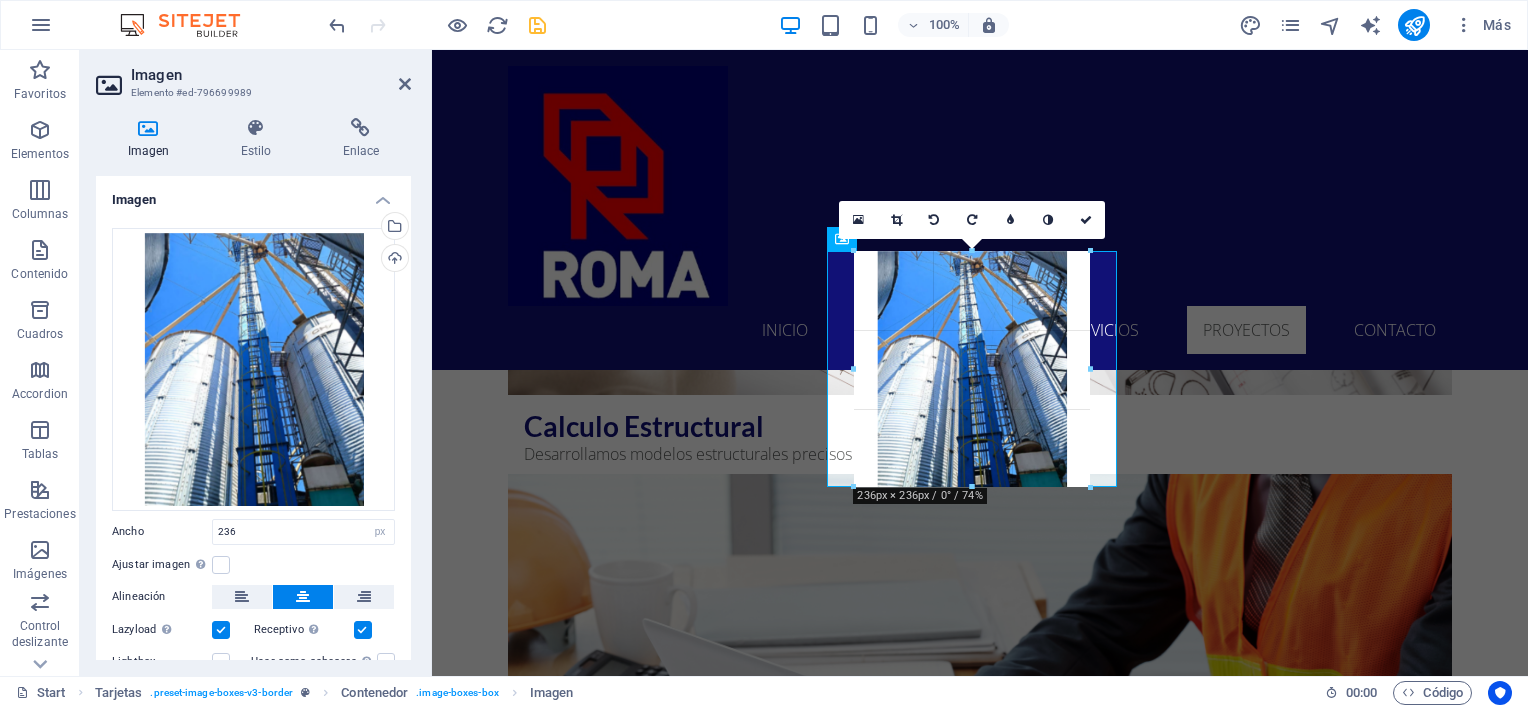 click on "180 170 160 150 140 130 120 110 100 90 80 70 60 50 40 30 20 10 0 -10 -20 -30 -40 -50 -60 -70 -80 -90 -100 -110 -120 -130 -140 -150 -160 -170 236px × 236px / 0° / 74% 16:10 16:9 4:3 1:1 1:2 0" at bounding box center (972, 369) 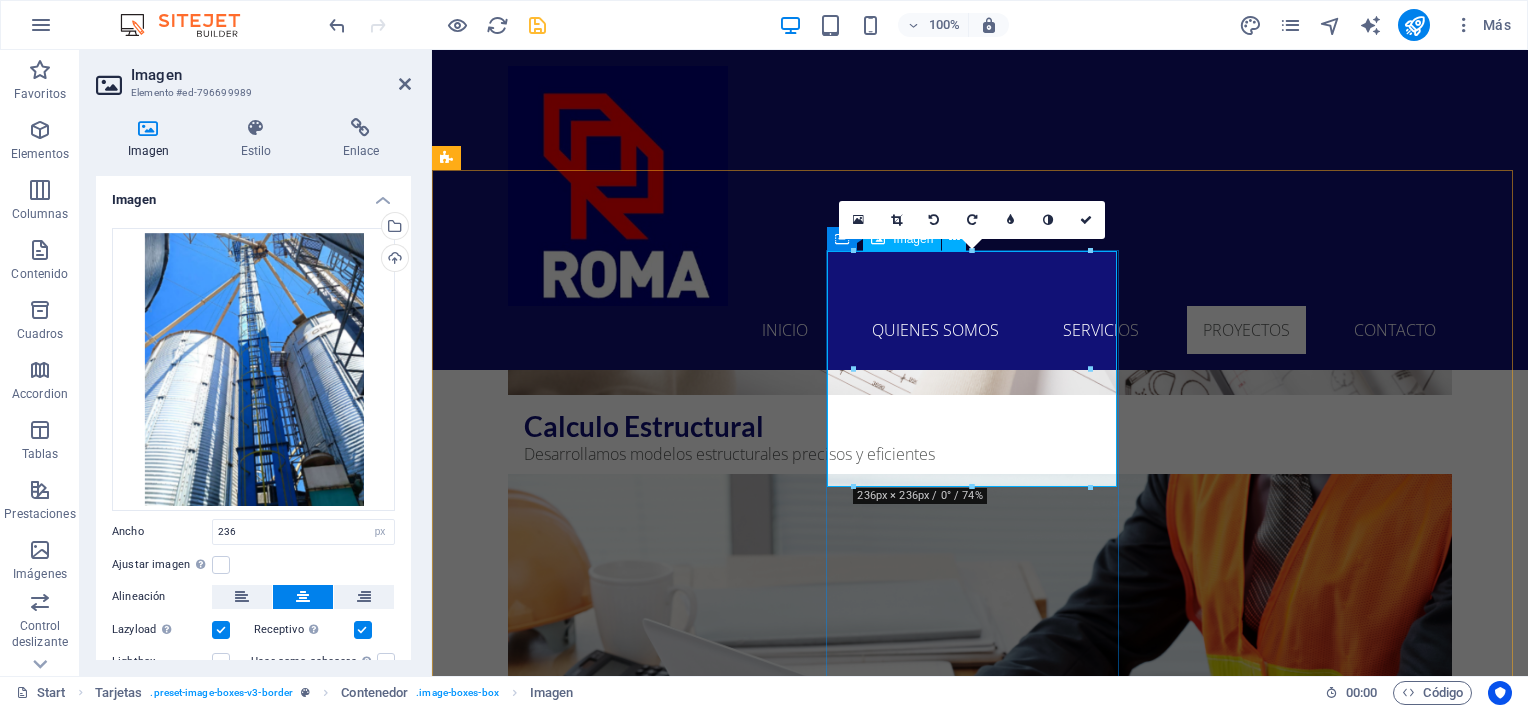 click at bounding box center [594, 5580] 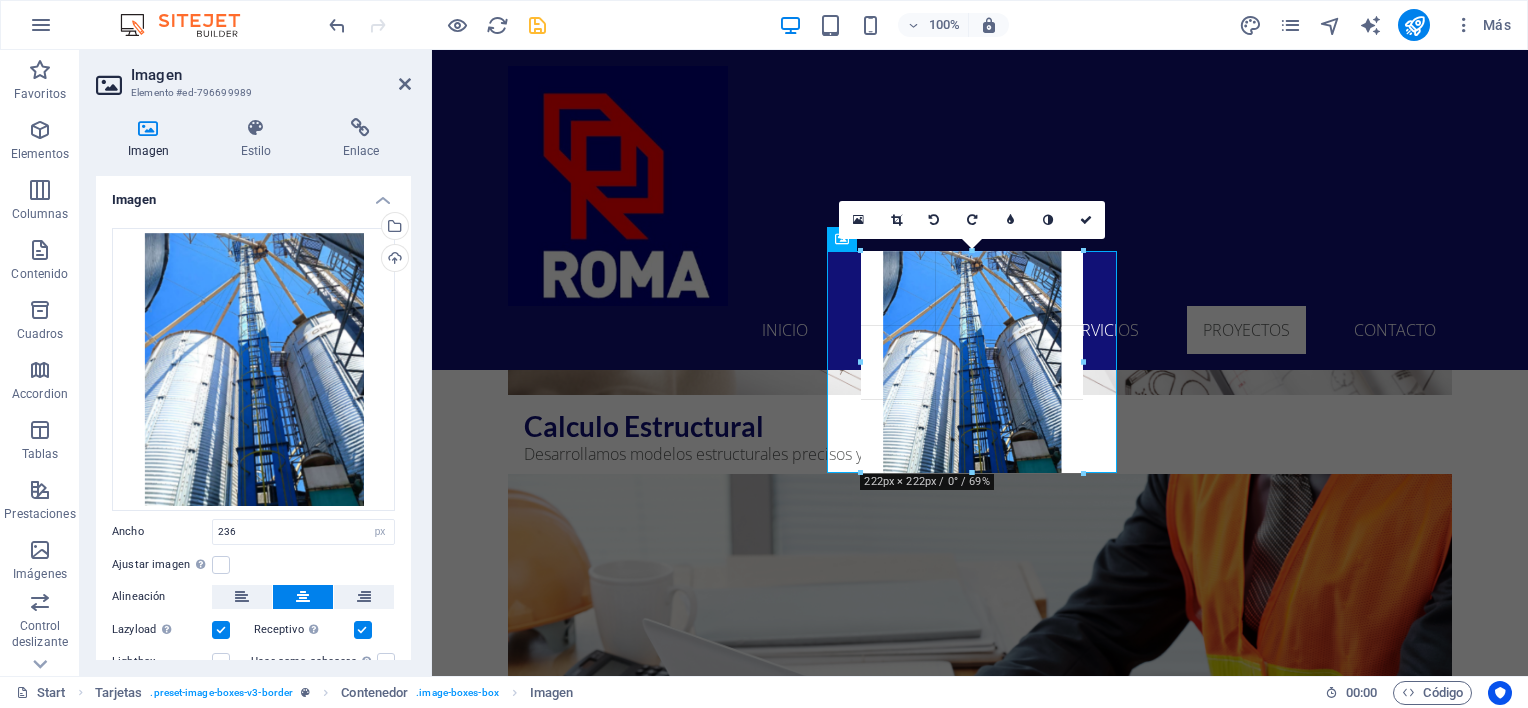 drag, startPoint x: 1092, startPoint y: 486, endPoint x: 1076, endPoint y: 469, distance: 23.345236 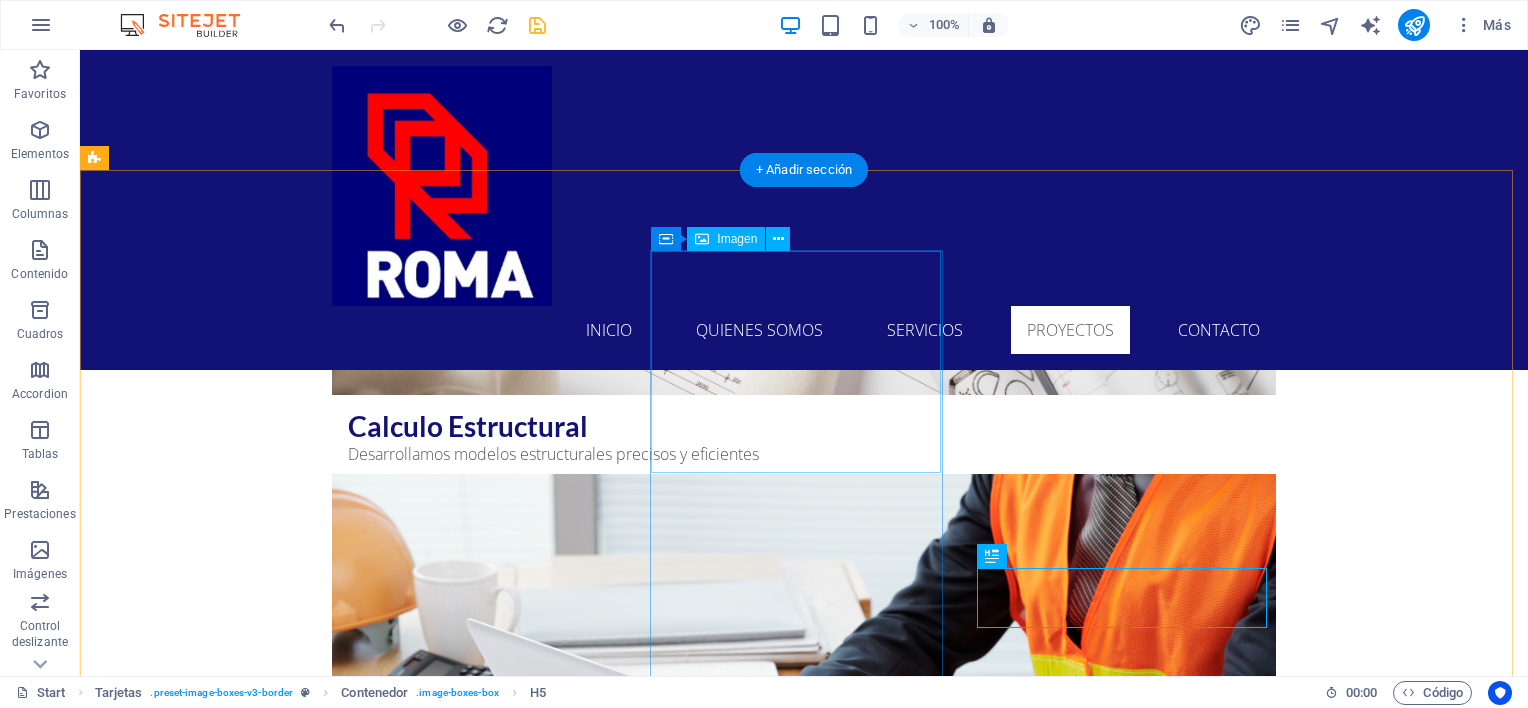 click at bounding box center [242, 5573] 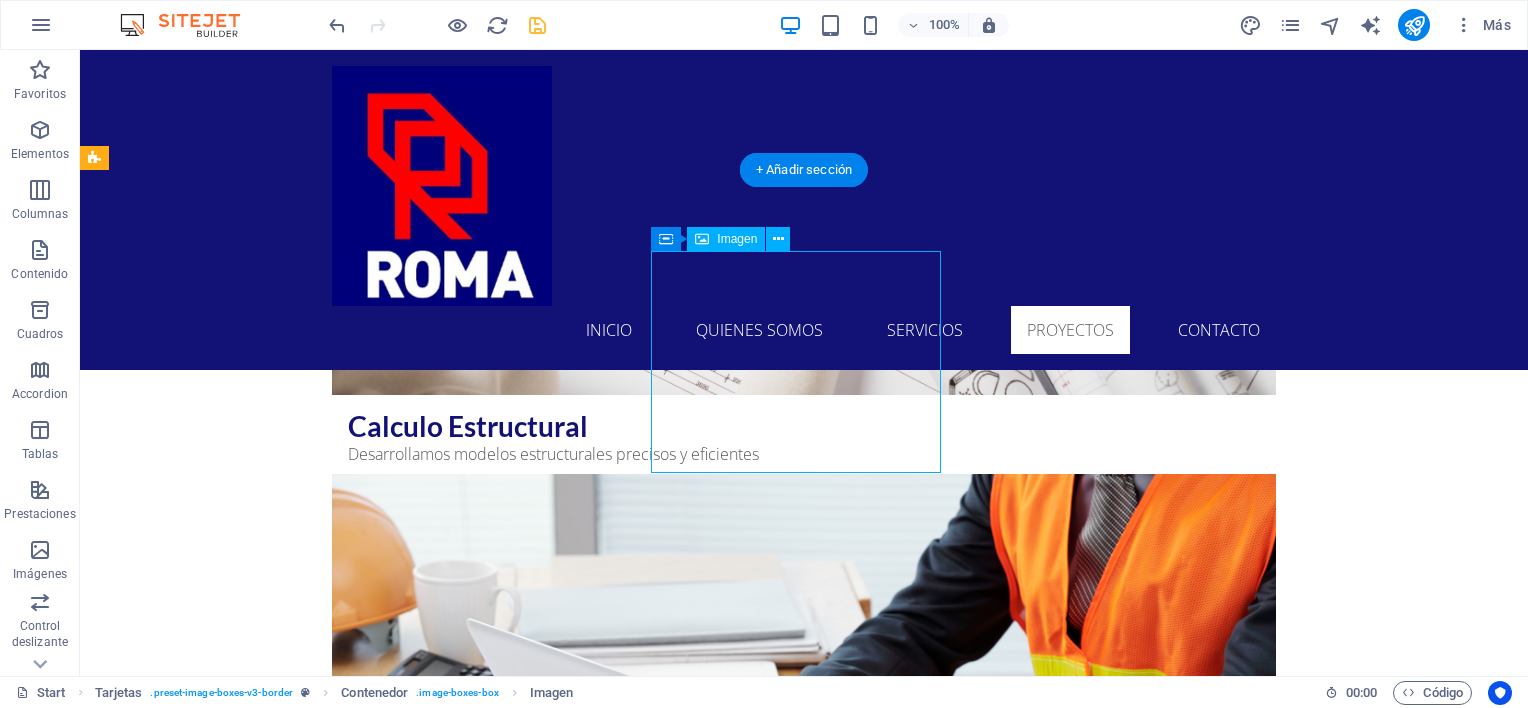 click at bounding box center [242, 5573] 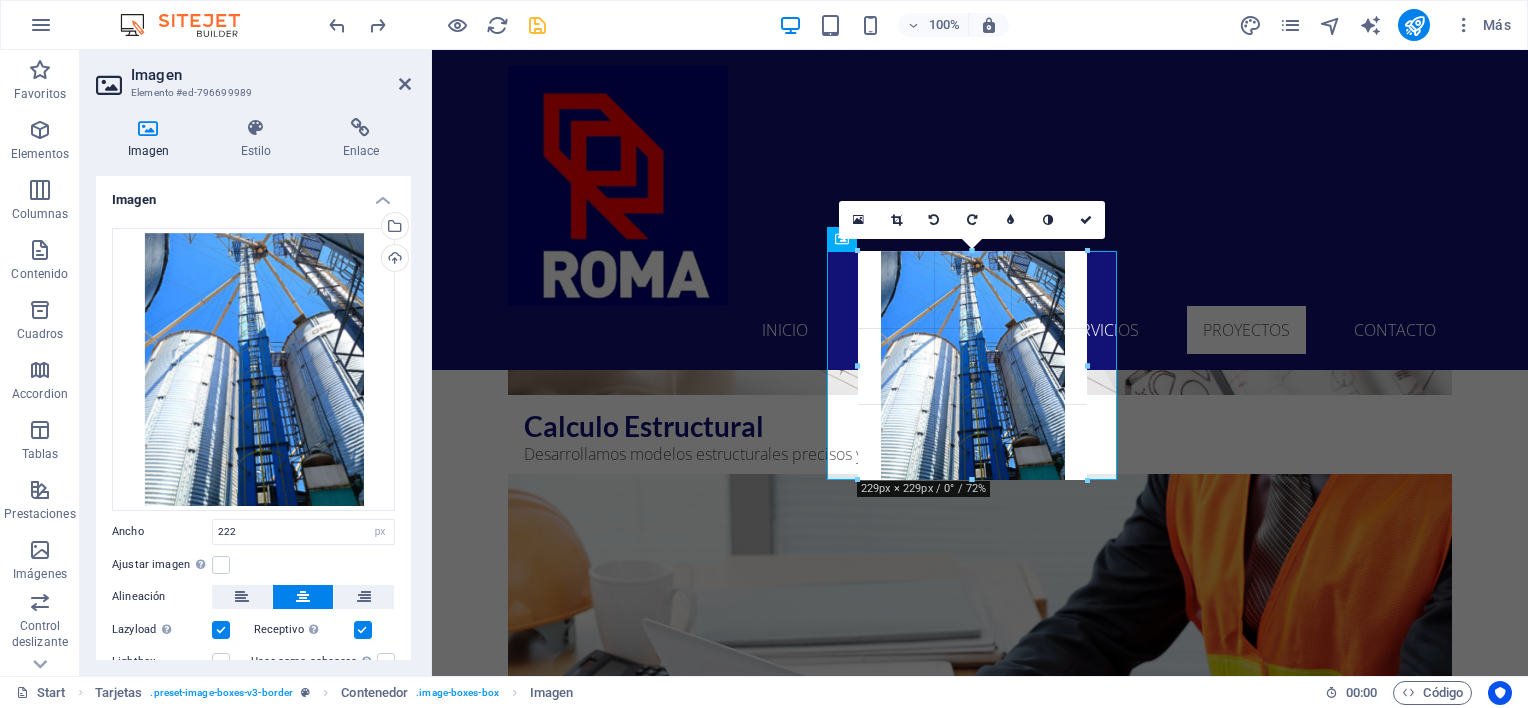drag, startPoint x: 1087, startPoint y: 474, endPoint x: 667, endPoint y: 434, distance: 421.90045 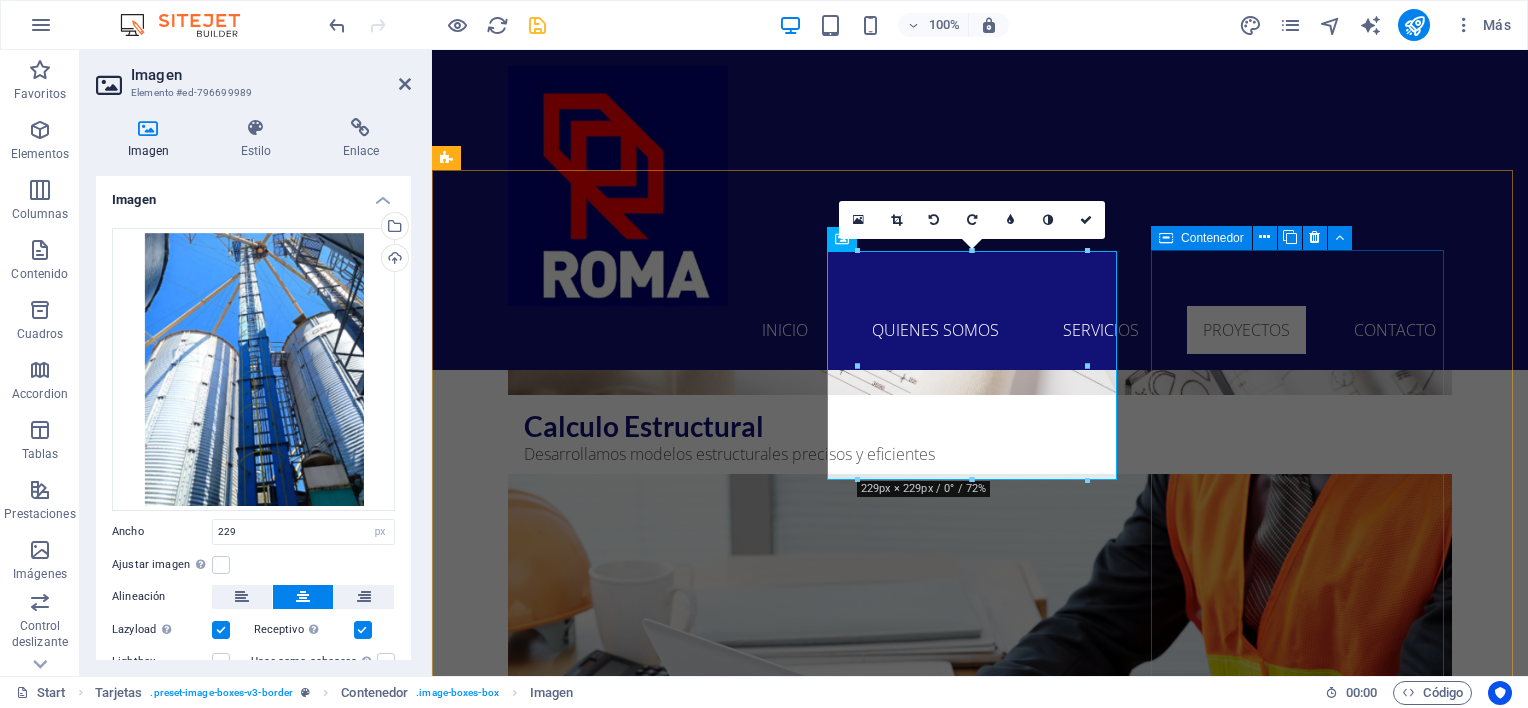 click on "Lorem ipsum dolor sit amet, consectetuer adipiscing elit. Aenean commodo ligula eget dolor. Lorem ipsum dolor sit amet." at bounding box center [594, 6159] 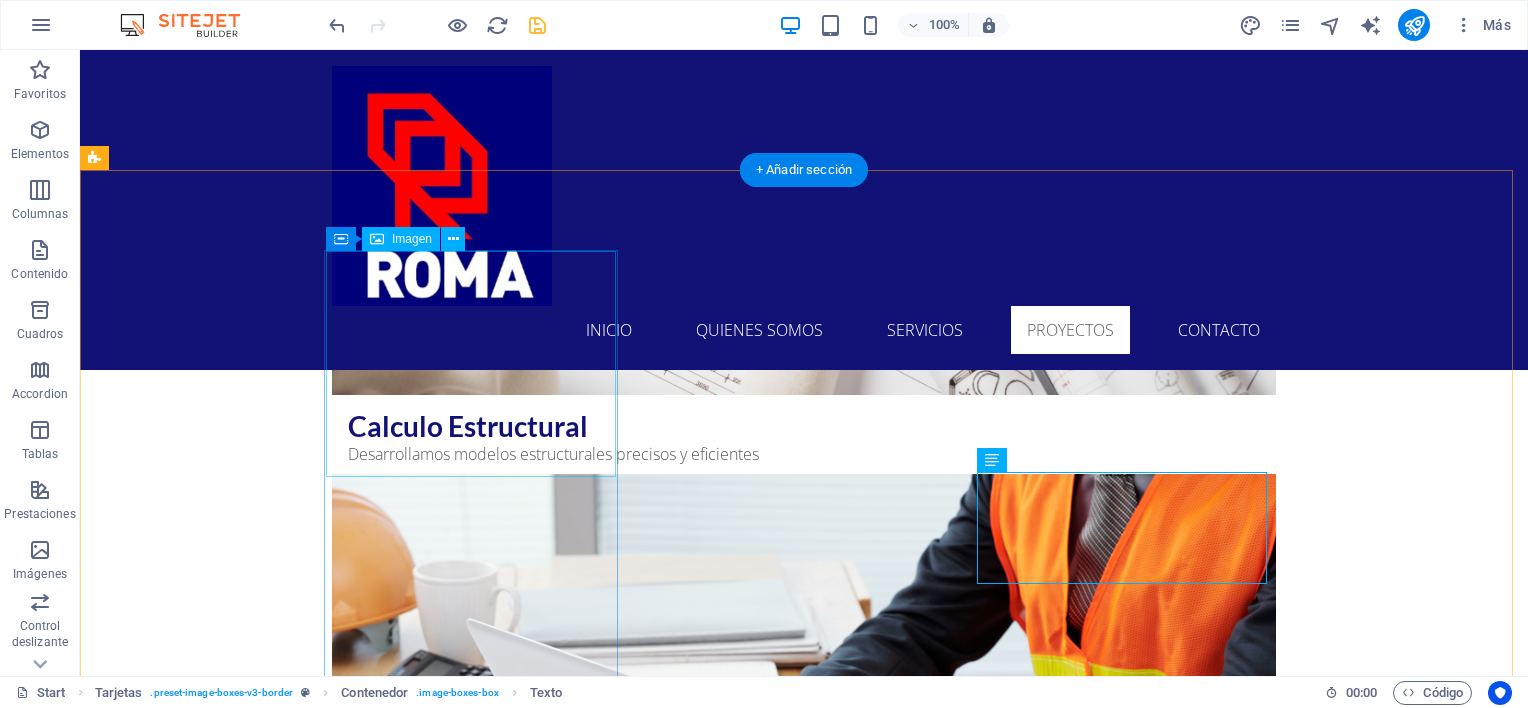 click at bounding box center (242, 5107) 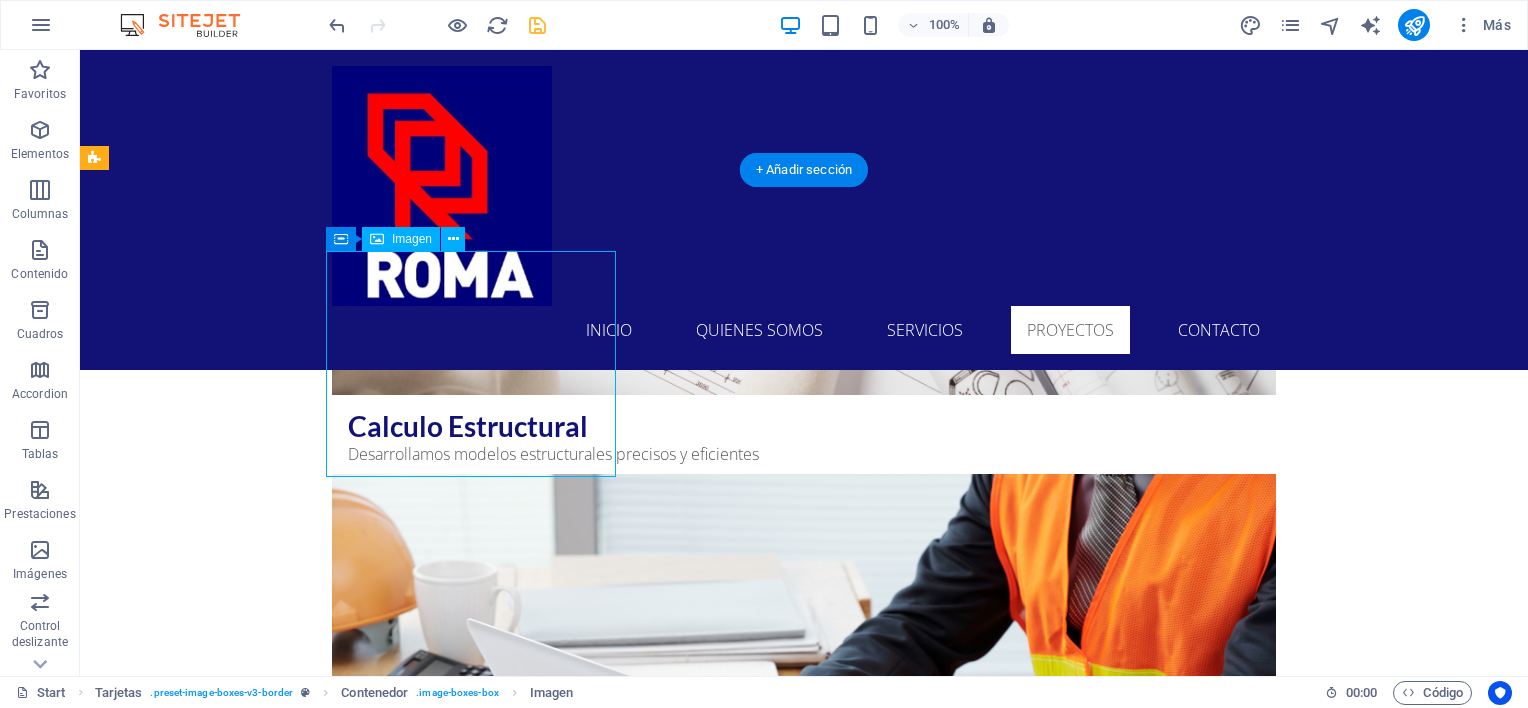 click at bounding box center [242, 5107] 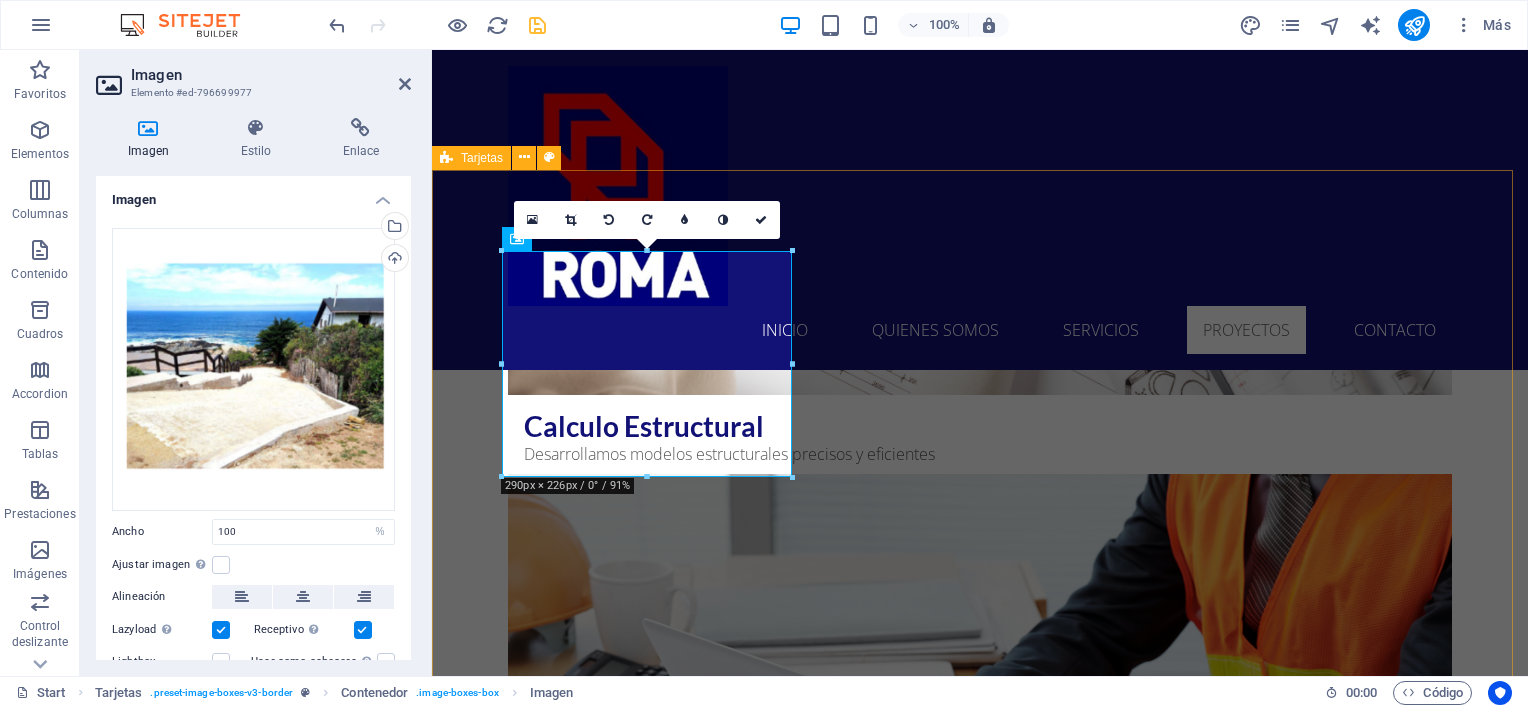 click on "CASA PARTICULAR [LAST] Proyecto de ingeniería, cálculo y ejecución obras civiles de rampa vehicular y acceso peatonal. • Lugar: Isla Negra. • Mandante: Abogado [FIRST] [LAST]. • Año: 2022 PROYECTO SILO EMPRESADE ALIMENTOS Lorem ipsum dolor sit amet, consectetuer adipiscing elit. Aenean commodo ligula eget dolor. Lorem ipsum dolor sit amet. Headline Lorem ipsum dolor sit amet, consectetuer adipiscing elit. Aenean commodo ligula eget dolor. Lorem ipsum dolor sit amet." at bounding box center [980, 5605] 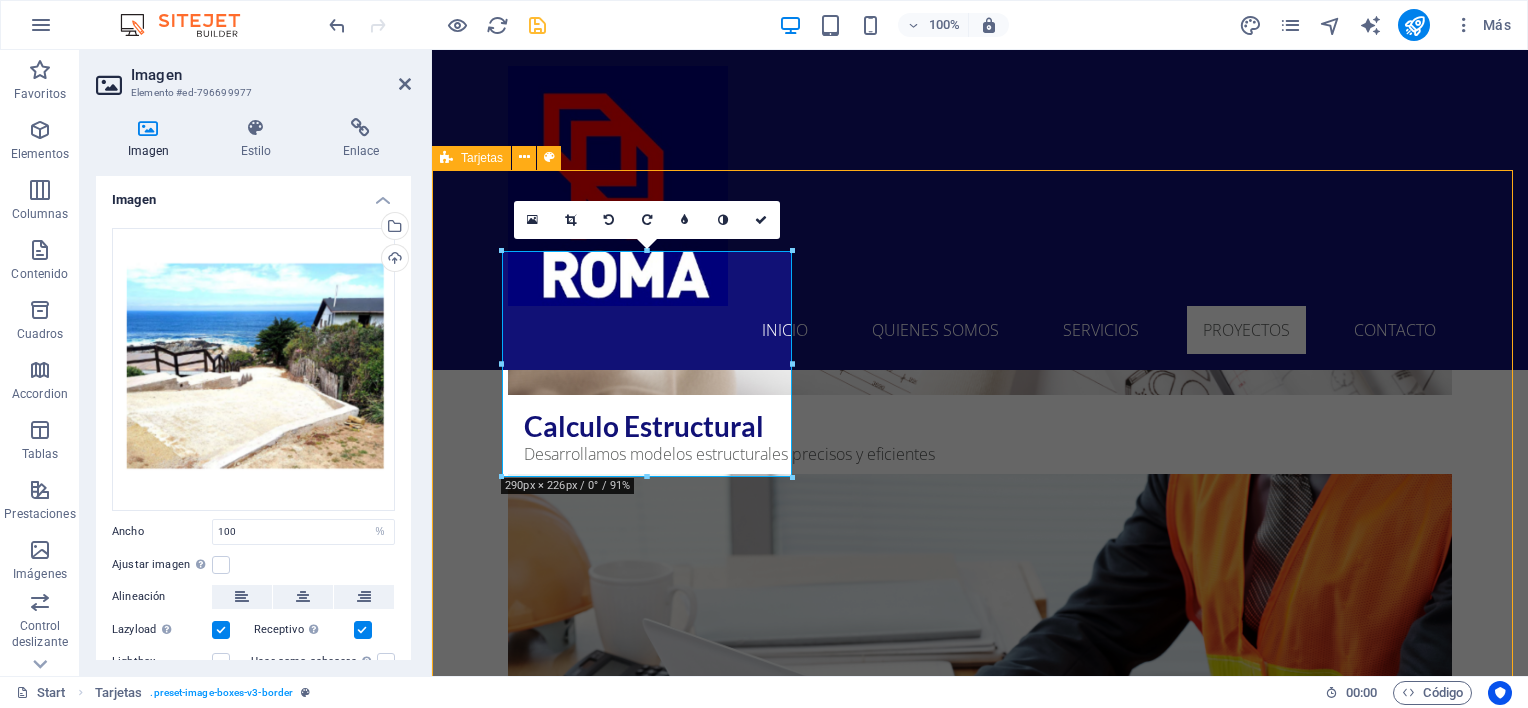 click on "CASA PARTICULAR [LAST] Proyecto de ingeniería, cálculo y ejecución obras civiles de rampa vehicular y acceso peatonal. • Lugar: Isla Negra. • Mandante: Abogado [FIRST] [LAST]. • Año: 2022 PROYECTO SILO EMPRESADE ALIMENTOS Lorem ipsum dolor sit amet, consectetuer adipiscing elit. Aenean commodo ligula eget dolor. Lorem ipsum dolor sit amet. Headline Lorem ipsum dolor sit amet, consectetuer adipiscing elit. Aenean commodo ligula eget dolor. Lorem ipsum dolor sit amet." at bounding box center [980, 5605] 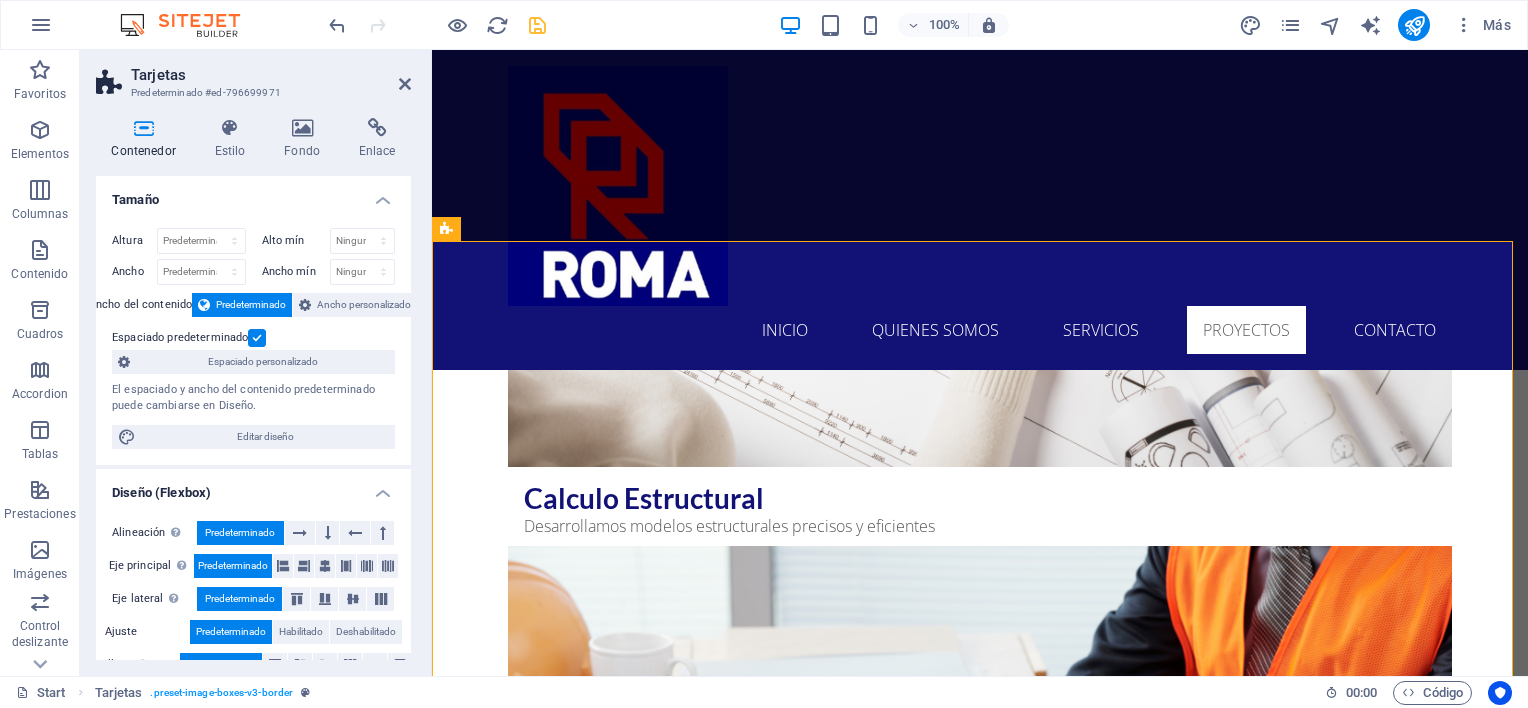 scroll, scrollTop: 5323, scrollLeft: 0, axis: vertical 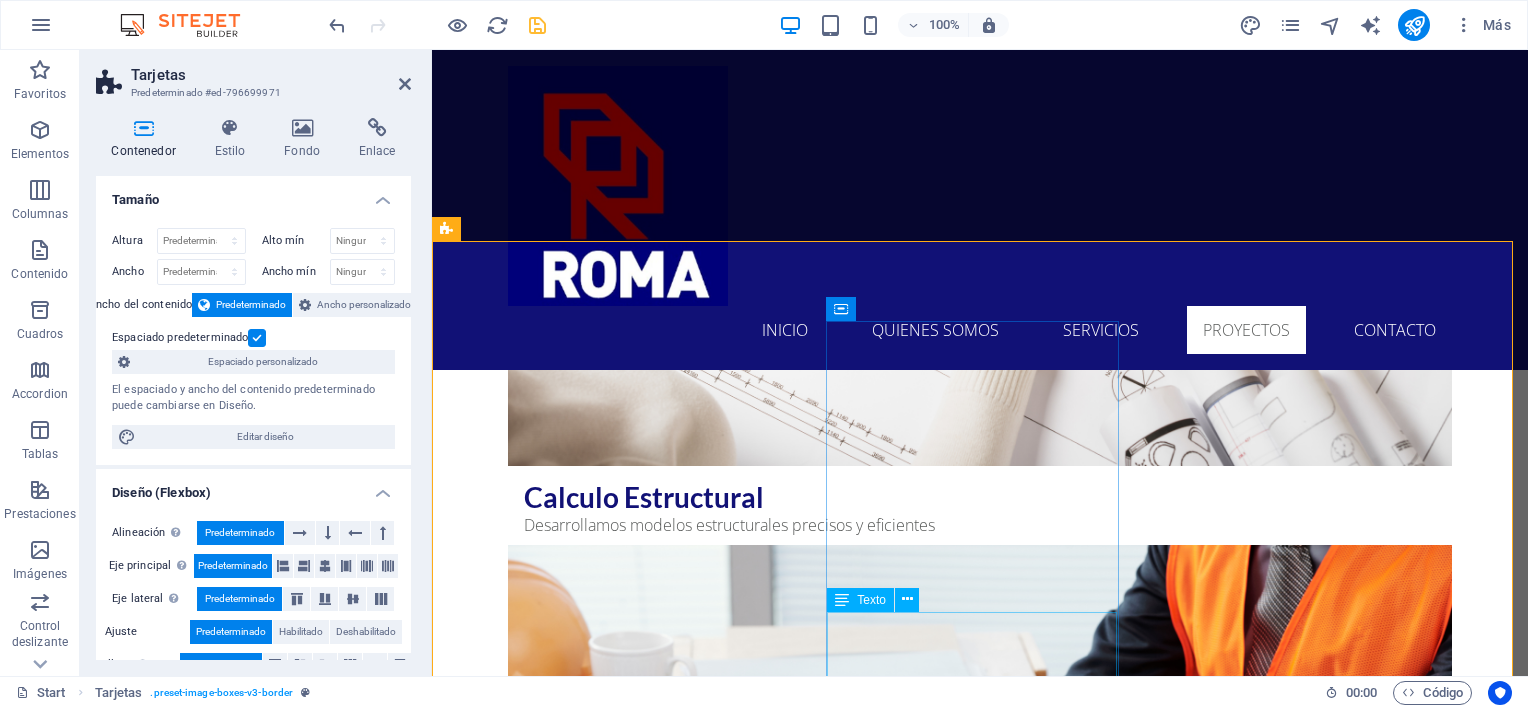 click on "Lorem ipsum dolor sit amet, consectetuer adipiscing elit. Aenean commodo ligula eget dolor. Lorem ipsum dolor sit amet." at bounding box center (594, 5878) 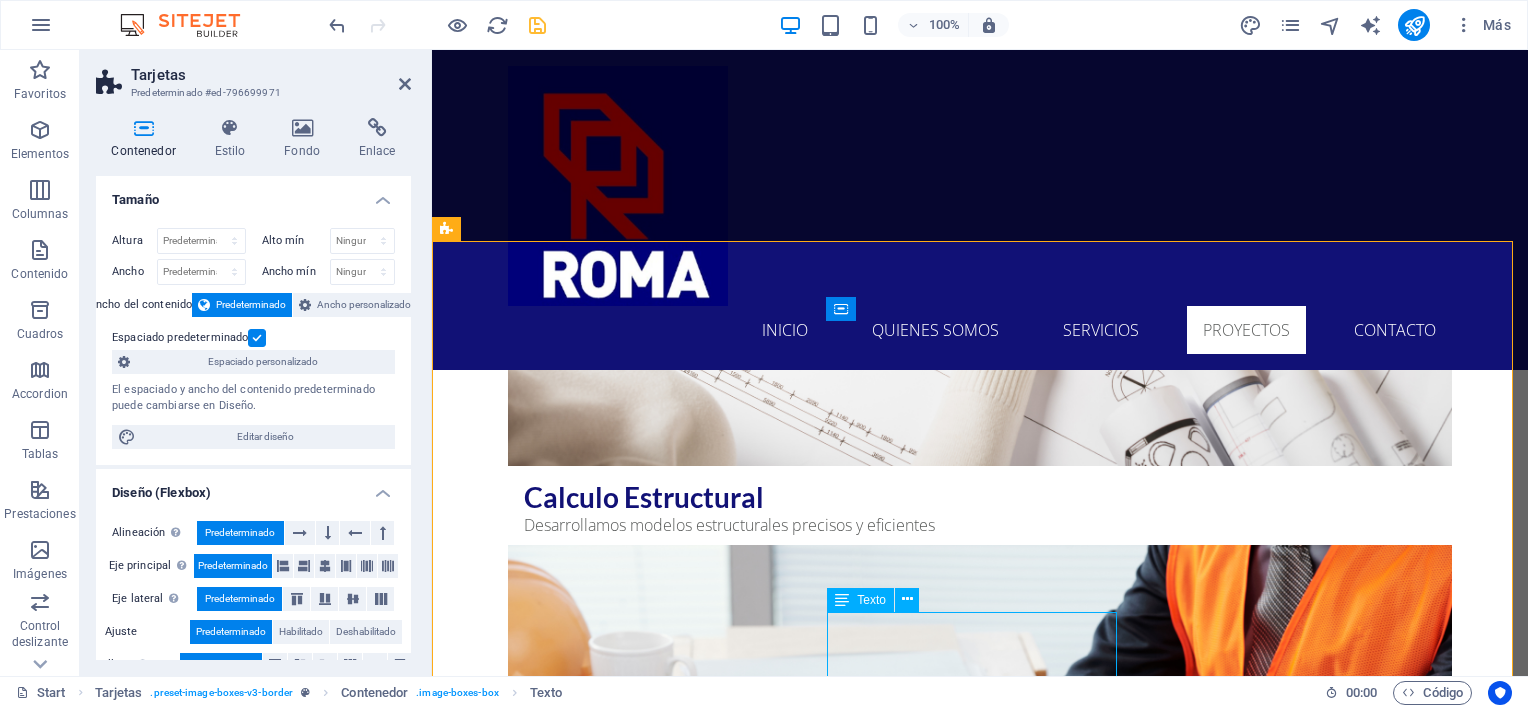 click on "Lorem ipsum dolor sit amet, consectetuer adipiscing elit. Aenean commodo ligula eget dolor. Lorem ipsum dolor sit amet." at bounding box center (594, 5878) 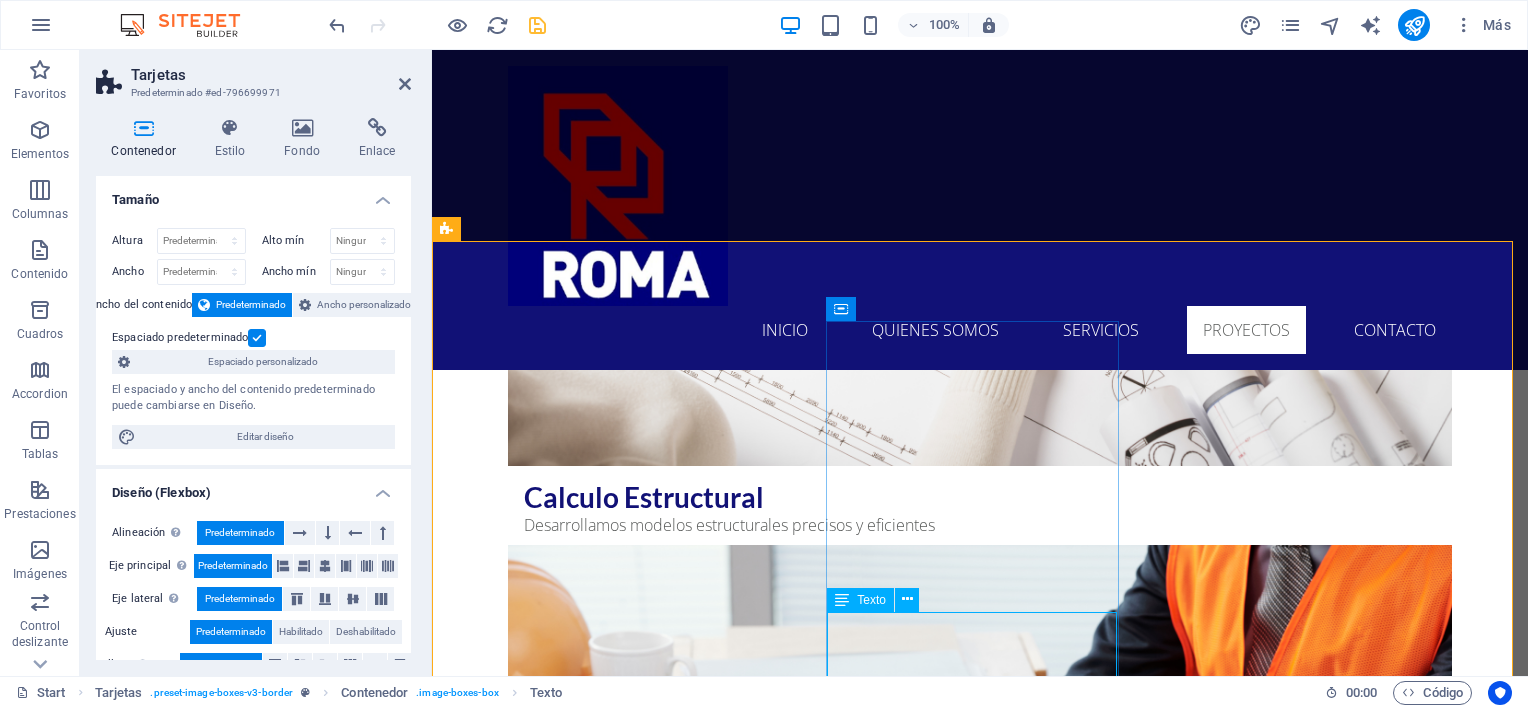 click on "Lorem ipsum dolor sit amet, consectetuer adipiscing elit. Aenean commodo ligula eget dolor. Lorem ipsum dolor sit amet." at bounding box center (594, 5878) 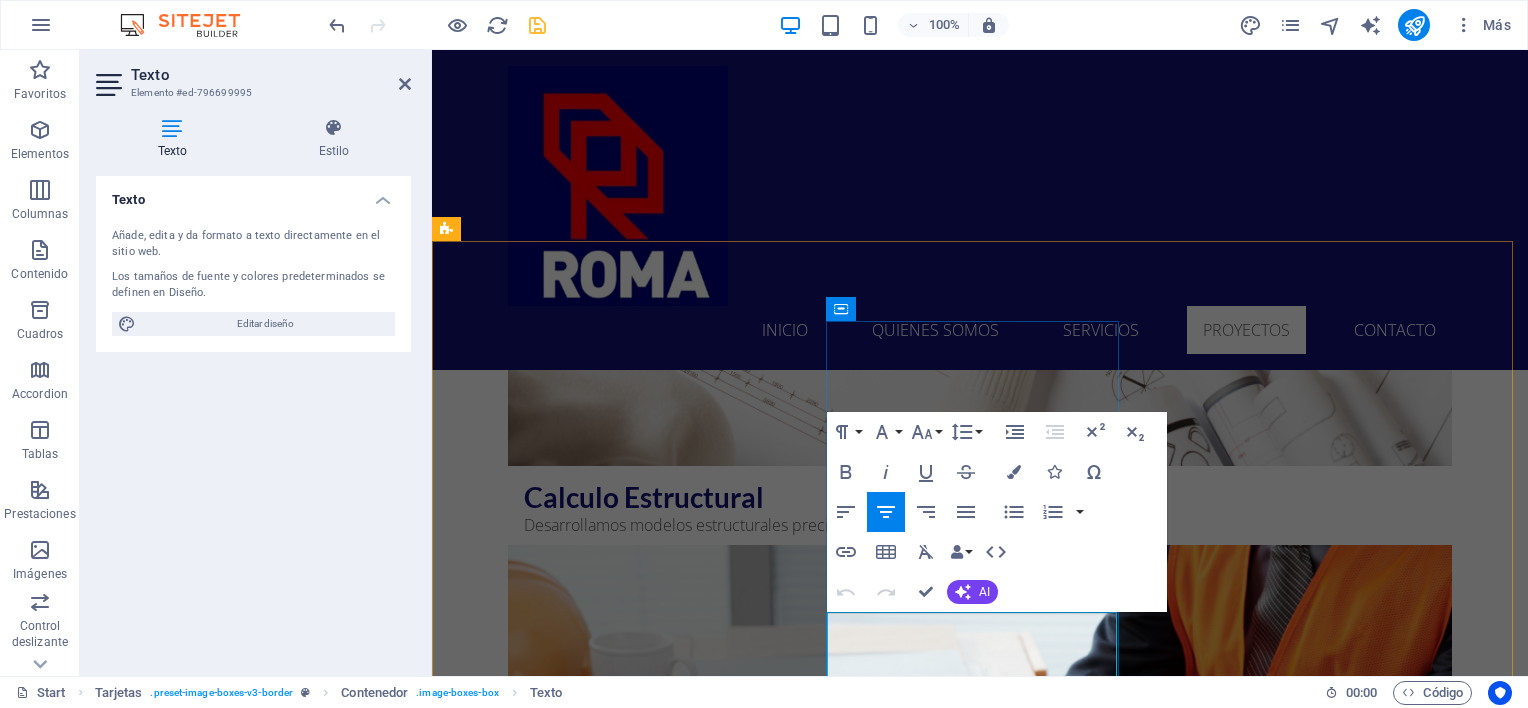 click on "Lorem ipsum dolor sit amet, consectetuer adipiscing elit. Aenean commodo ligula eget dolor. Lorem ipsum dolor sit amet." at bounding box center (594, 5870) 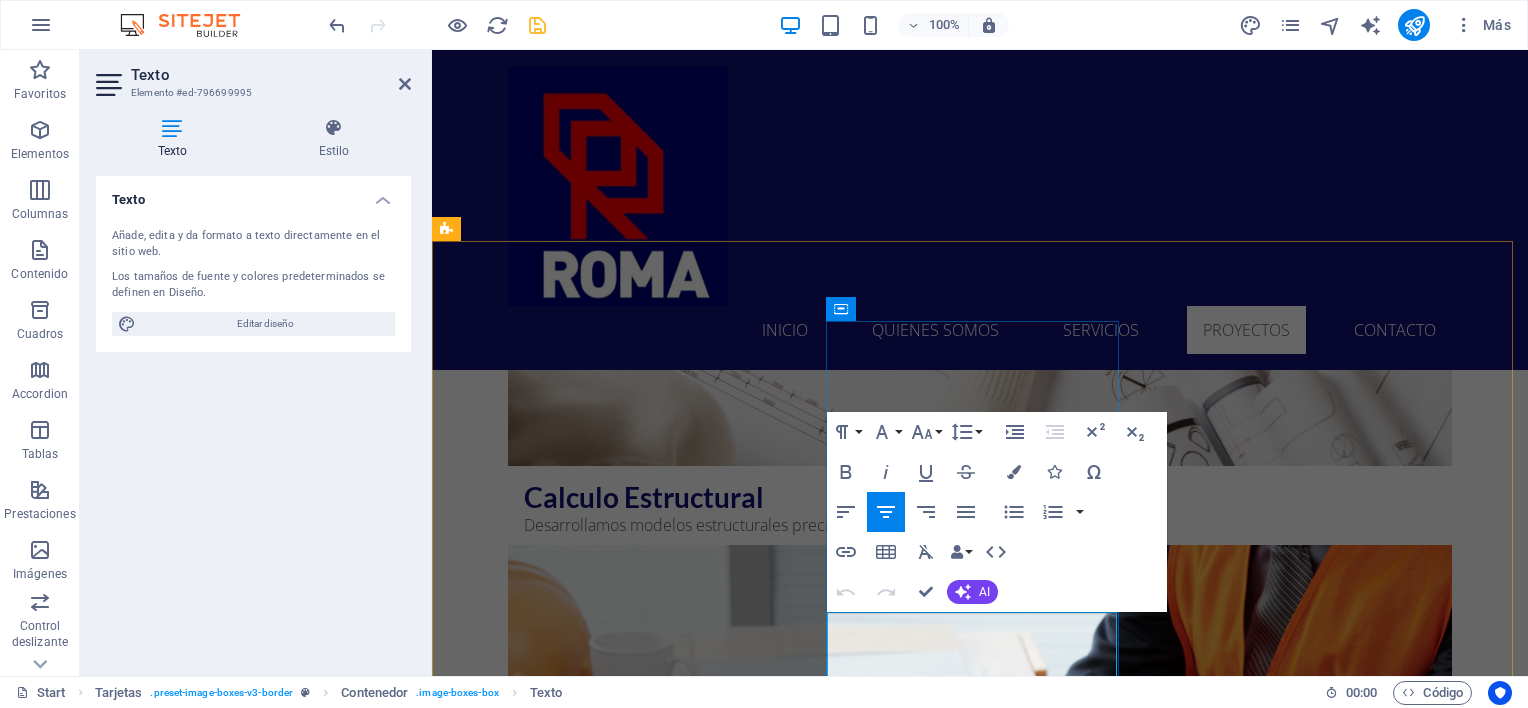 click on "Lorem ipsum dolor sit amet, consectetuer adipiscing elit. Aenean commodo ligula eget dolor. Lorem ipsum dolor sit amet." at bounding box center (594, 5870) 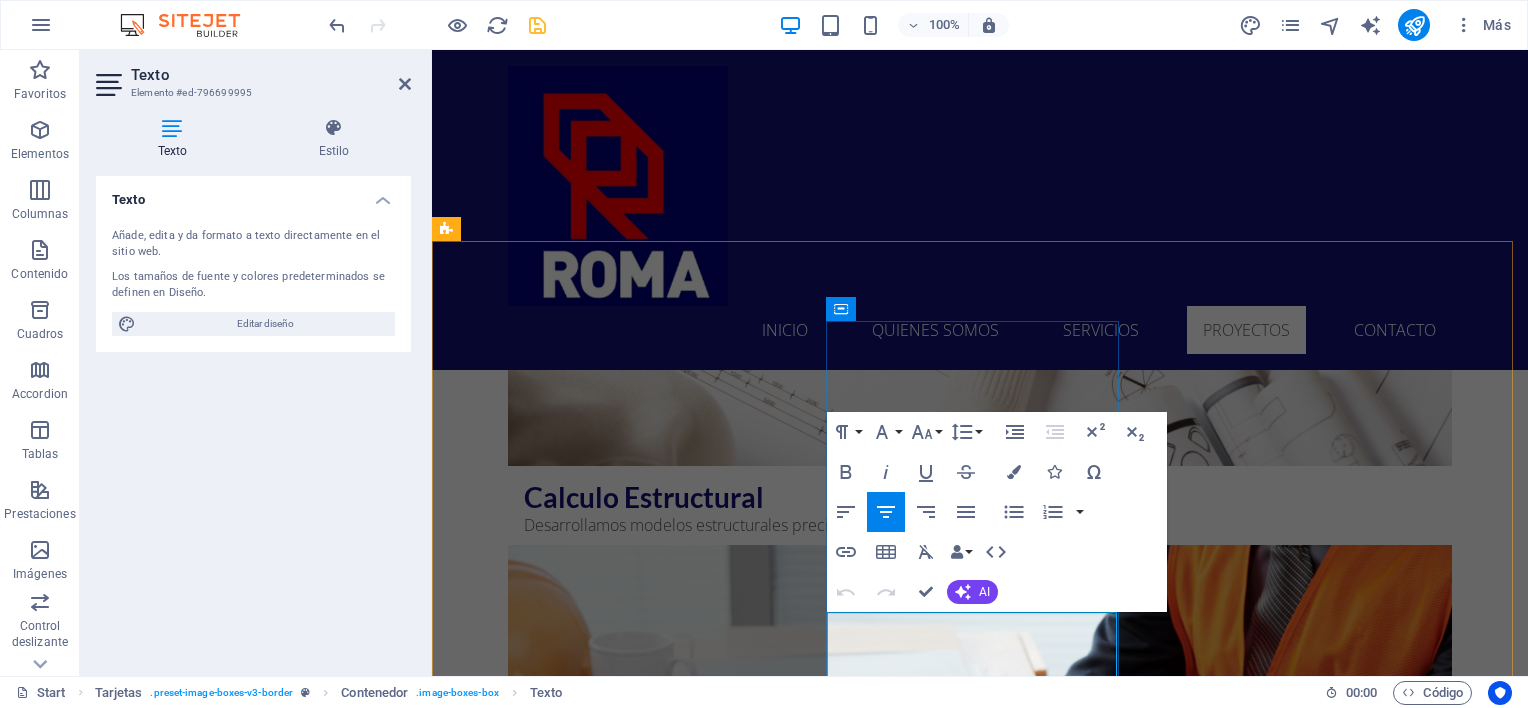 scroll, scrollTop: 2217, scrollLeft: 8, axis: both 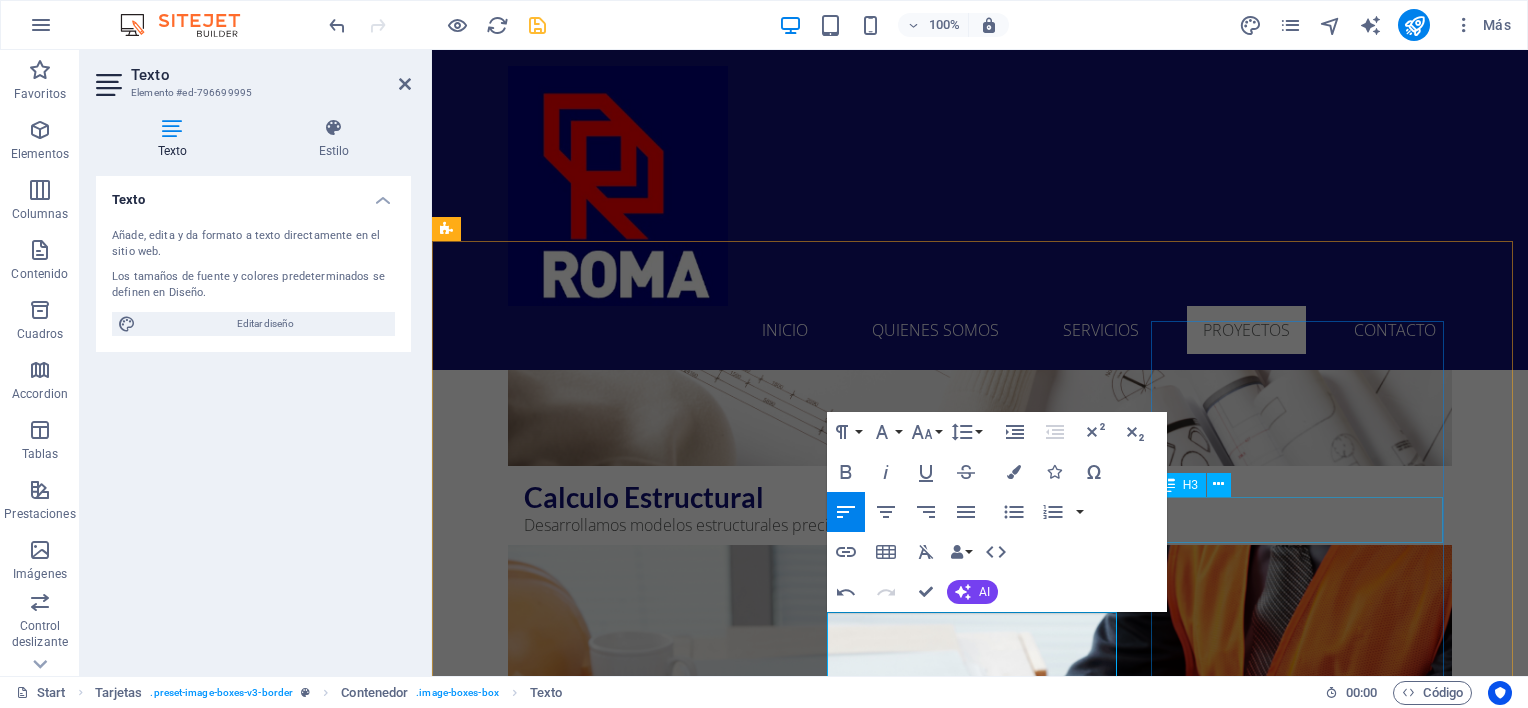 click on "Headline" at bounding box center (594, 6246) 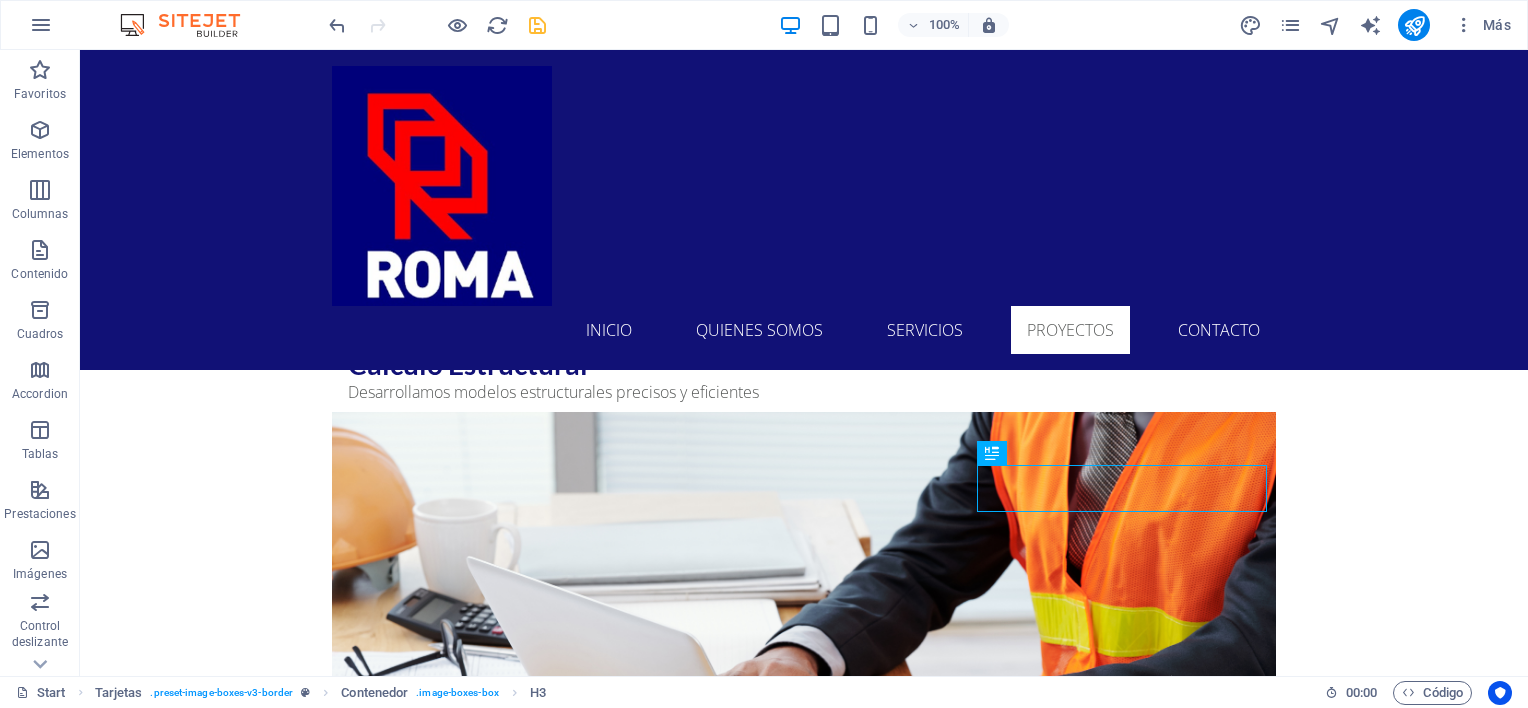 scroll, scrollTop: 5476, scrollLeft: 0, axis: vertical 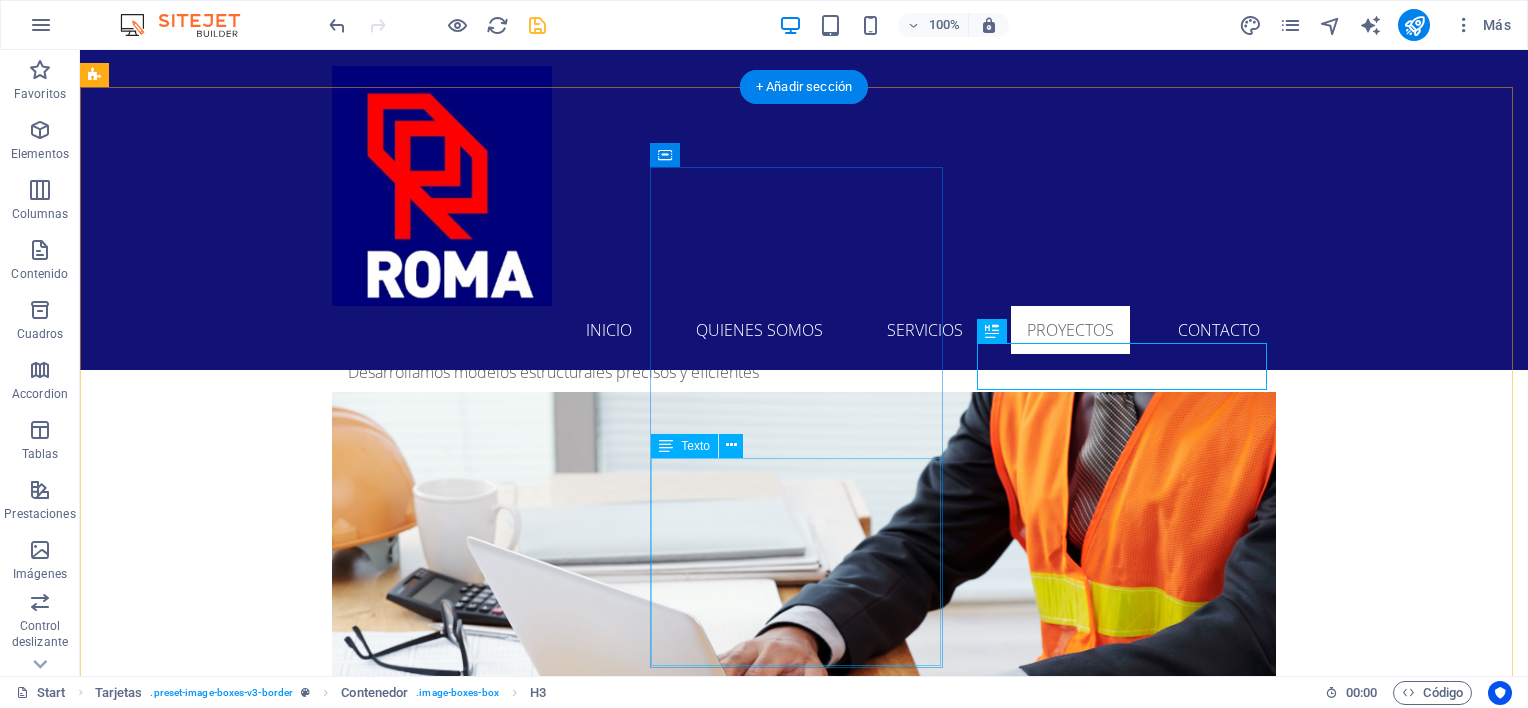 click on "Proyecto de Ingeniería y cálculo para fundación de Silo de 750 Ton. • Mandante: Empresa Nutrición Balanceada NB. • Lugar: Comuna de Lampa. • Año: 2023" at bounding box center (242, 5773) 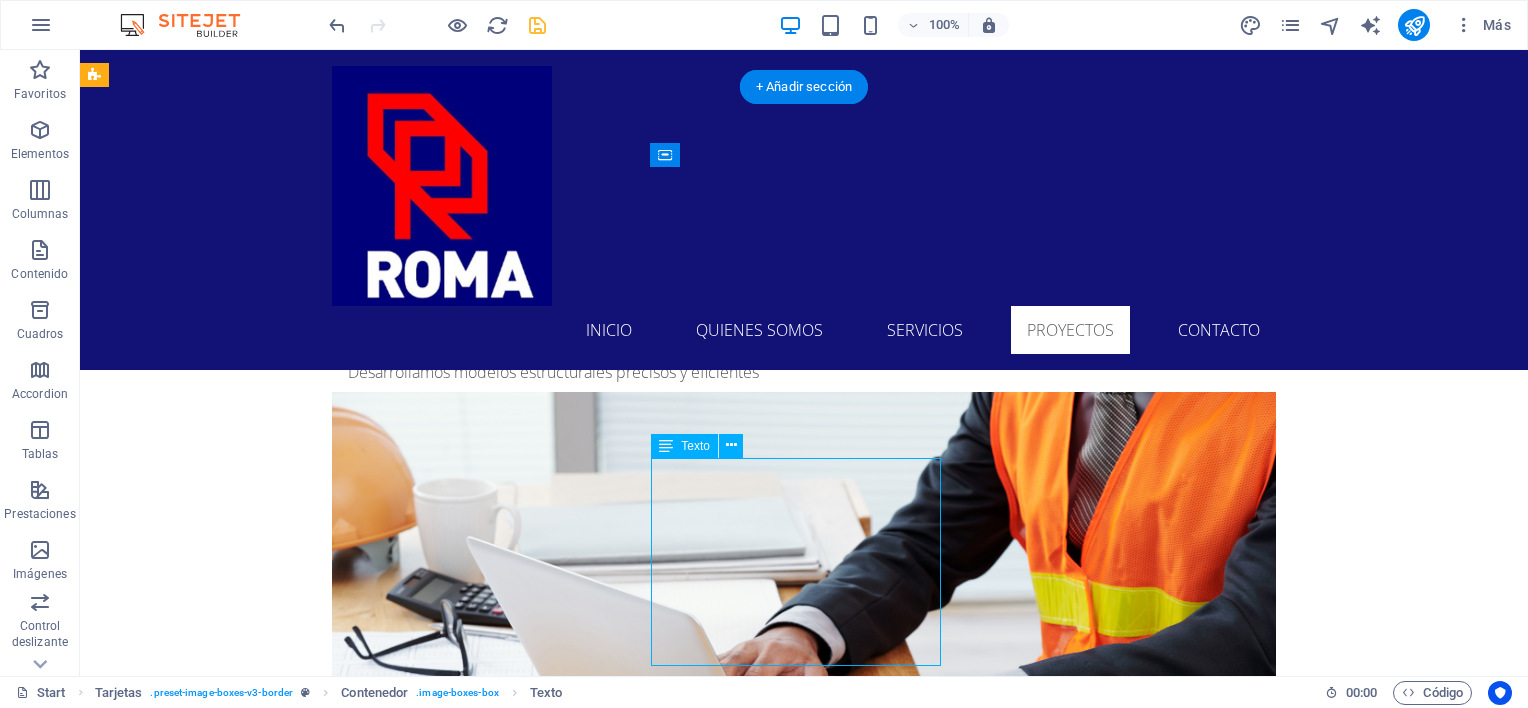 click on "Proyecto de Ingeniería y cálculo para fundación de Silo de 750 Ton. • Mandante: Empresa Nutrición Balanceada NB. • Lugar: Comuna de Lampa. • Año: 2023" at bounding box center [242, 5773] 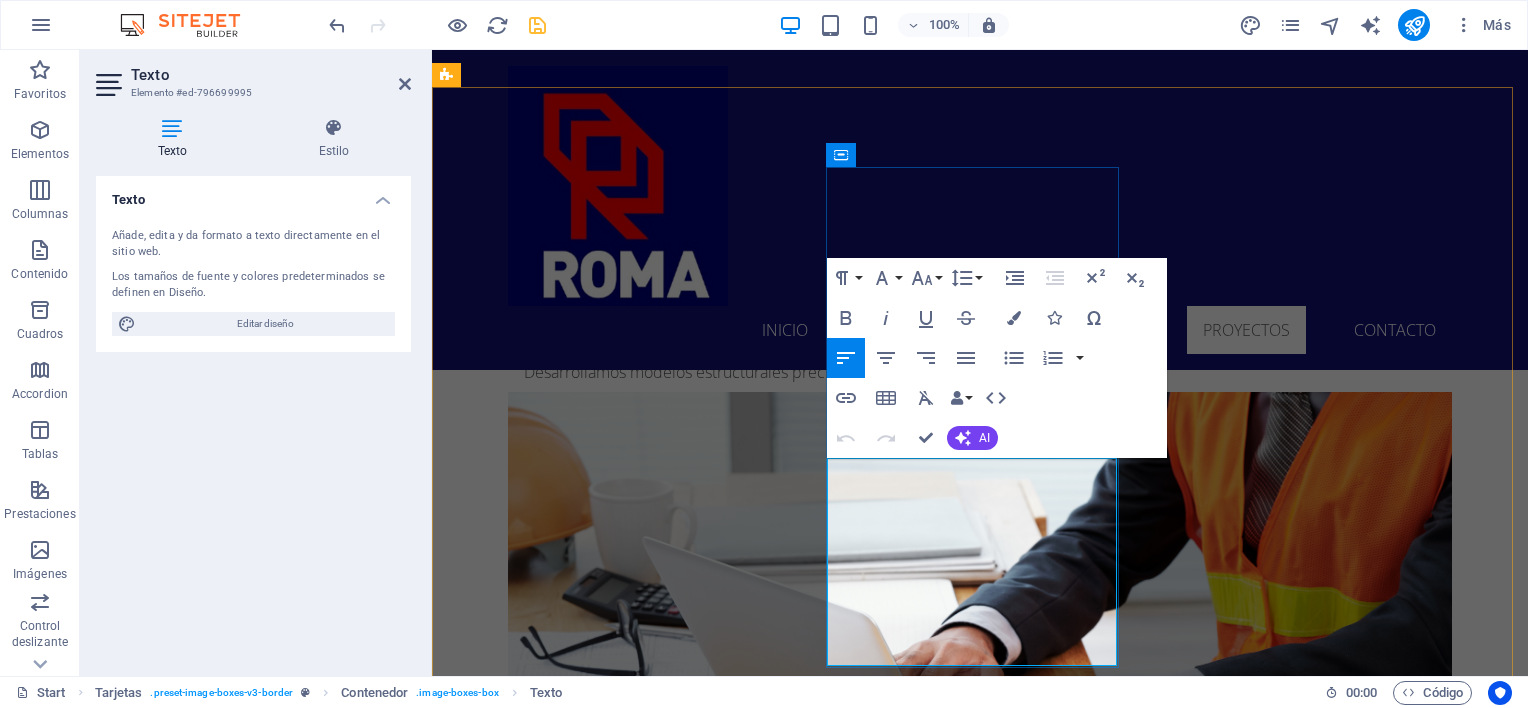 click on "• Lugar: Comuna de Lampa." at bounding box center [594, 5825] 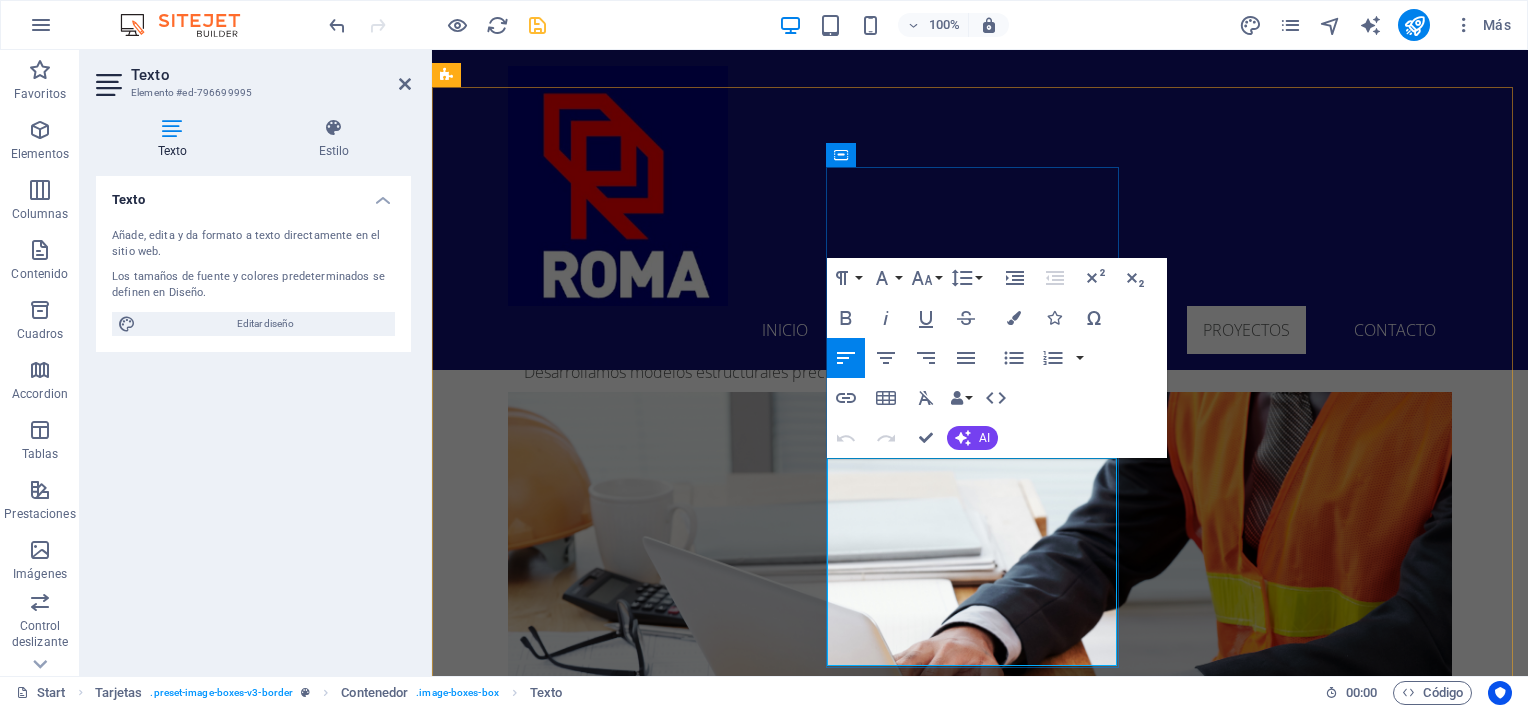 drag, startPoint x: 932, startPoint y: 647, endPoint x: 842, endPoint y: 541, distance: 139.05394 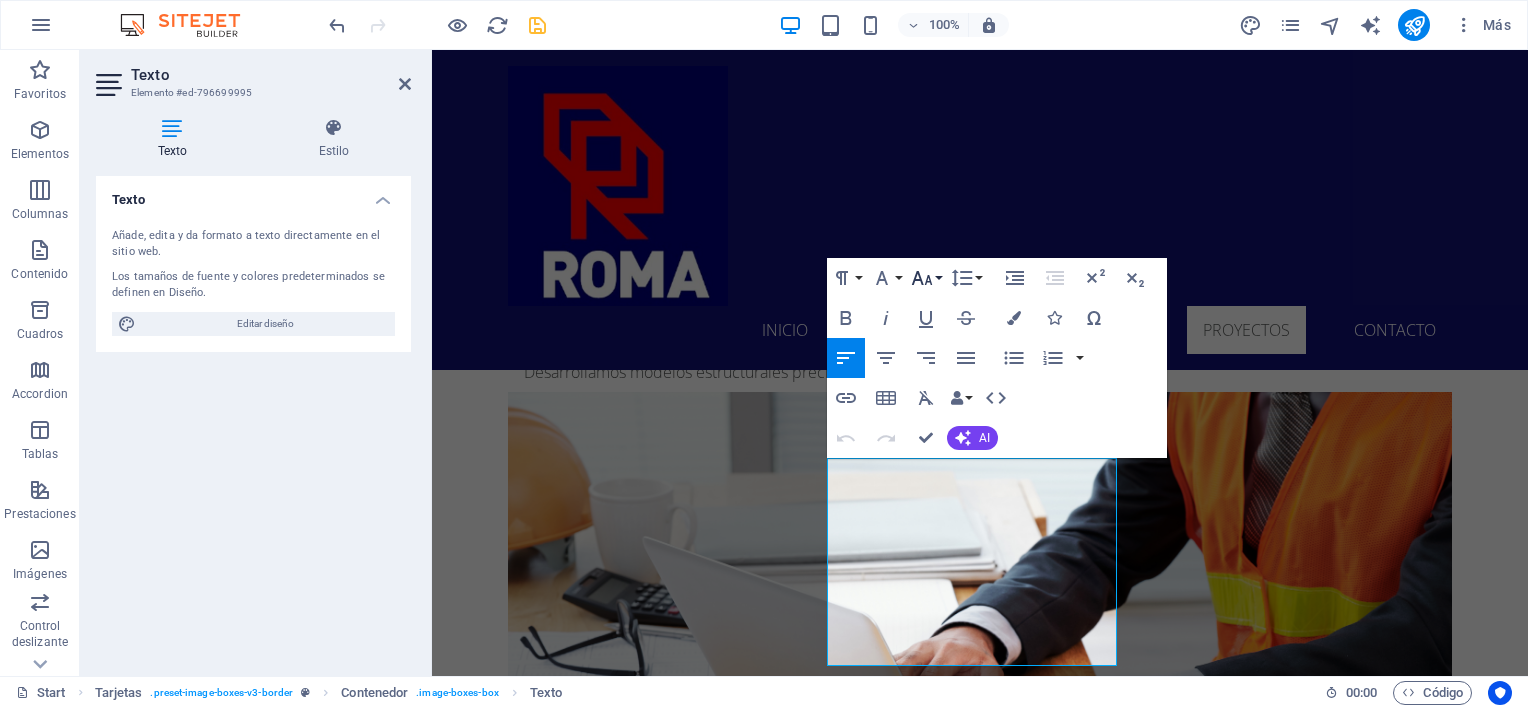 click 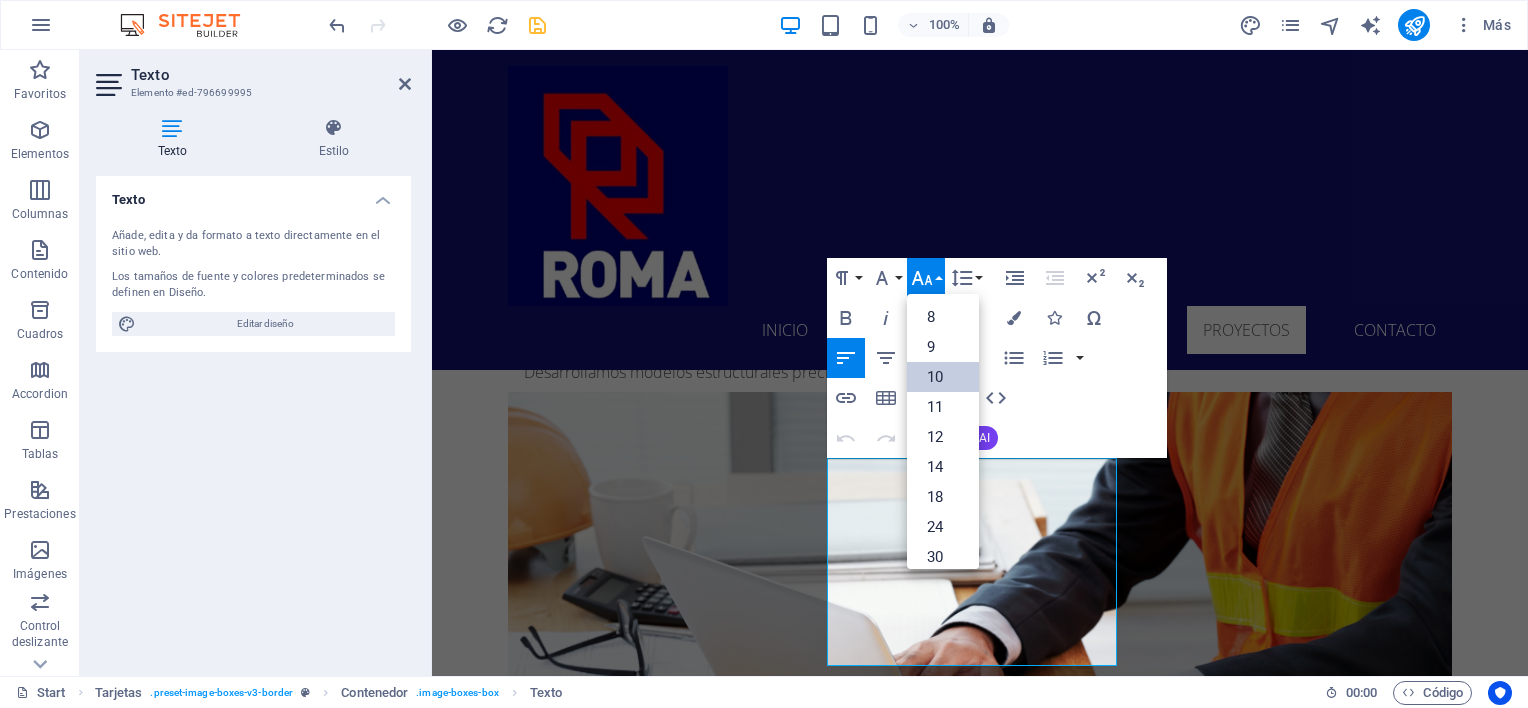 click on "10" at bounding box center [943, 377] 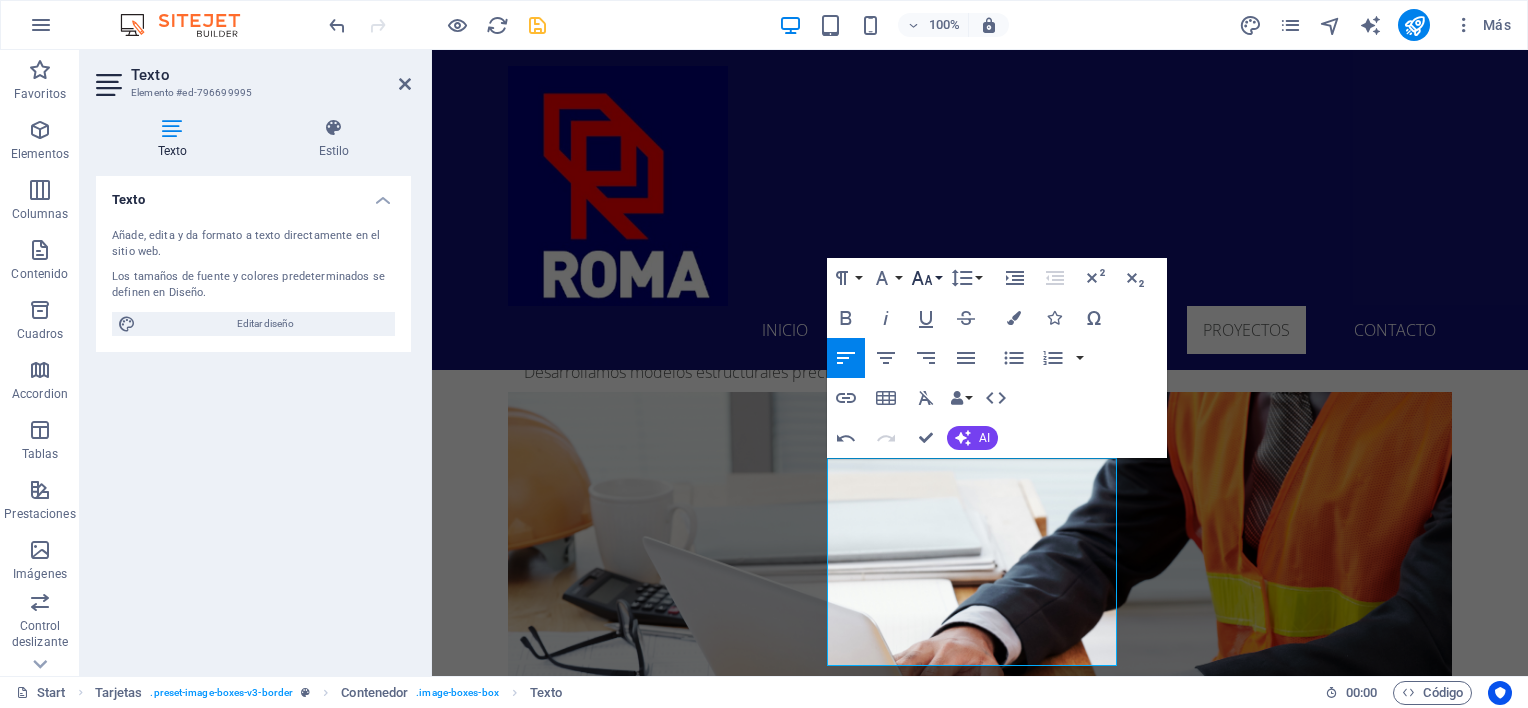 click on "Font Size" at bounding box center (926, 278) 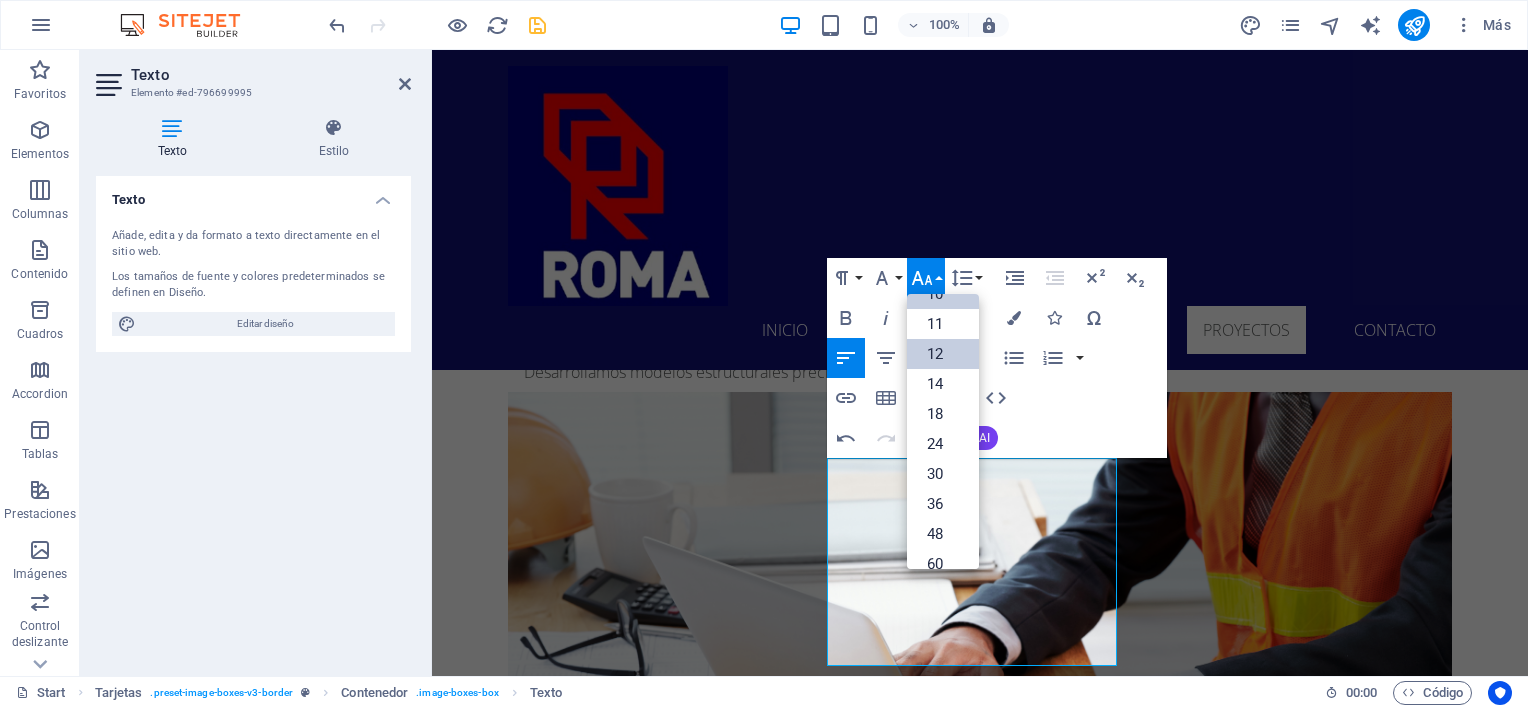 click on "12" at bounding box center (943, 354) 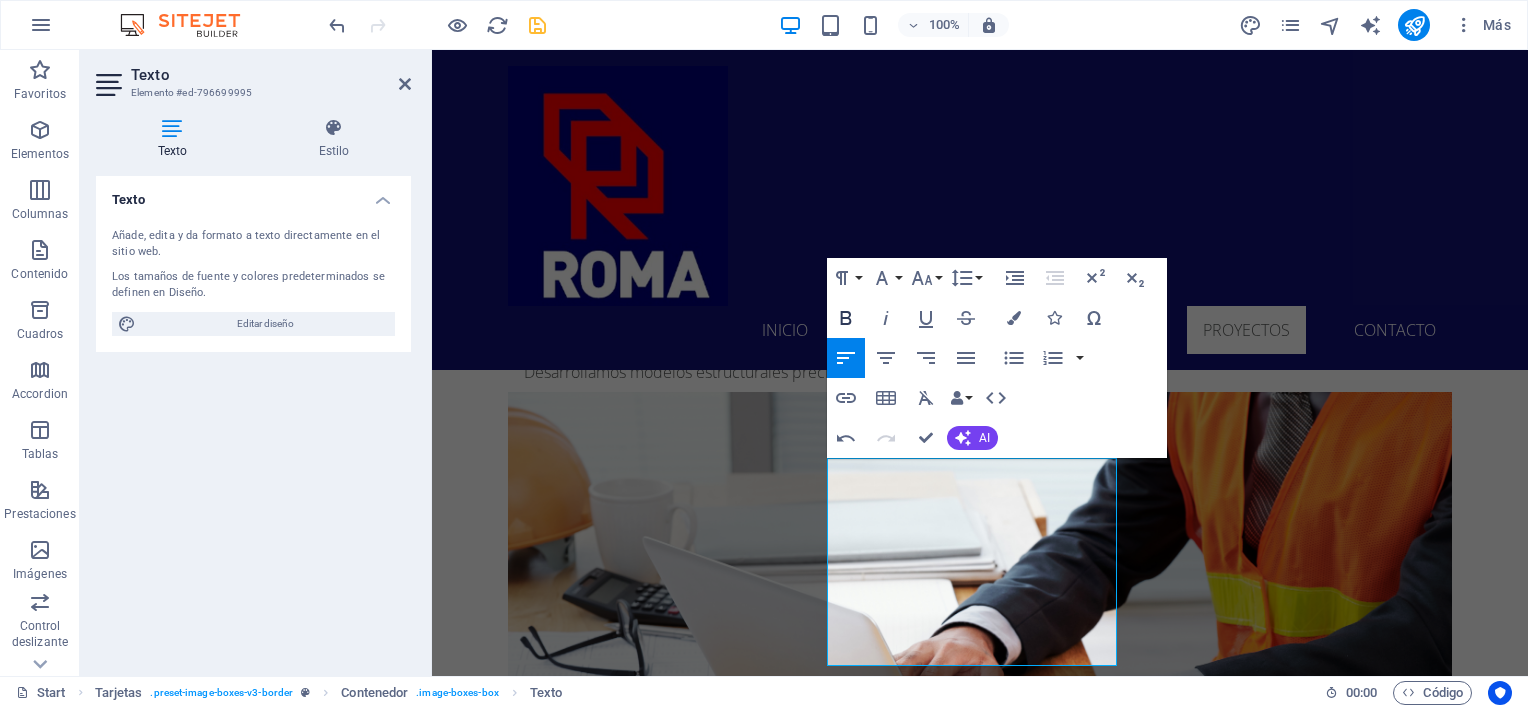 click 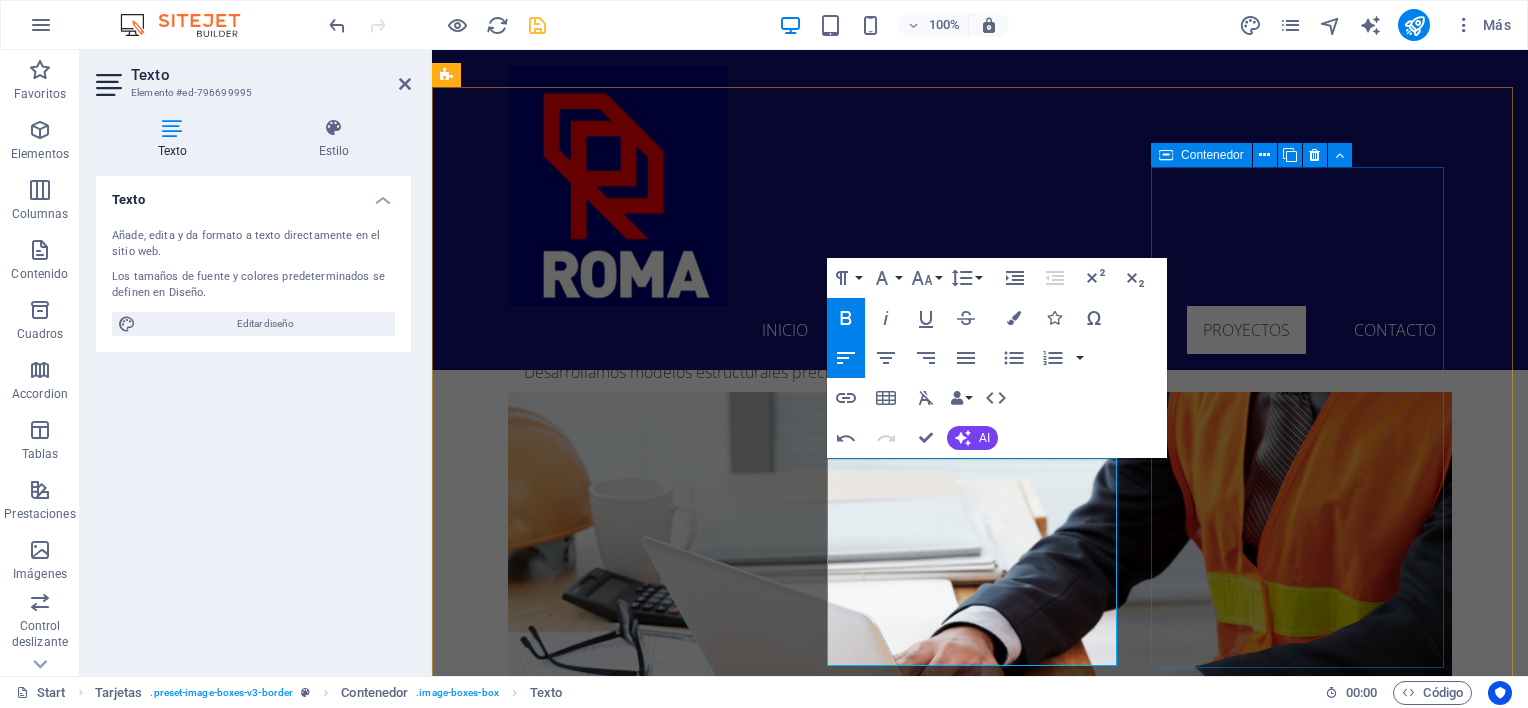 click on "Headline Lorem ipsum dolor sit amet, consectetuer adipiscing elit. Aenean commodo ligula eget dolor. Lorem ipsum dolor sit amet." at bounding box center (594, 6063) 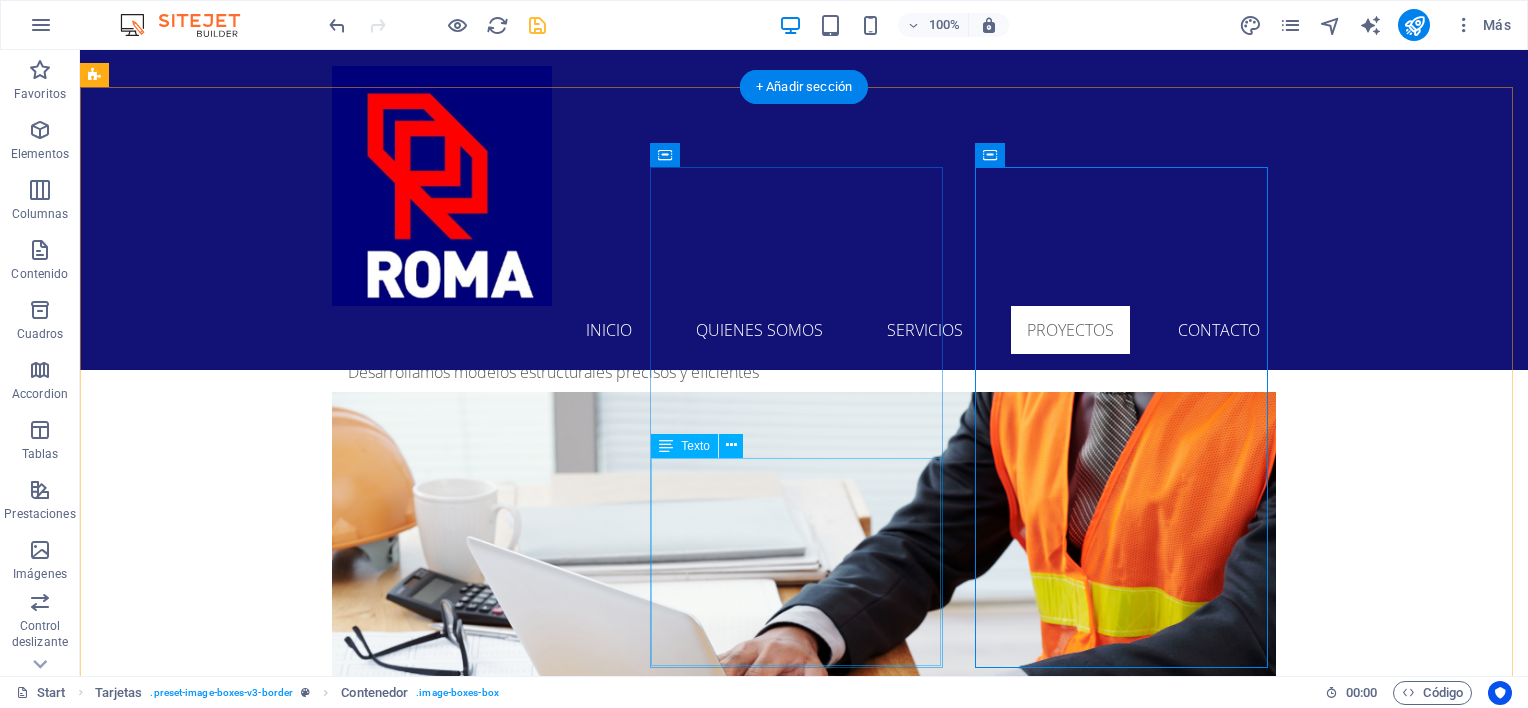 click on "Proyecto de Ingeniería y cálculo para fundación de Silo de 750 Ton. • Mandante: Empresa Nutrición Balanceada NB. • Lugar: Comuna de Lampa. • Año: 2023" at bounding box center [242, 5773] 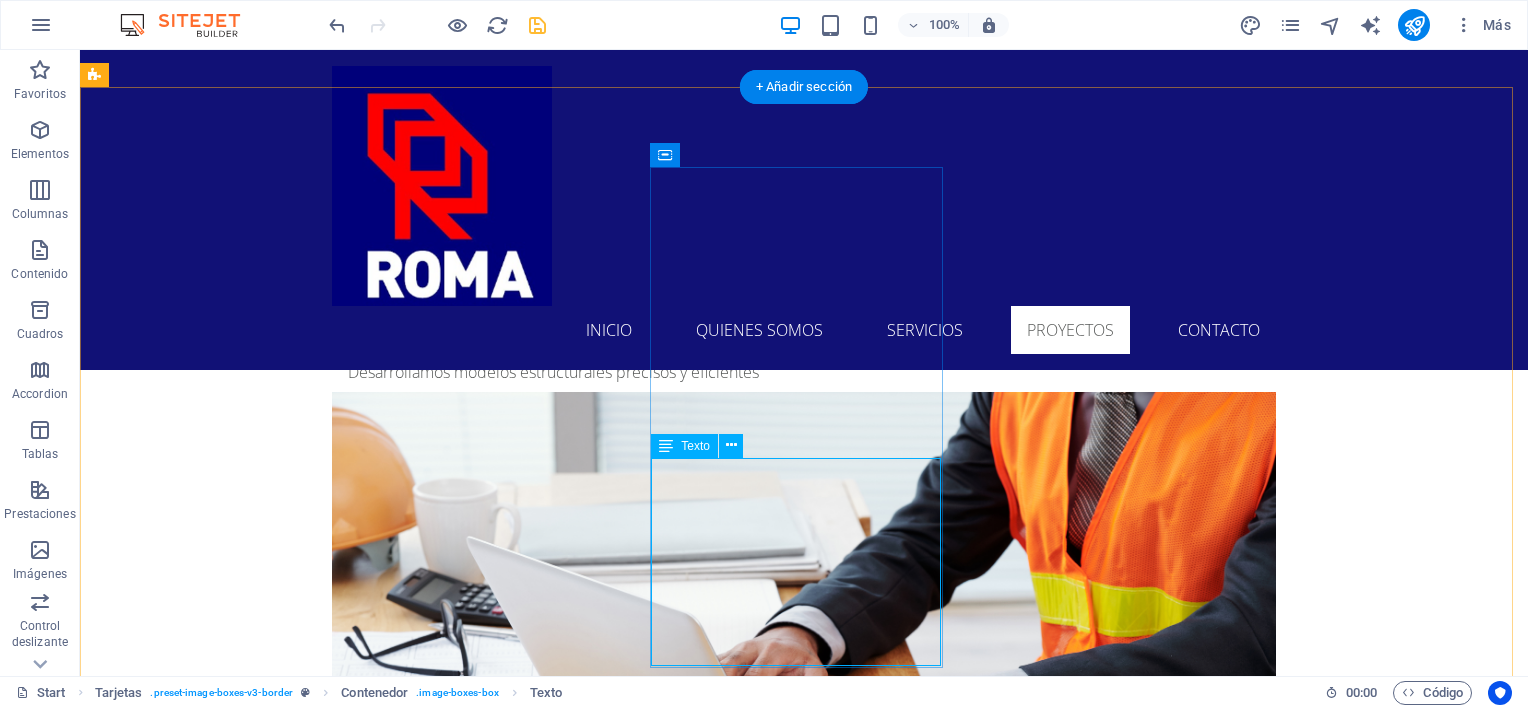 click on "Proyecto de Ingeniería y cálculo para fundación de Silo de 750 Ton. • Mandante: Empresa Nutrición Balanceada NB. • Lugar: Comuna de Lampa. • Año: 2023" at bounding box center [242, 5773] 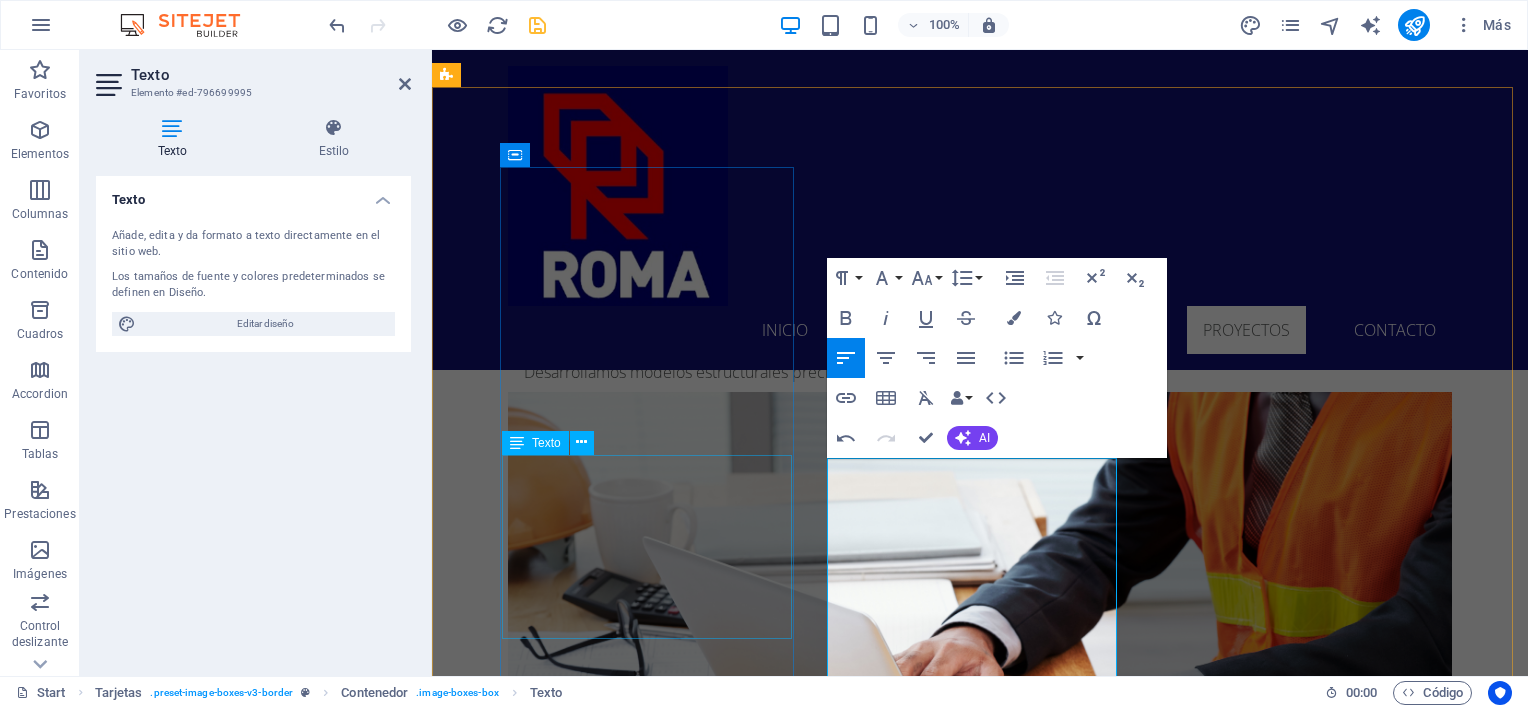 click on "Proyecto de ingeniería, cálculo y ejecución obras civiles de rampa vehicular y acceso peatonal. • Lugar: Isla Negra. • Mandante: Abogado [FIRST] [LAST]. • Año: 2022" at bounding box center (594, 5268) 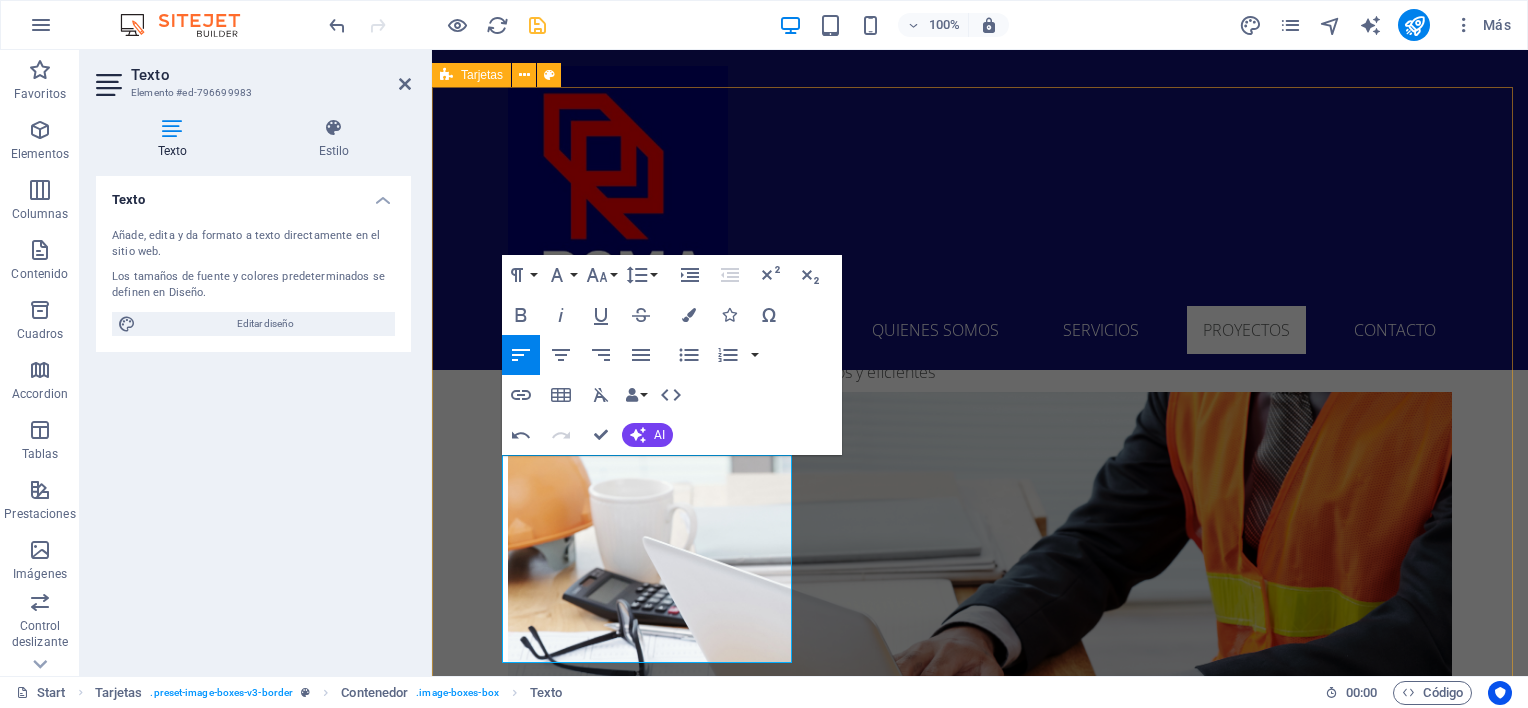 click on "CASA PARTICULAR [LAST] Proyecto de ingeniería, cálculo y ejecución obras civiles de rampa vehicular y acceso peatonal. • Lugar: Isla Negra. • Mandante: Abogado [FIRST] [LAST]. • Año: 2022 PROYECTO SILO EMPRESADE ALIMENTOS Proyecto de Ingeniería y cálculo para fundación de Silo de 750 Ton. • Mandante: Empresa Nutrición Balanceada NB. • Lugar: Comuna de Lampa. • Año: 2023 Headline Lorem ipsum dolor sit amet, consectetuer adipiscing elit. Aenean commodo ligula eget dolor. Lorem ipsum dolor sit amet." at bounding box center [980, 5595] 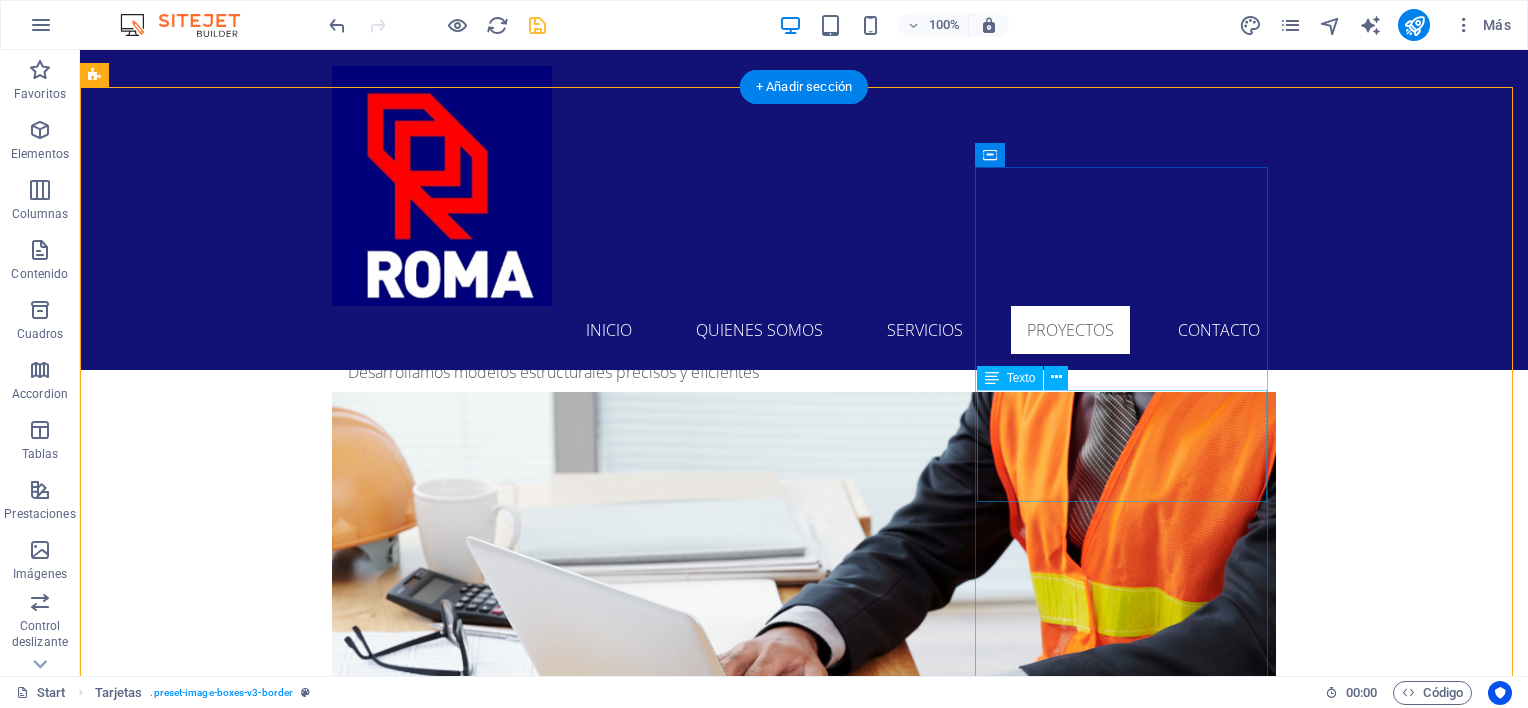 click on "Lorem ipsum dolor sit amet, consectetuer adipiscing elit. Aenean commodo ligula eget dolor. Lorem ipsum dolor sit amet." at bounding box center (242, 6221) 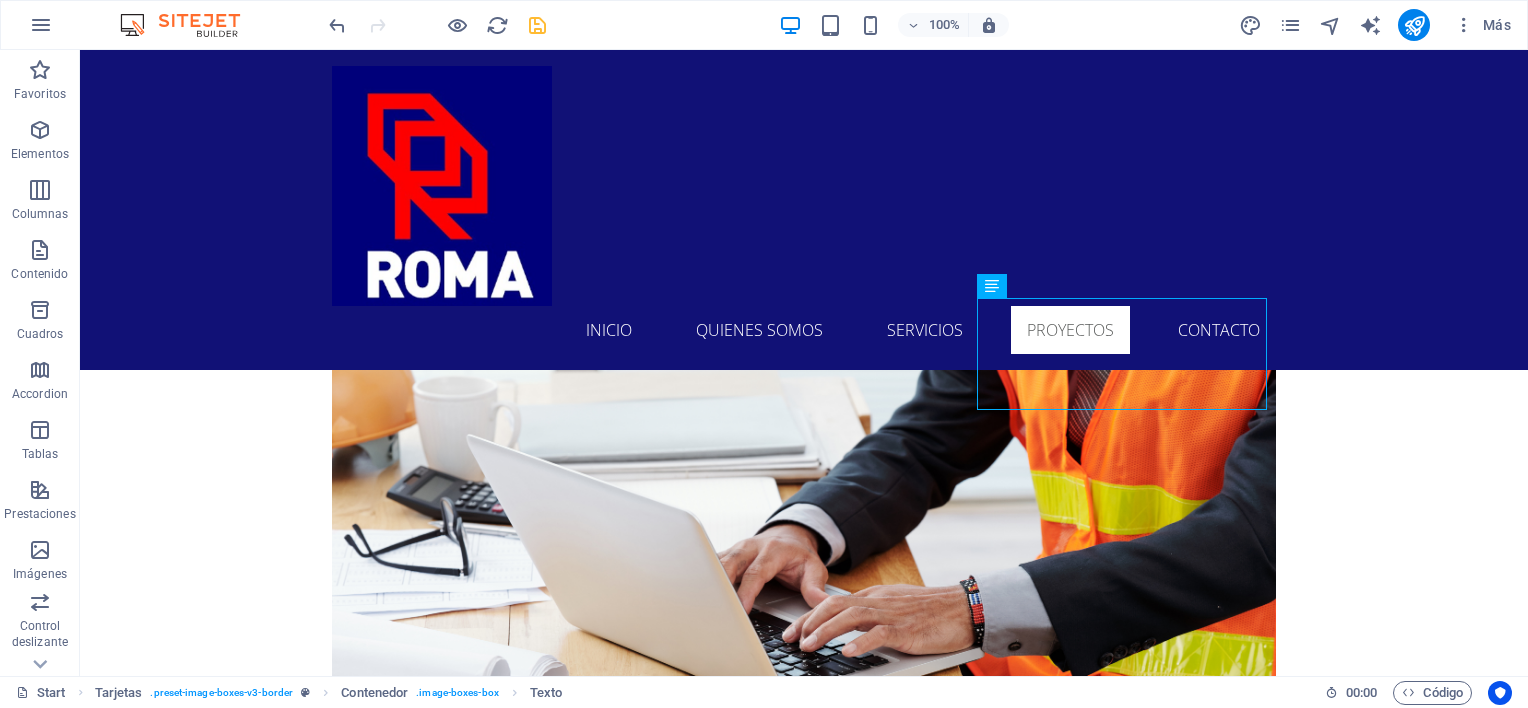 scroll, scrollTop: 5599, scrollLeft: 0, axis: vertical 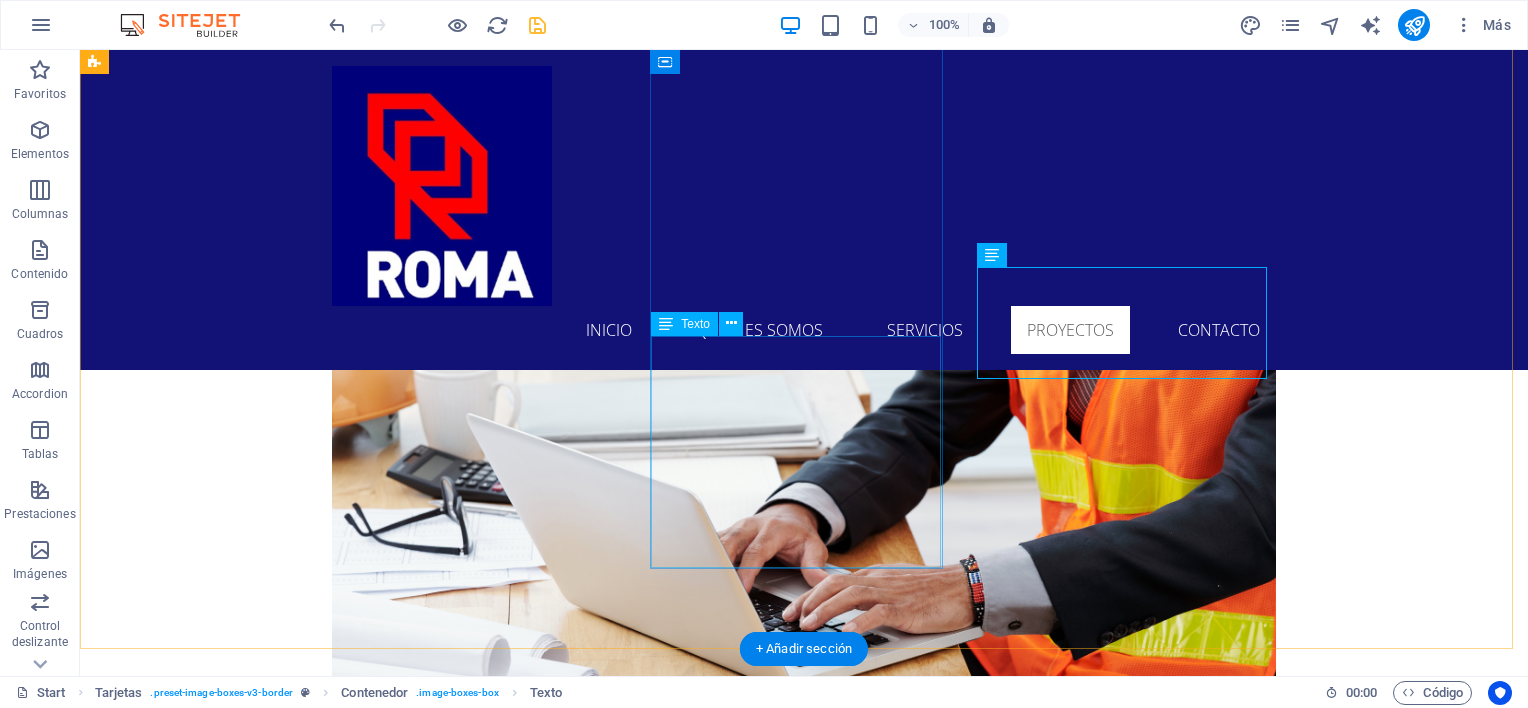 click on "Proyecto de Ingeniería y cálculo para fundación de Silo de 750 Ton. • Mandante: Empresa Nutrición Balanceada NB. • Lugar: Comuna de Lampa. • Año: 2023" at bounding box center (242, 5686) 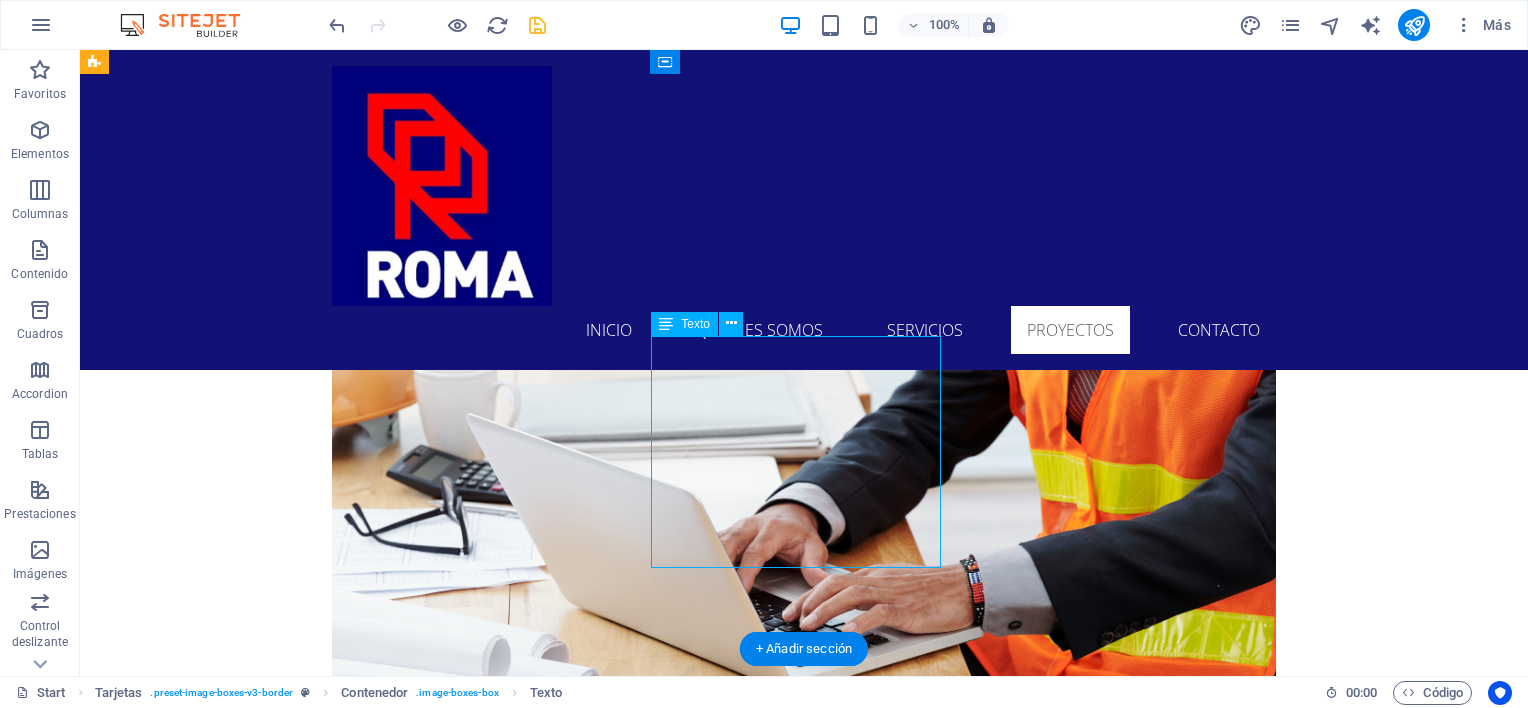 click on "Proyecto de Ingeniería y cálculo para fundación de Silo de 750 Ton. • Mandante: Empresa Nutrición Balanceada NB. • Lugar: Comuna de Lampa. • Año: 2023" at bounding box center (242, 5686) 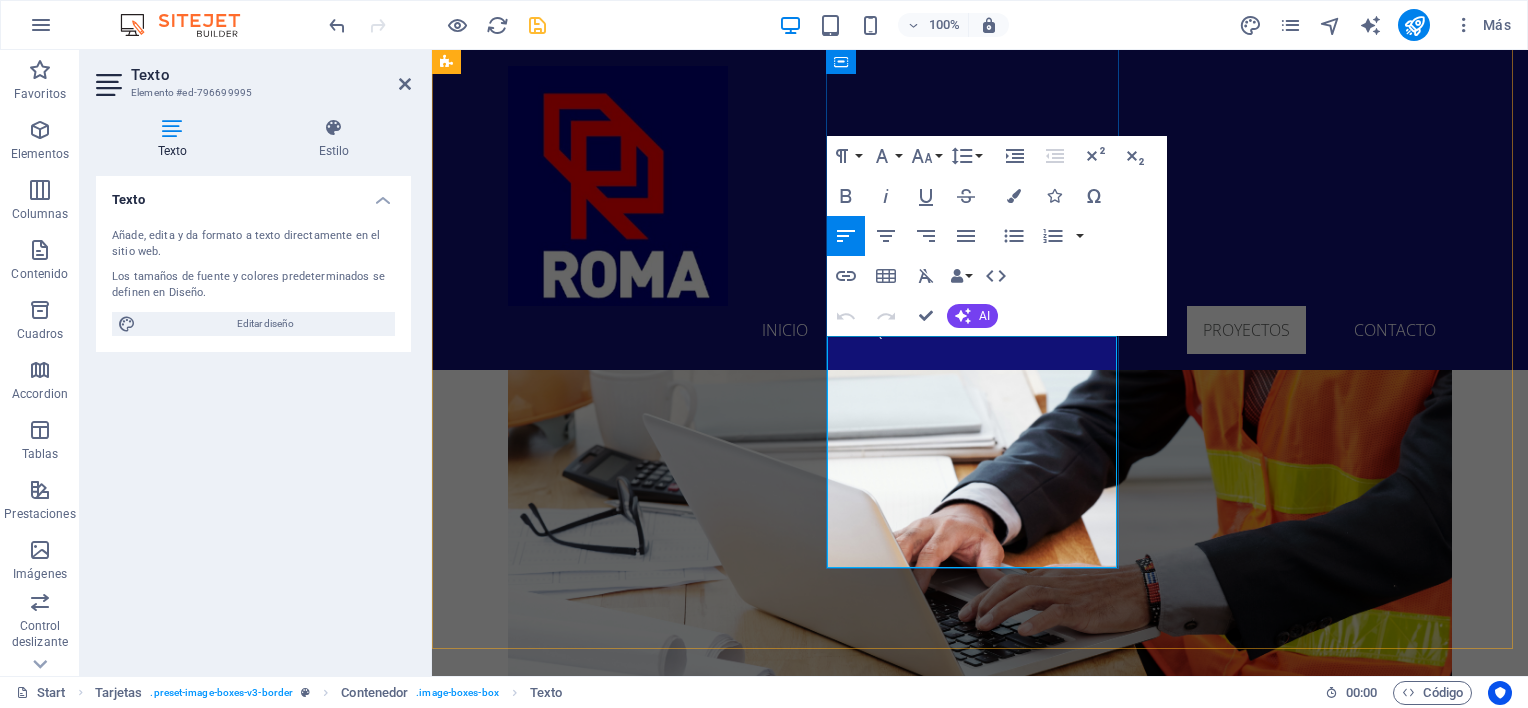 click on "• Lugar: Comuna de Lampa." at bounding box center [594, 5750] 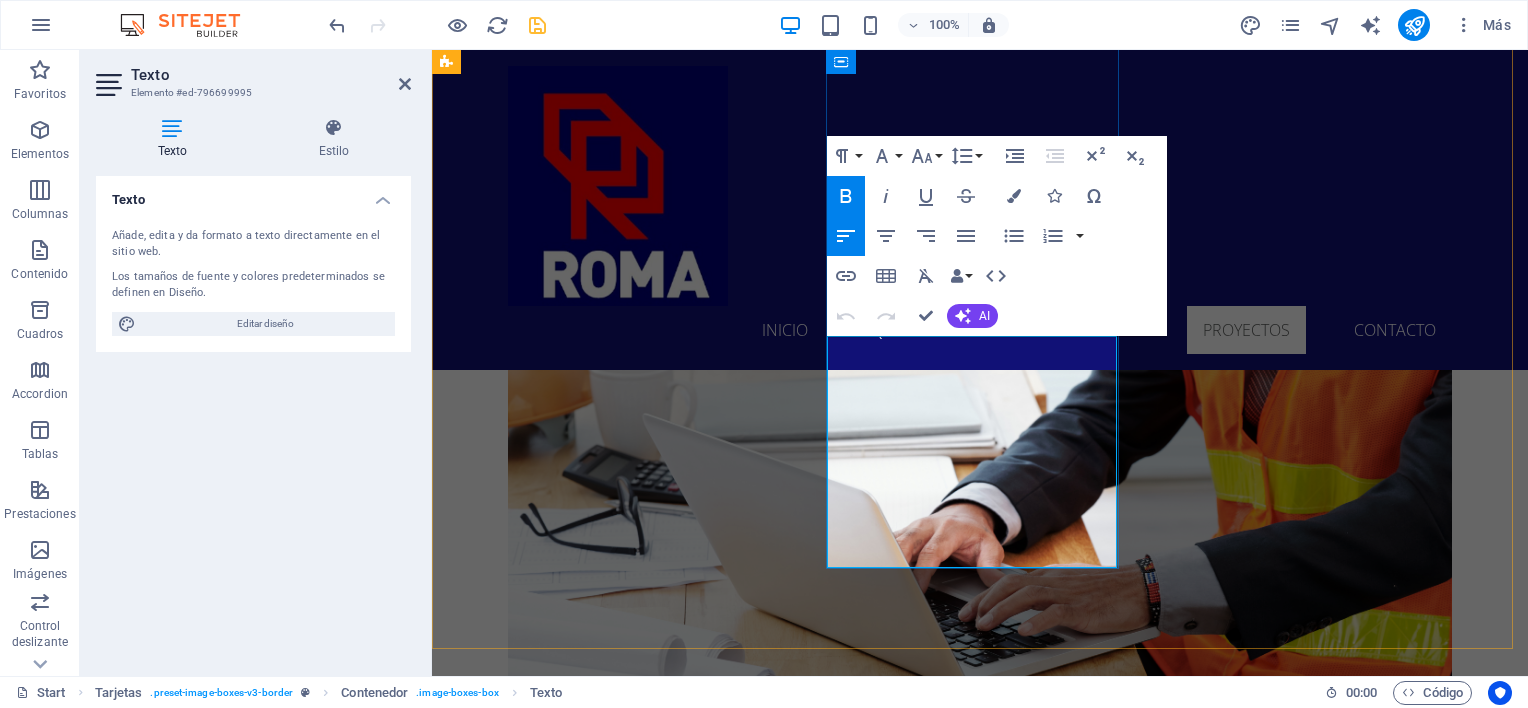 click on "• Lugar: Comuna de Lampa." at bounding box center [594, 5750] 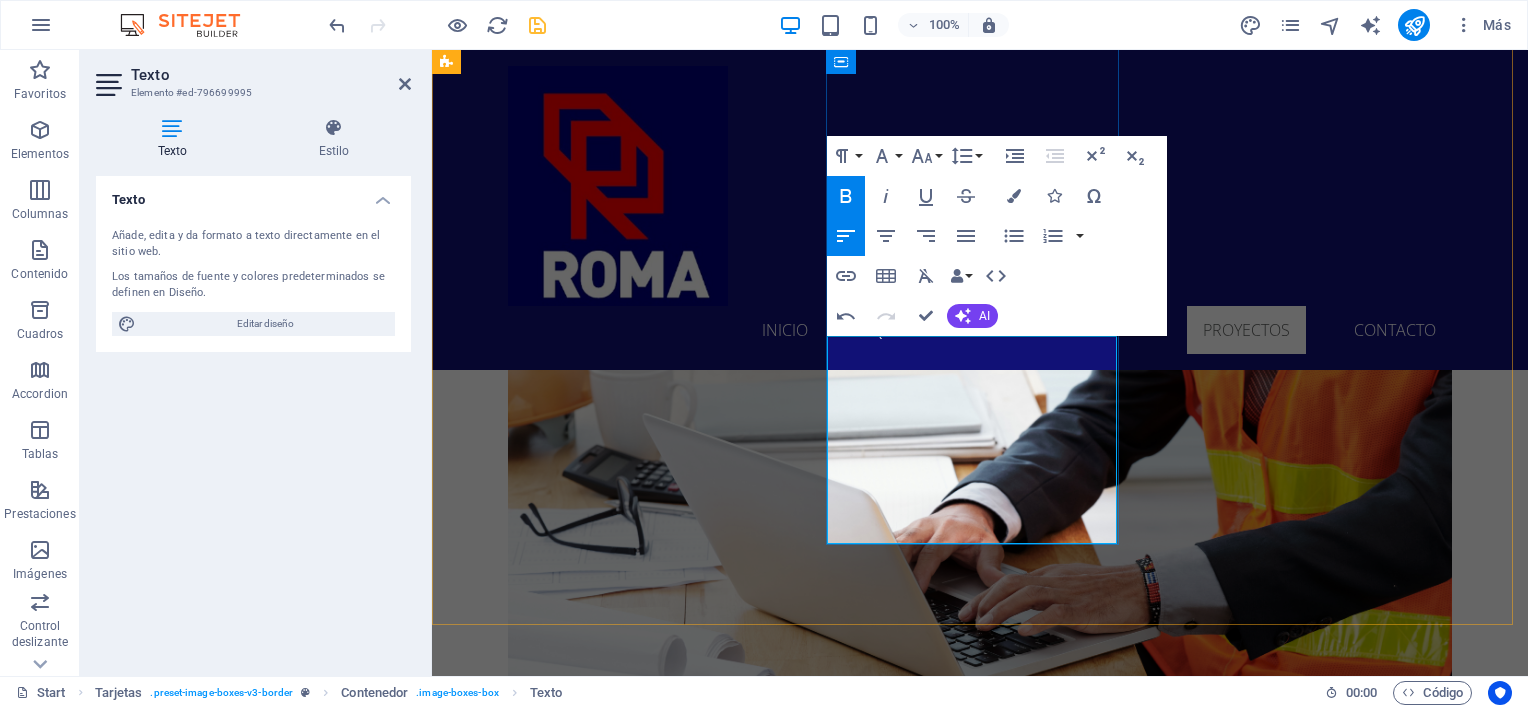 click on "• Lugar: Comuna de Lampa." at bounding box center [594, 5726] 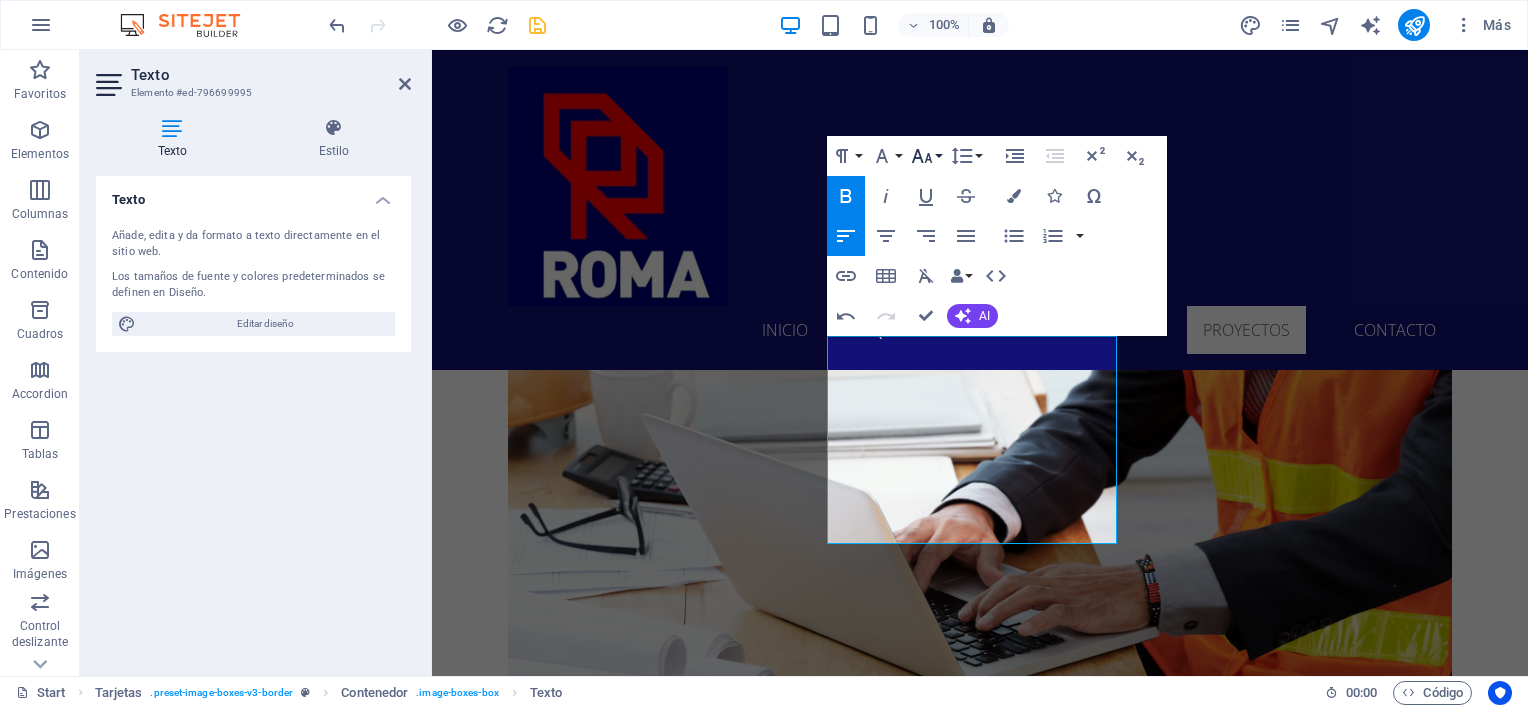 click on "Font Size" at bounding box center (926, 156) 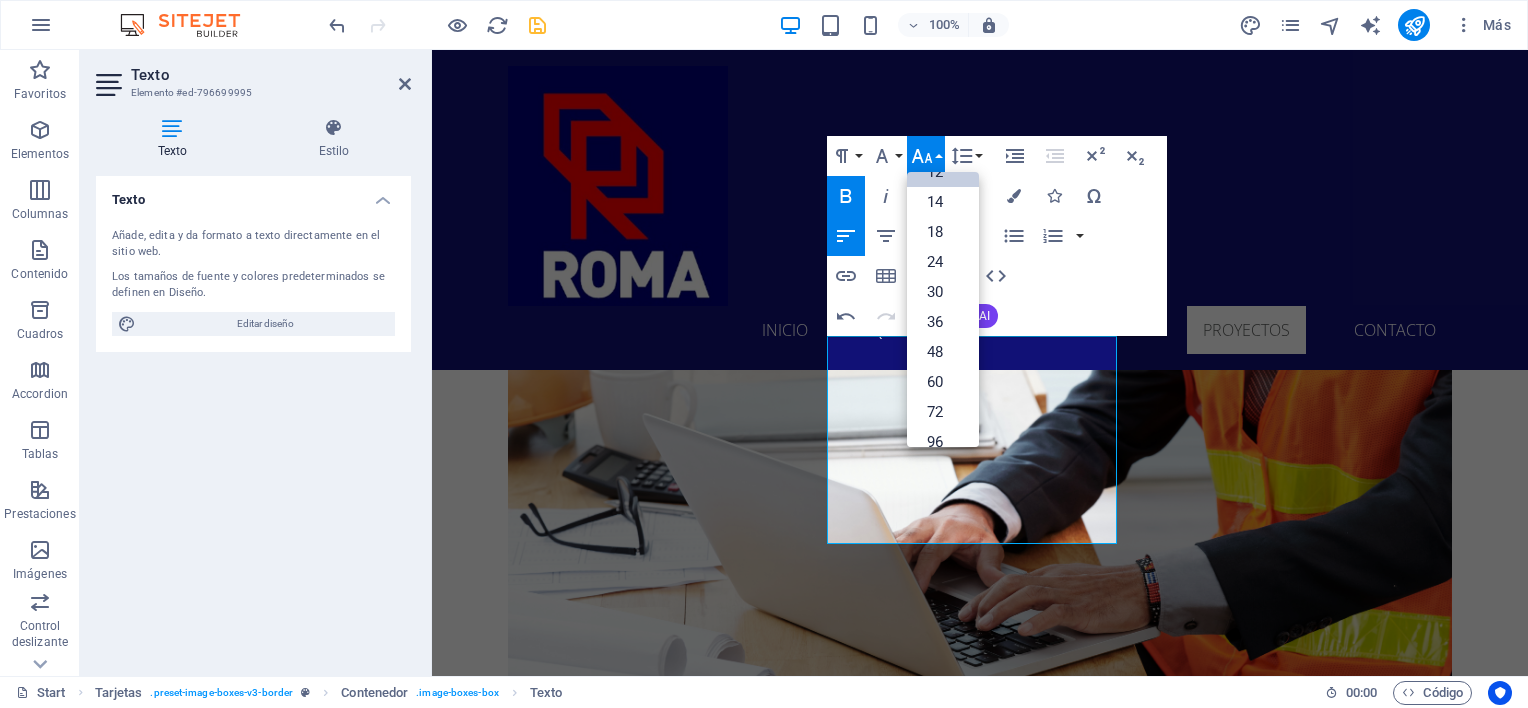 click on "+56 984308214 +56 968390264 contacto@romaconsultores.cl INICIO QUIENES SOMOS SERVICIOS PROYECTOS CONTACTO soluciones integrales en construcción y proyectos INGENIERÍA Y CONSTRUCCIÓN inspección técnica y consultorias Construimos tus ideas, edificamos tu futuro En Roma, llevamos más de 4 años transformando proyectos en realidades concretas. Somos una empresa dedicada al diseño, planificación y ejecución de obras civiles, residenciales, comerciales e industriales, comprometida con altos estándares de calidad, seguridad y cumplimiento. Nuestro equipo multidisciplinario trabaja con pasión y precisión, ofreciendo soluciones a la medida de cada cliente, integrando tecnología de vanguardia y prácticas sostenibles. Desde la primera piedra hasta la entrega final, nos enfocamos en superar tus expectativas. Tu proyecto comienza aquí. experiencia comprobada Proyectos de alta calidad en los sectores residencial, comercial e industrial. Ask ChatGPT" at bounding box center (980, 2179) 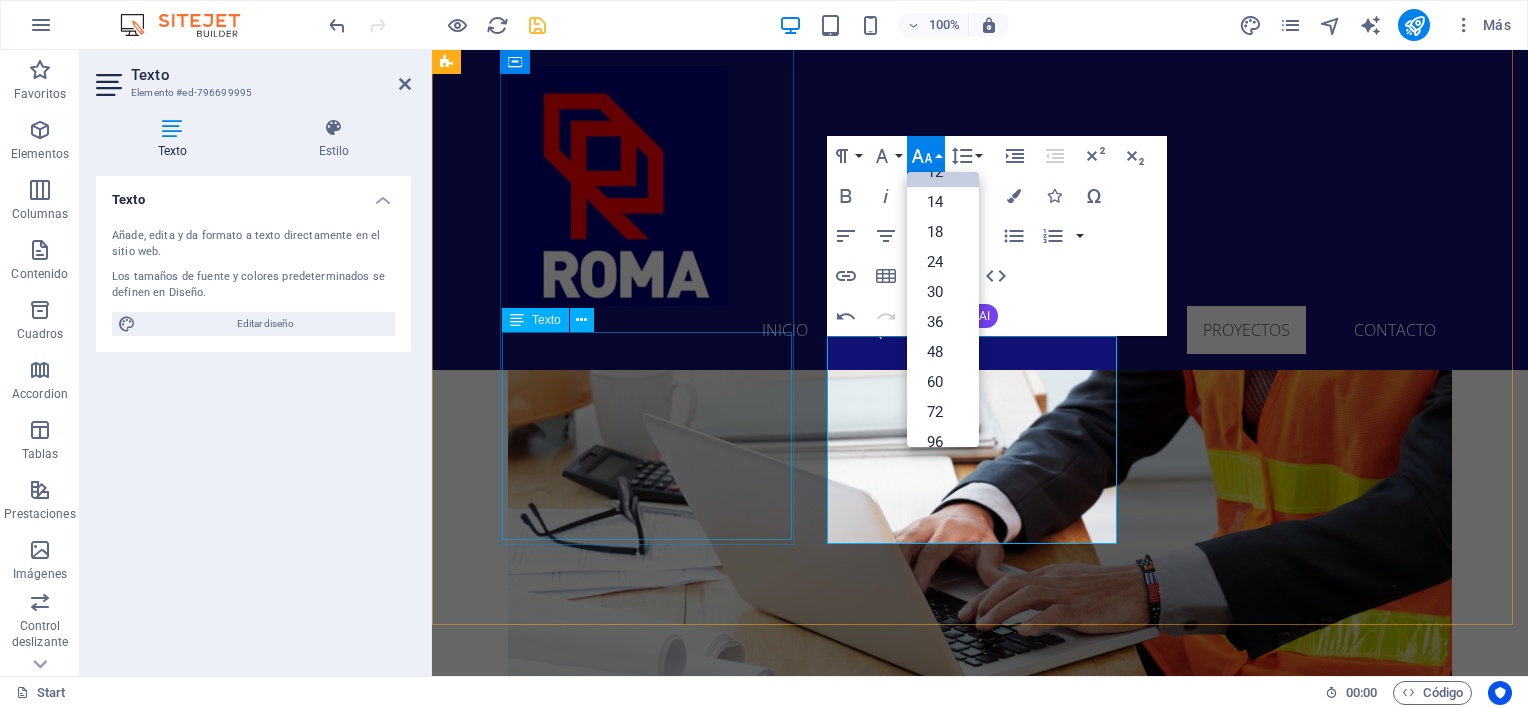 click on "Proyecto de ingeniería, cálculo y ejecución obras civiles de rampa vehicular y acceso peatonal. • Lugar: Isla Negra. • Mandante: Abogado [FIRST] [LAST]. • Año: 2022" at bounding box center (594, 5157) 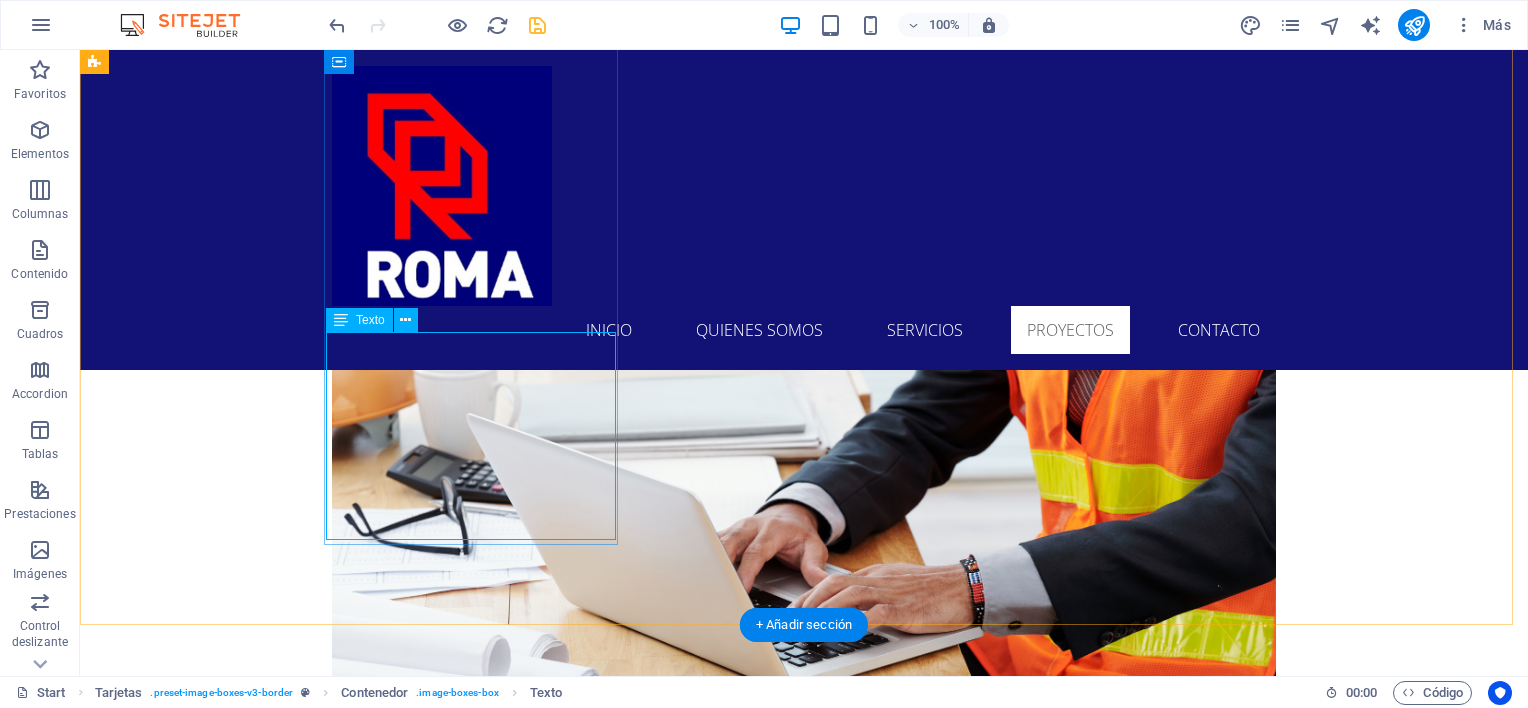 click on "Proyecto de ingeniería, cálculo y ejecución obras civiles de rampa vehicular y acceso peatonal. • Lugar: Isla Negra. • Mandante: Abogado [FIRST] [LAST]. • Año: 2022" at bounding box center [242, 5157] 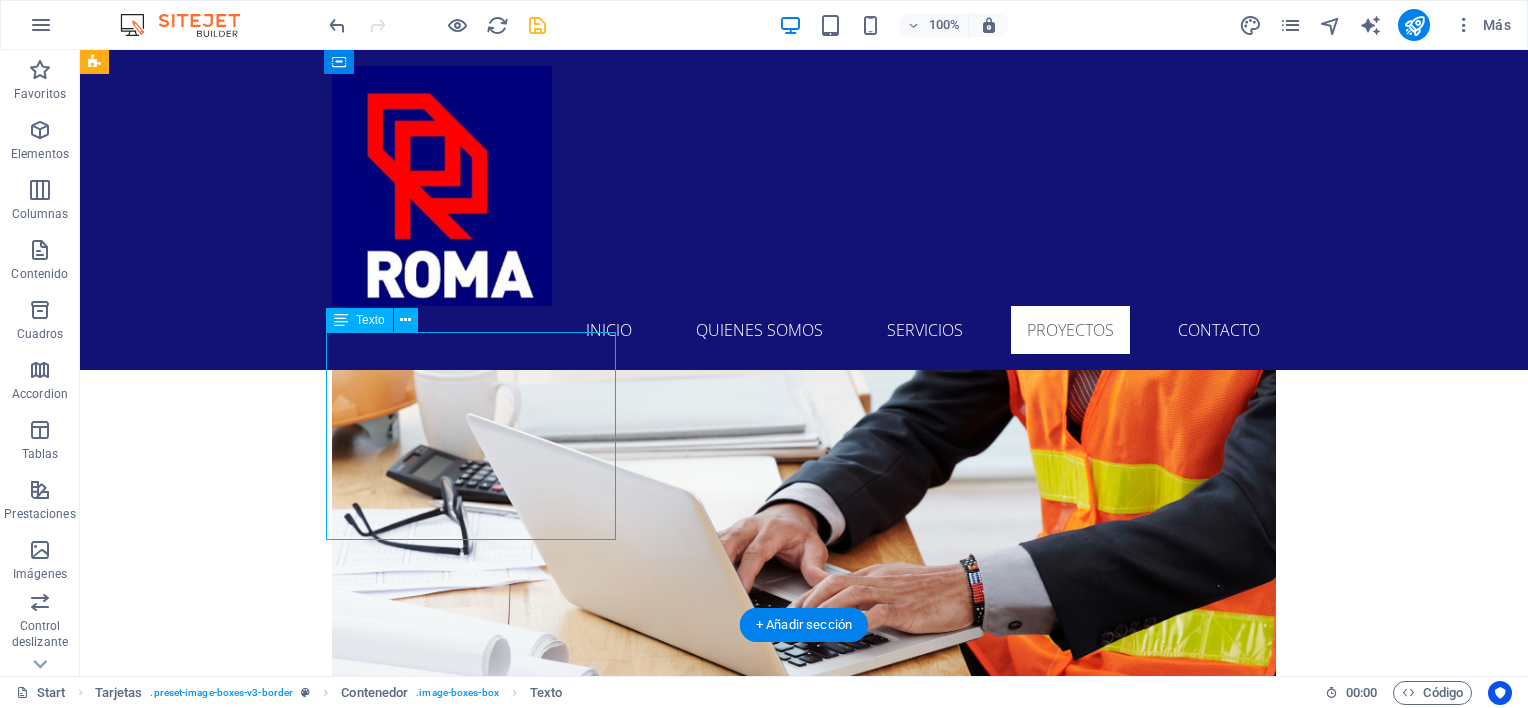 click on "Proyecto de ingeniería, cálculo y ejecución obras civiles de rampa vehicular y acceso peatonal. • Lugar: Isla Negra. • Mandante: Abogado [FIRST] [LAST]. • Año: 2022" at bounding box center (242, 5157) 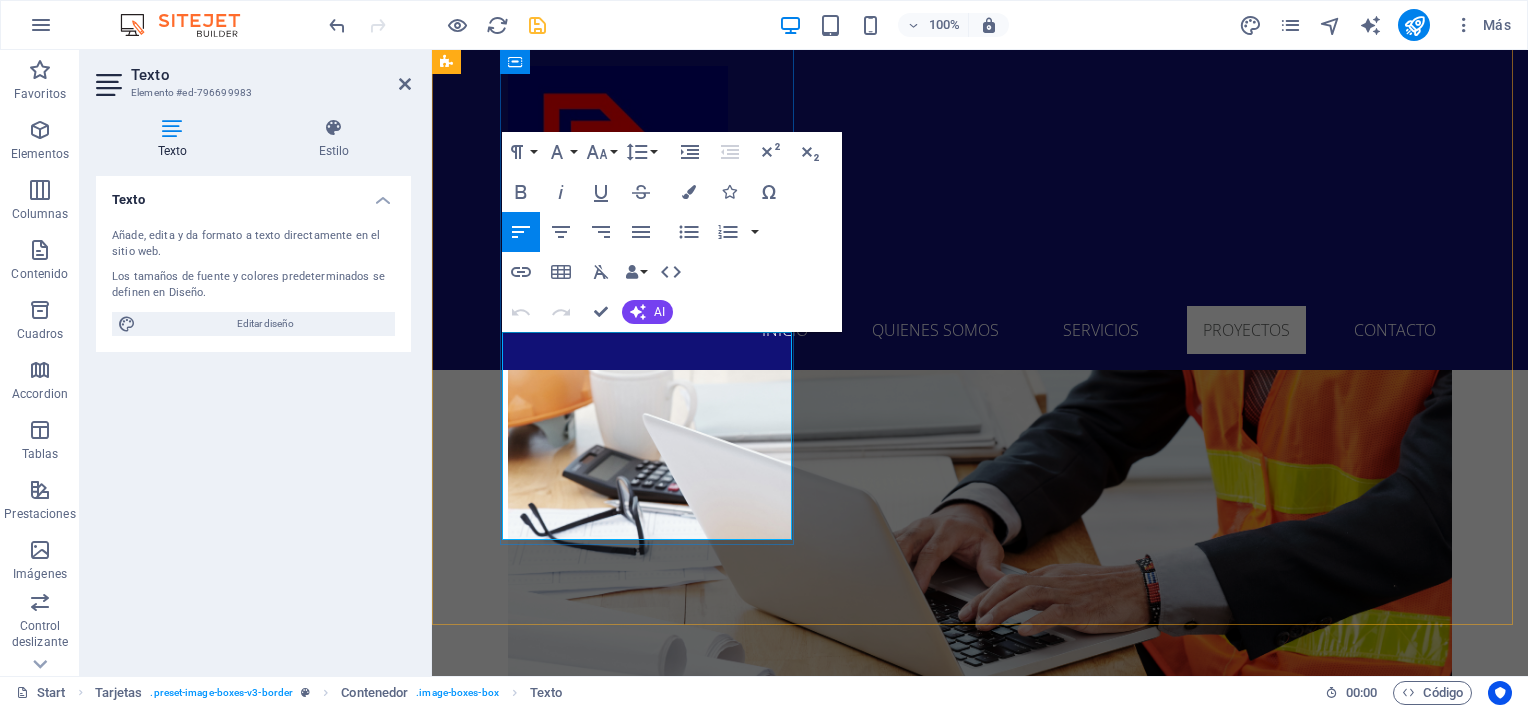 click on "• Lugar: Isla Negra." at bounding box center [516, 5186] 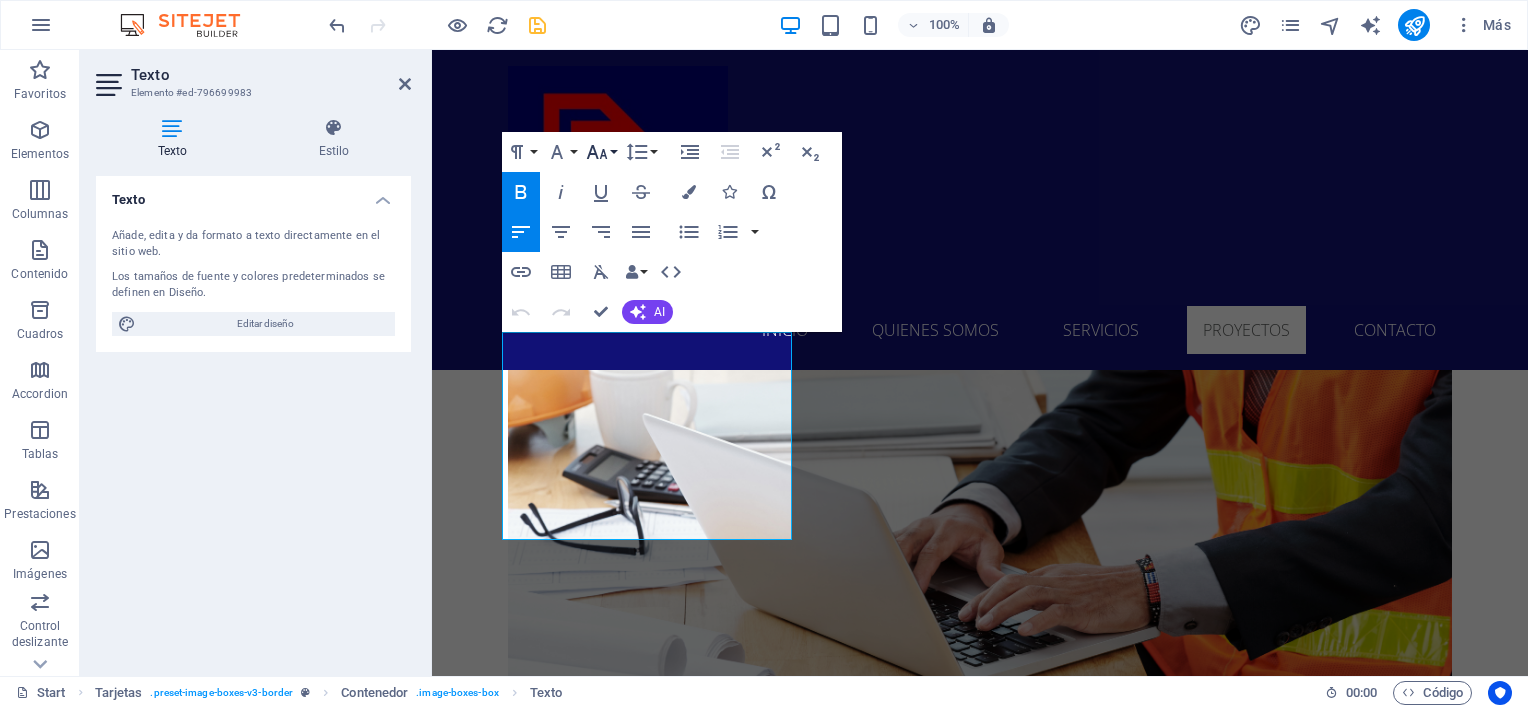click on "Font Size" at bounding box center [601, 152] 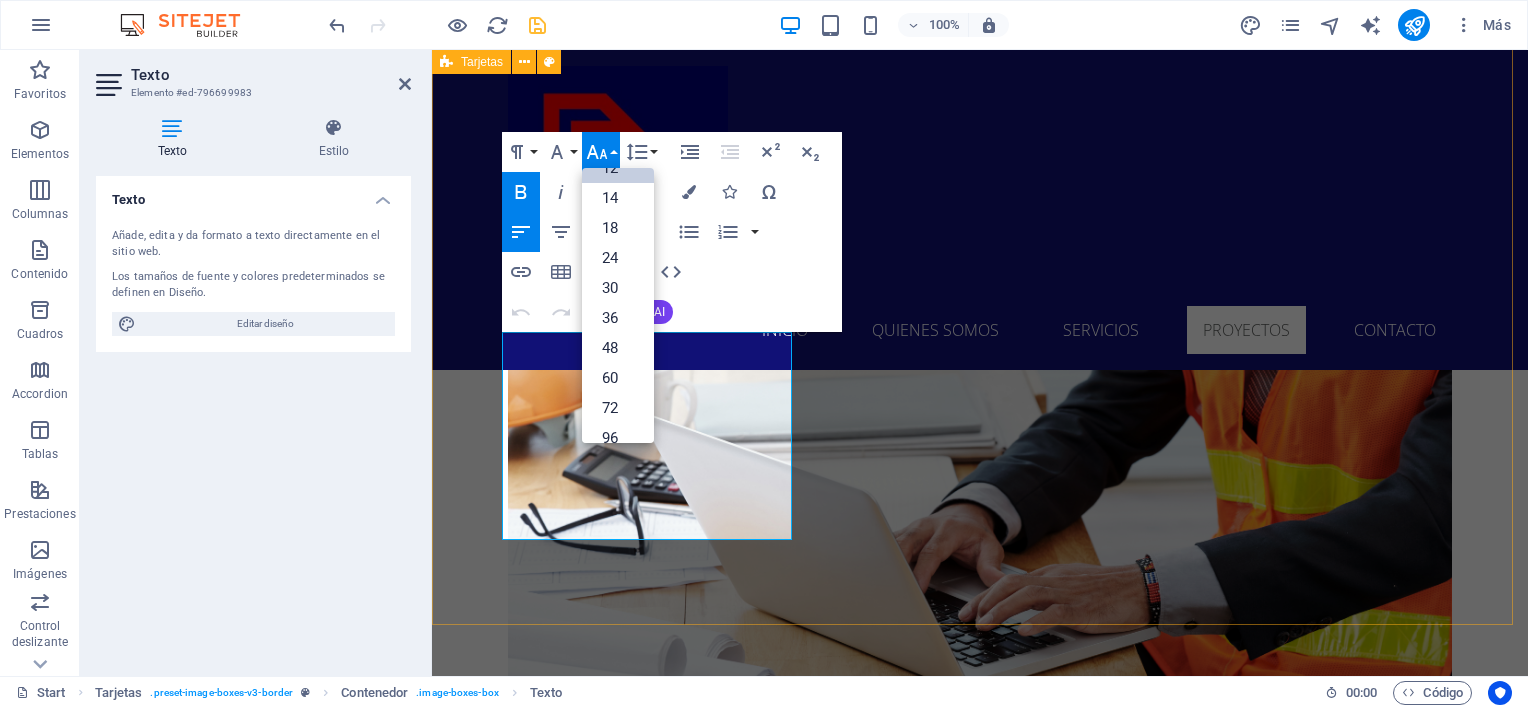 click on "CASA PARTICULAR [LAST] Proyecto de ingeniería, cálculo y ejecución obras civiles de rampa vehicular y acceso peatonal. • Lugar: Isla Negra. • Mandante: Abogado [FIRST] [LAST]. • Año: 2022 PROYECTO SILO EMPRESADE ALIMENTOS Proyecto de Ingeniería y cálculo para fundación de Silo de 750 Ton. • Lugar: Comuna de Lampa. • Mandante: Empresa Nutrición Balanceada NB. • Año: 2023 Headline Headline Lorem ipsum dolor sit amet, consectetuer adipiscing elit. Aenean commodo ligula eget dolor. Lorem ipsum dolor sit amet. Lorem ipsum dolor sit amet, consectetuer adipiscing elit. Aenean commodo ligula eget dolor. Lorem ipsum dolor sit amet." at bounding box center (980, 5460) 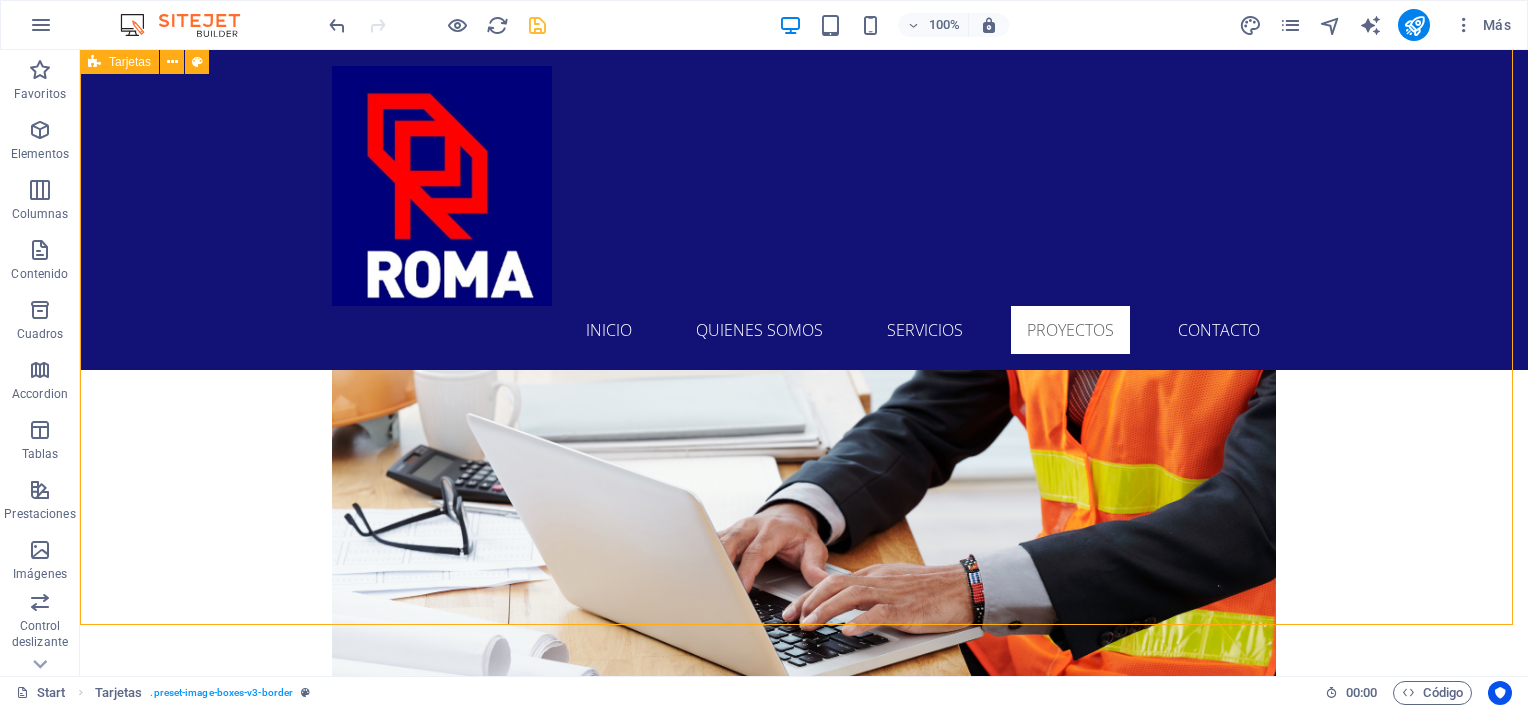 click on "CASA PARTICULAR [LAST] Proyecto de ingeniería, cálculo y ejecución obras civiles de rampa vehicular y acceso peatonal. • Lugar: Isla Negra. • Mandante: Abogado [FIRST] [LAST]. • Año: 2022 PROYECTO SILO EMPRESADE ALIMENTOS Proyecto de Ingeniería y cálculo para fundación de Silo de 750 Ton. • Lugar: Comuna de Lampa. • Mandante: Empresa Nutrición Balanceada NB. • Año: 2023 Headline Headline Lorem ipsum dolor sit amet, consectetuer adipiscing elit. Aenean commodo ligula eget dolor. Lorem ipsum dolor sit amet. Lorem ipsum dolor sit amet, consectetuer adipiscing elit. Aenean commodo ligula eget dolor. Lorem ipsum dolor sit amet." at bounding box center [804, 5460] 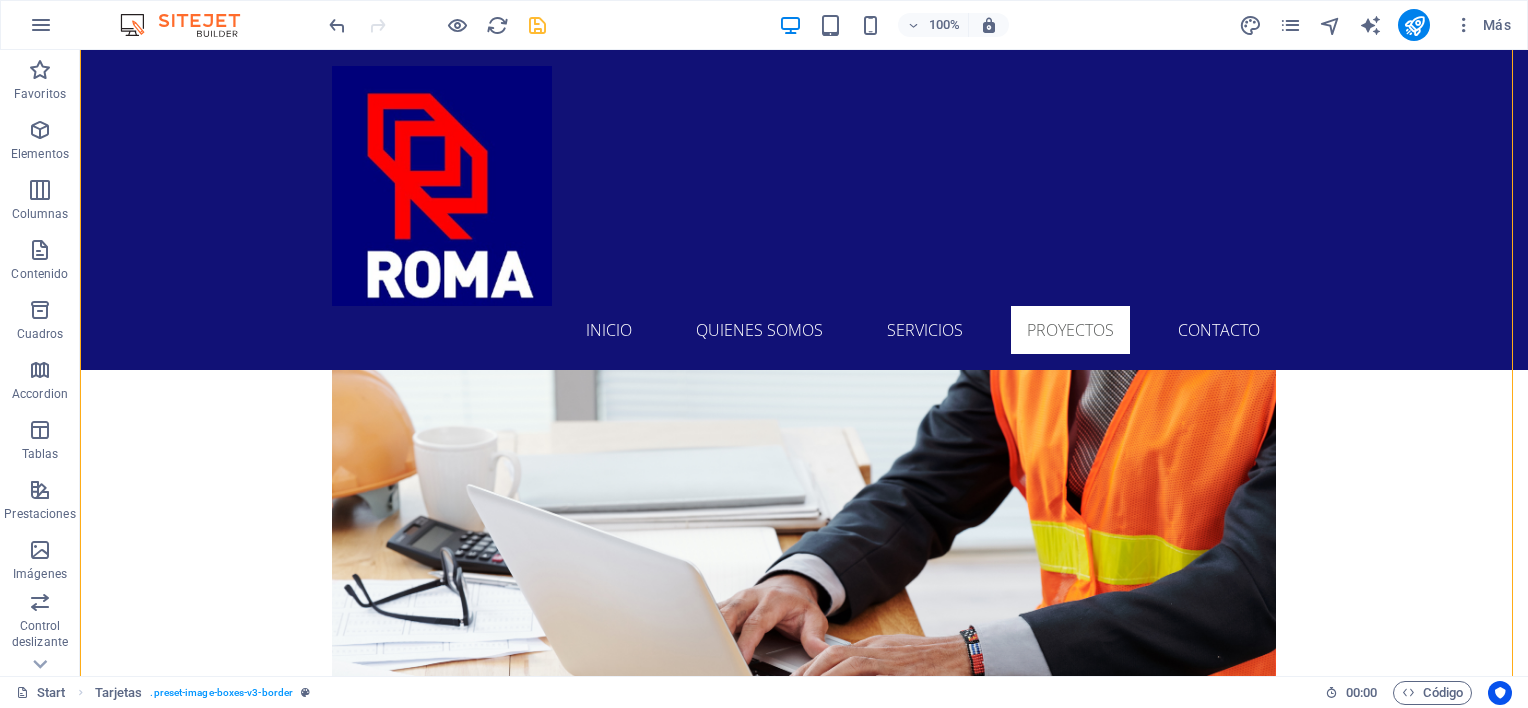 scroll, scrollTop: 5507, scrollLeft: 0, axis: vertical 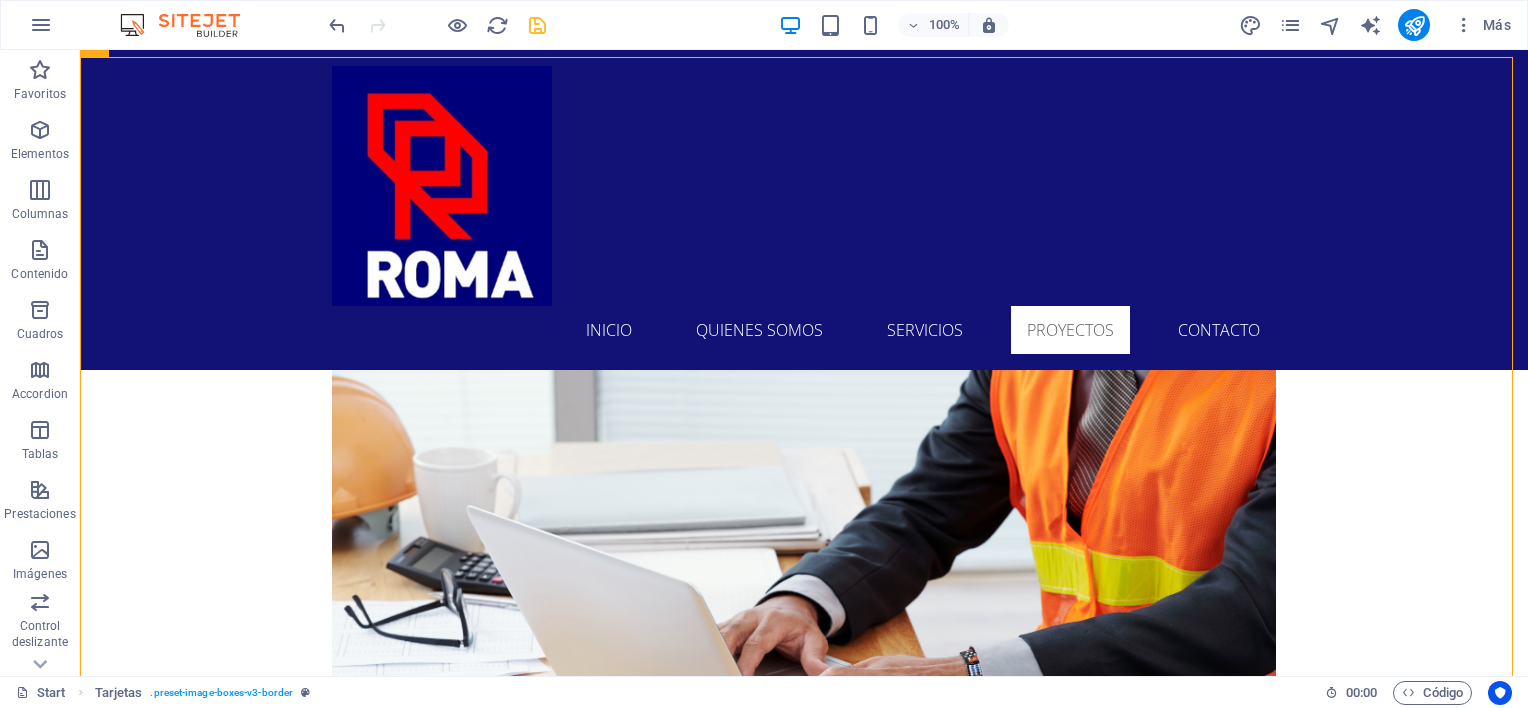 click at bounding box center (537, 25) 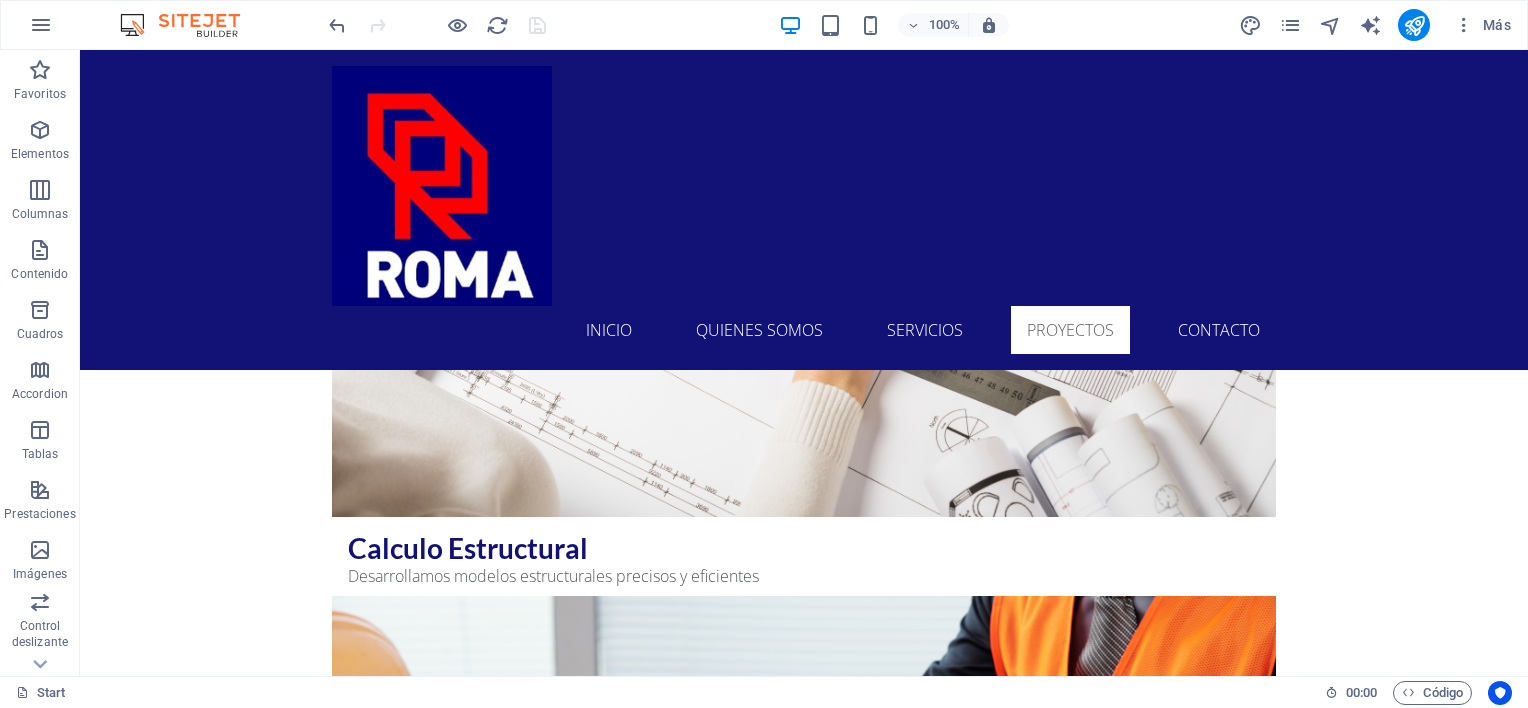scroll, scrollTop: 5220, scrollLeft: 0, axis: vertical 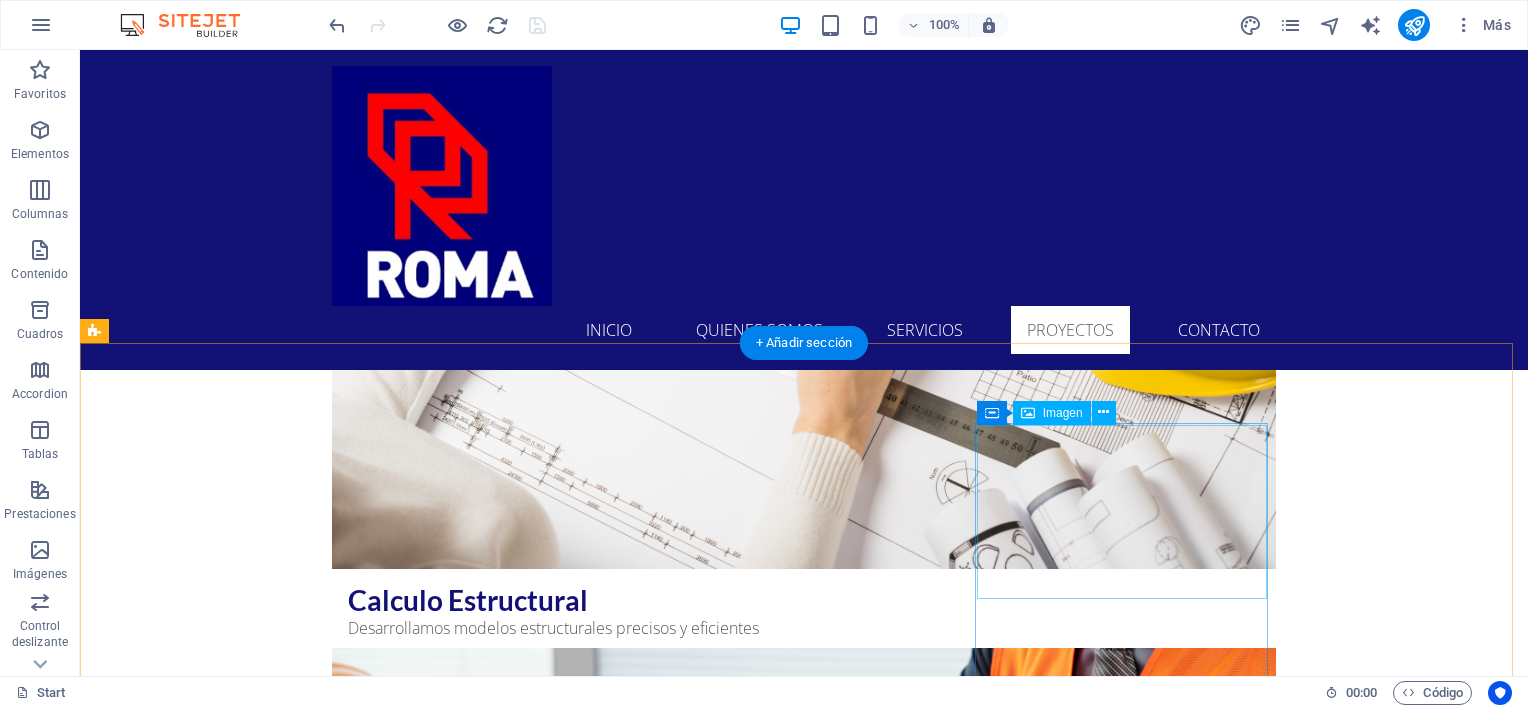 click at bounding box center [242, 6264] 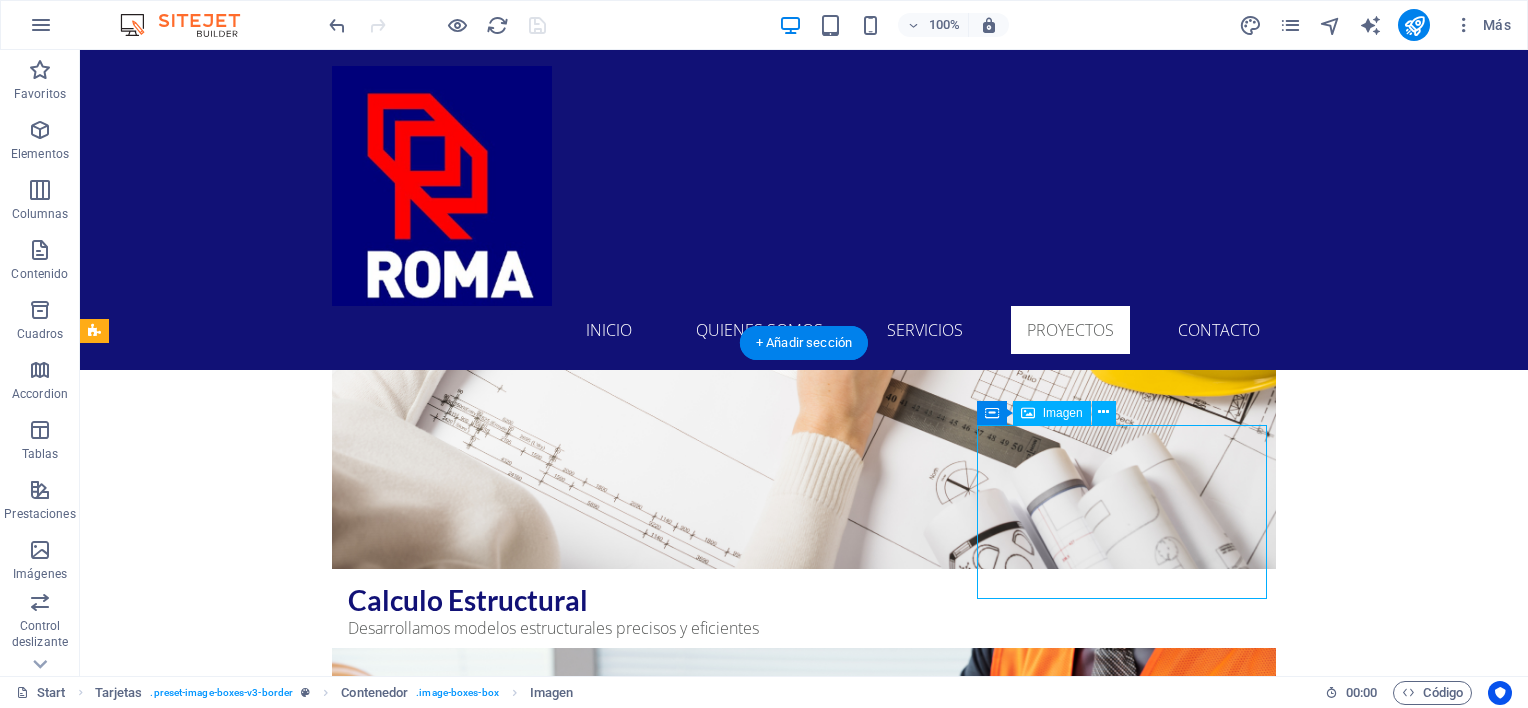 click at bounding box center (242, 6264) 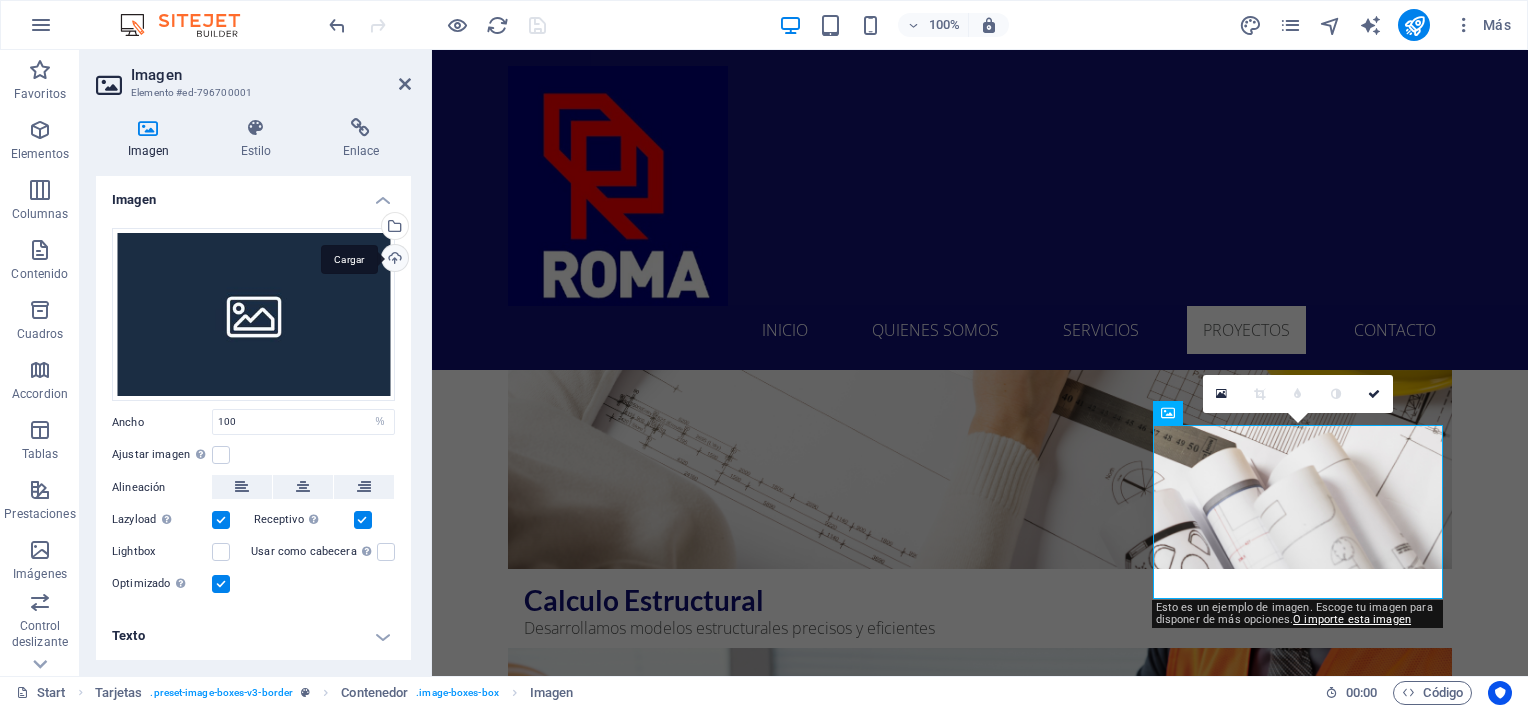 click on "Cargar" at bounding box center (393, 260) 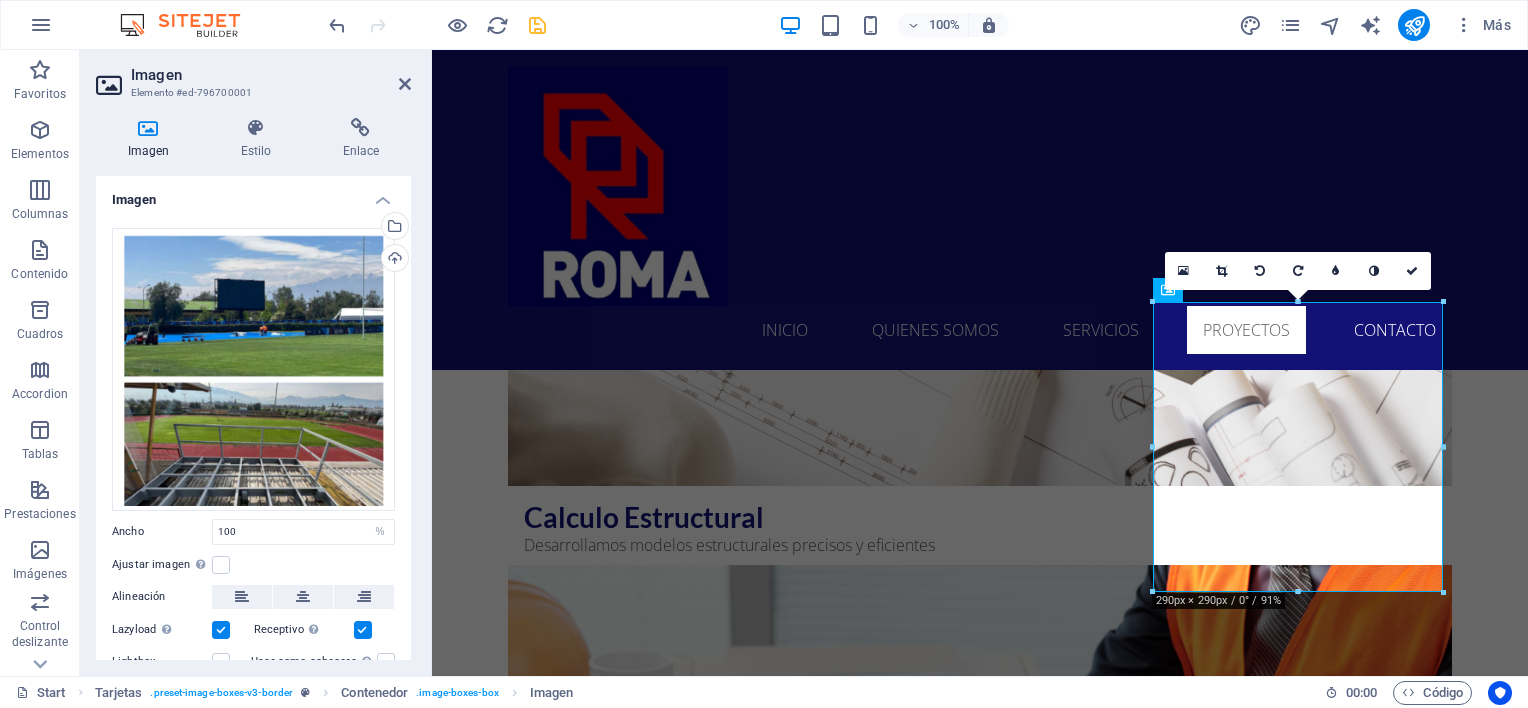 scroll, scrollTop: 5282, scrollLeft: 0, axis: vertical 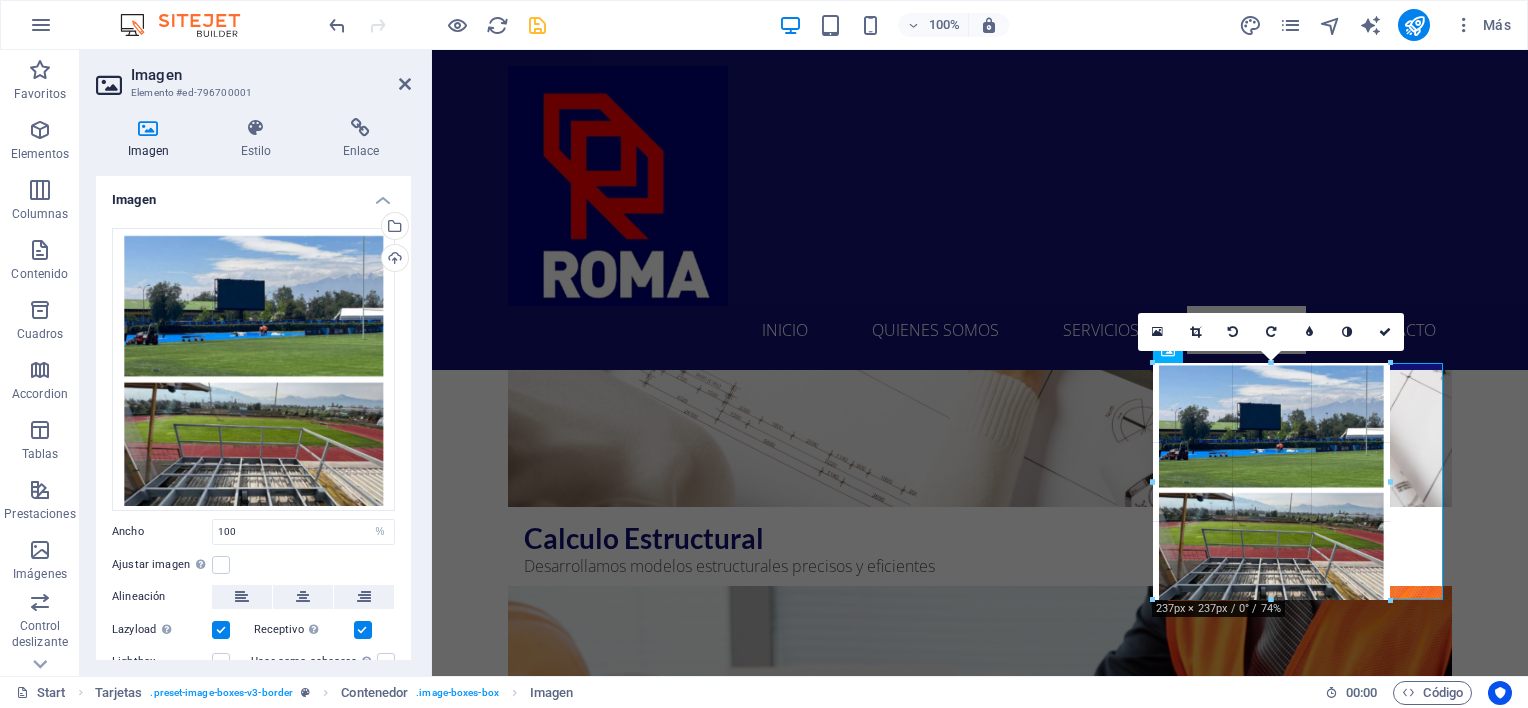 drag, startPoint x: 1444, startPoint y: 653, endPoint x: 1387, endPoint y: 525, distance: 140.11781 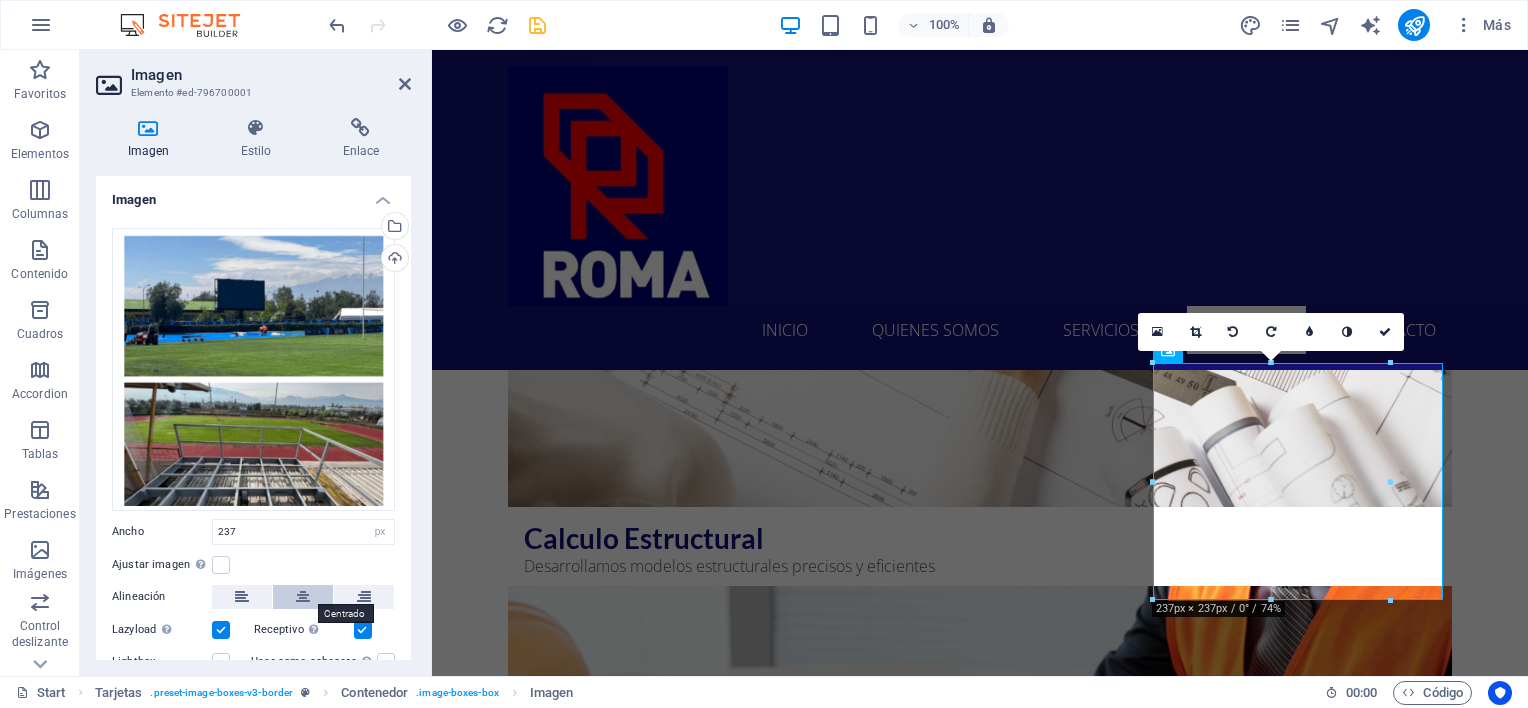click at bounding box center [303, 597] 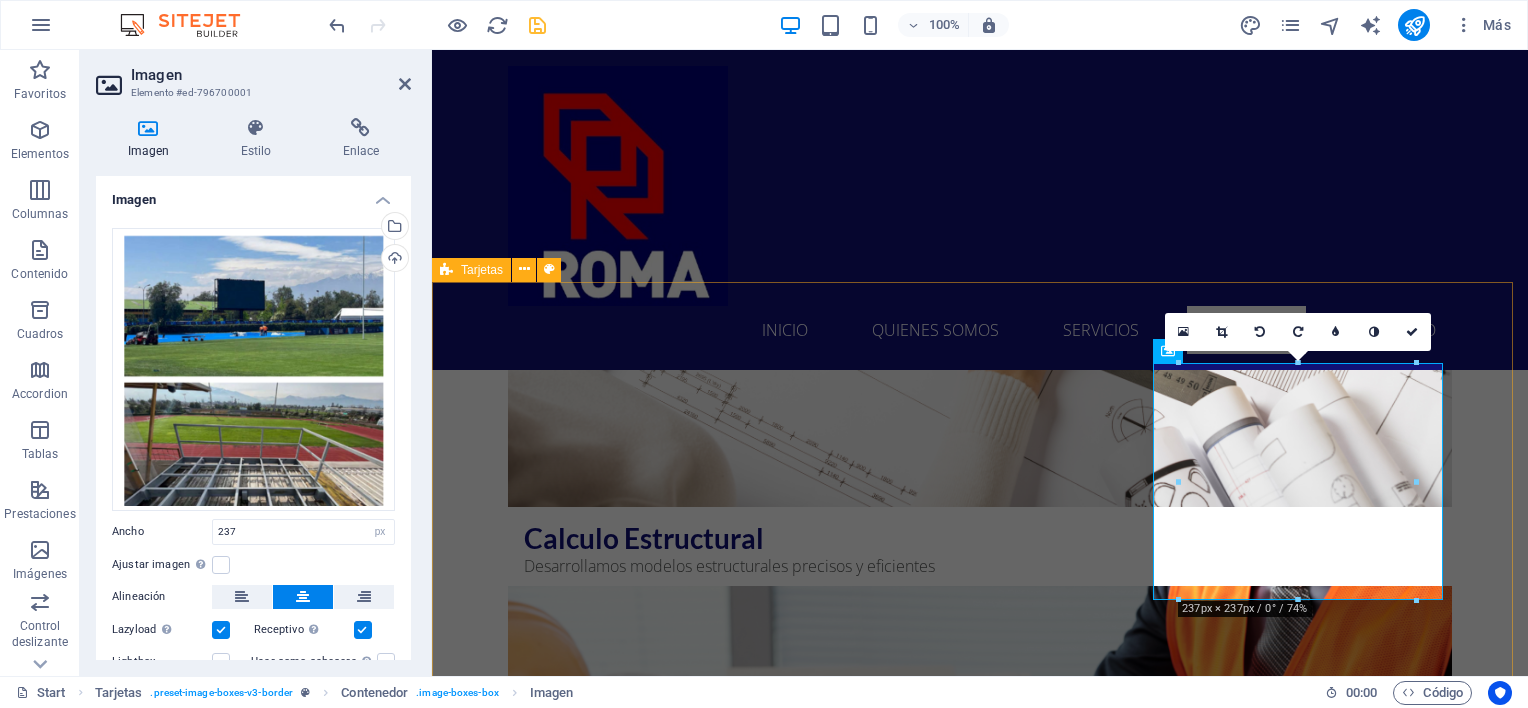 click on "CASA PARTICULAR [LAST] Proyecto de ingeniería, cálculo y ejecución obras civiles de rampa vehicular y acceso peatonal. • Lugar: Isla Negra. • Mandante: Abogado [FIRST] [LAST]. • Año: 2022 PROYECTO SILO EMPRESADE ALIMENTOS Proyecto de Ingeniería y cálculo para fundación de Silo de 750 Ton. • Lugar: Comuna de Lampa. • Mandante: Empresa Nutrición Balanceada NB. • Año: 2023 Headline Headline Lorem ipsum dolor sit amet, consectetuer adipiscing elit. Aenean commodo ligula eget dolor. Lorem ipsum dolor sit amet. Lorem ipsum dolor sit amet, consectetuer adipiscing elit. Aenean commodo ligula eget dolor. Lorem ipsum dolor sit amet." at bounding box center [980, 5809] 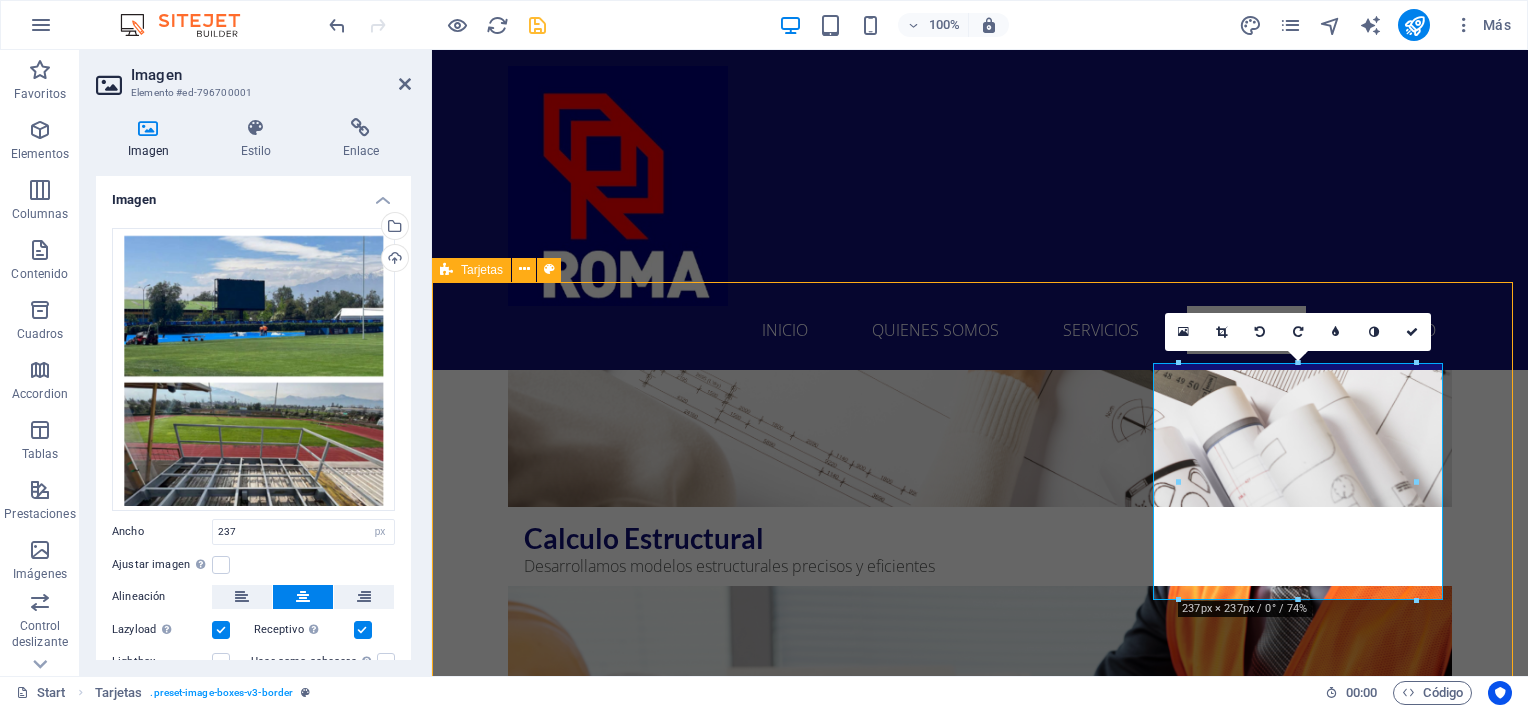 click on "CASA PARTICULAR [LAST] Proyecto de ingeniería, cálculo y ejecución obras civiles de rampa vehicular y acceso peatonal. • Lugar: Isla Negra. • Mandante: Abogado [FIRST] [LAST]. • Año: 2022 PROYECTO SILO EMPRESADE ALIMENTOS Proyecto de Ingeniería y cálculo para fundación de Silo de 750 Ton. • Lugar: Comuna de Lampa. • Mandante: Empresa Nutrición Balanceada NB. • Año: 2023 Headline Headline Lorem ipsum dolor sit amet, consectetuer adipiscing elit. Aenean commodo ligula eget dolor. Lorem ipsum dolor sit amet. Lorem ipsum dolor sit amet, consectetuer adipiscing elit. Aenean commodo ligula eget dolor. Lorem ipsum dolor sit amet." at bounding box center (980, 5809) 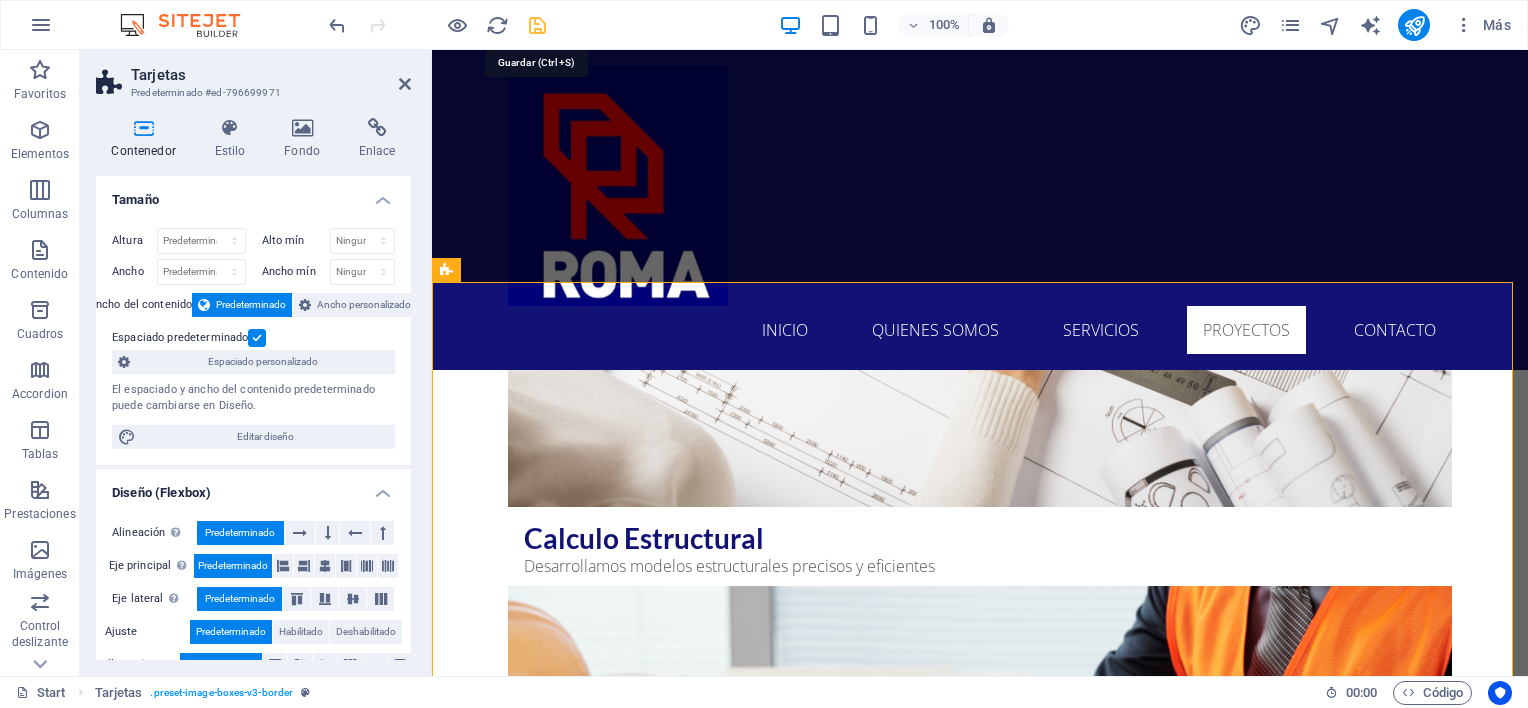 click at bounding box center (537, 25) 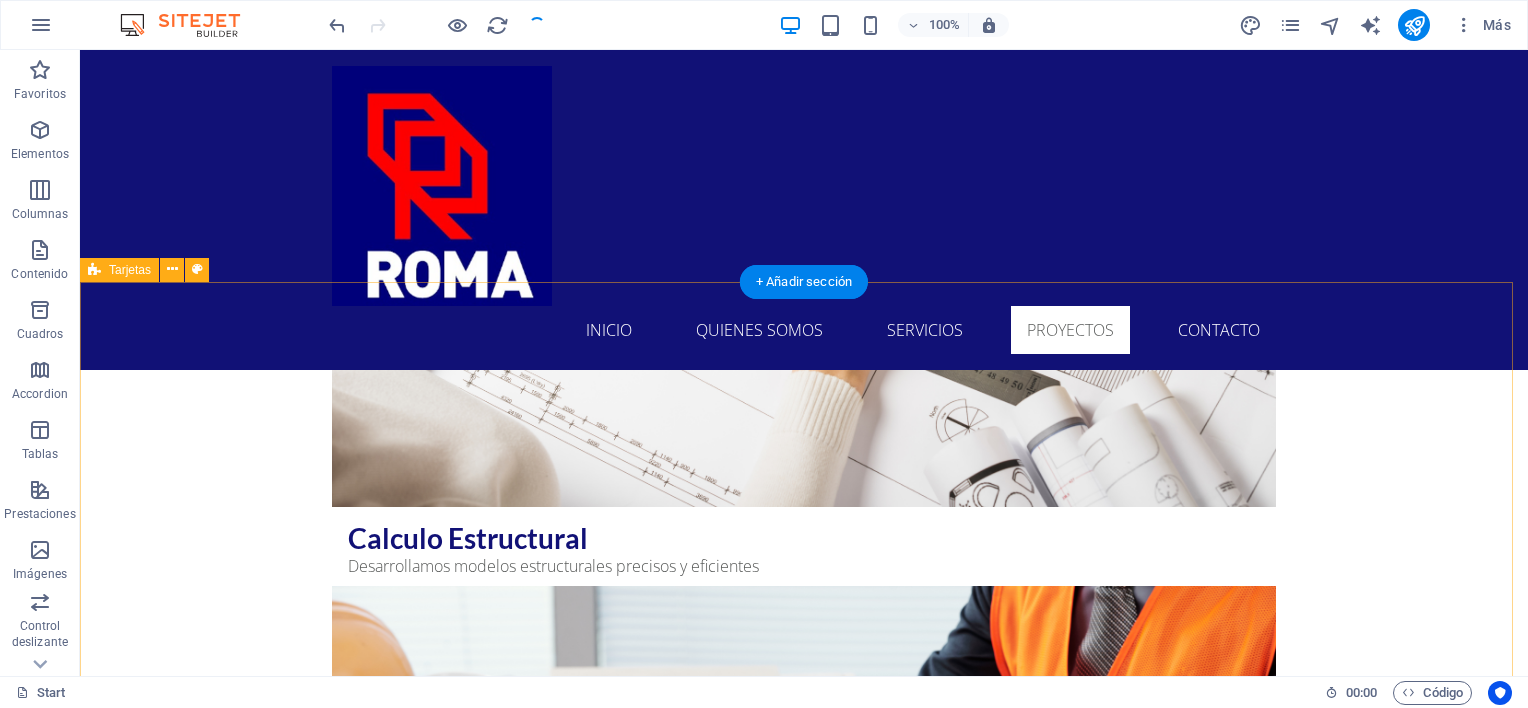 click on "CASA PARTICULAR [LAST] Proyecto de ingeniería, cálculo y ejecución obras civiles de rampa vehicular y acceso peatonal. • Lugar: Isla Negra. • Mandante: Abogado [FIRST] [LAST]. • Año: 2022 PROYECTO SILO EMPRESADE ALIMENTOS Proyecto de Ingeniería y cálculo para fundación de Silo de 750 Ton. • Lugar: Comuna de Lampa. • Mandante: Empresa Nutrición Balanceada NB. • Año: 2023 Headline Headline Lorem ipsum dolor sit amet, consectetuer adipiscing elit. Aenean commodo ligula eget dolor. Lorem ipsum dolor sit amet. Lorem ipsum dolor sit amet, consectetuer adipiscing elit. Aenean commodo ligula eget dolor. Lorem ipsum dolor sit amet." at bounding box center [804, 5809] 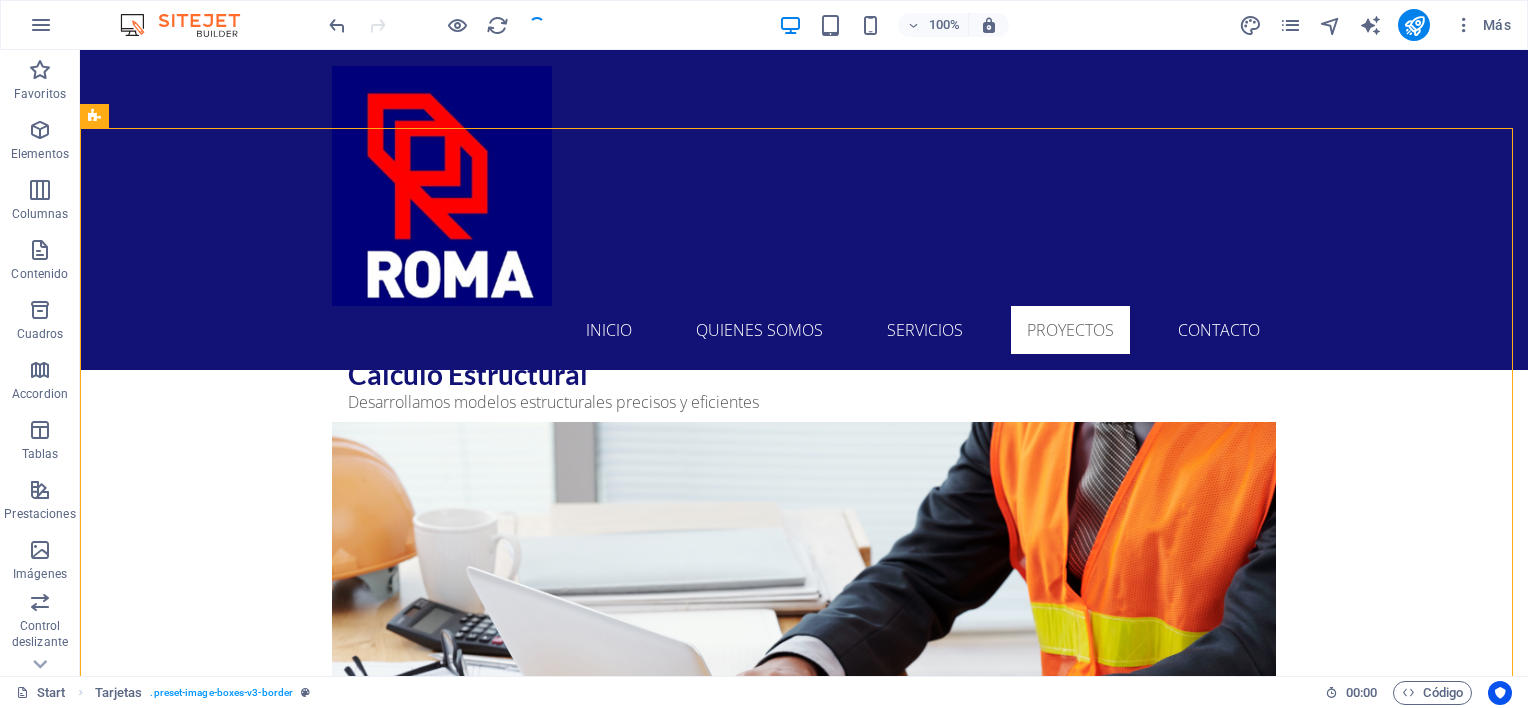 scroll, scrollTop: 5436, scrollLeft: 0, axis: vertical 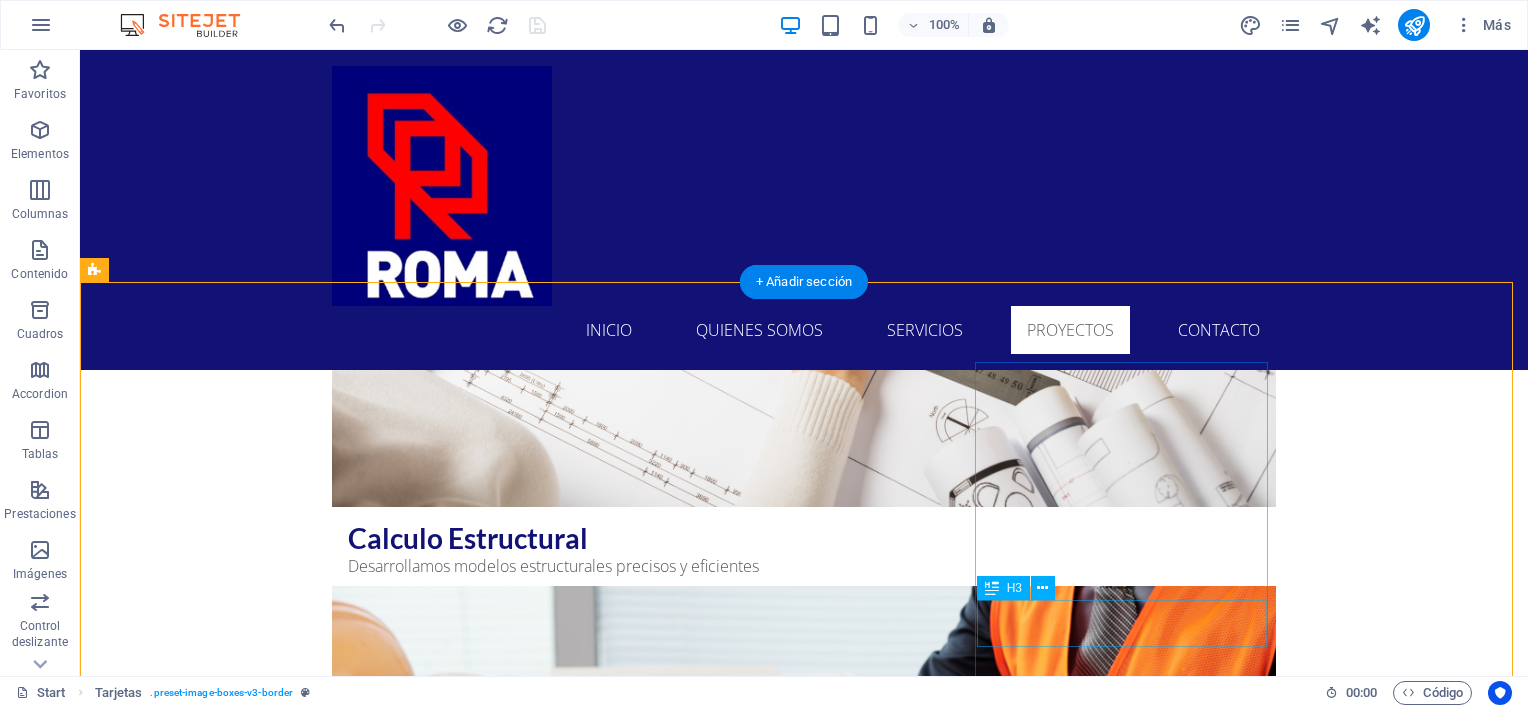 click on "Headline" at bounding box center (242, 6375) 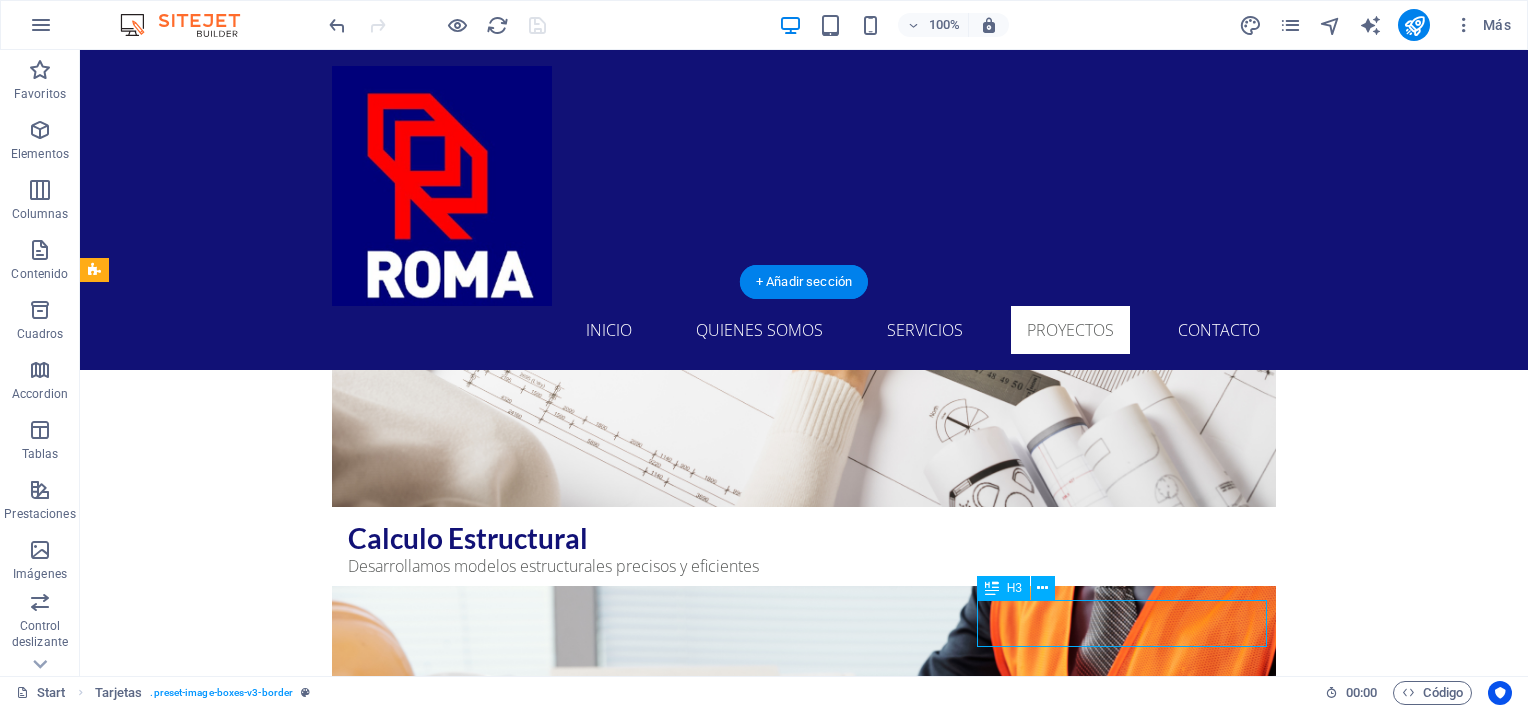 click on "Headline" at bounding box center [242, 6375] 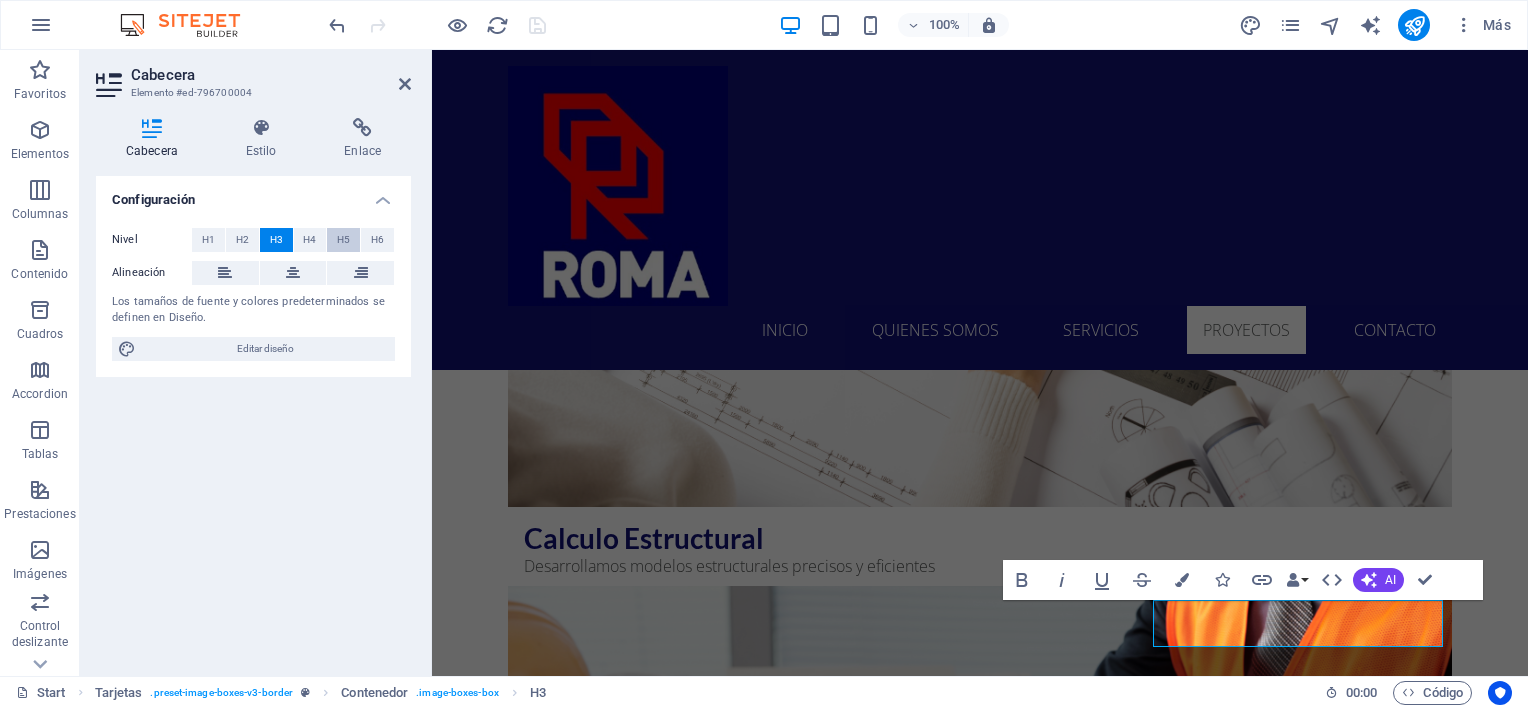 click on "H5" at bounding box center (343, 240) 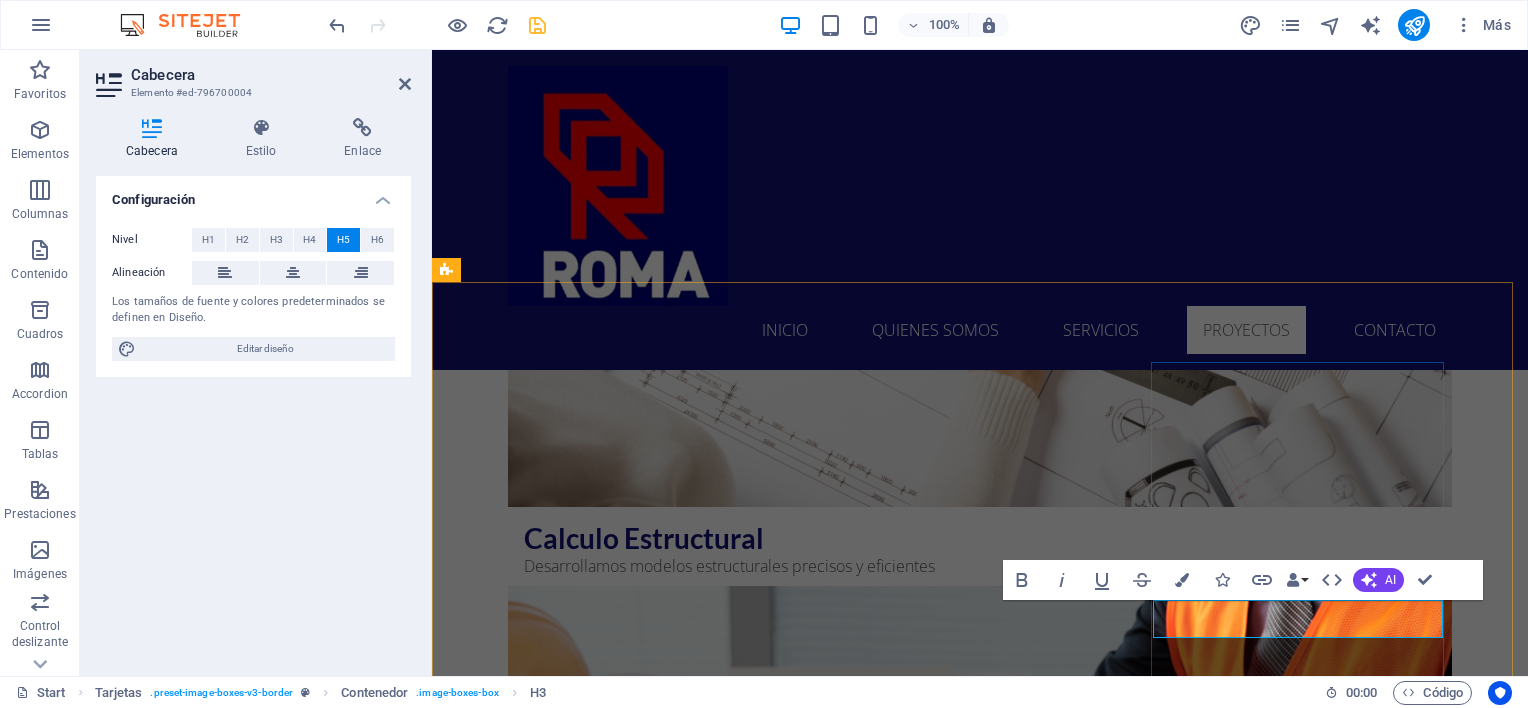 click on "Headline" at bounding box center [594, 6379] 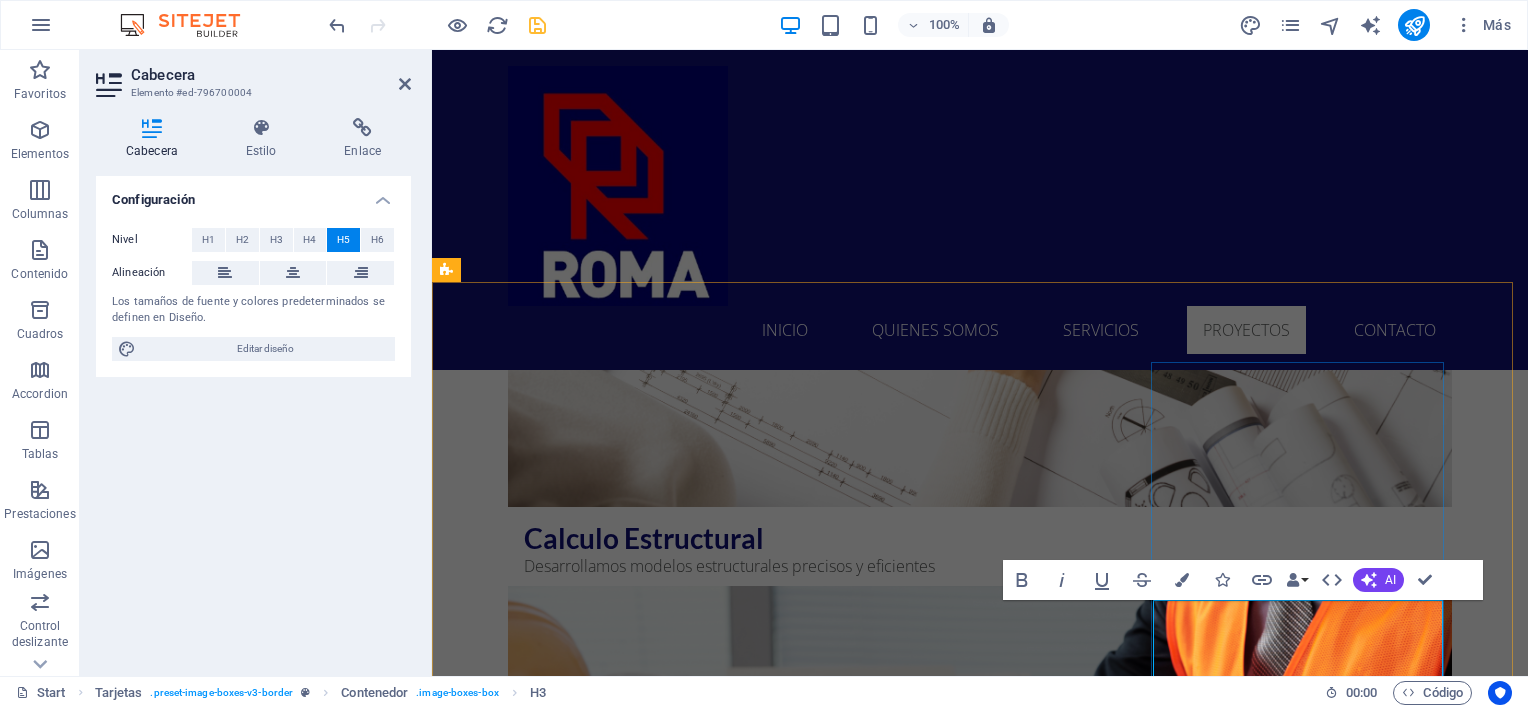 scroll, scrollTop: 1097, scrollLeft: 2, axis: both 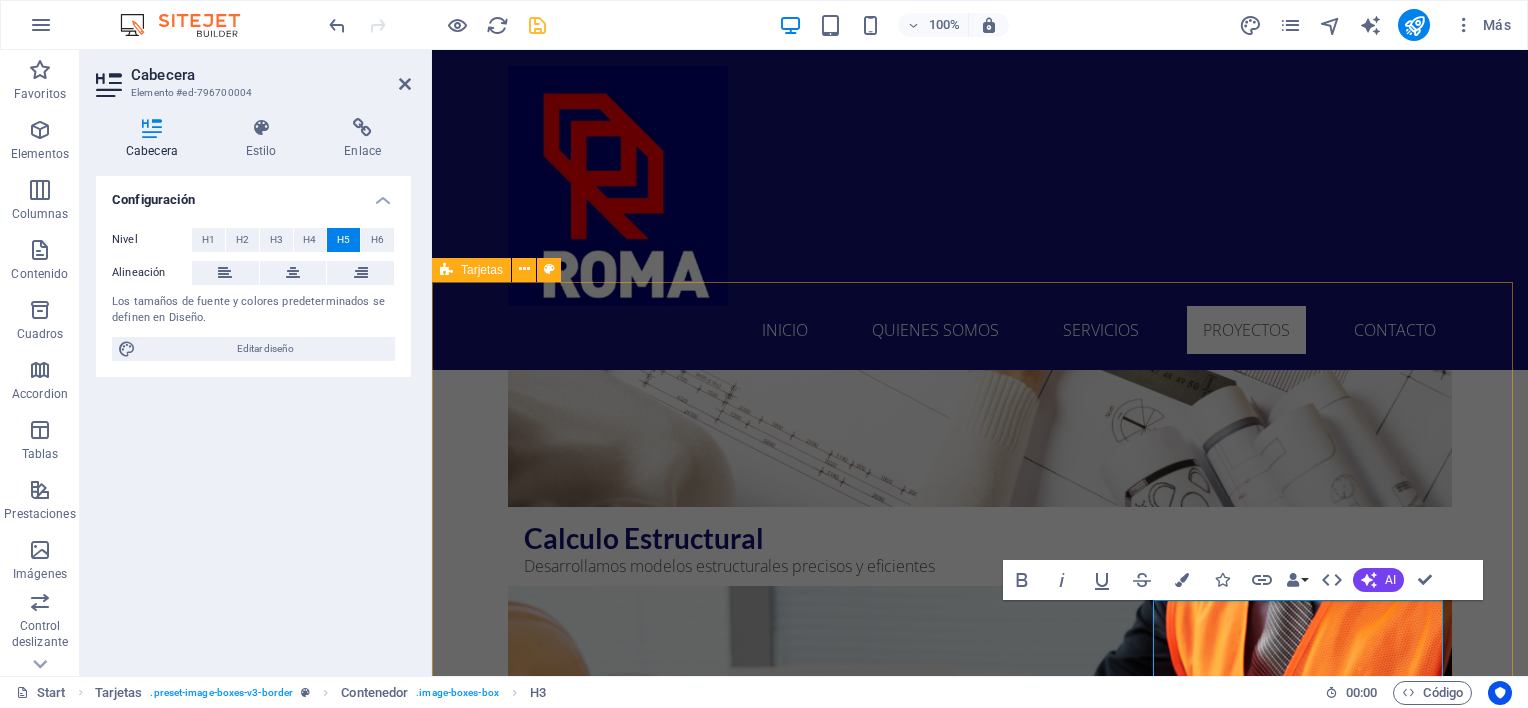 click on "CASA PARTICULAR [LAST] Proyecto de ingeniería, cálculo y ejecución obras civiles de rampa vehicular y acceso peatonal. • Lugar: Isla Negra. • Mandante: Abogado [FIRST] [LAST]. • Año: 2022 PROYECTO SILO EMPRESADE ALIMENTOS Proyecto de Ingeniería y cálculo para fundación de Silo de 750 Ton. • Lugar: Comuna de Lampa. • Mandante: Empresa Nutrición Balanceada NB. • Año: 2023 TRABAJOS EN ESTADIOMUNICIPAL DE LAPINTANA PARA JUEGOSPANAMERICANOS 2023(SEDE RUGBY 7). TRABAJOS EN ESTADIO MUNICIPAL DE LA PINTANA PARA JUEGOS PANAMERICANOS 2023 (SEDE RUGBY 7). Lorem ipsum dolor sit amet, consectetuer adipiscing elit. Aenean commodo ligula eget dolor. Lorem ipsum dolor sit amet." at bounding box center (980, 5848) 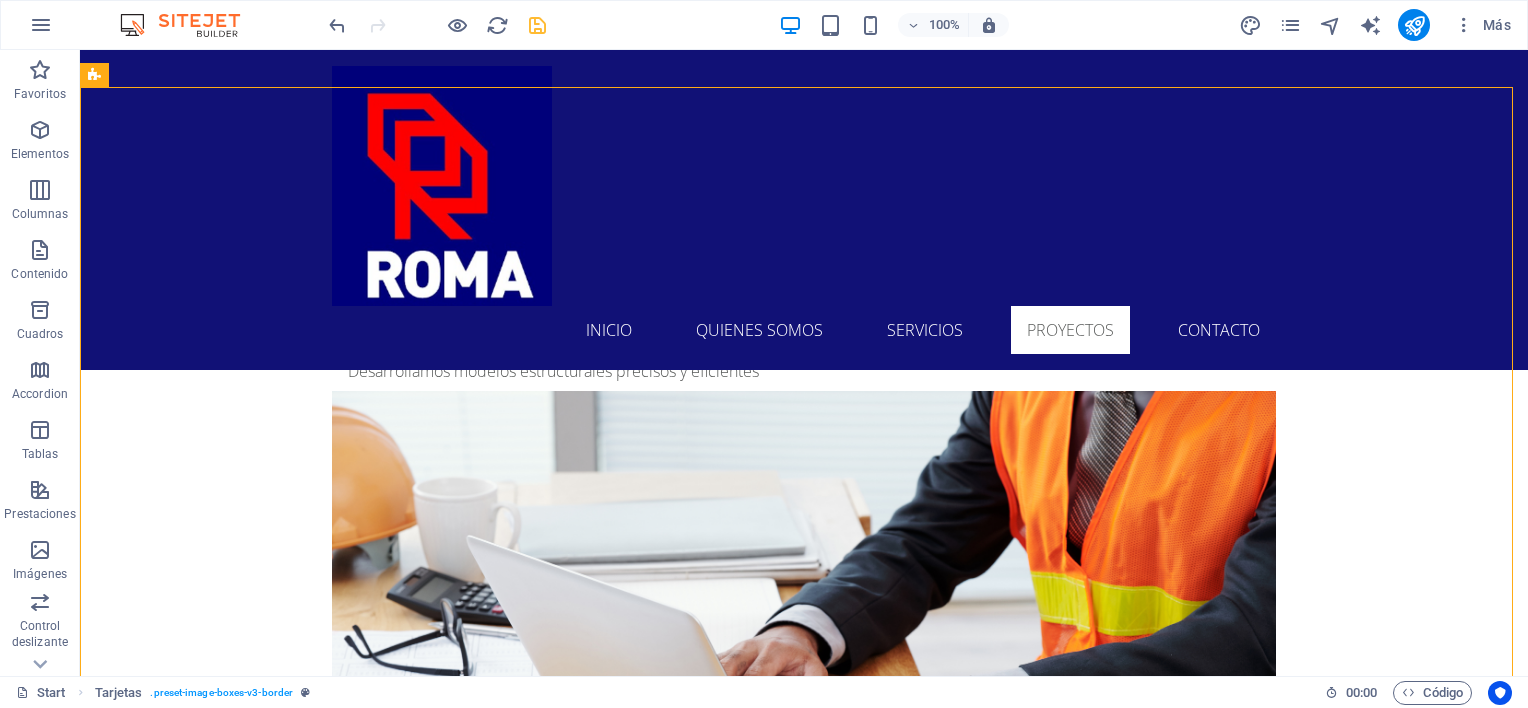 scroll, scrollTop: 5487, scrollLeft: 0, axis: vertical 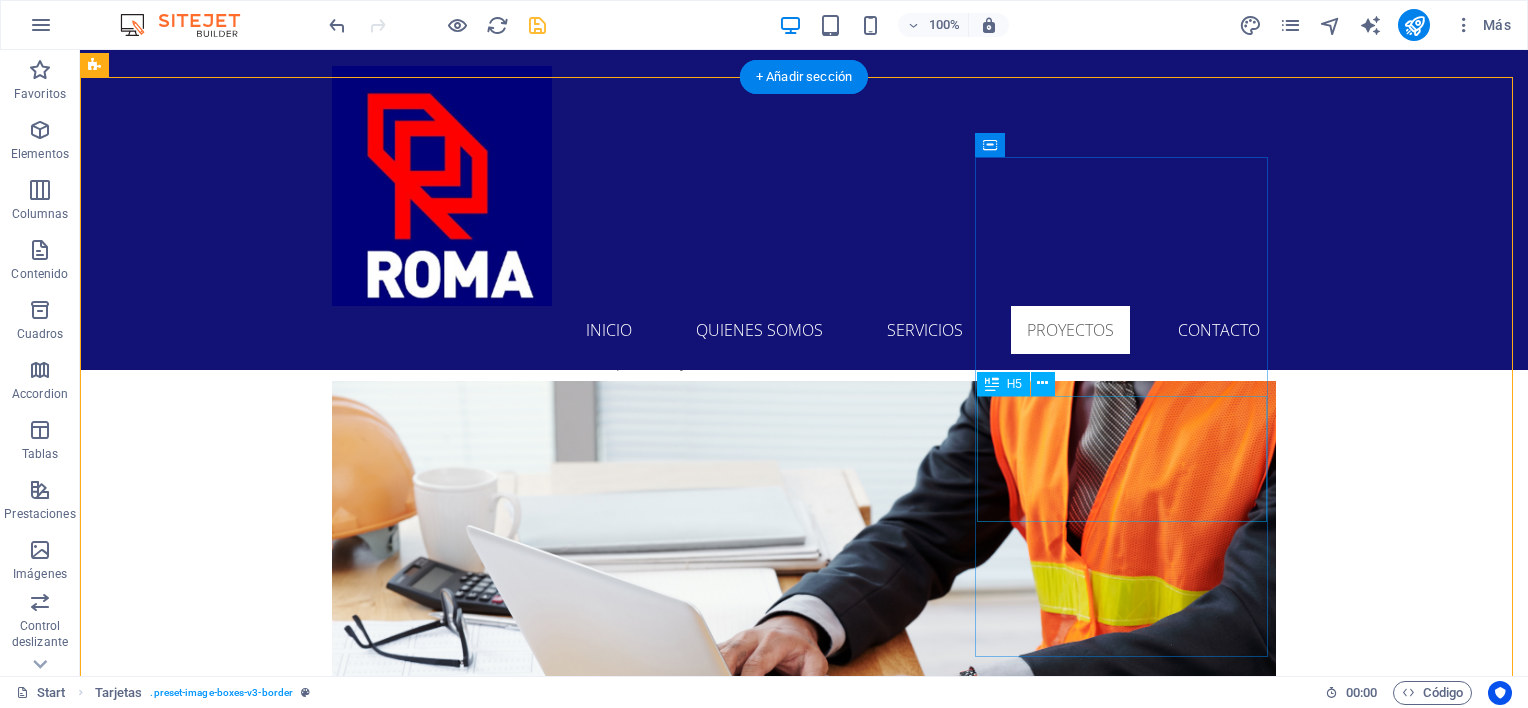 click on "TRABAJOS EN ESTADIO MUNICIPAL DE LA [CITY] PARA JUEGOS PANAMERICANOS 2023(SEDE RUGBY 7)." at bounding box center (242, 6210) 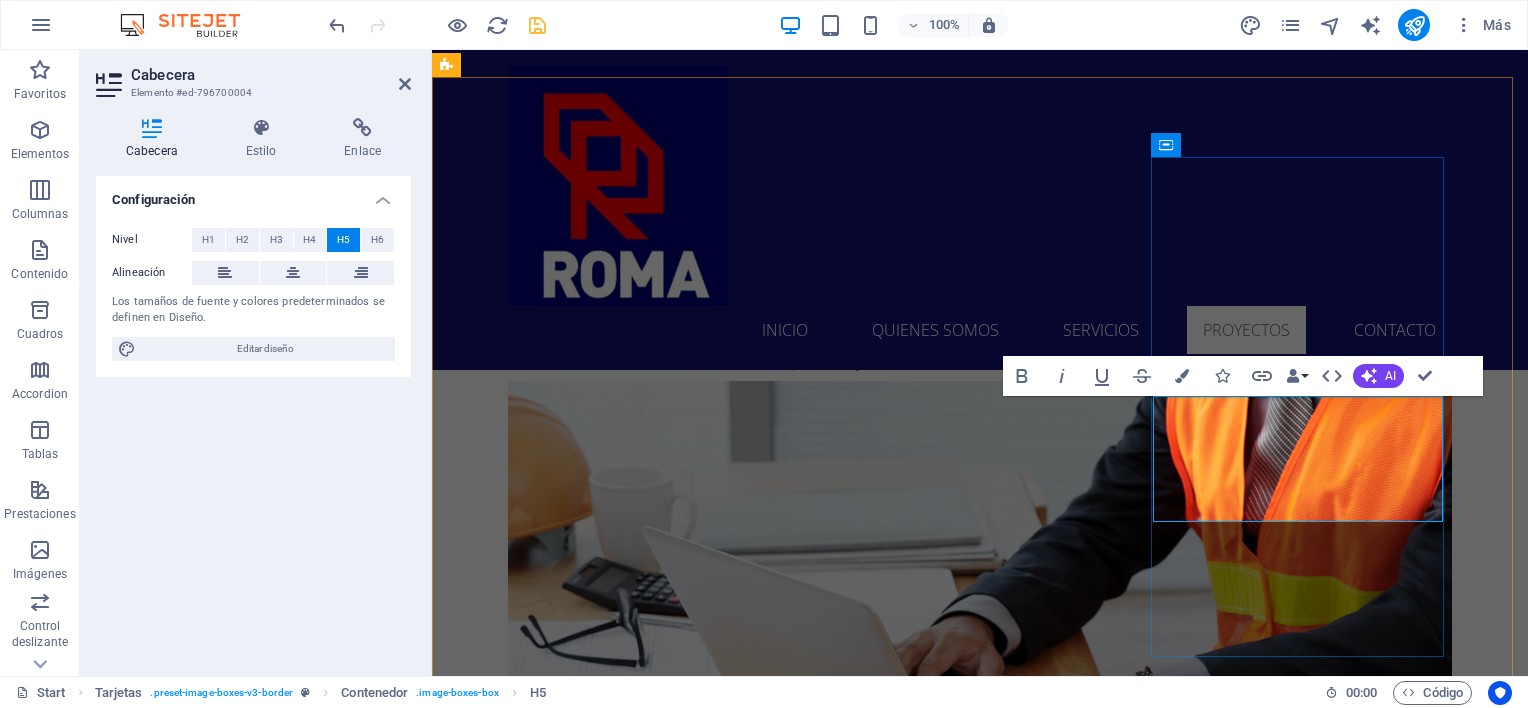 click on "TRABAJOS EN ESTADIO MUNICIPAL DE LA [CITY] PARA JUEGOS PANAMERICANOS 2023(SEDE RUGBY 7)." at bounding box center (594, 6218) 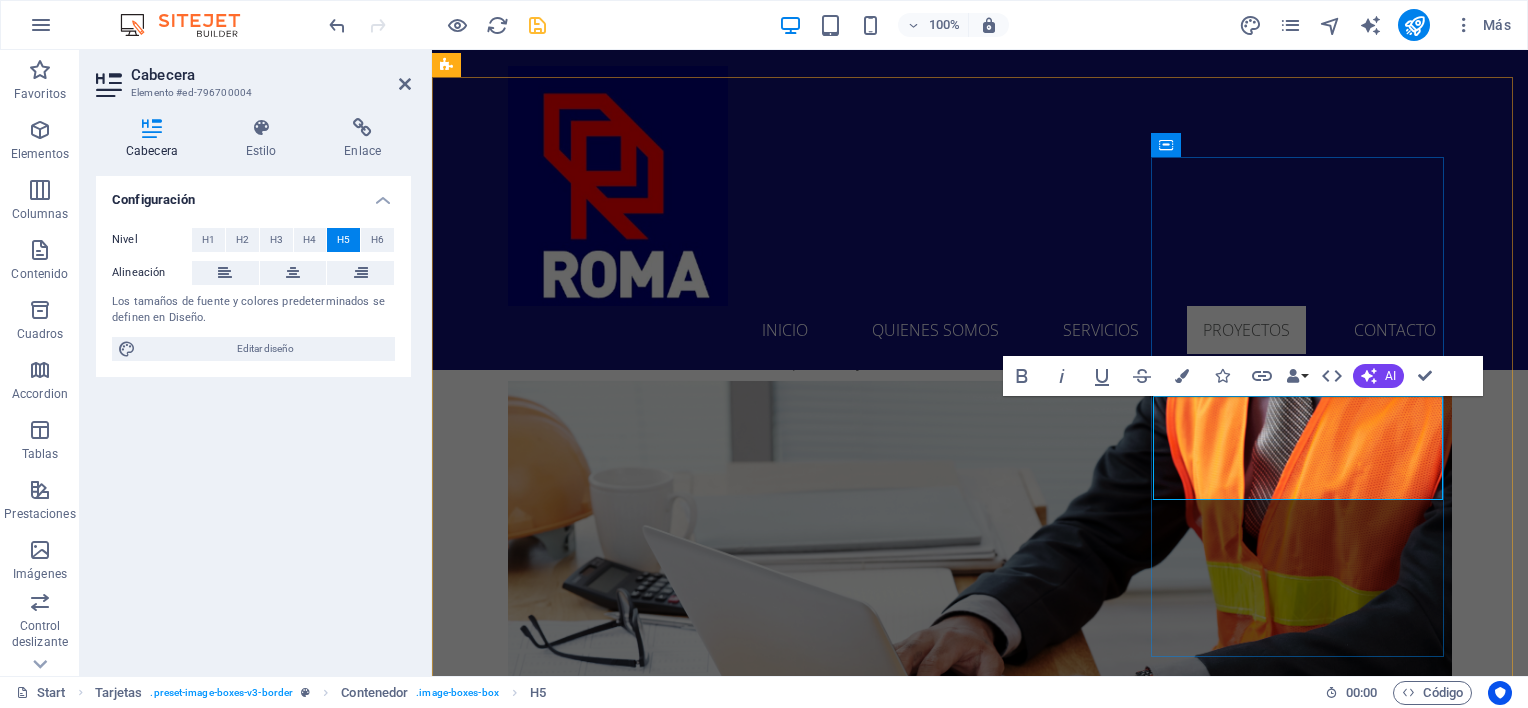 click on "ESTADIO MUNICIPAL DE LA [CITY] PARA JUEGOS PANAMERICANOS 2023(SEDE RUGBY 7)." at bounding box center (594, 6207) 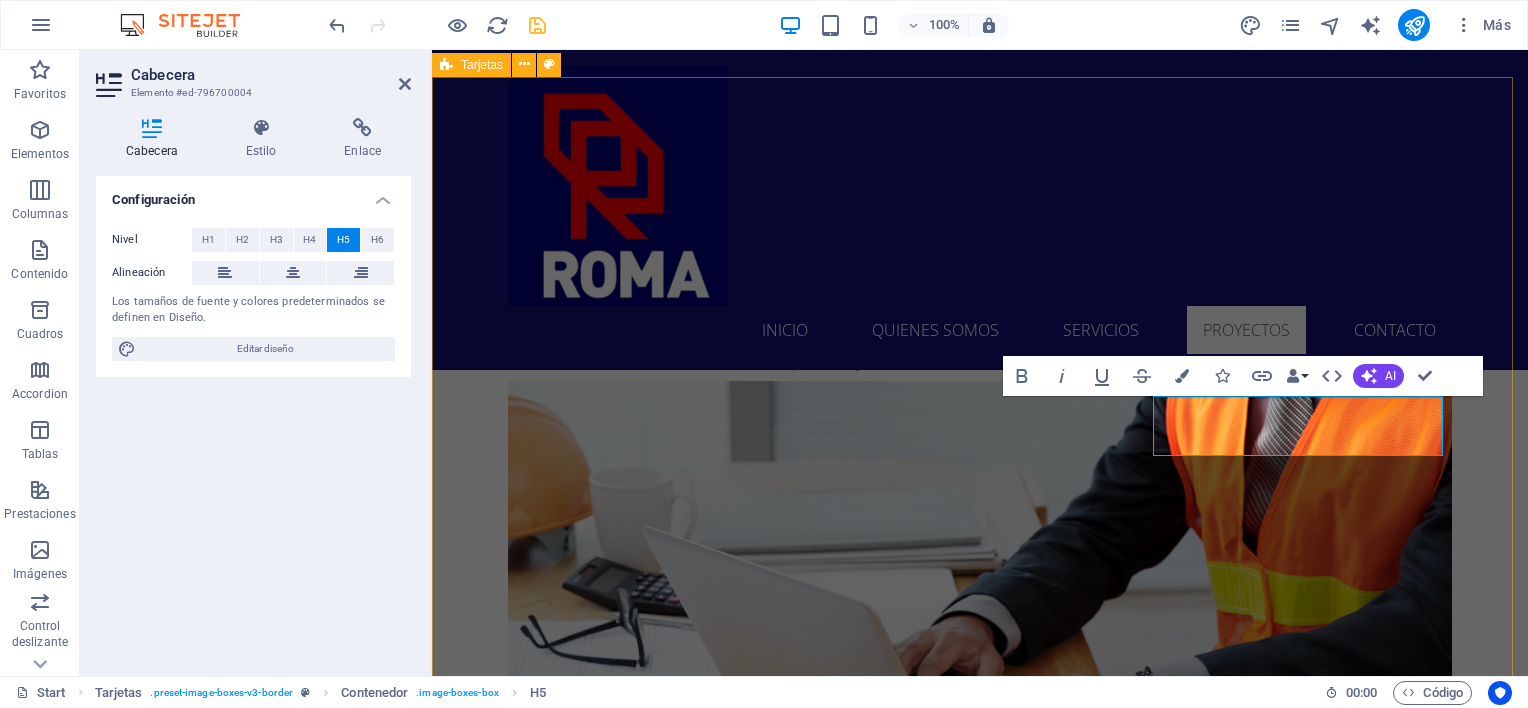click on "CASA PARTICULAR [LAST] Proyecto de ingeniería, cálculo y ejecución obras civiles de rampa vehicular y acceso peatonal. • Lugar: Isla Negra. • Mandante: Abogado [FIRST] [LAST]. • Año: 2022 PROYECTO SILO EMPRESADE ALIMENTOS Proyecto de Ingeniería y cálculo para fundación de Silo de 750 Ton. • Lugar: Comuna de Lampa. • Mandante: Empresa Nutrición Balanceada NB. • Año: 2023 ESTADIO MUNICIPAL DE LA PINTANA Lorem ipsum dolor sit amet, consectetuer adipiscing elit. Aenean commodo ligula eget dolor. Lorem ipsum dolor sit amet." at bounding box center (980, 5610) 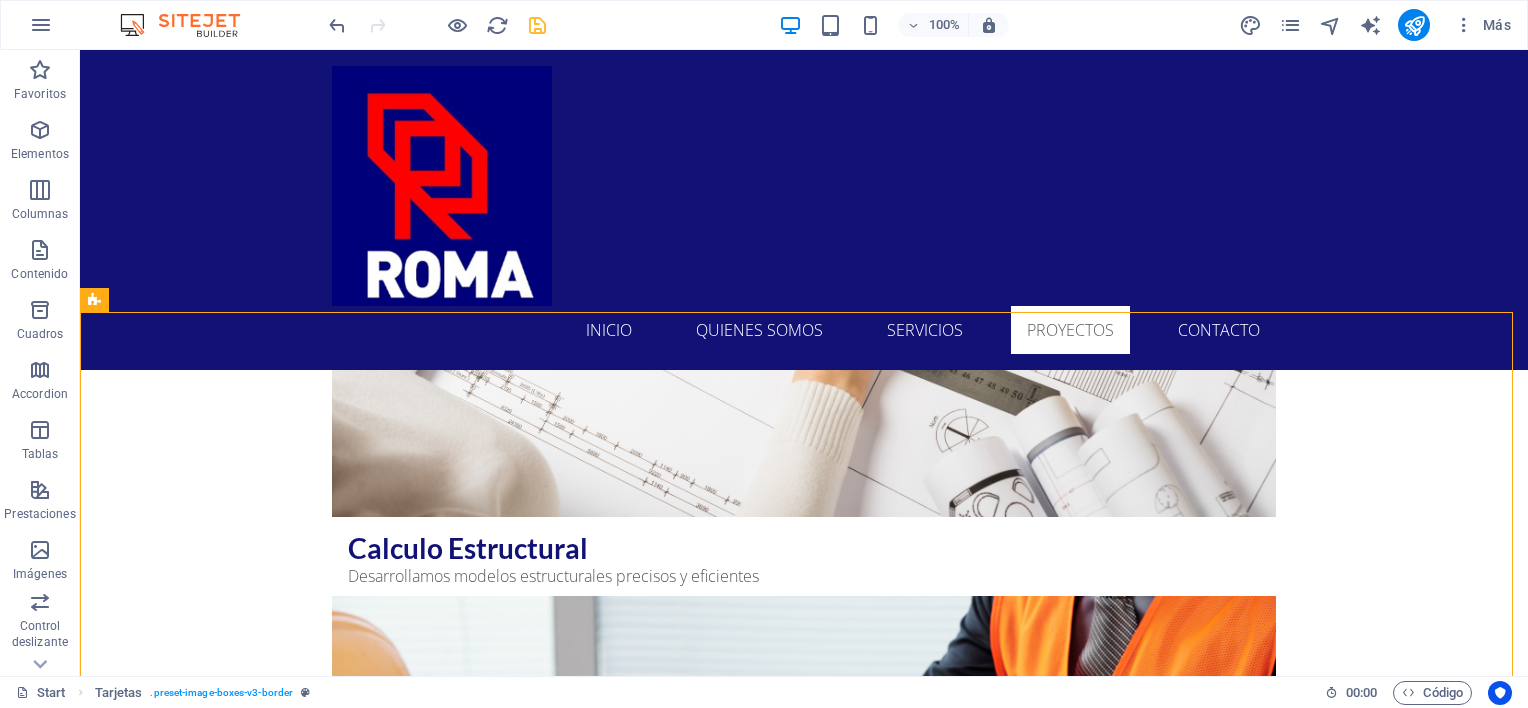 scroll, scrollTop: 5303, scrollLeft: 0, axis: vertical 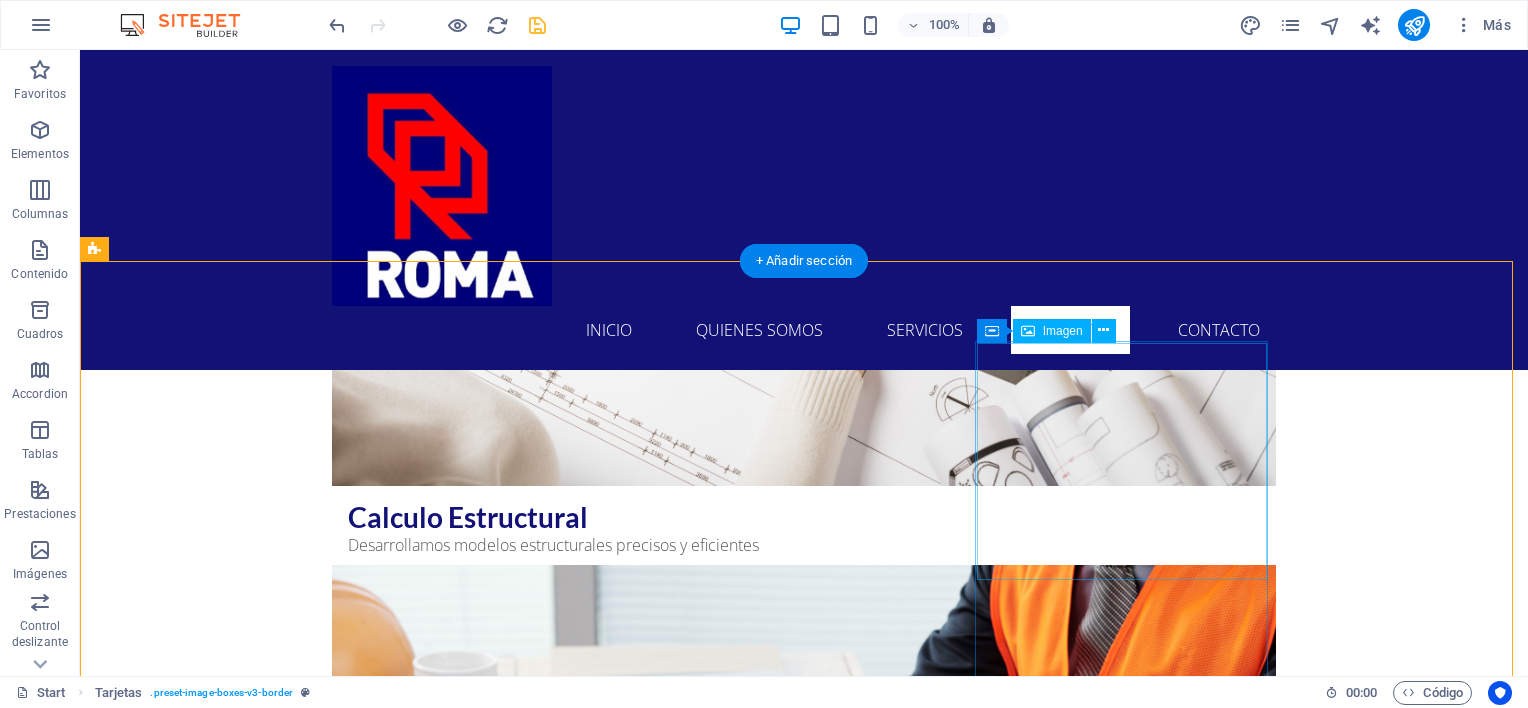 click at bounding box center (242, 6212) 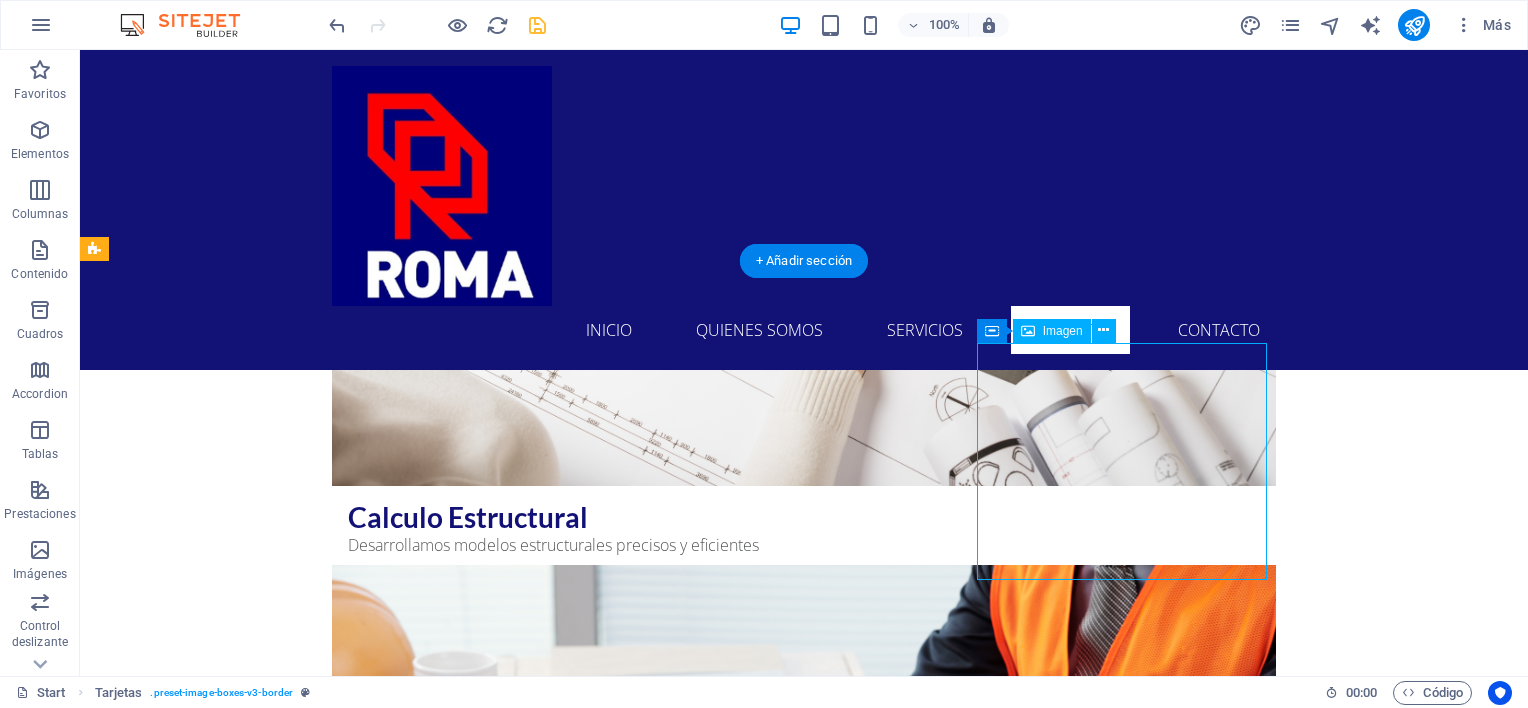 click at bounding box center [242, 6212] 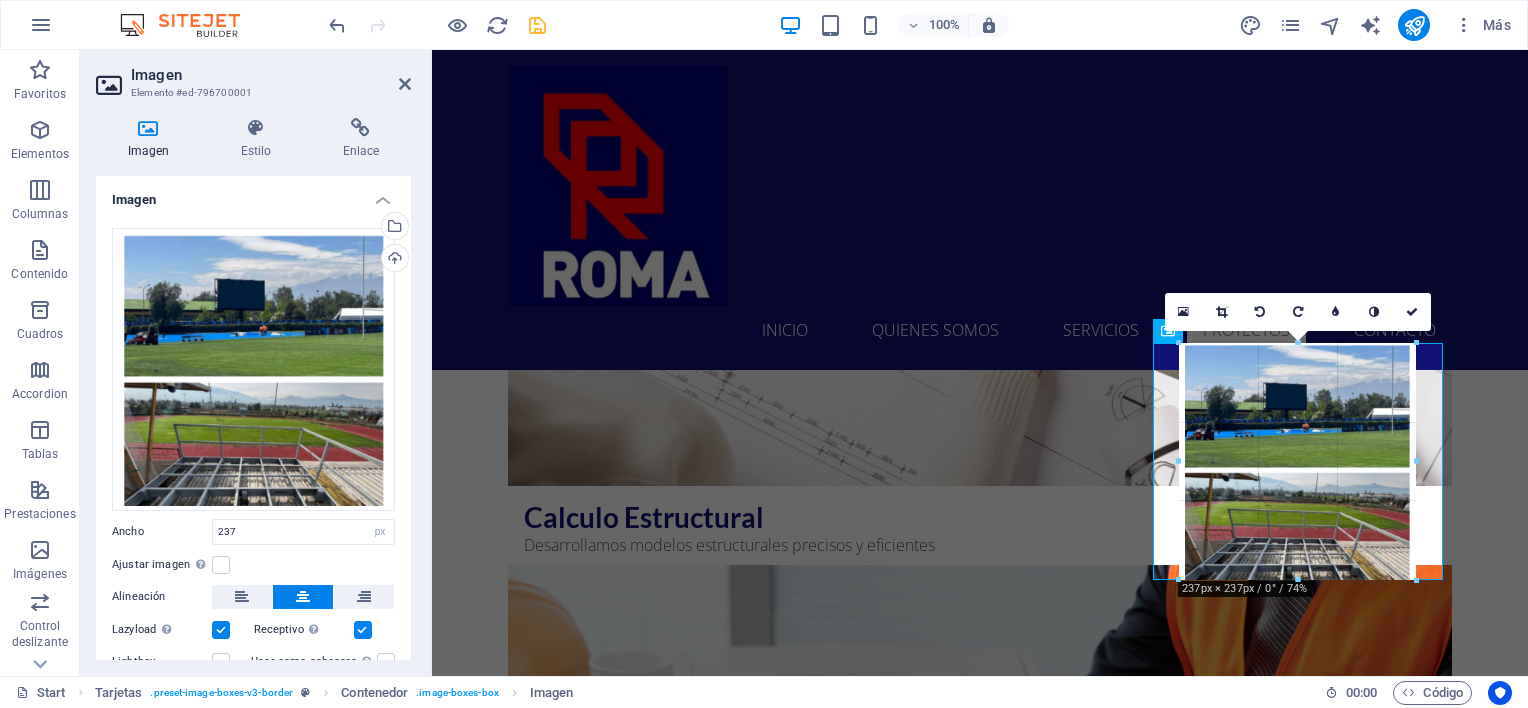 drag, startPoint x: 1180, startPoint y: 578, endPoint x: 1183, endPoint y: 562, distance: 16.27882 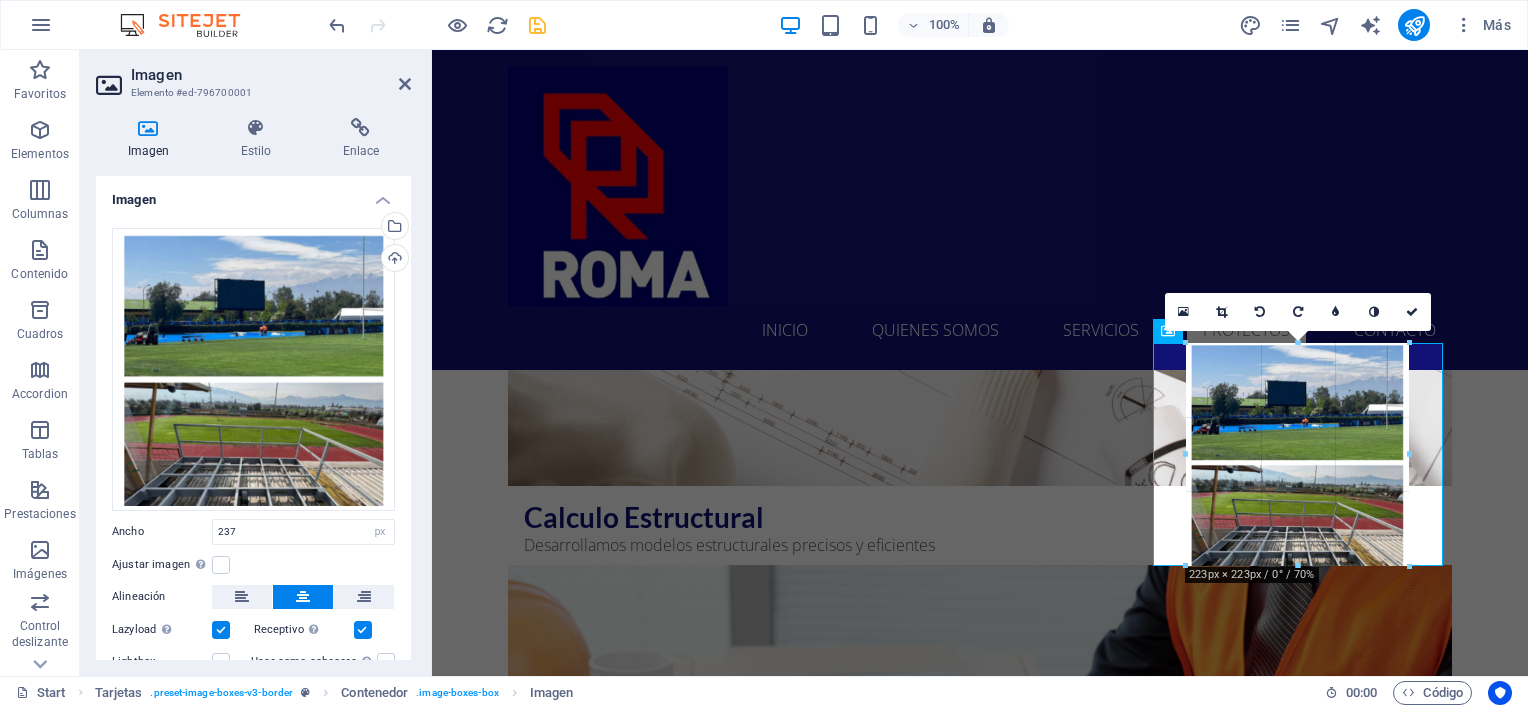 drag, startPoint x: 1298, startPoint y: 580, endPoint x: 1300, endPoint y: 568, distance: 12.165525 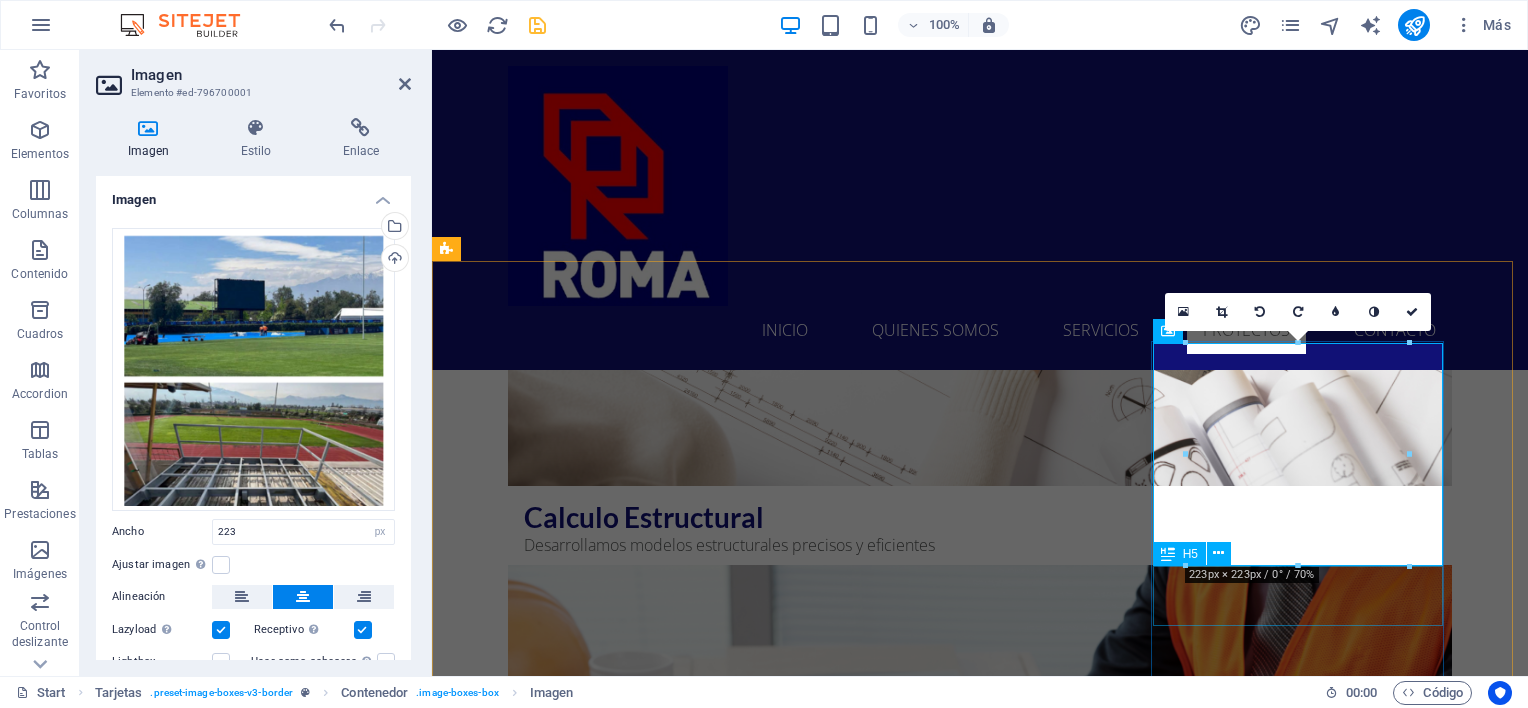 drag, startPoint x: 1732, startPoint y: 618, endPoint x: 1300, endPoint y: 576, distance: 434.03687 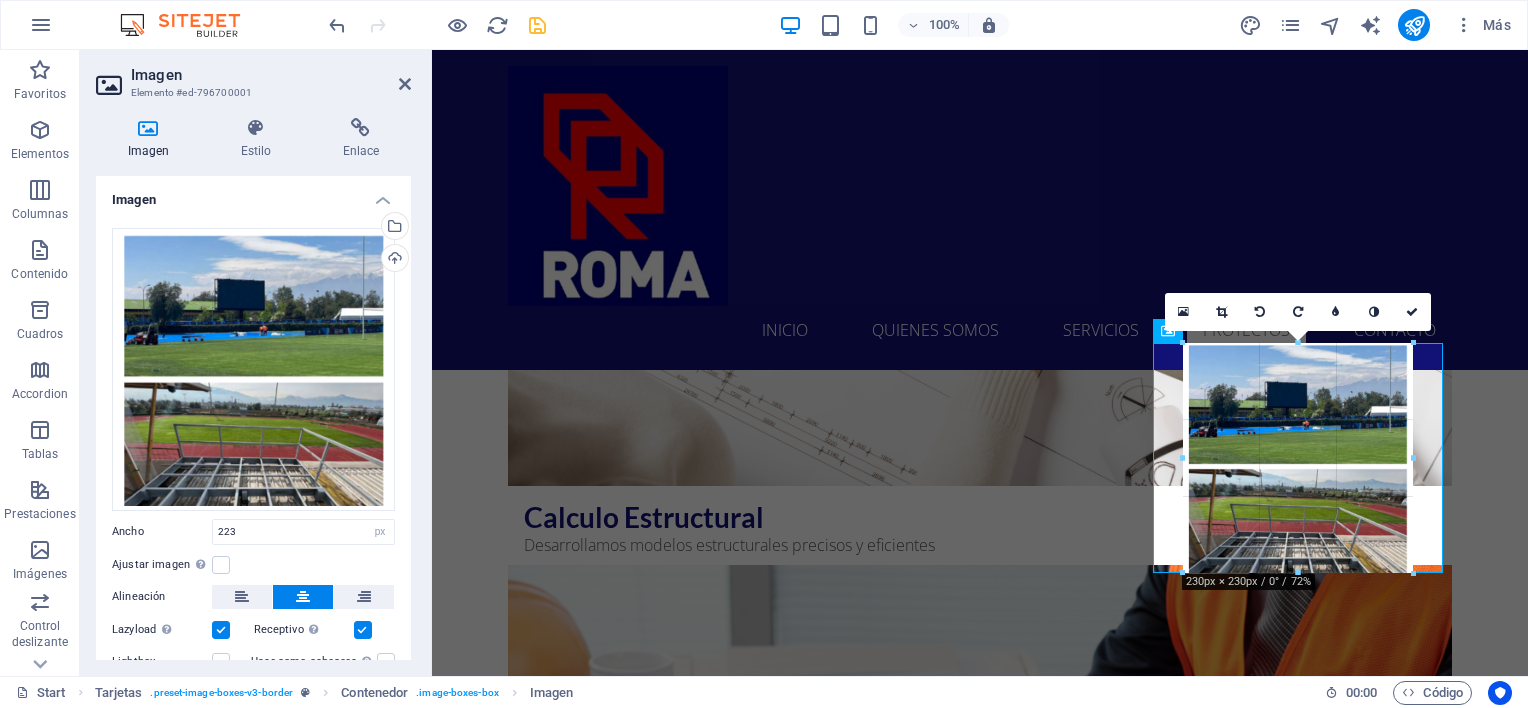 type on "230" 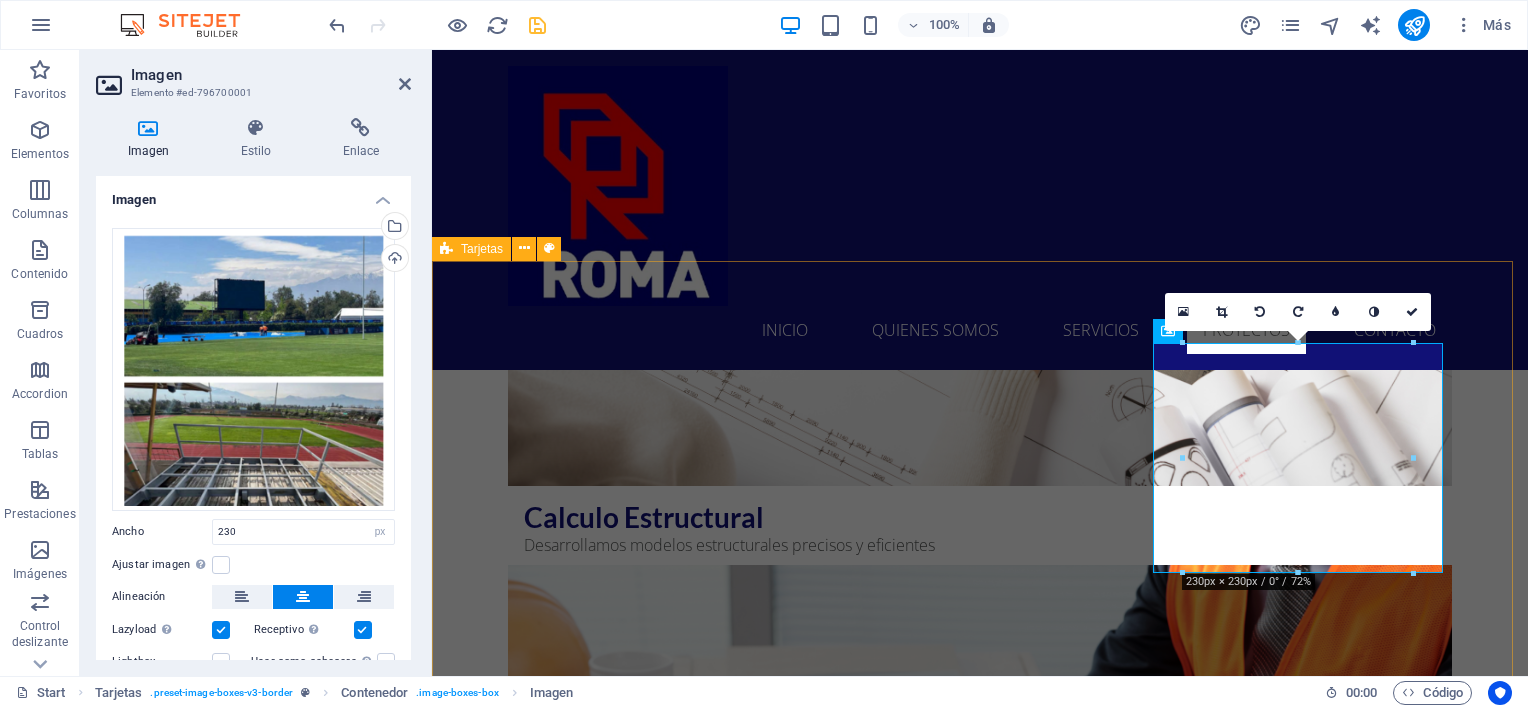 click on "ESTADIO MUNICIPAL DE LA PINTANA Lorem ipsum dolor sit amet, consectetuer adipiscing elit. Aenean commodo ligula eget dolor. Lorem ipsum dolor sit amet." at bounding box center [594, 6295] 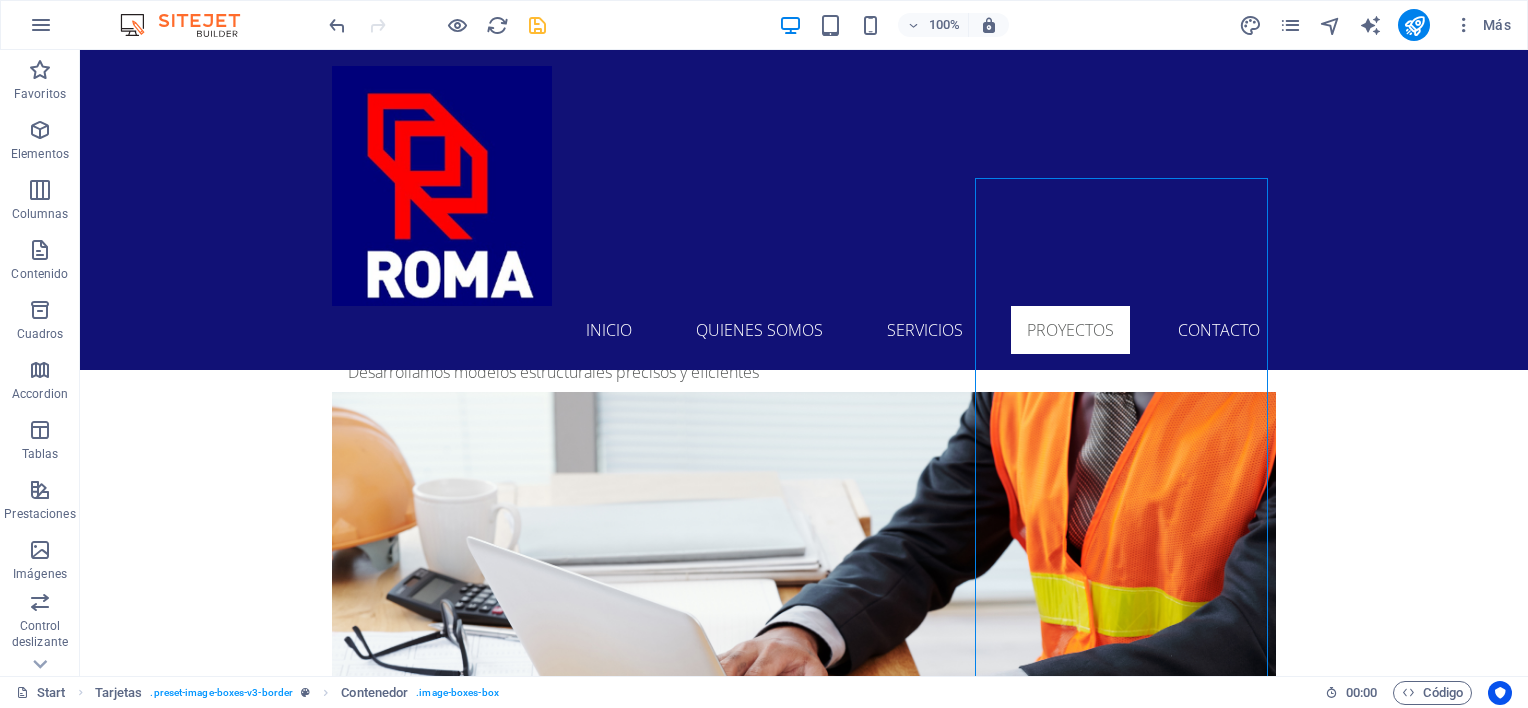 scroll, scrollTop: 5466, scrollLeft: 0, axis: vertical 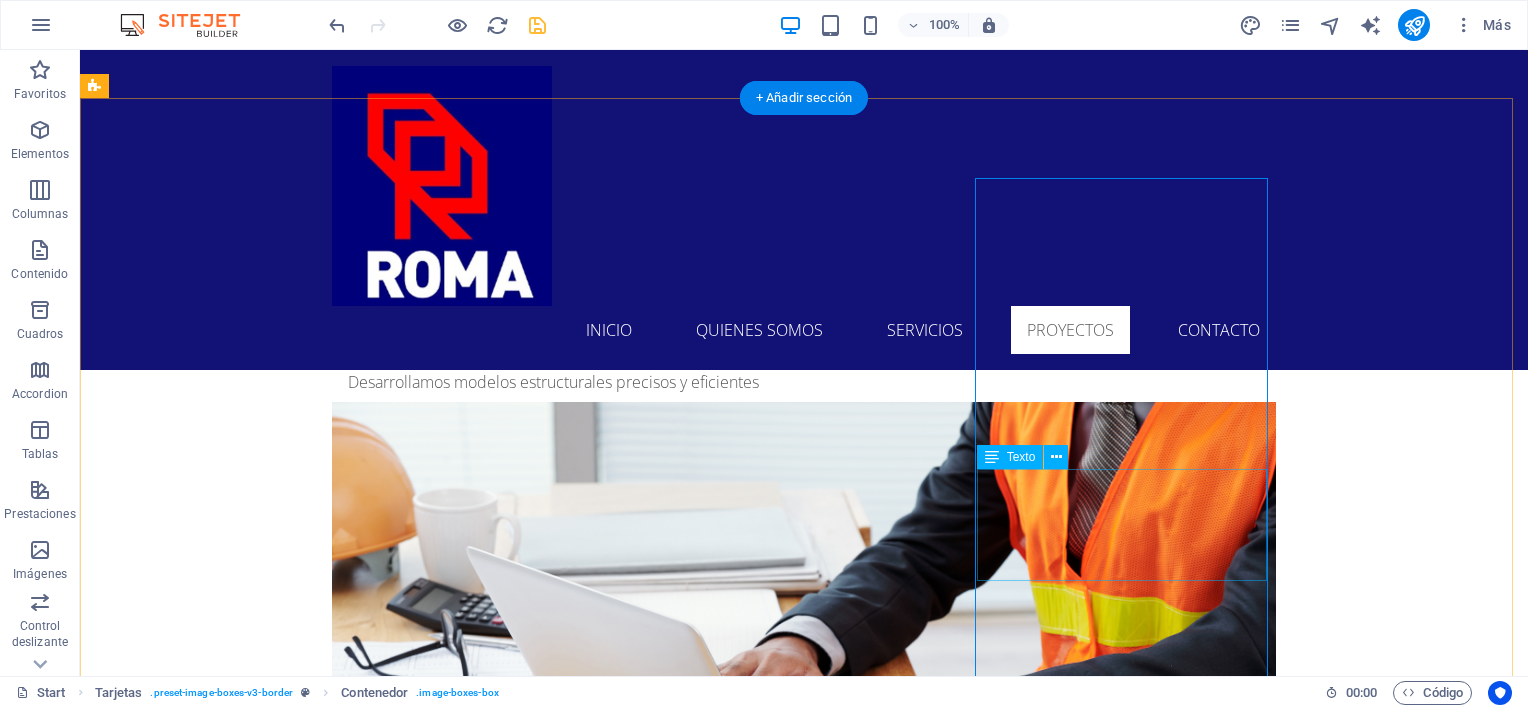 click on "Lorem ipsum dolor sit amet, consectetuer adipiscing elit. Aenean commodo ligula eget dolor. Lorem ipsum dolor sit amet." at bounding box center [242, 6277] 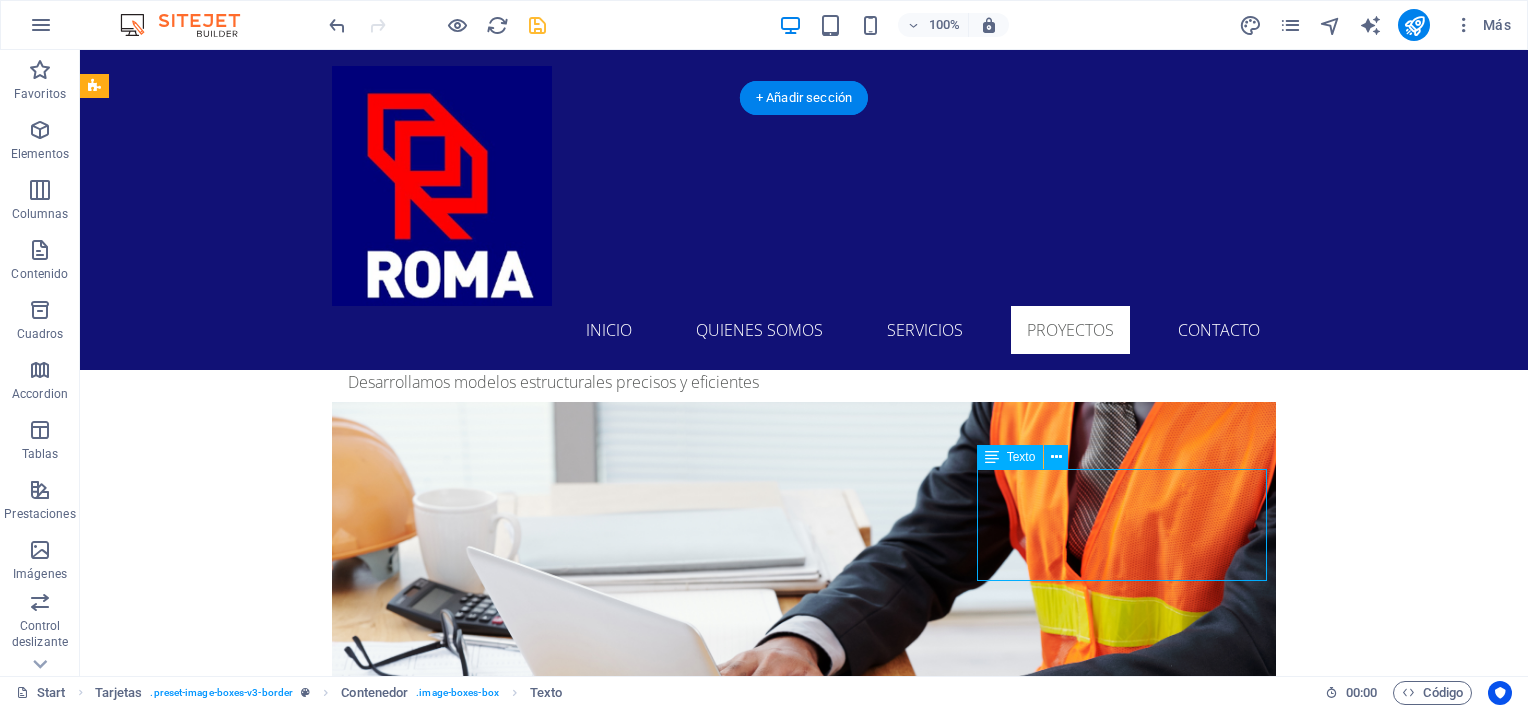 click on "Lorem ipsum dolor sit amet, consectetuer adipiscing elit. Aenean commodo ligula eget dolor. Lorem ipsum dolor sit amet." at bounding box center (242, 6277) 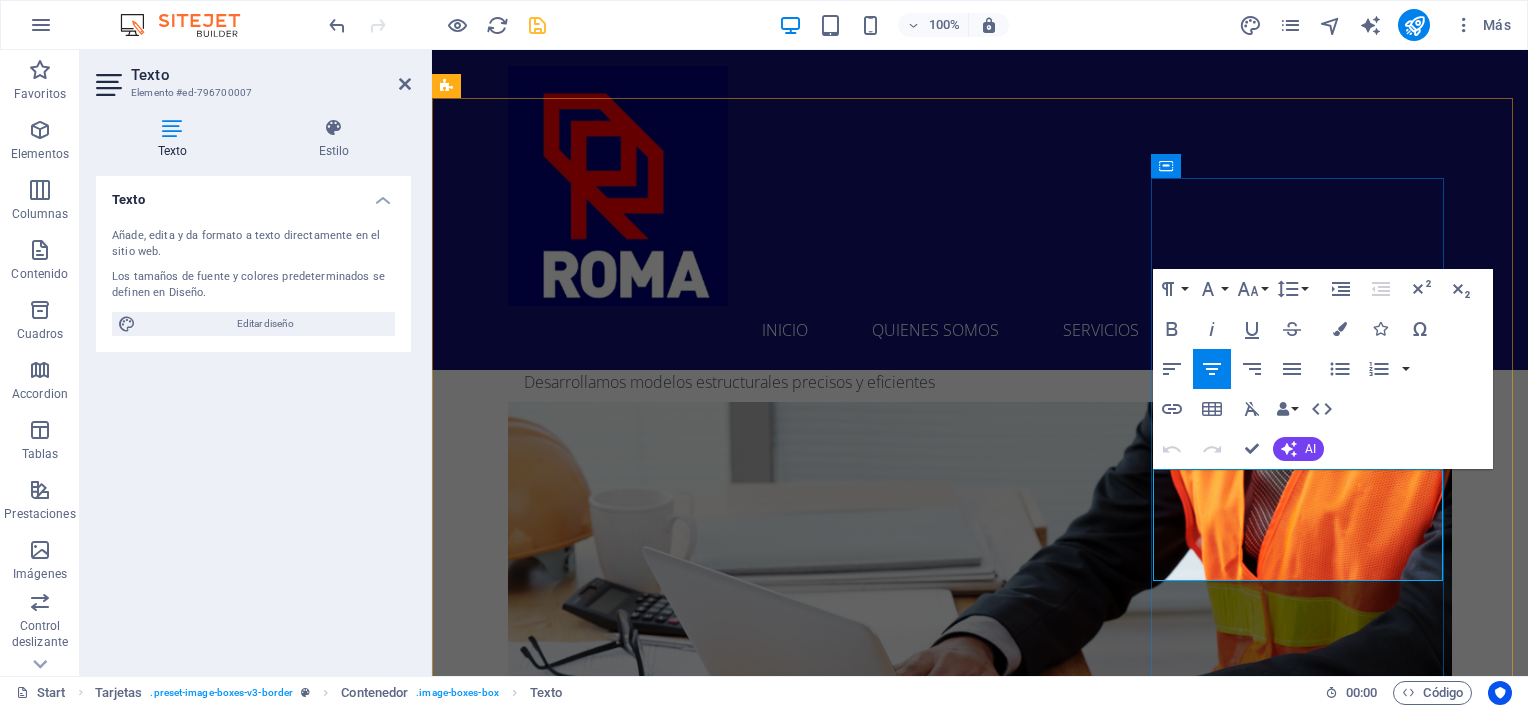 click on "Lorem ipsum dolor sit amet, consectetuer adipiscing elit. Aenean commodo ligula eget dolor. Lorem ipsum dolor sit amet." at bounding box center (594, 6269) 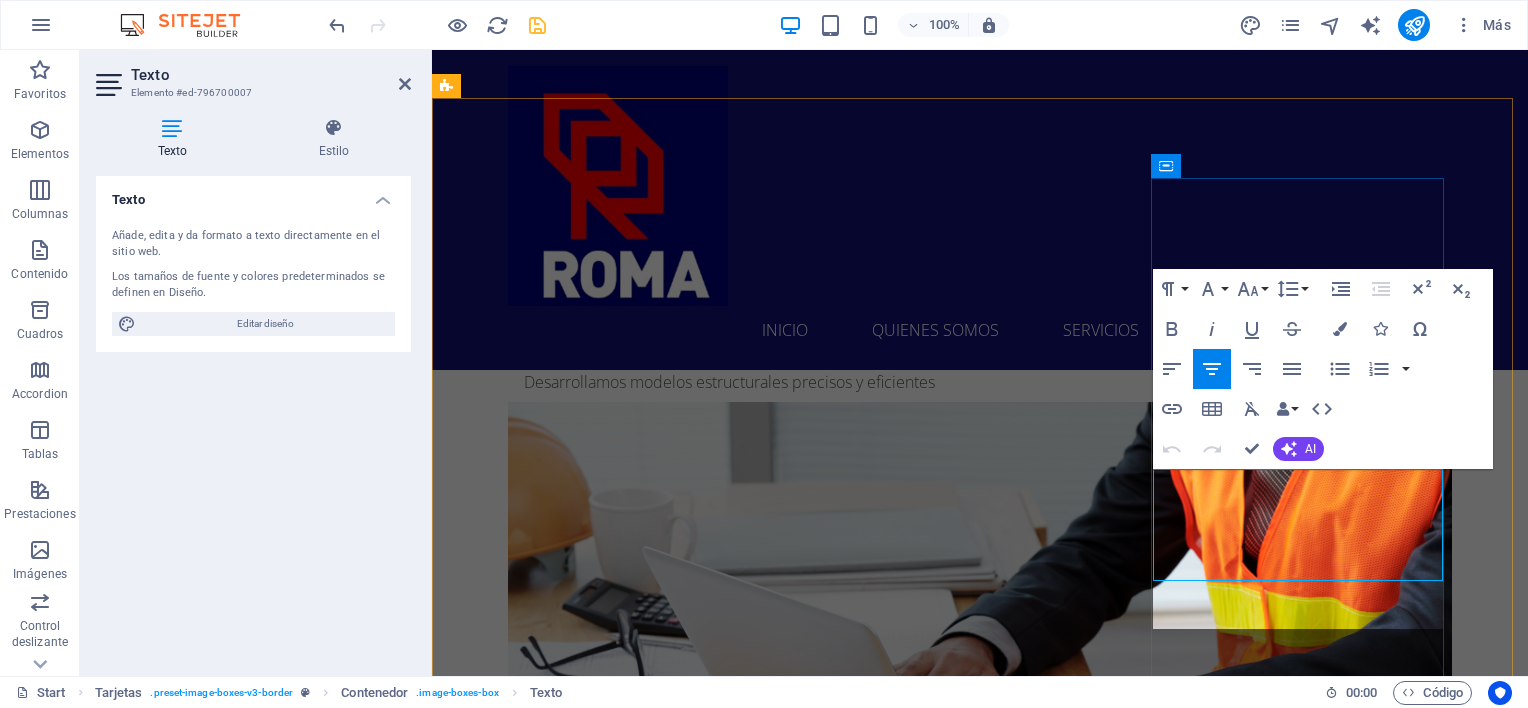 scroll, scrollTop: 1523, scrollLeft: 8, axis: both 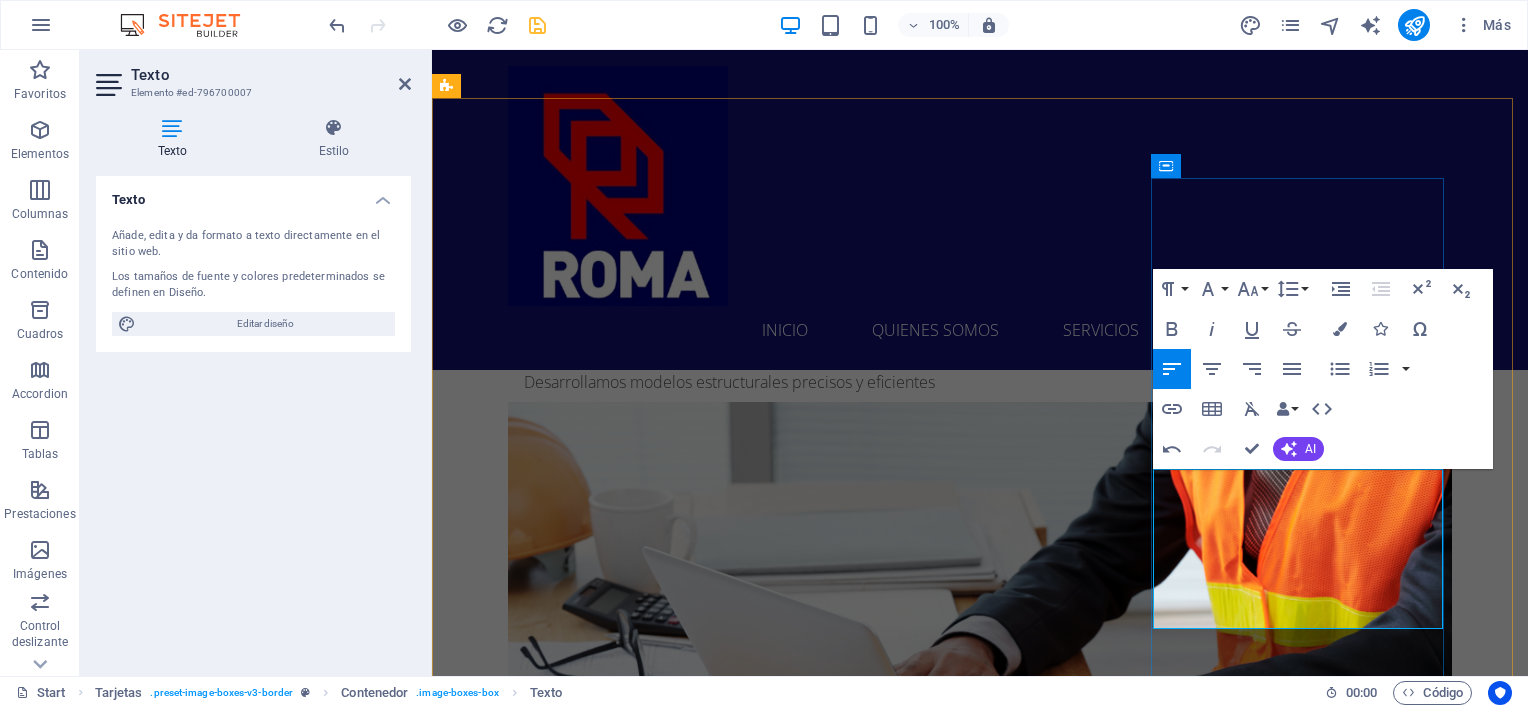 click on "• Lugar: Comuna de [CITY]." at bounding box center [594, 6305] 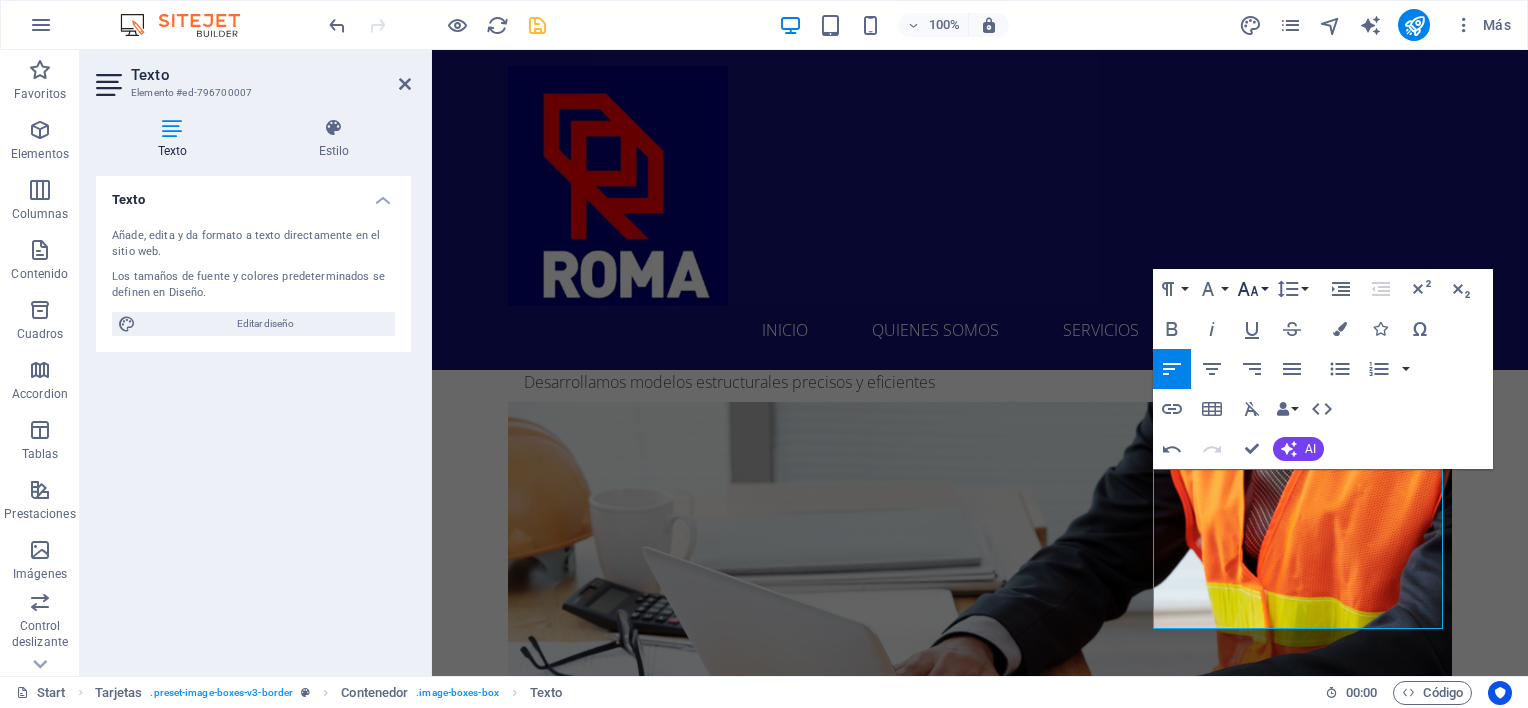 click 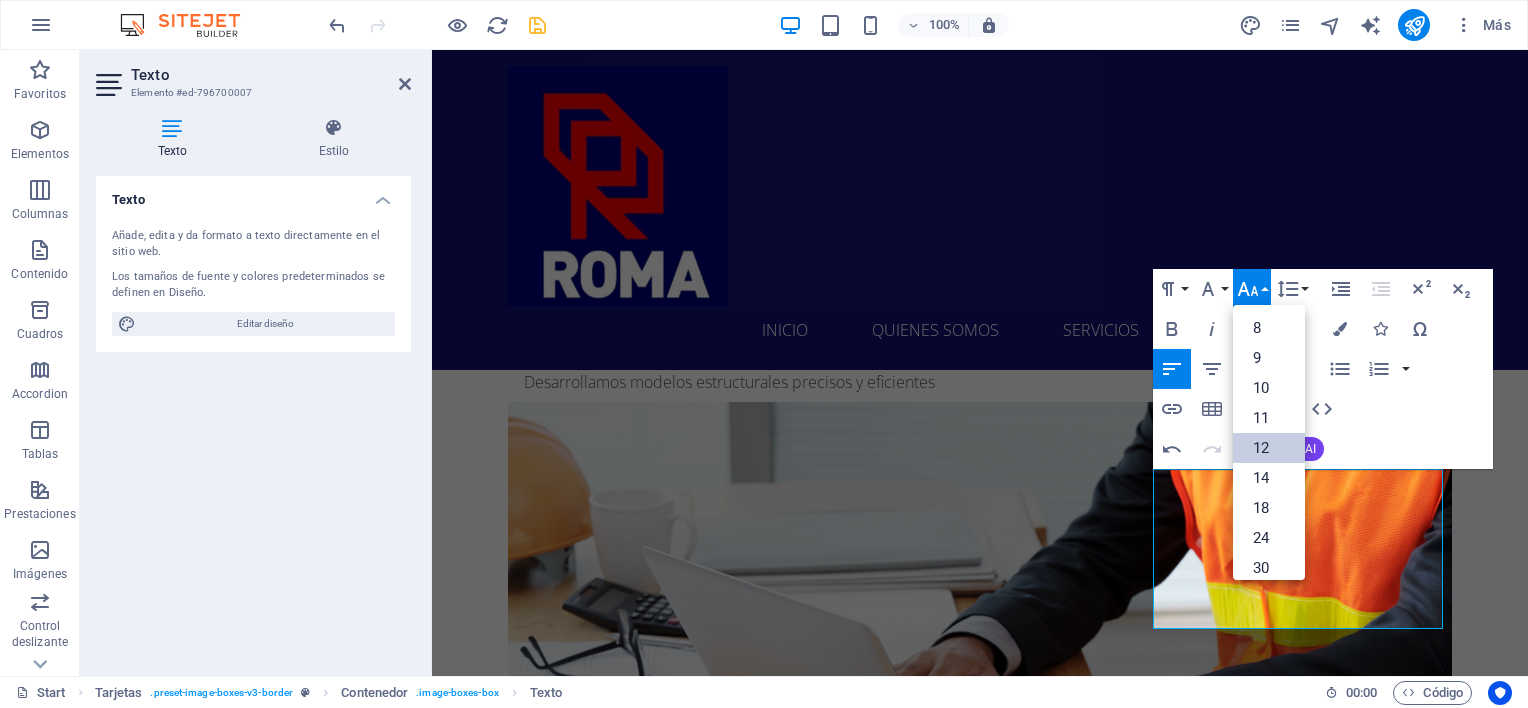click on "12" at bounding box center [1269, 448] 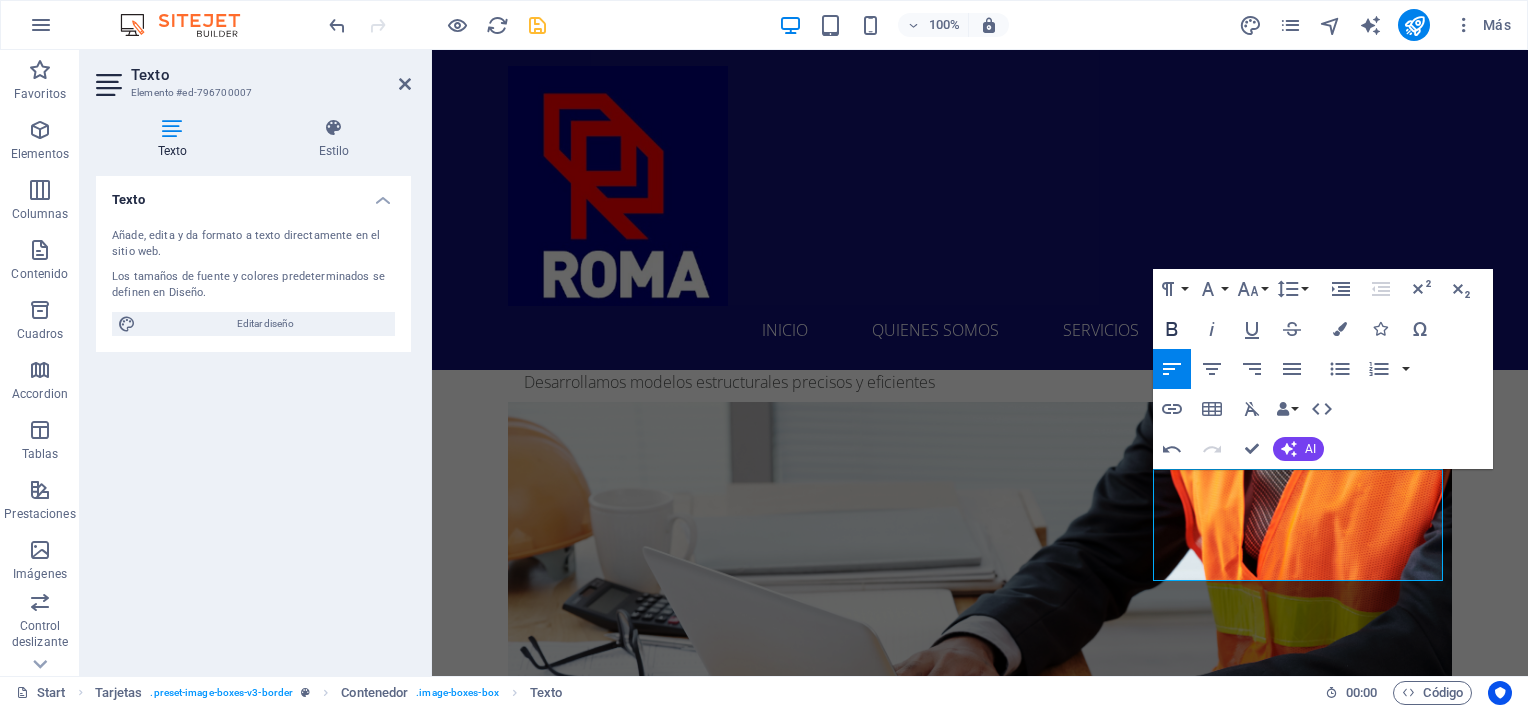 click 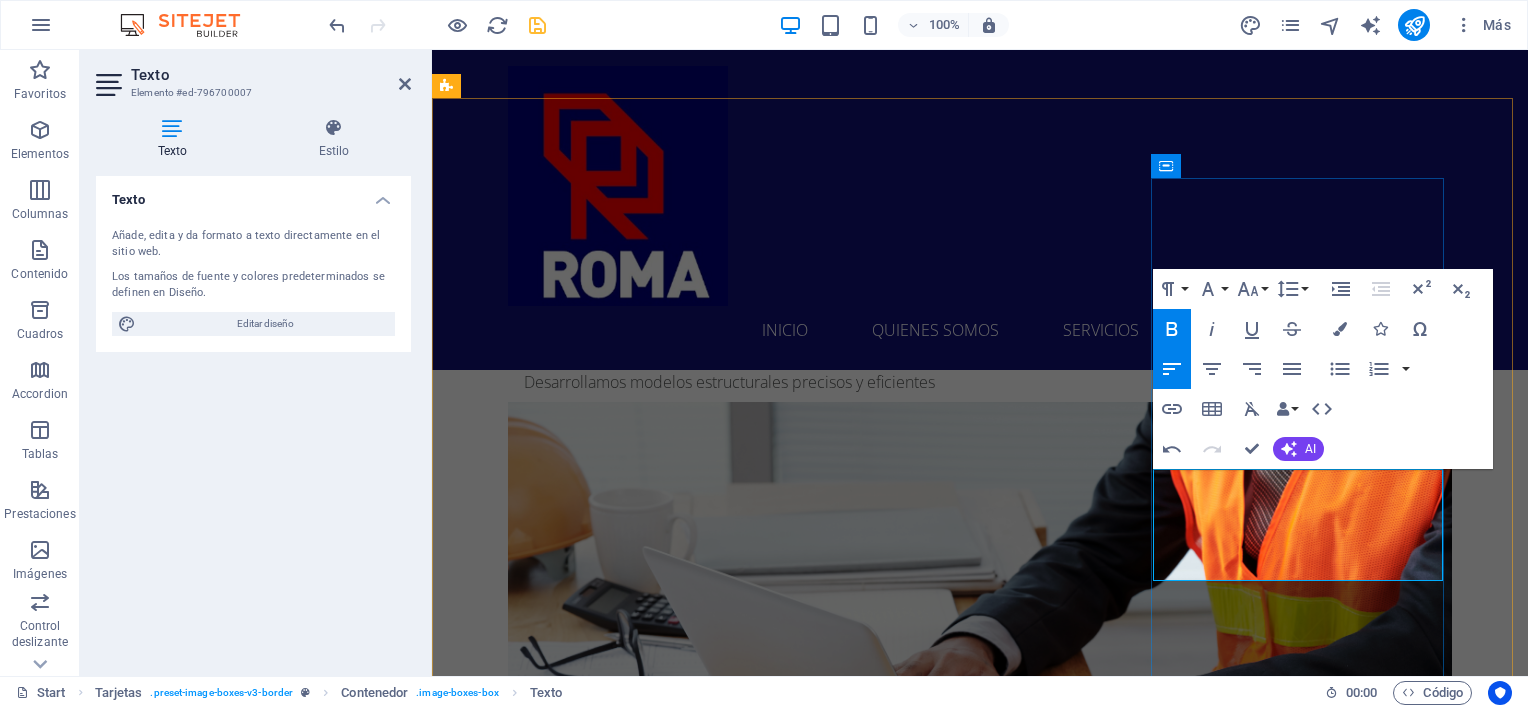 click on "IND (Instituto Nacional del Deporte)." at bounding box center [563, 6258] 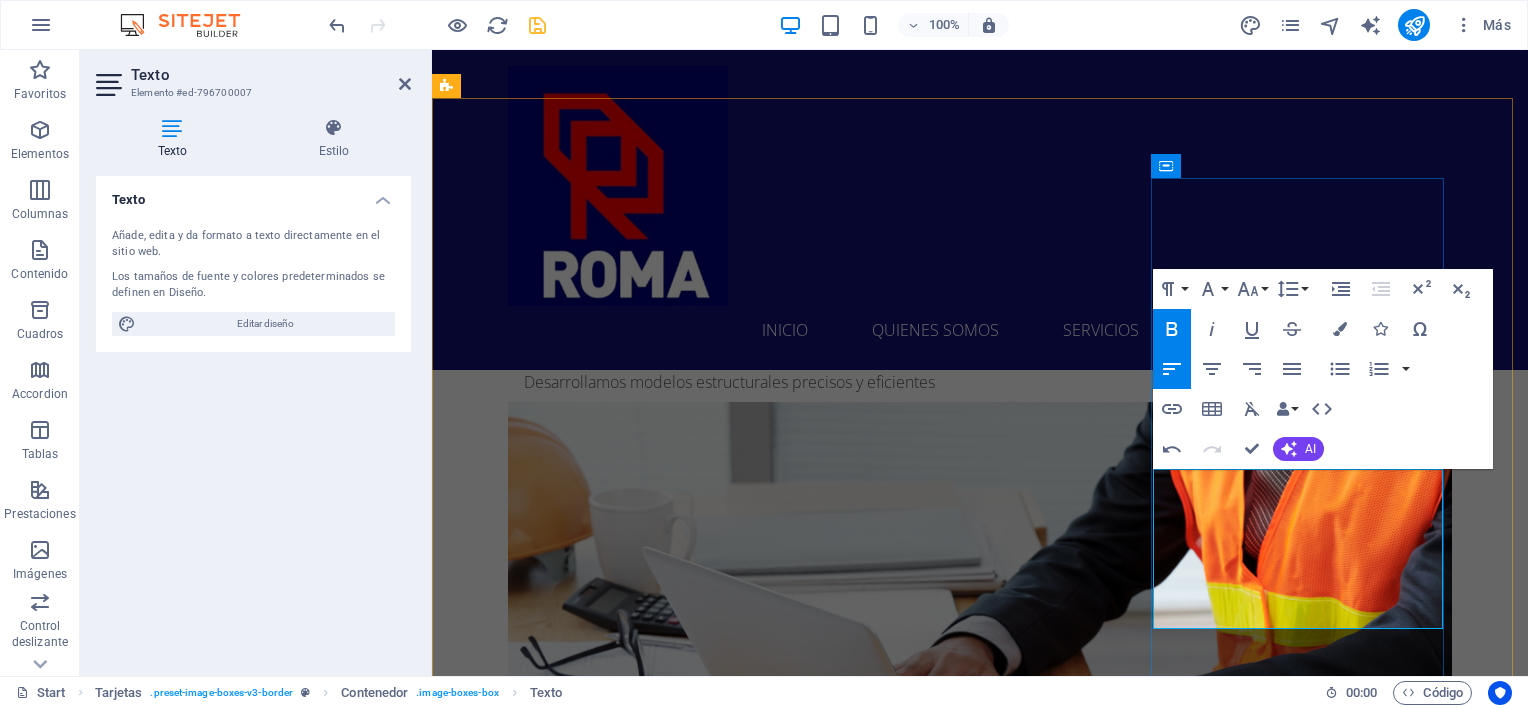 type 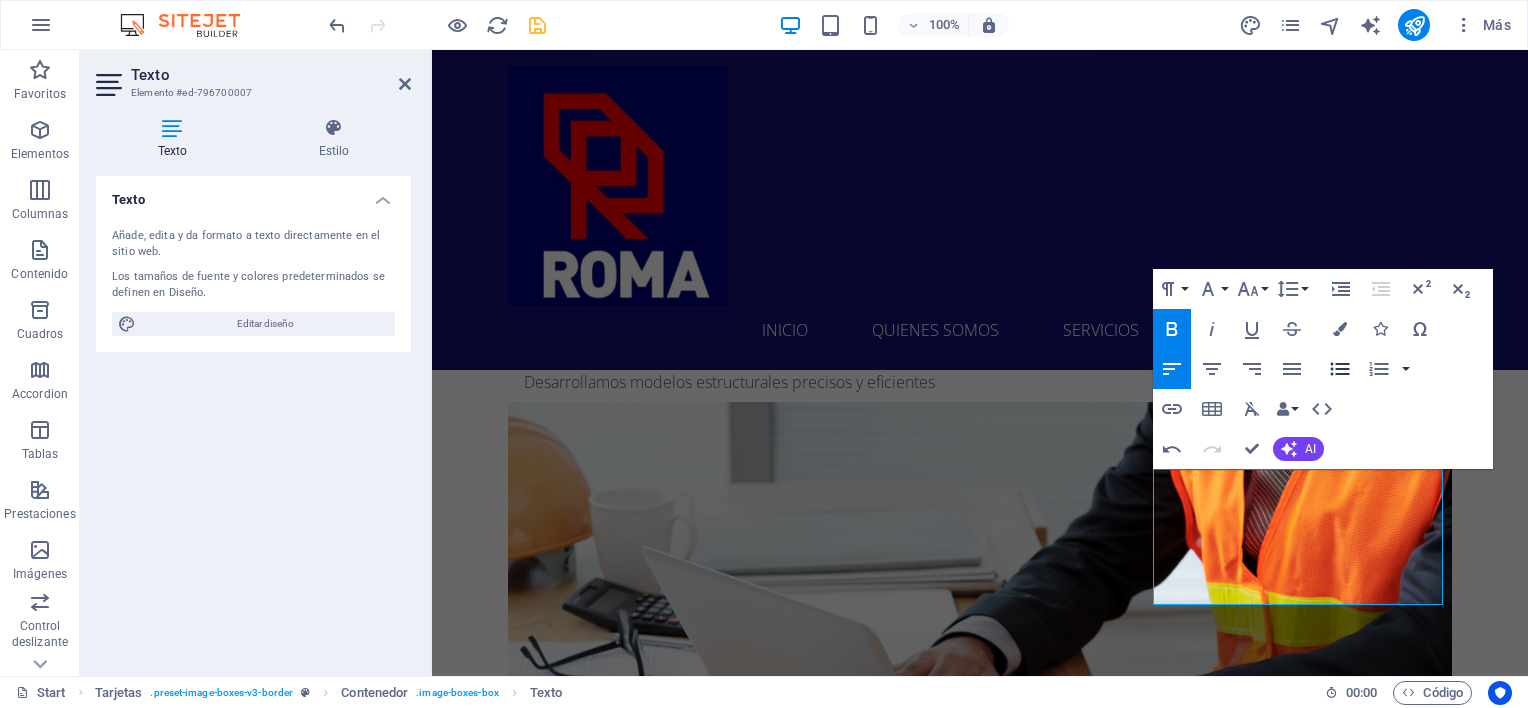 click 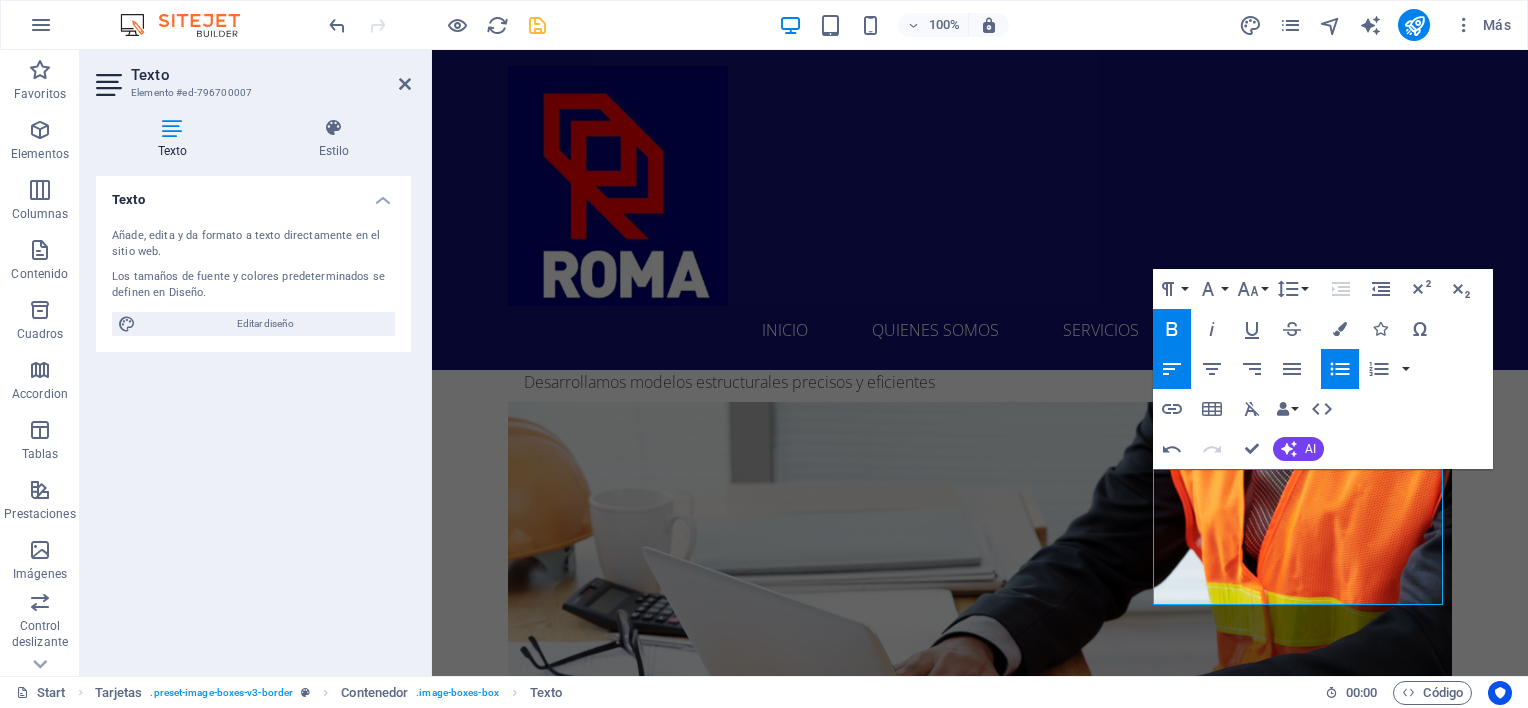 click 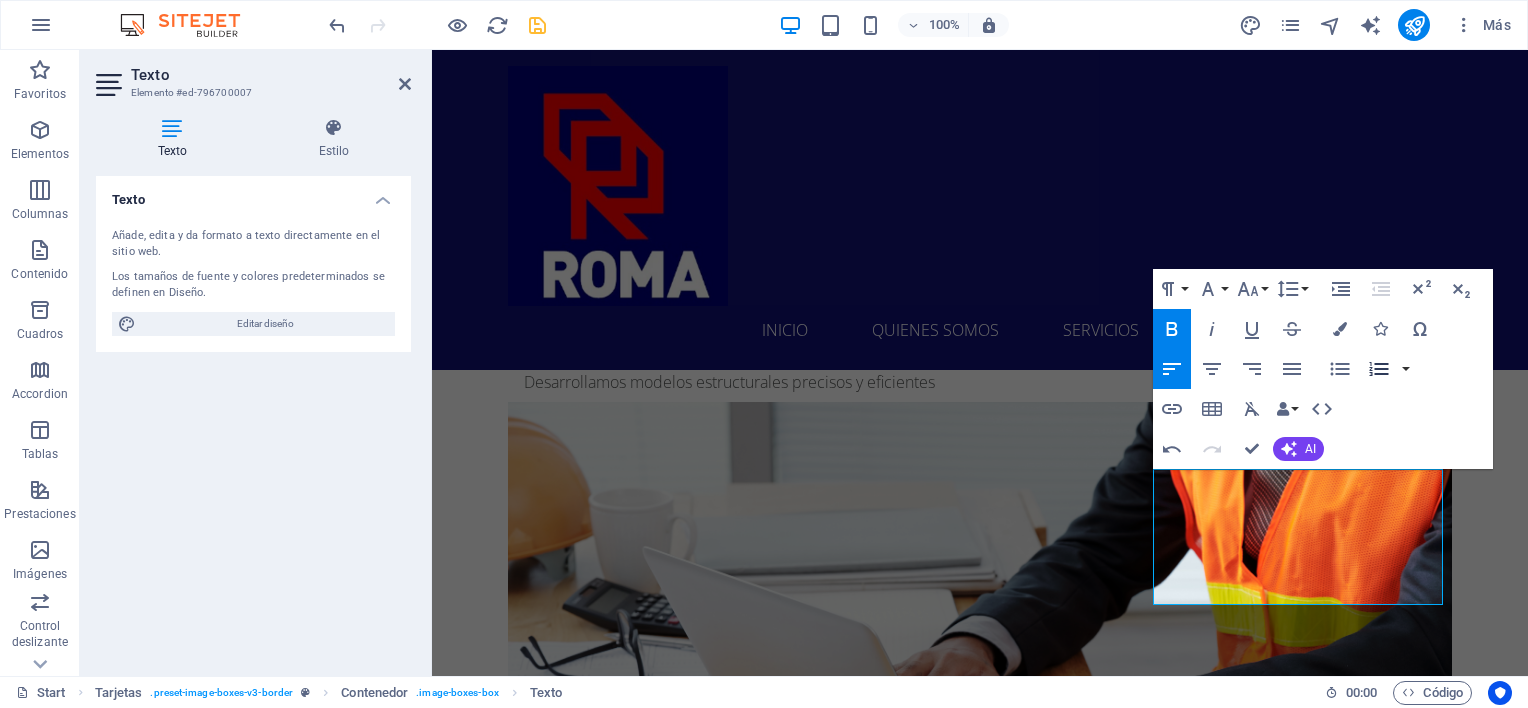 click 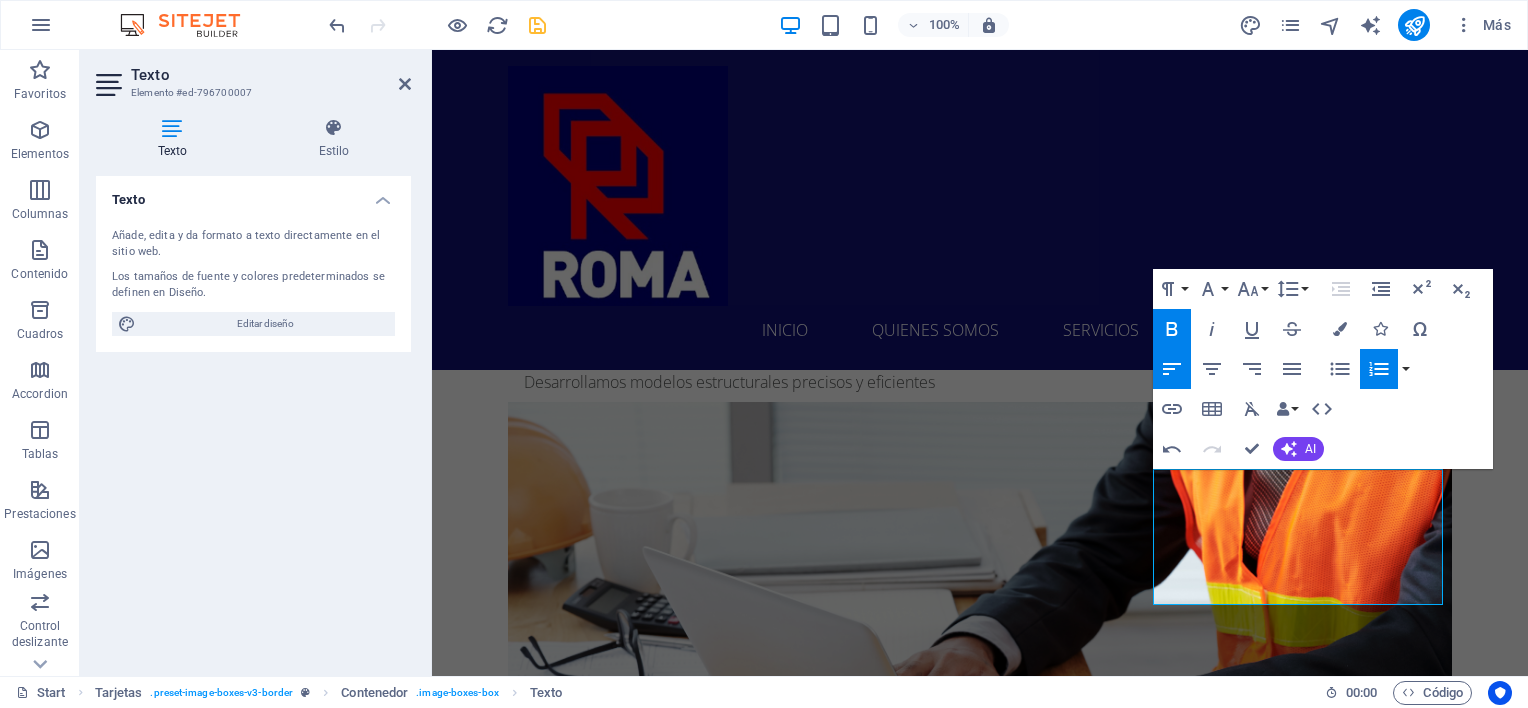 click 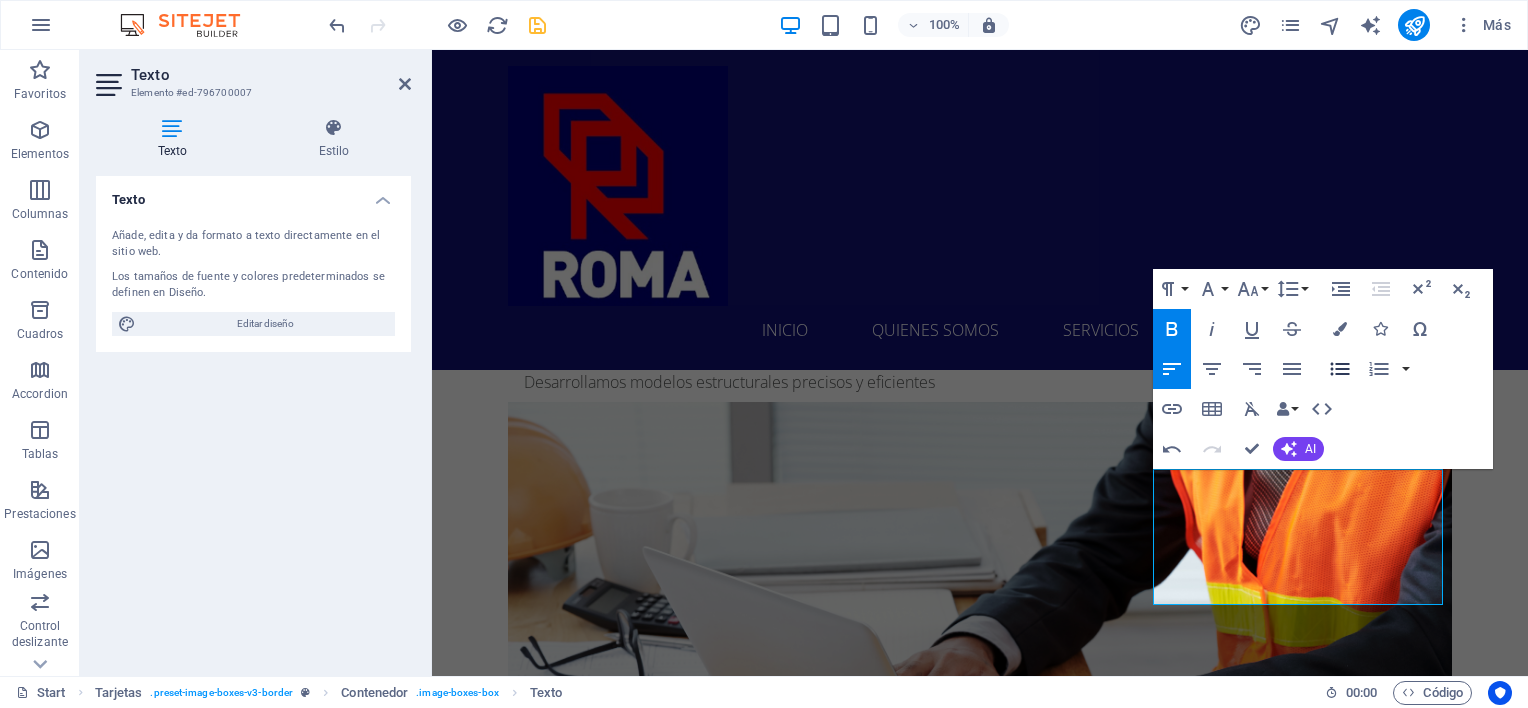 click 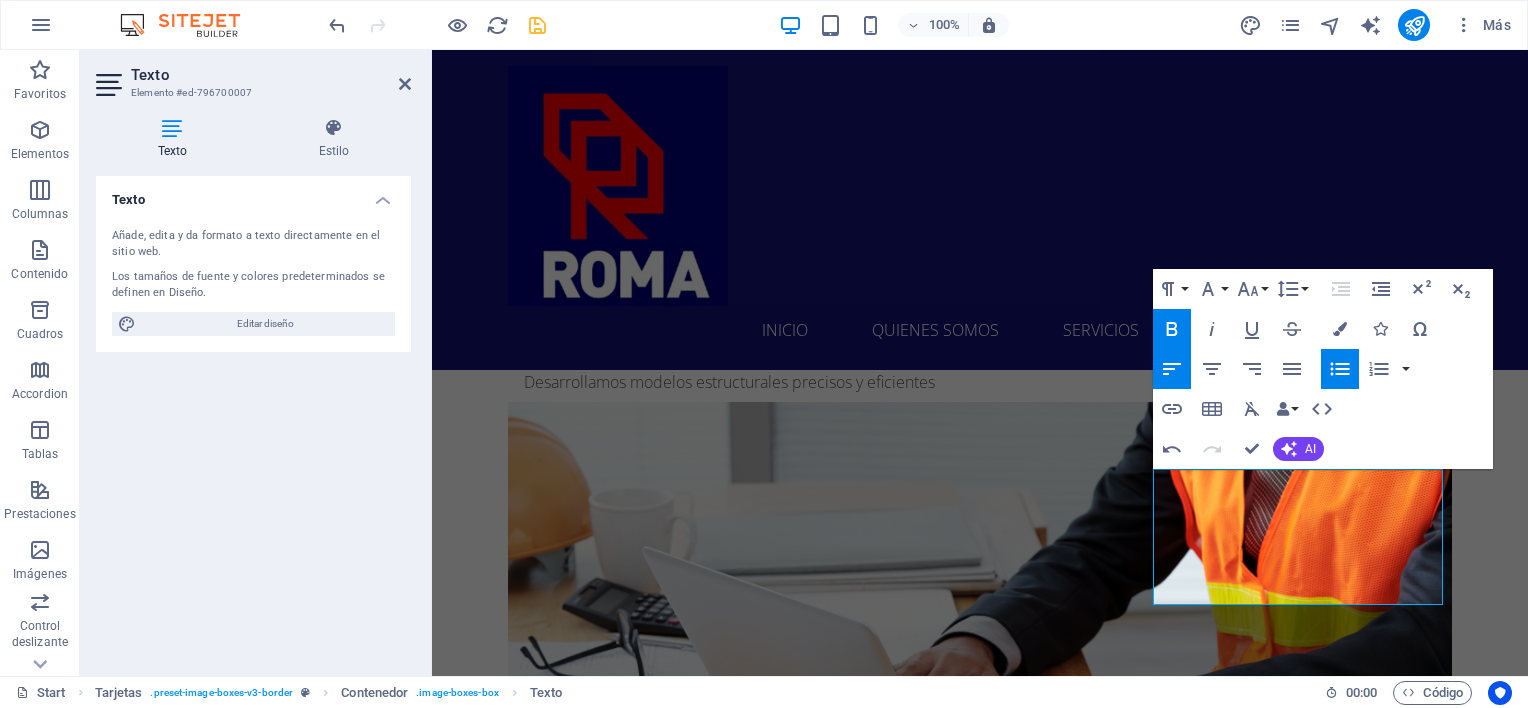 click 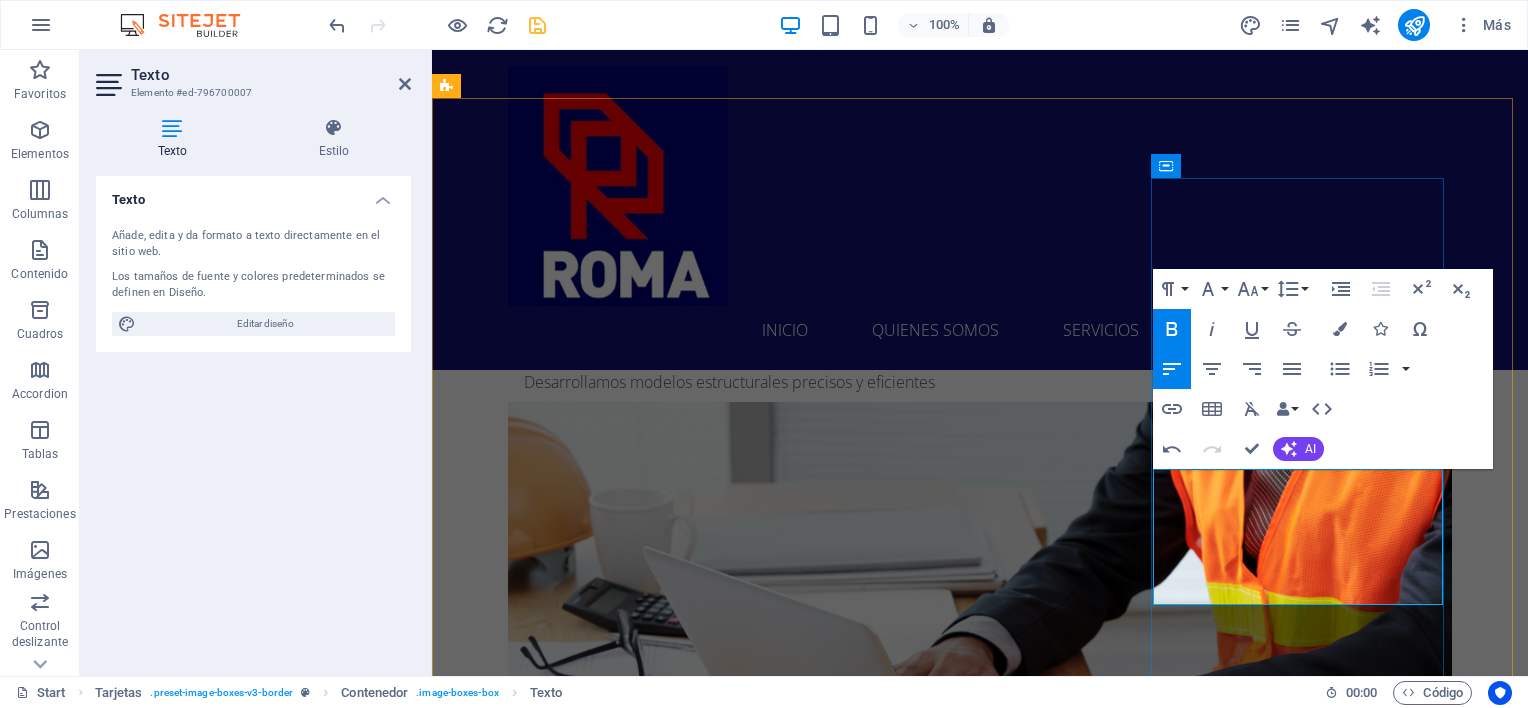 drag, startPoint x: 1176, startPoint y: 477, endPoint x: 1163, endPoint y: 480, distance: 13.341664 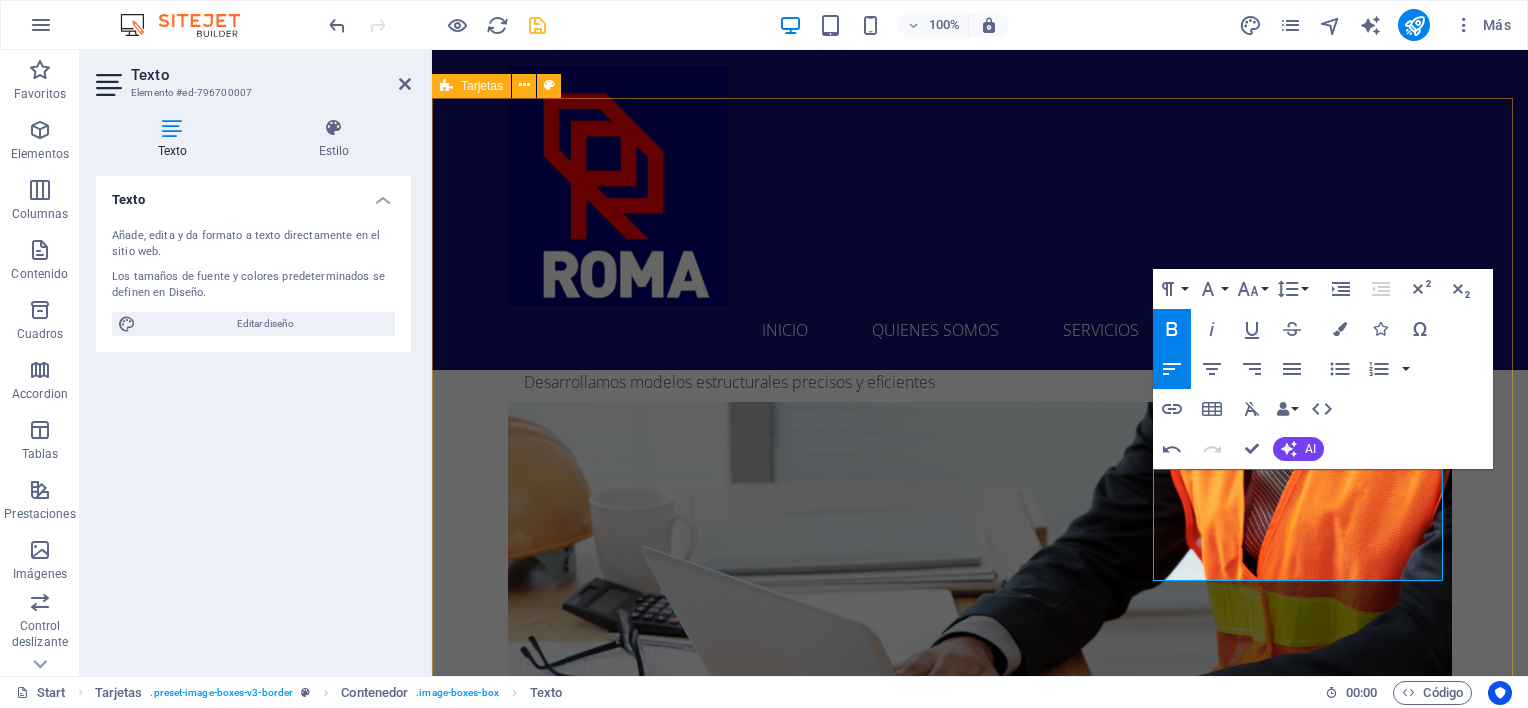 click on "CASA PARTICULAR [LAST] Proyecto de ingeniería, cálculo y ejecución obras civiles de rampa vehicular y acceso peatonal. • Lugar: Isla Negra. • Mandante: Abogado [FIRST] [LAST]. • Año: 2022 PROYECTO SILO EMPRESADE ALIMENTOS Proyecto de Ingeniería y cálculo para fundación de Silo de 750 Ton. • Lugar: Comuna de Lampa. • Mandante: Empresa Nutrición Balanceada NB. • Año: 2023 ESTADIO MUNICIPAL DE LA PINTANA • Lugar: Comuna de La Pintana. • Mandante: Constructora MADASH e IND (Instituto Nacional del Deporte). • Año: 2023 • Mandante: Constructora MADASH e IND (Instituto Nacional del Deporte). • Lugar: Comuna de La Pintana. • Año: 2023" at bounding box center (980, 5628) 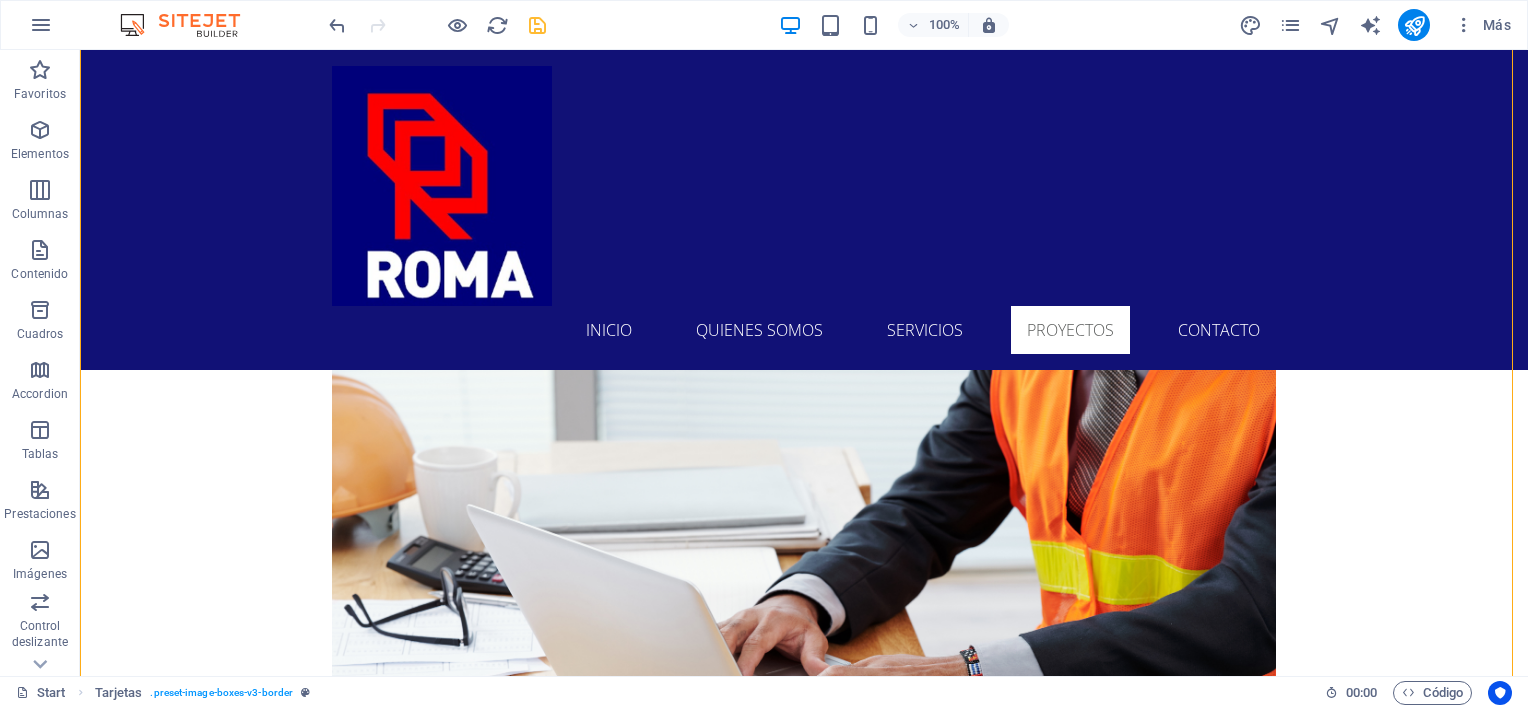 scroll, scrollTop: 5517, scrollLeft: 0, axis: vertical 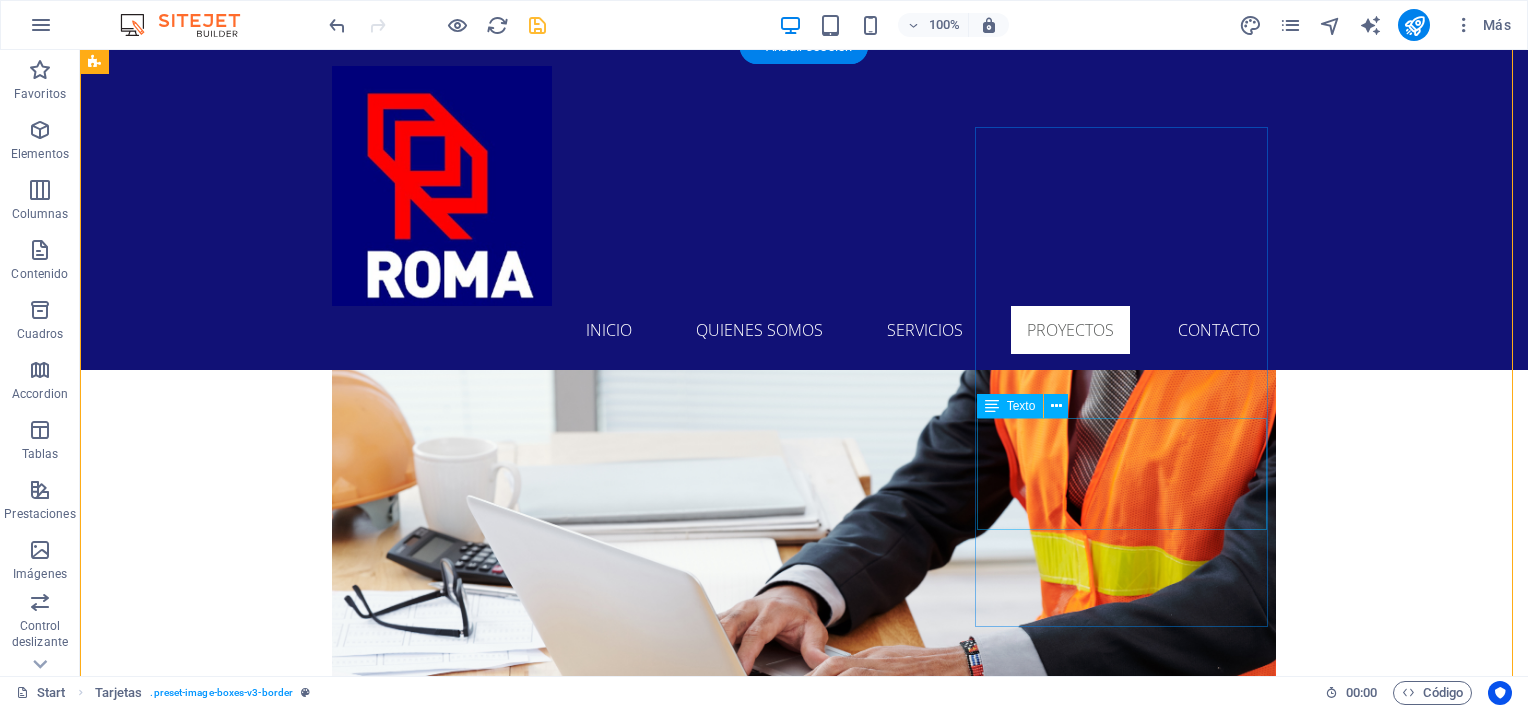 click on "• Lugar: Comuna de [CITY]. • Mandante: Constructora MADASH e IND (Instituto Nacional del Deporte). • Año: 2023" at bounding box center [242, 6226] 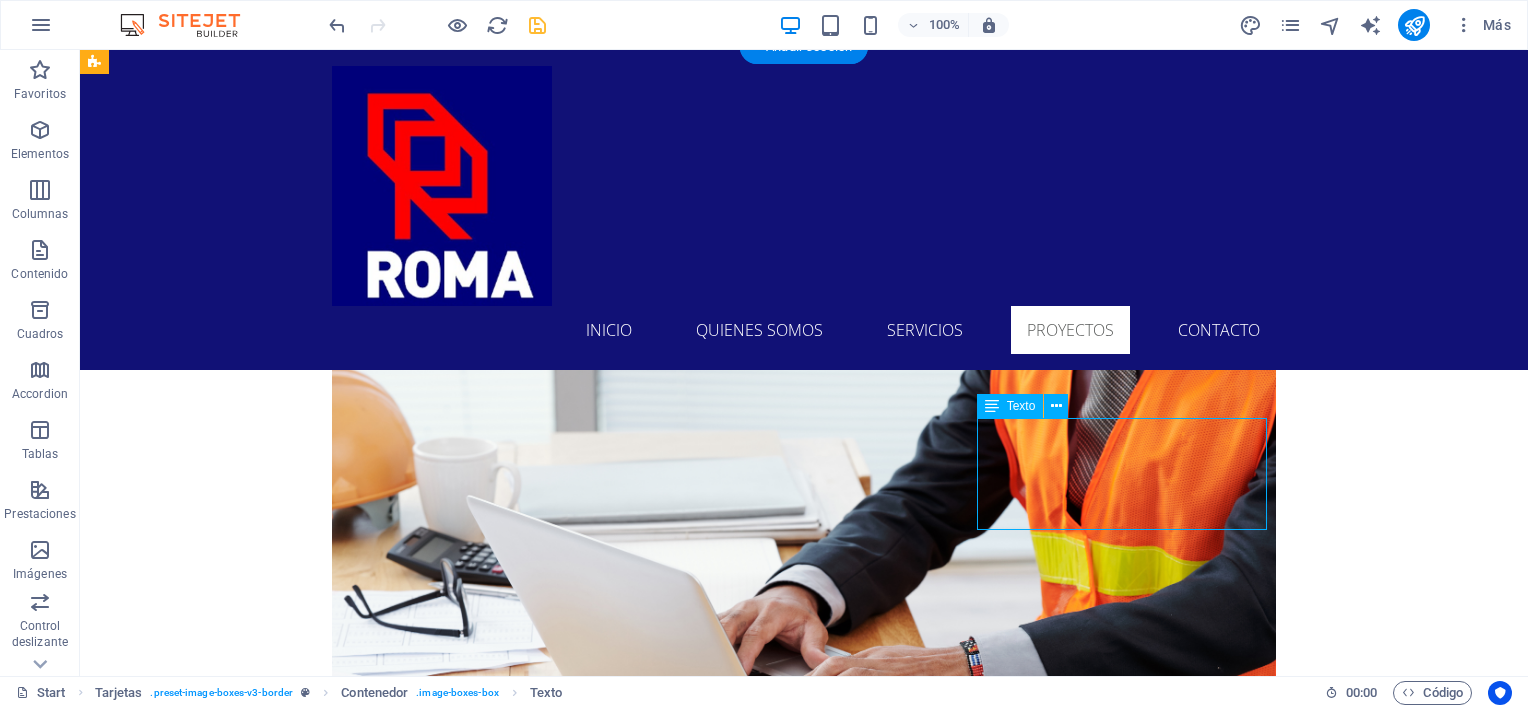 click on "• Lugar: Comuna de [CITY]. • Mandante: Constructora MADASH e IND (Instituto Nacional del Deporte). • Año: 2023" at bounding box center [242, 6226] 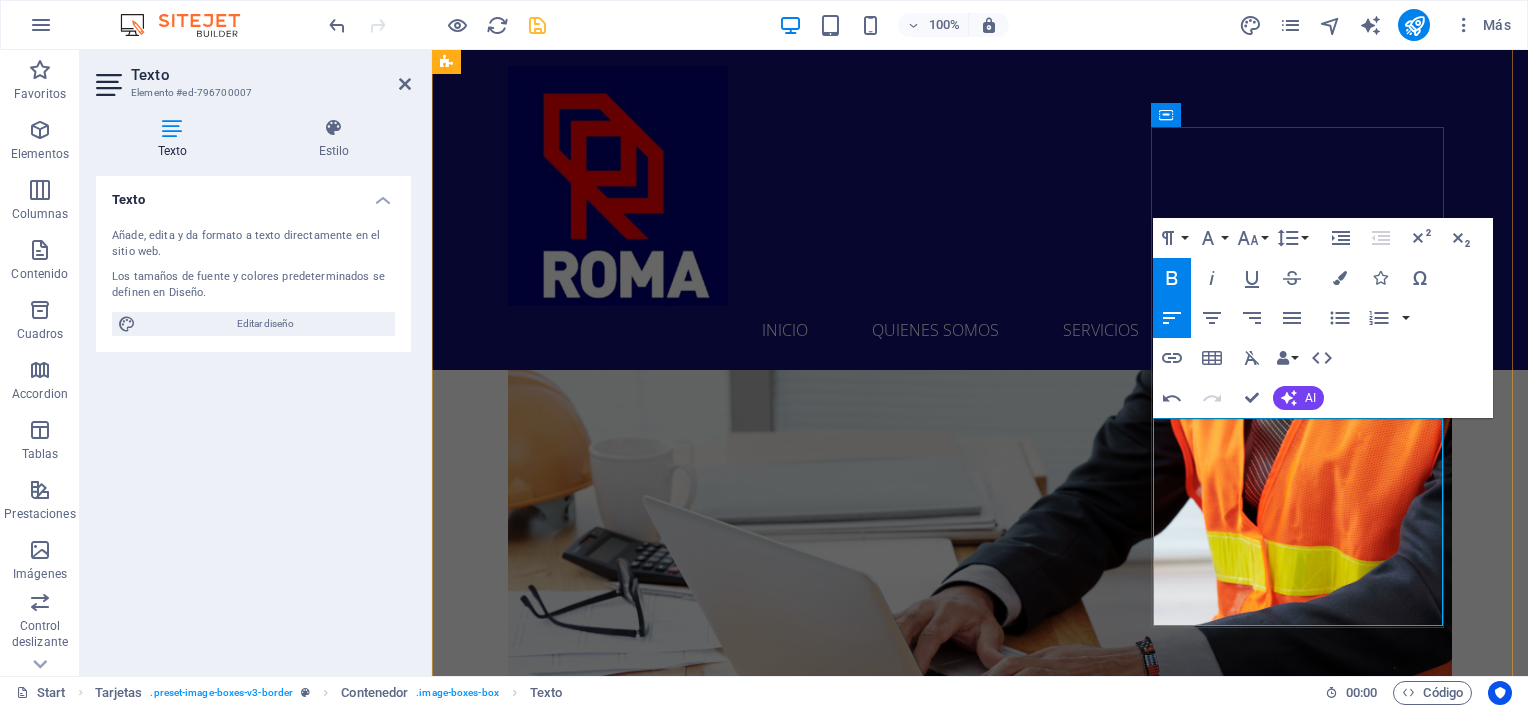 click on "• Lugar: Comuna de [CITY]. • Mandante: Constructora MADASH e IND (Instituto Nacional del Deporte). • Año: 2023" at bounding box center (594, 6266) 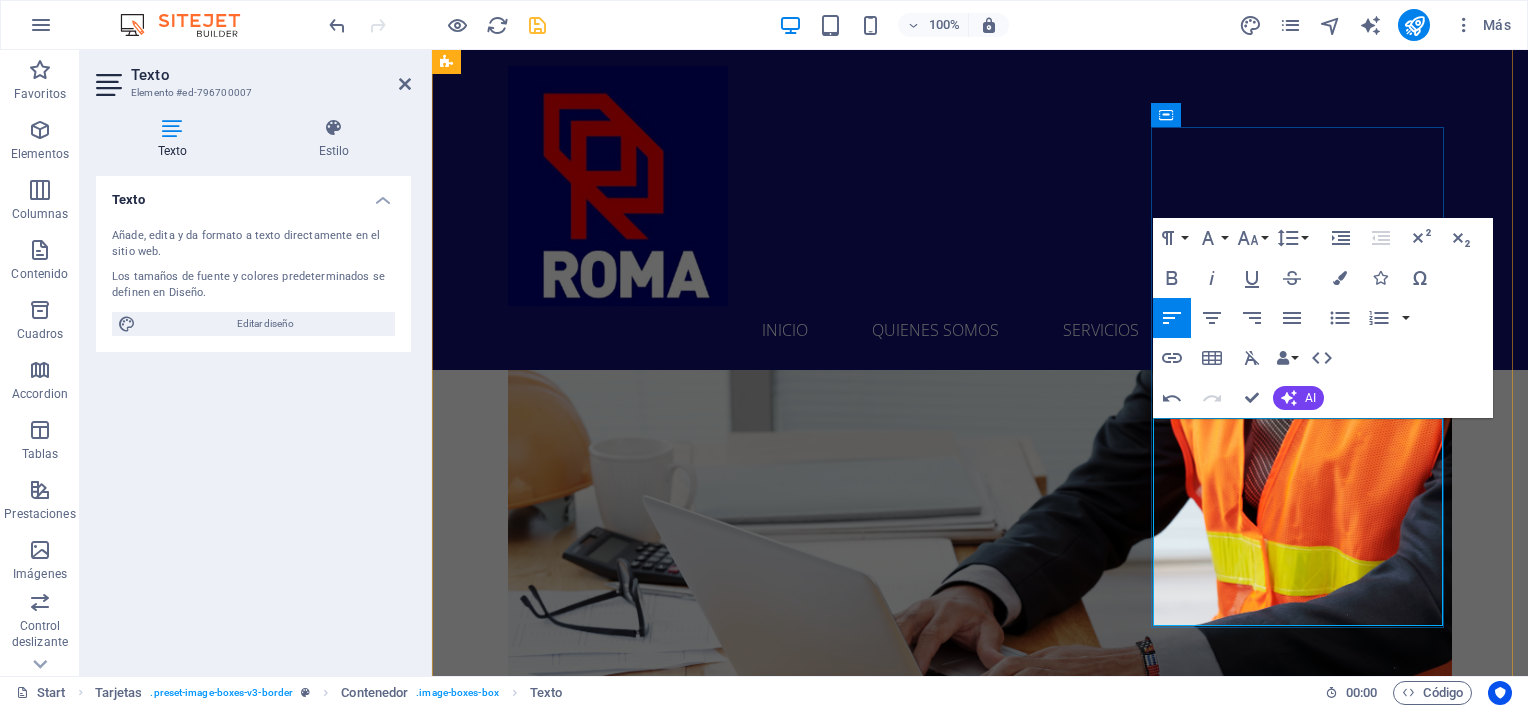 click at bounding box center [594, 6182] 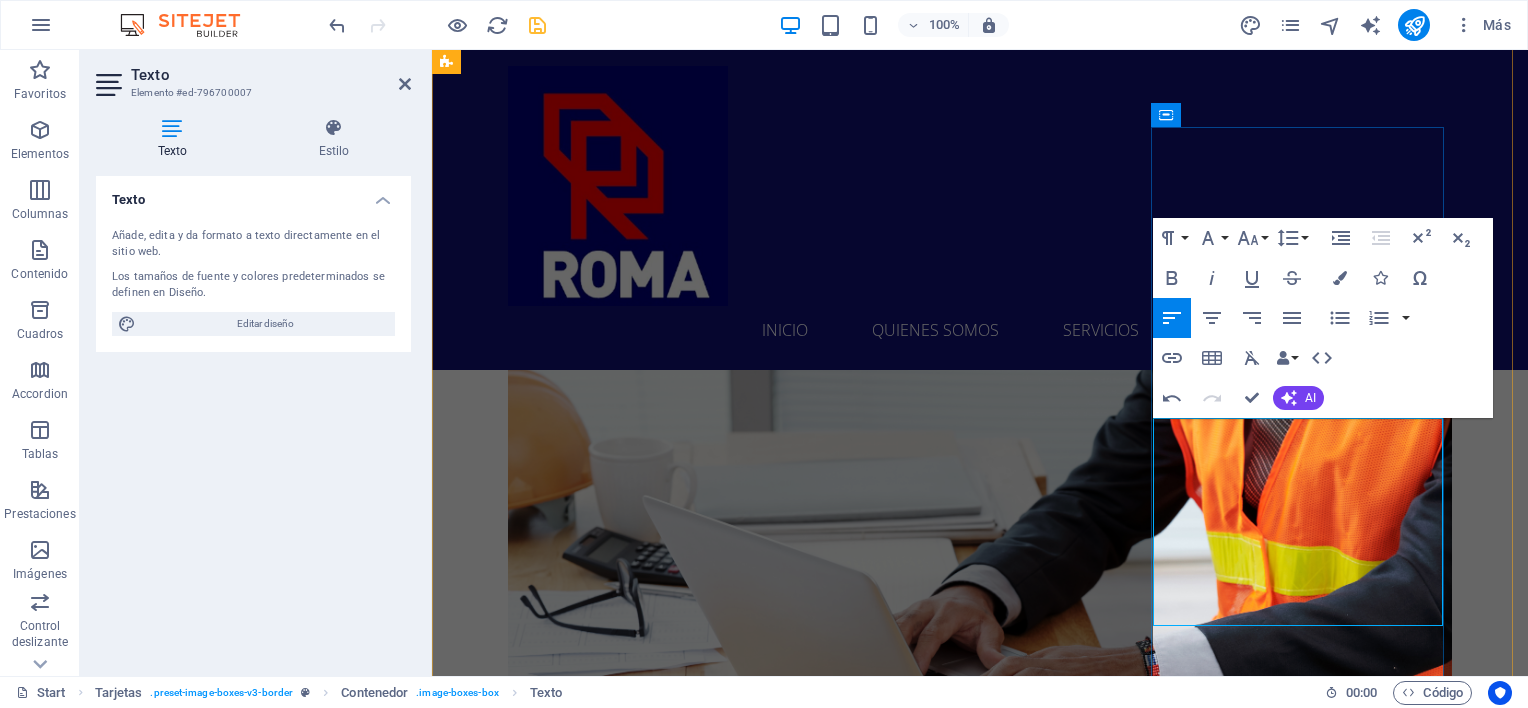 scroll, scrollTop: 1097, scrollLeft: 2, axis: both 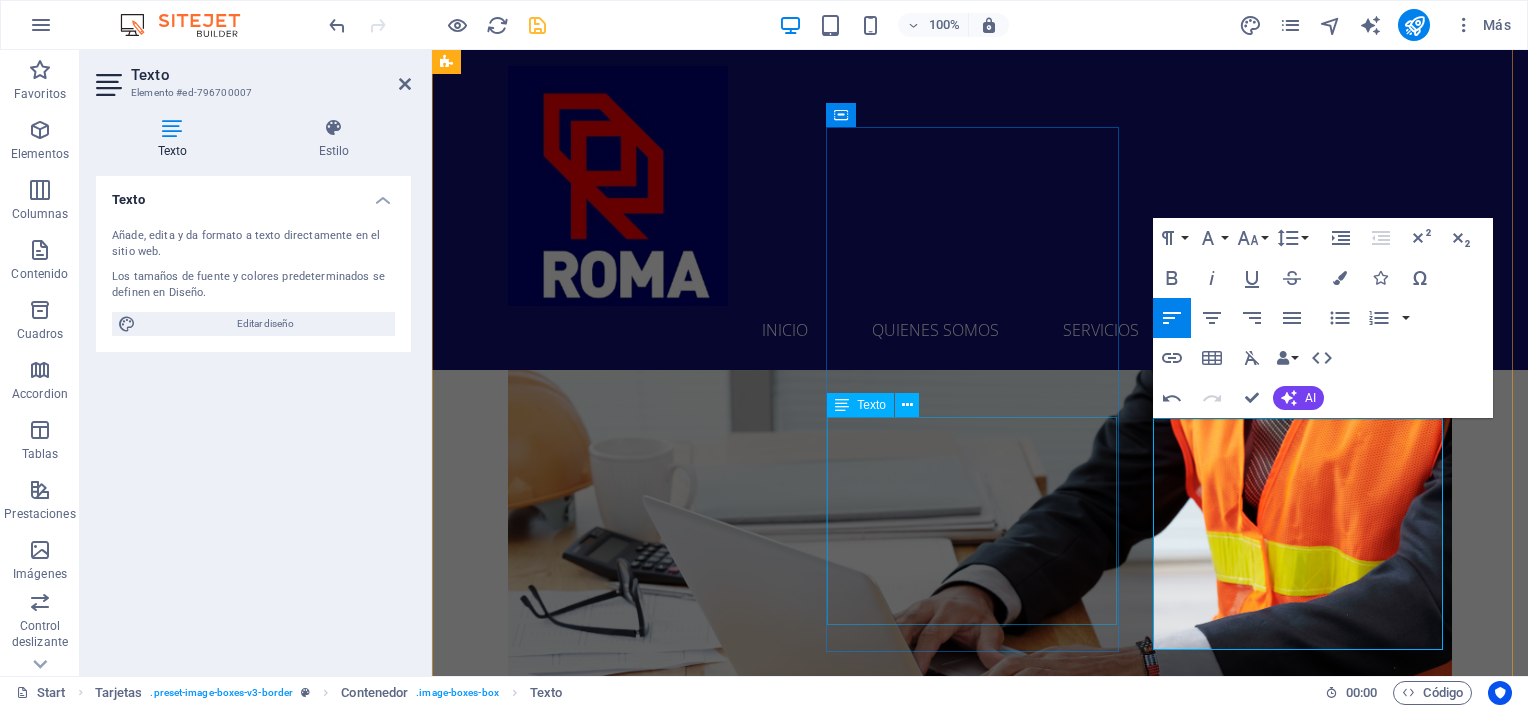 click on "Proyecto de Ingeniería y cálculo para fundación de Silo de 750 Ton. • Lugar: Comuna de Lampa. • Mandante: Empresa Nutrición Balanceada NB. • Año: 2023" at bounding box center (594, 5756) 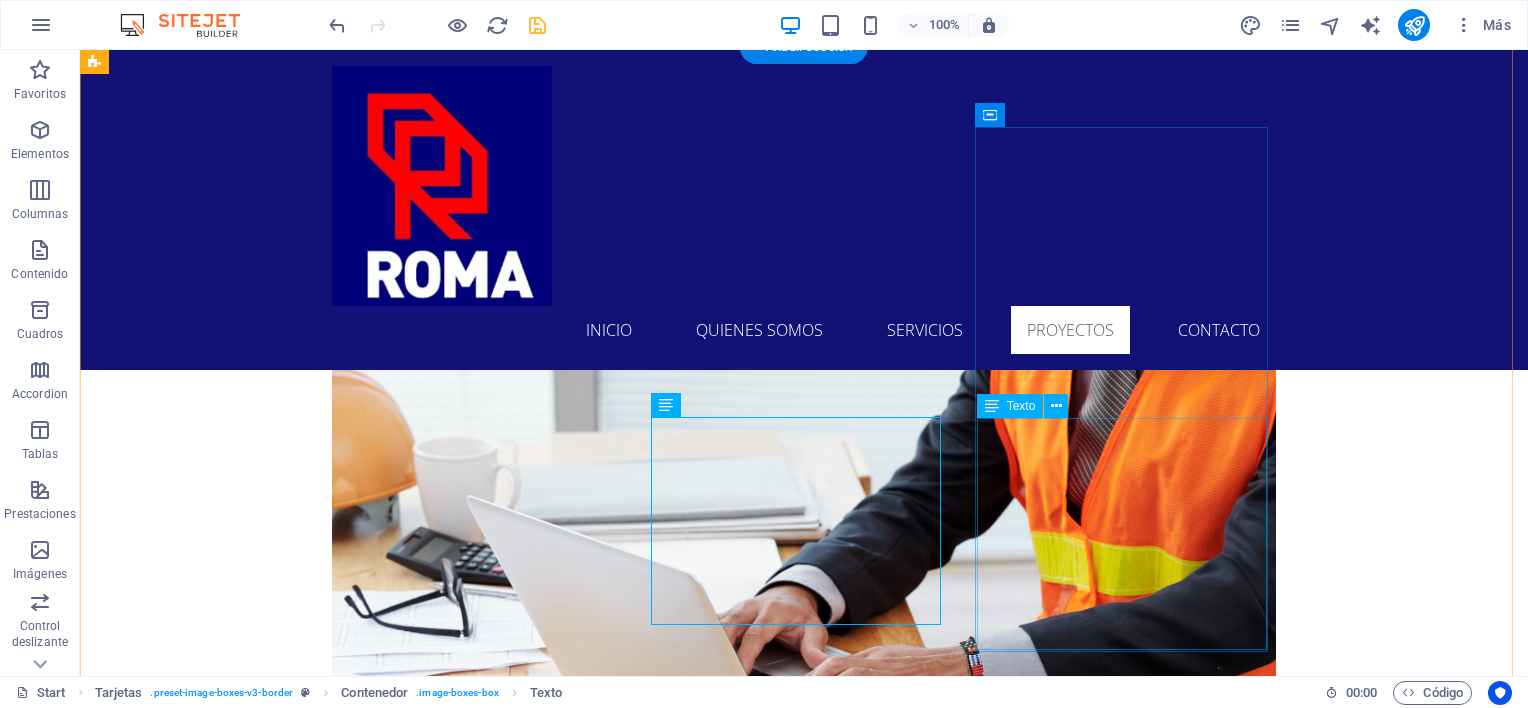 click on "TRABAJOS EN ESTADIO MUNICIPAL DE LA PINTANA PARA JUEGOS PANAMERICANOS 2023 (SEDE RUGBY 7). • Lugar: Comuna de [CITY]. • Mandante: Constructora MADASH e IND (Instituto Nacional del Deporte). • Año: 2023" at bounding box center (242, 6286) 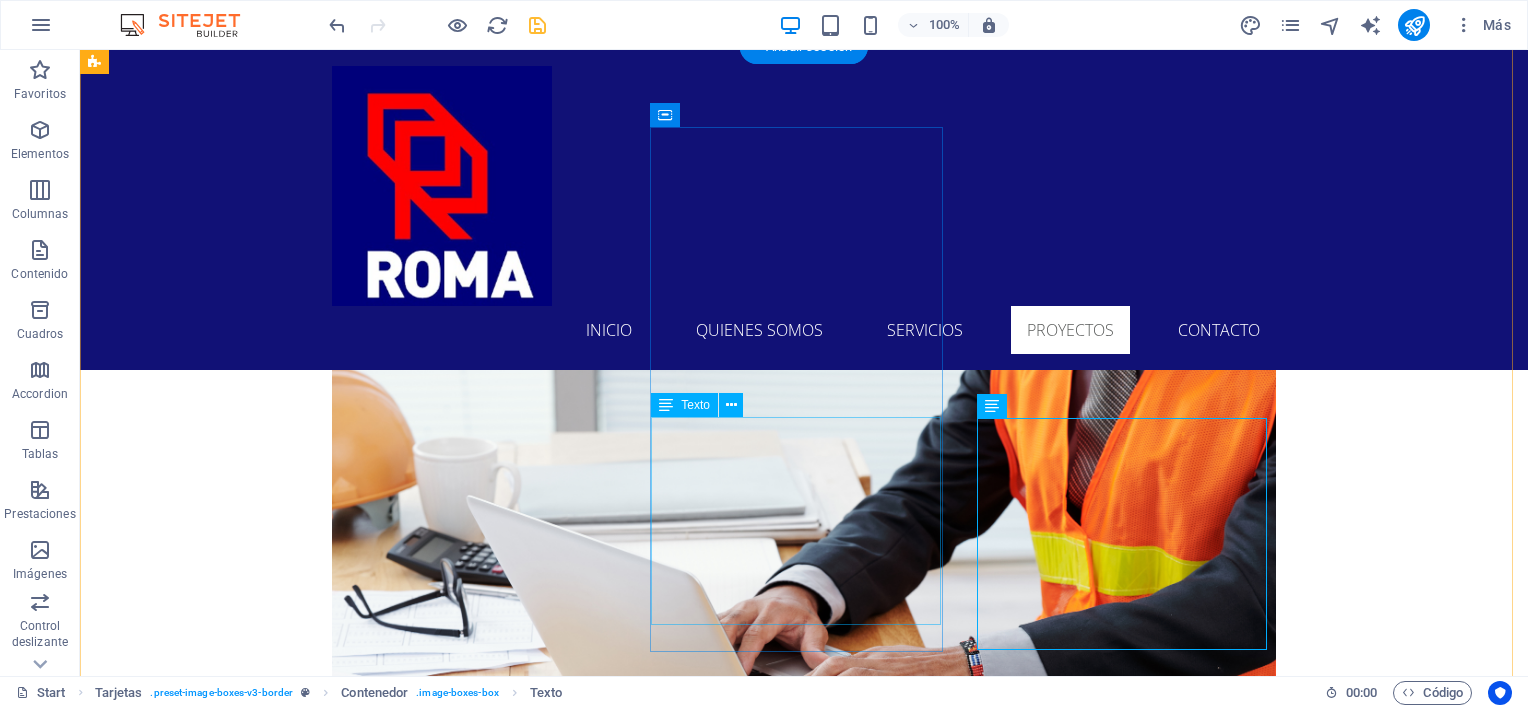 click on "Proyecto de Ingeniería y cálculo para fundación de Silo de 750 Ton. • Lugar: Comuna de Lampa. • Mandante: Empresa Nutrición Balanceada NB. • Año: 2023" at bounding box center [242, 5756] 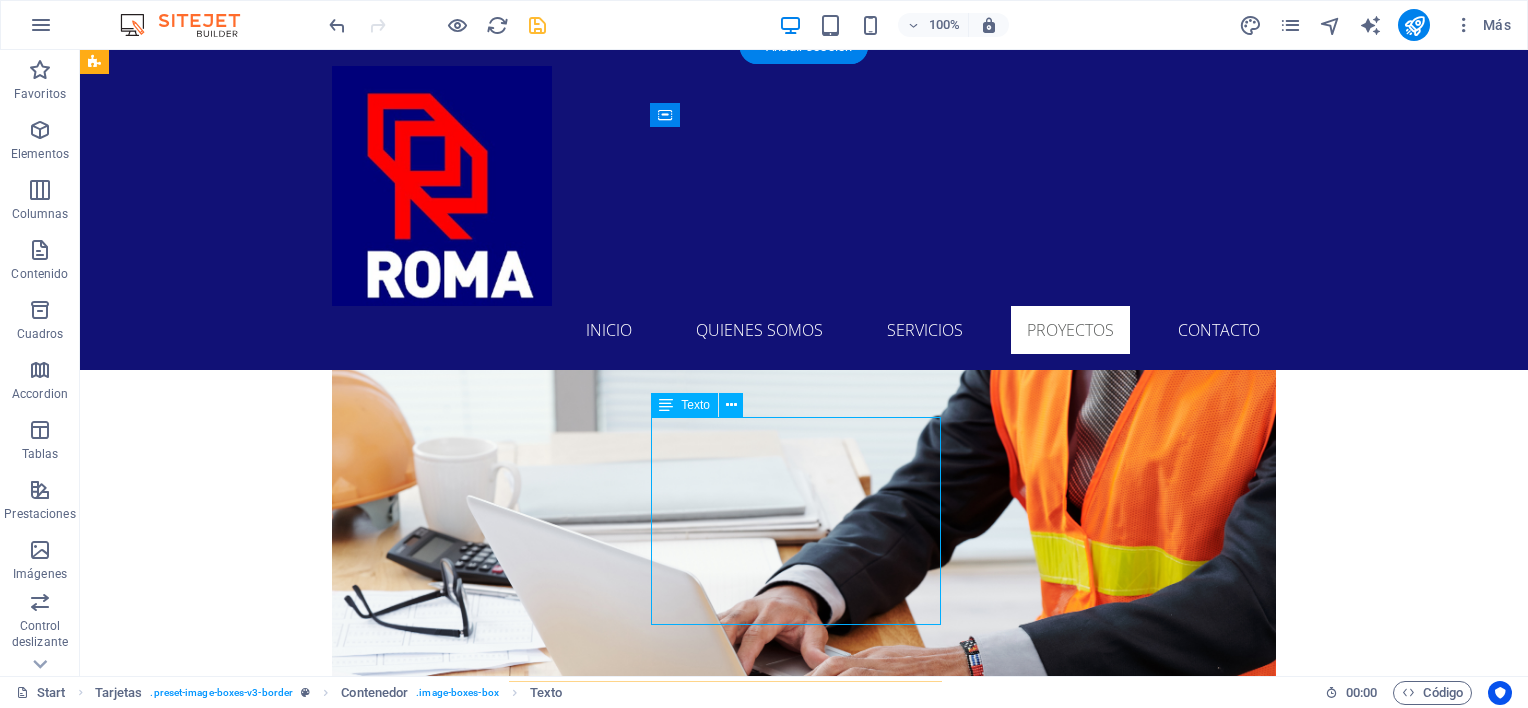 click on "Proyecto de Ingeniería y cálculo para fundación de Silo de 750 Ton. • Lugar: Comuna de Lampa. • Mandante: Empresa Nutrición Balanceada NB. • Año: 2023" at bounding box center (242, 5756) 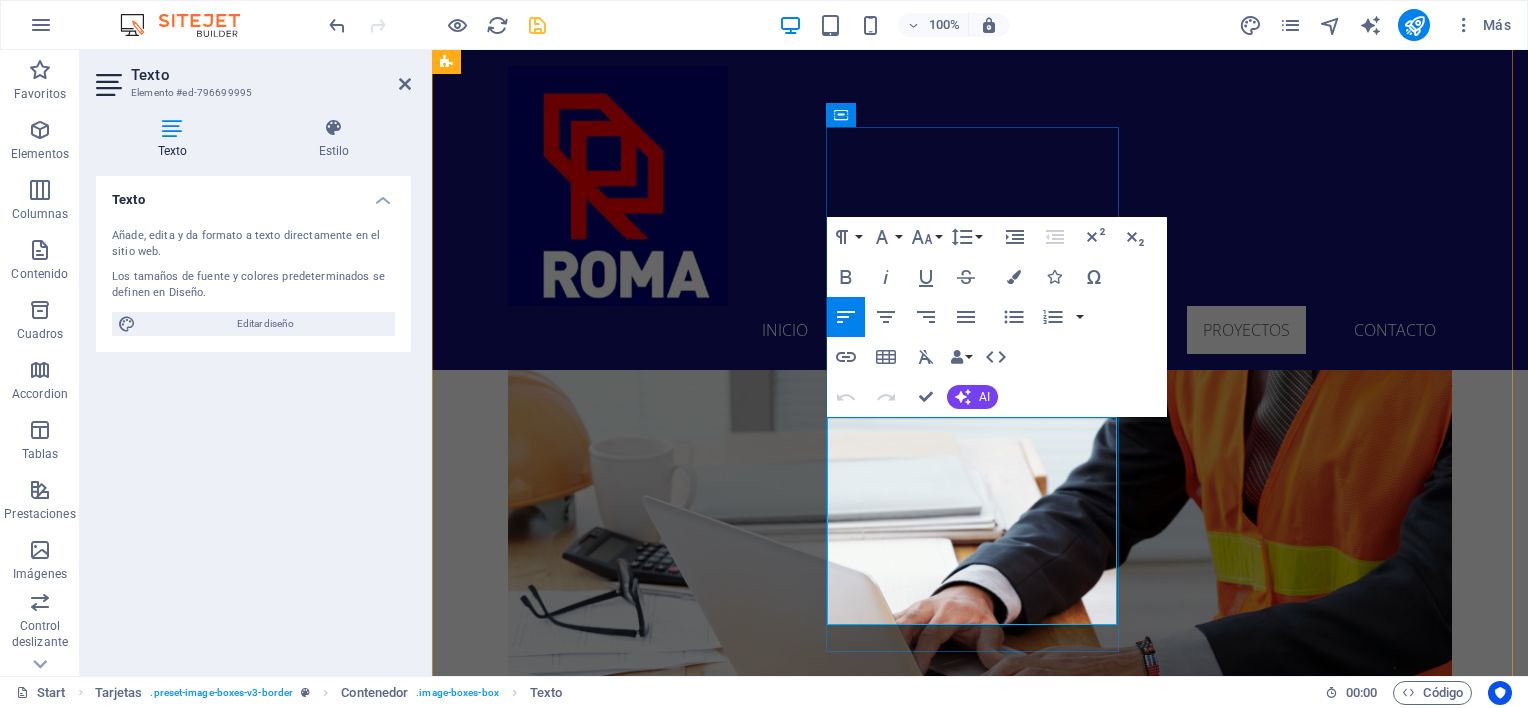 click on "para fundación de Silo de 750 Ton." at bounding box center [594, 5712] 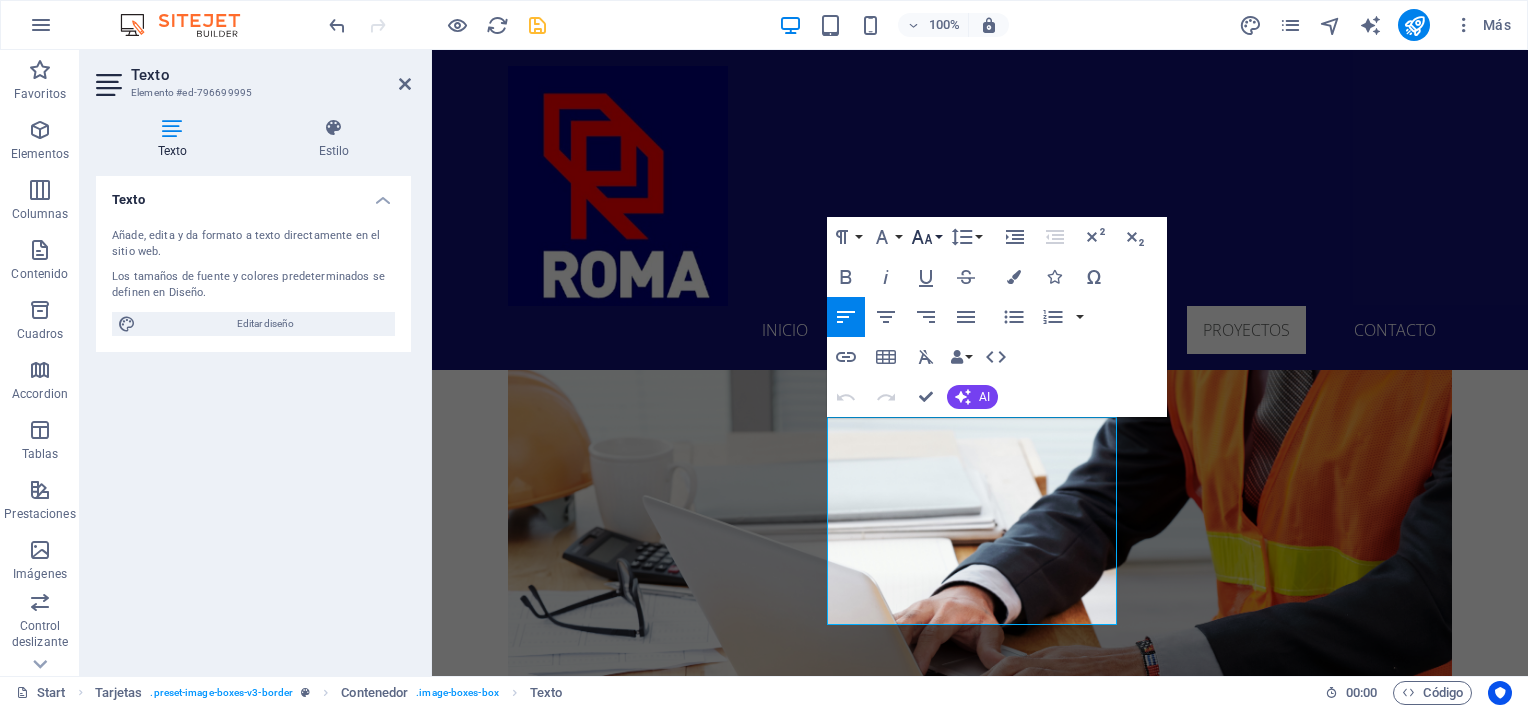 click 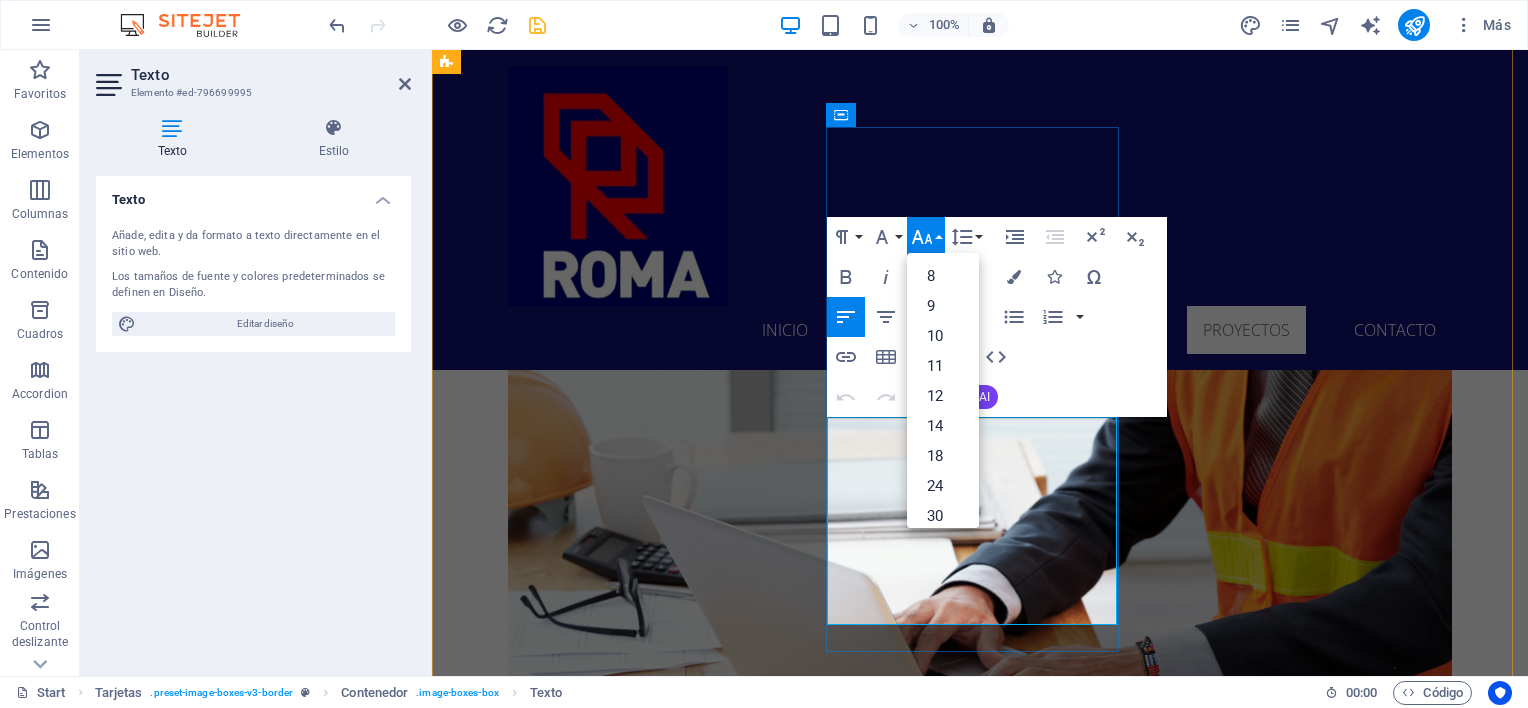 click on "para fundación de Silo de 750 Ton." at bounding box center (594, 5712) 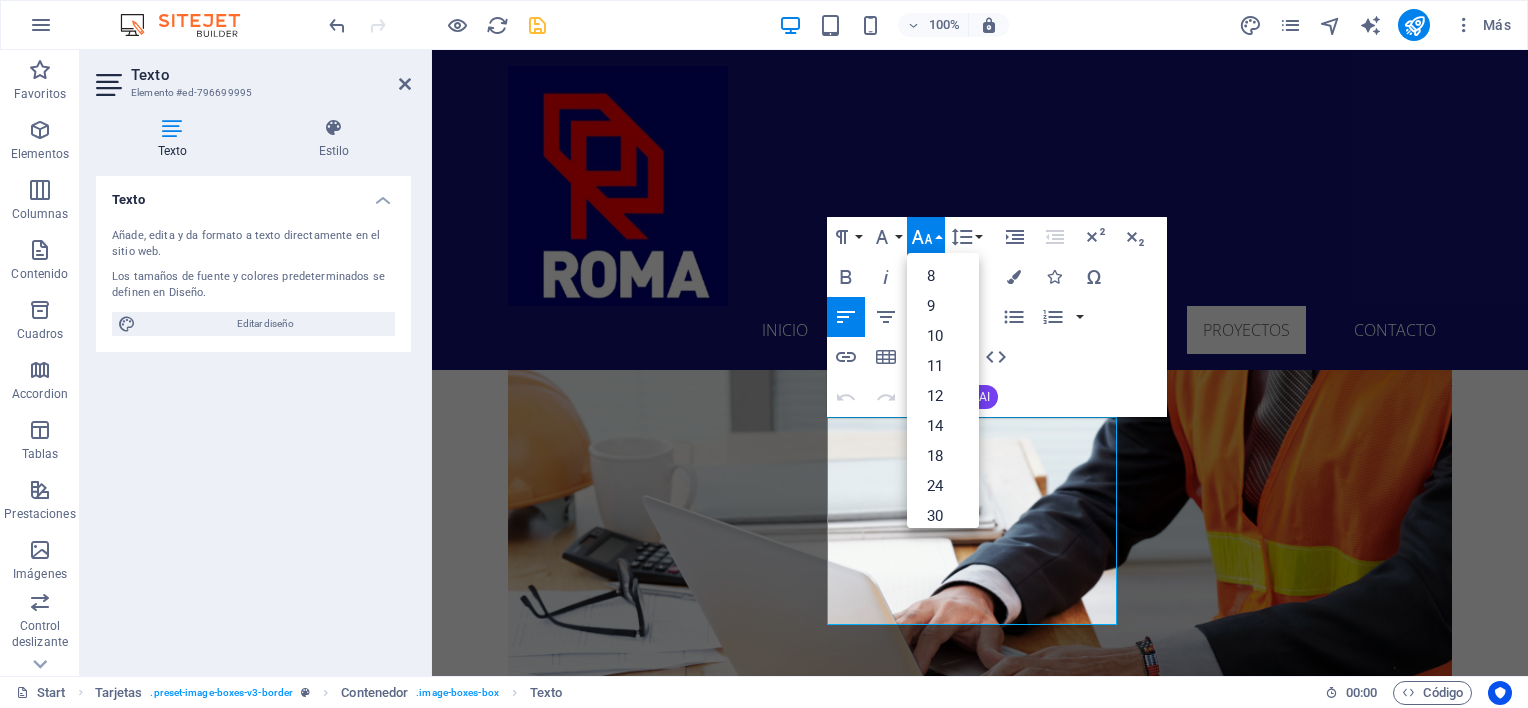 click 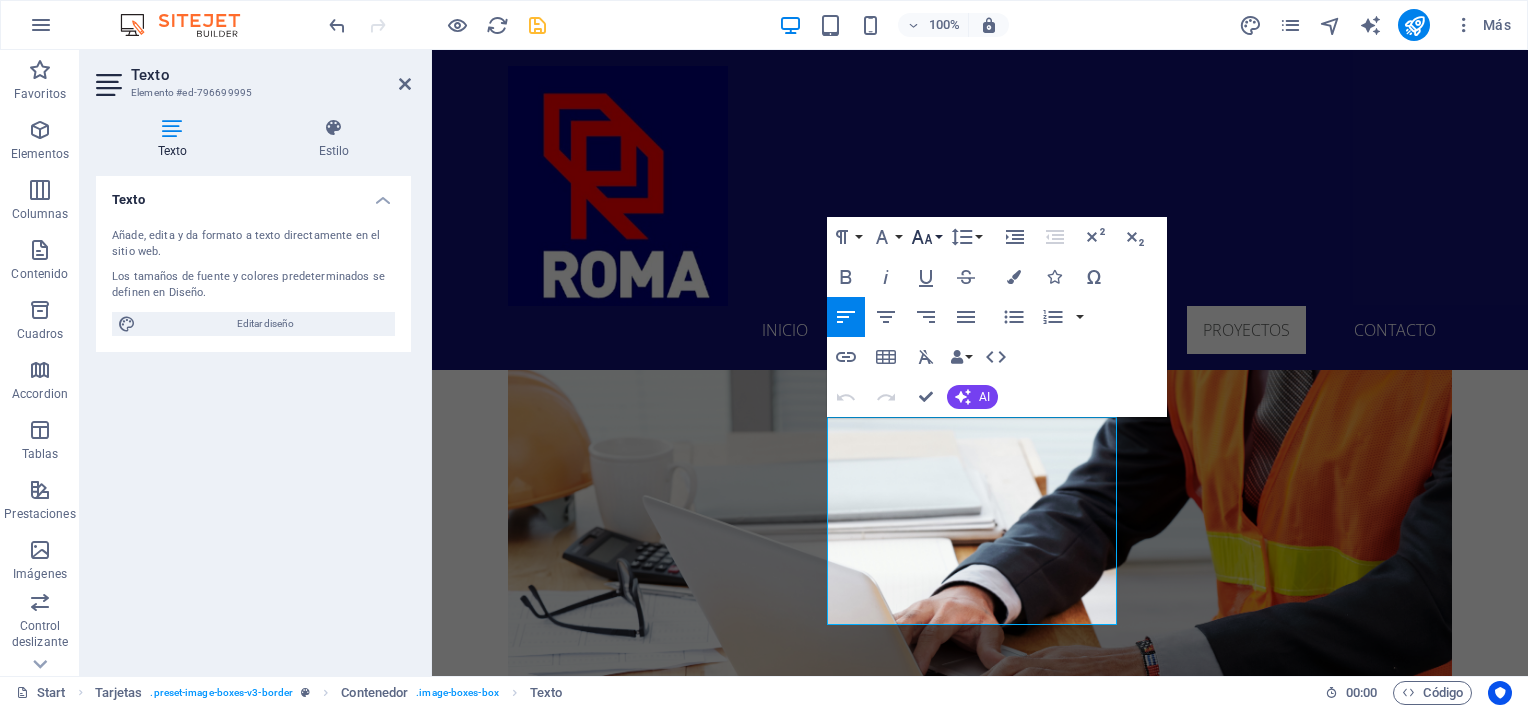 click 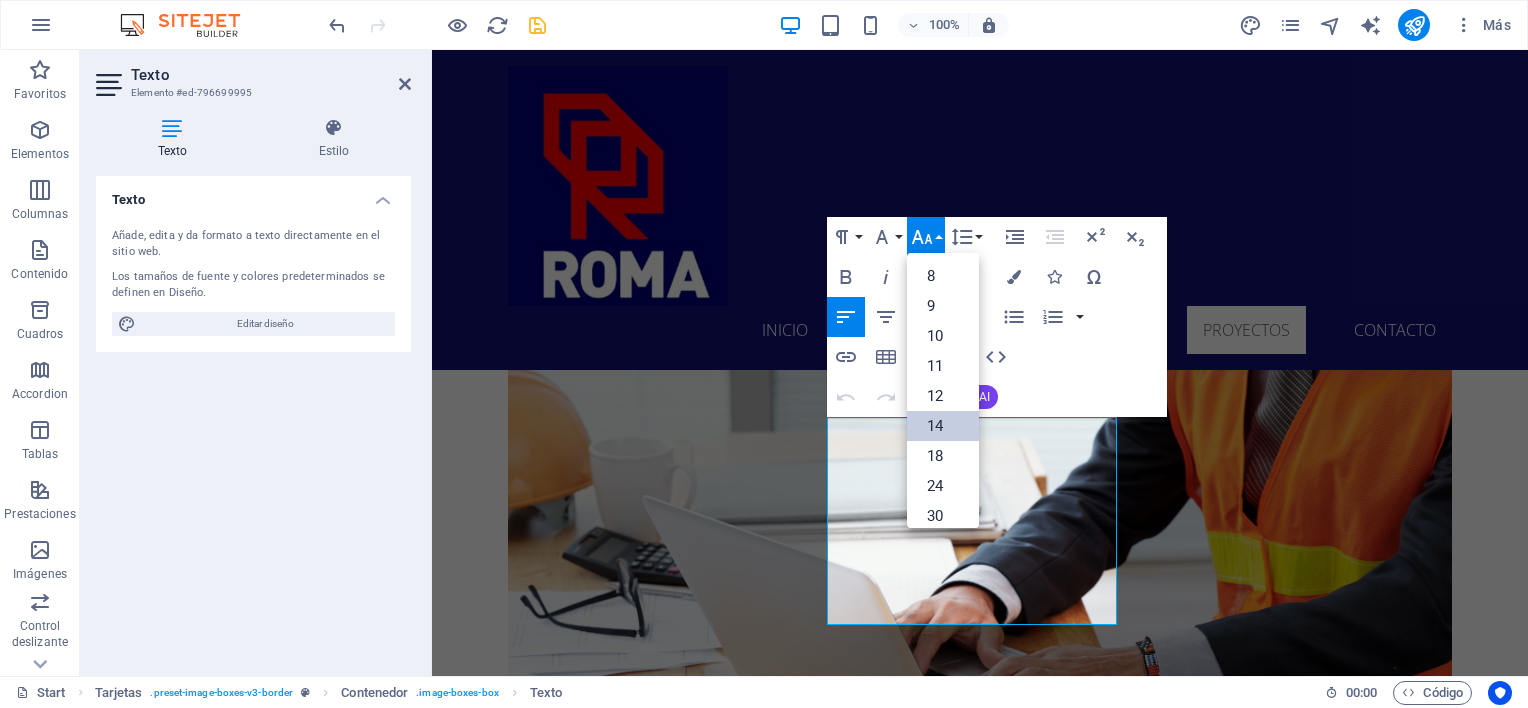 click on "14" at bounding box center [943, 426] 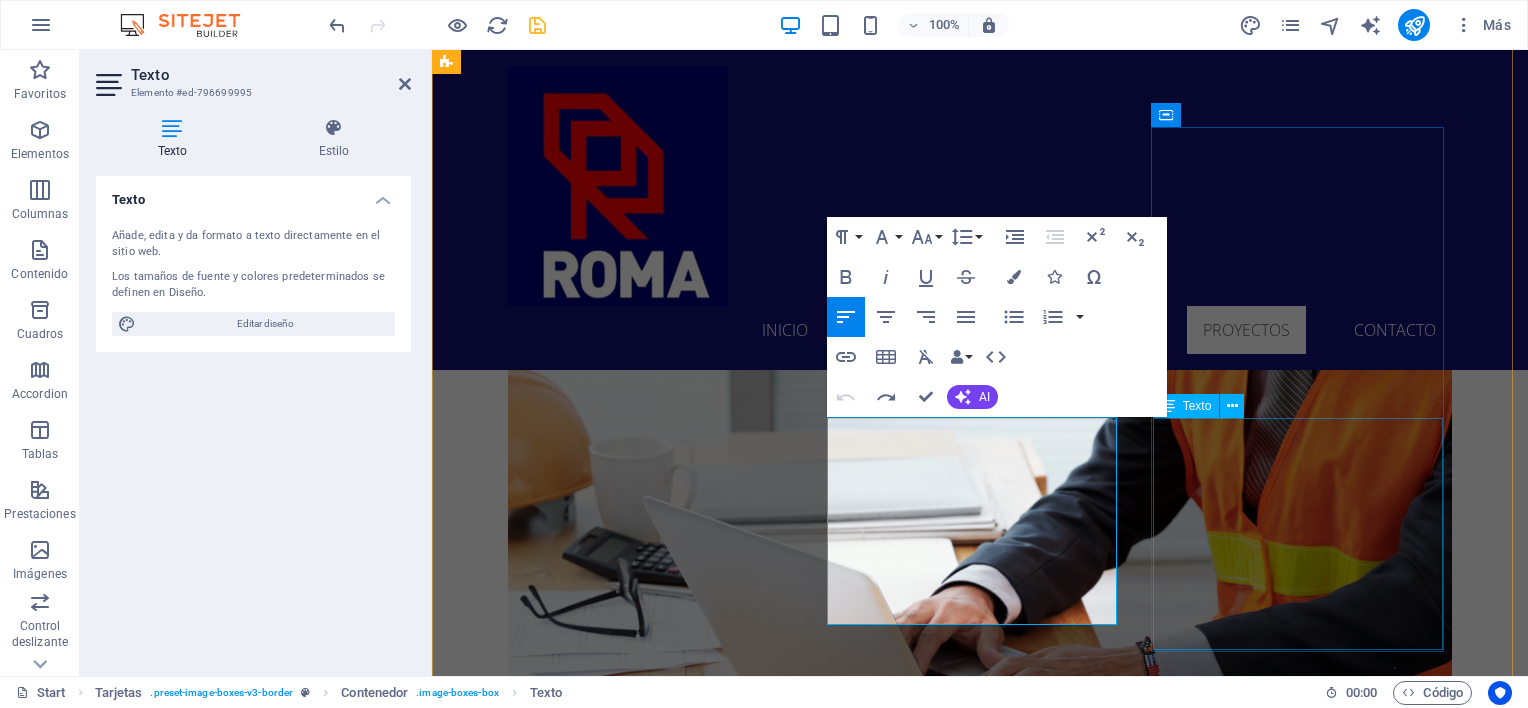 click on "TRABAJOS EN ESTADIO MUNICIPAL DE LA PINTANA PARA JUEGOS PANAMERICANOS 2023 (SEDE RUGBY 7). • Lugar: Comuna de [CITY]. • Mandante: Constructora MADASH e IND (Instituto Nacional del Deporte). • Año: 2023" at bounding box center [594, 6286] 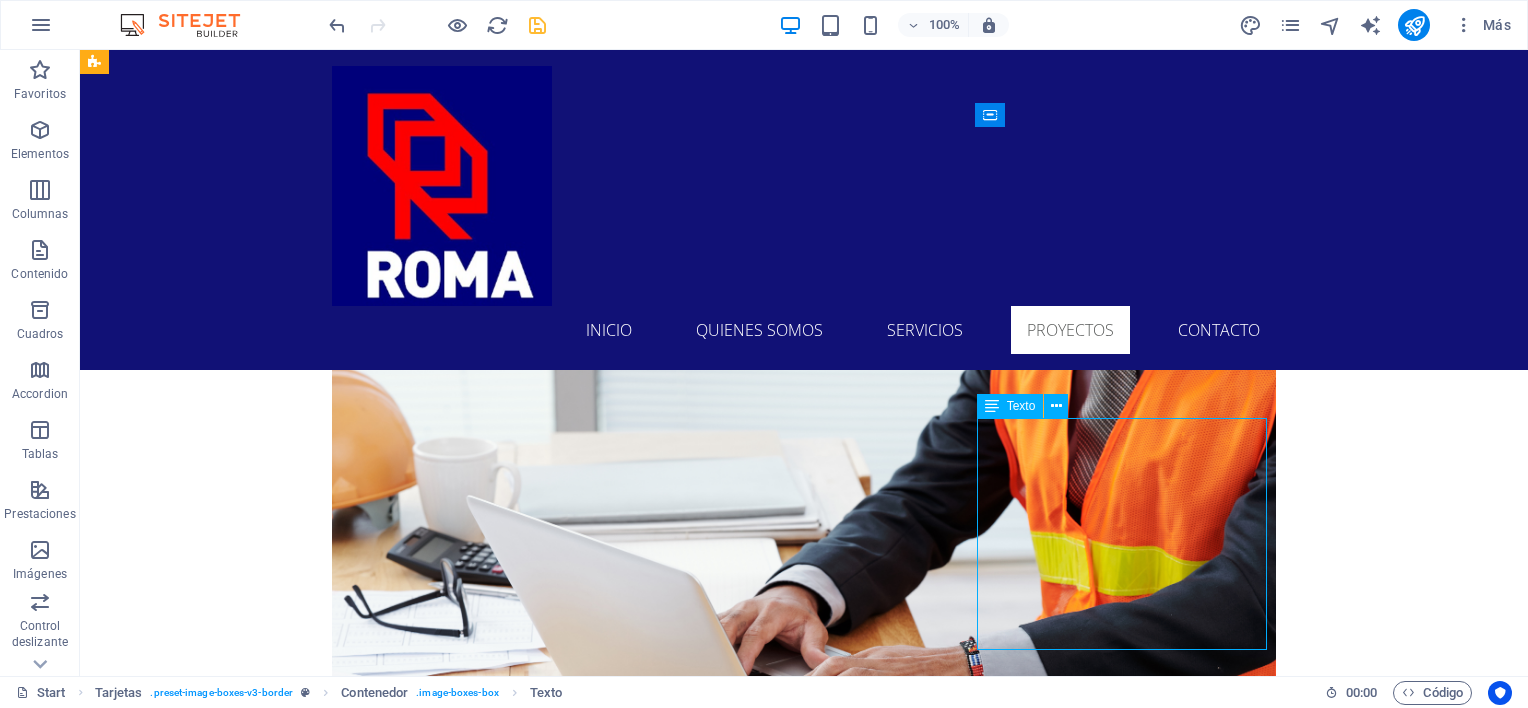 click on "TRABAJOS EN ESTADIO MUNICIPAL DE LA PINTANA PARA JUEGOS PANAMERICANOS 2023 (SEDE RUGBY 7). • Lugar: Comuna de [CITY]. • Mandante: Constructora MADASH e IND (Instituto Nacional del Deporte). • Año: 2023" at bounding box center [242, 6286] 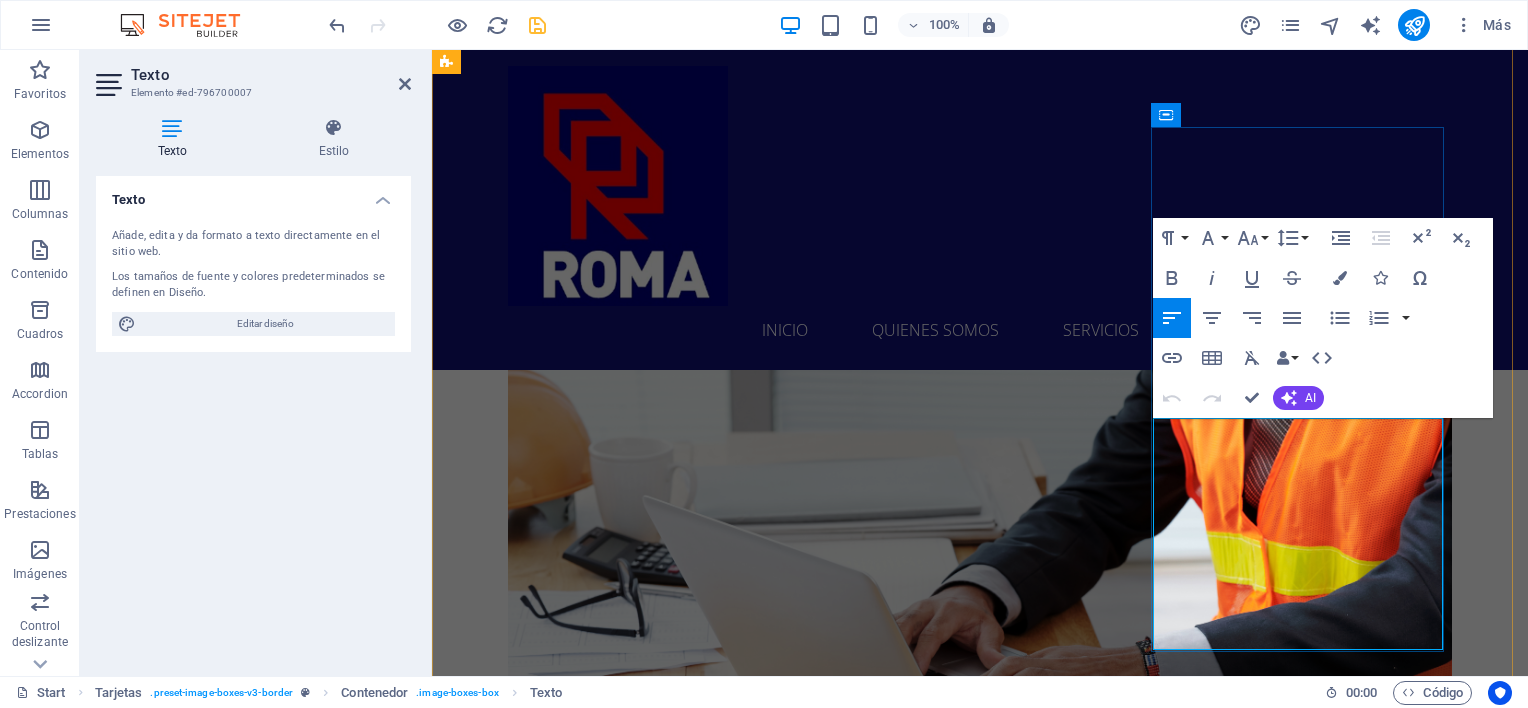 click on "PANAMERICANOS 2023" at bounding box center (594, 6254) 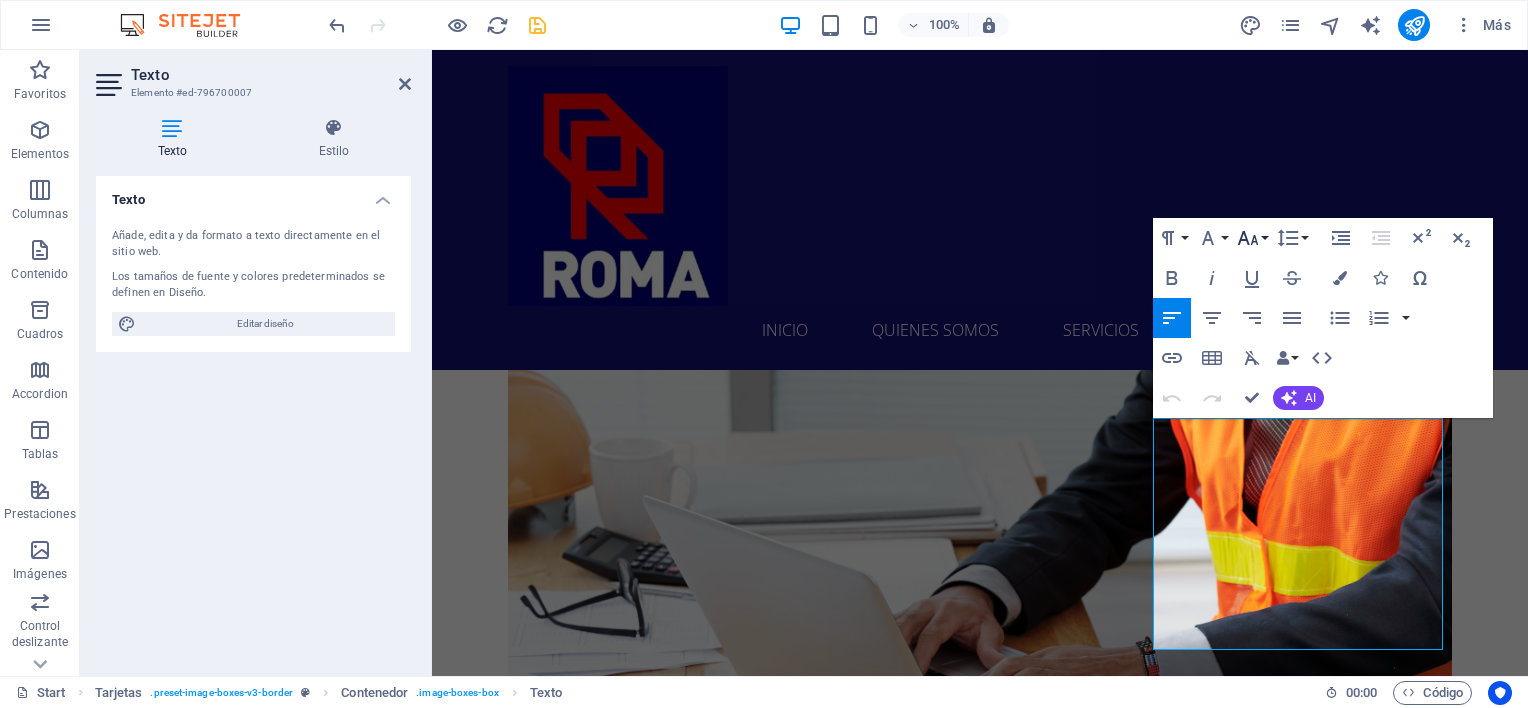 click 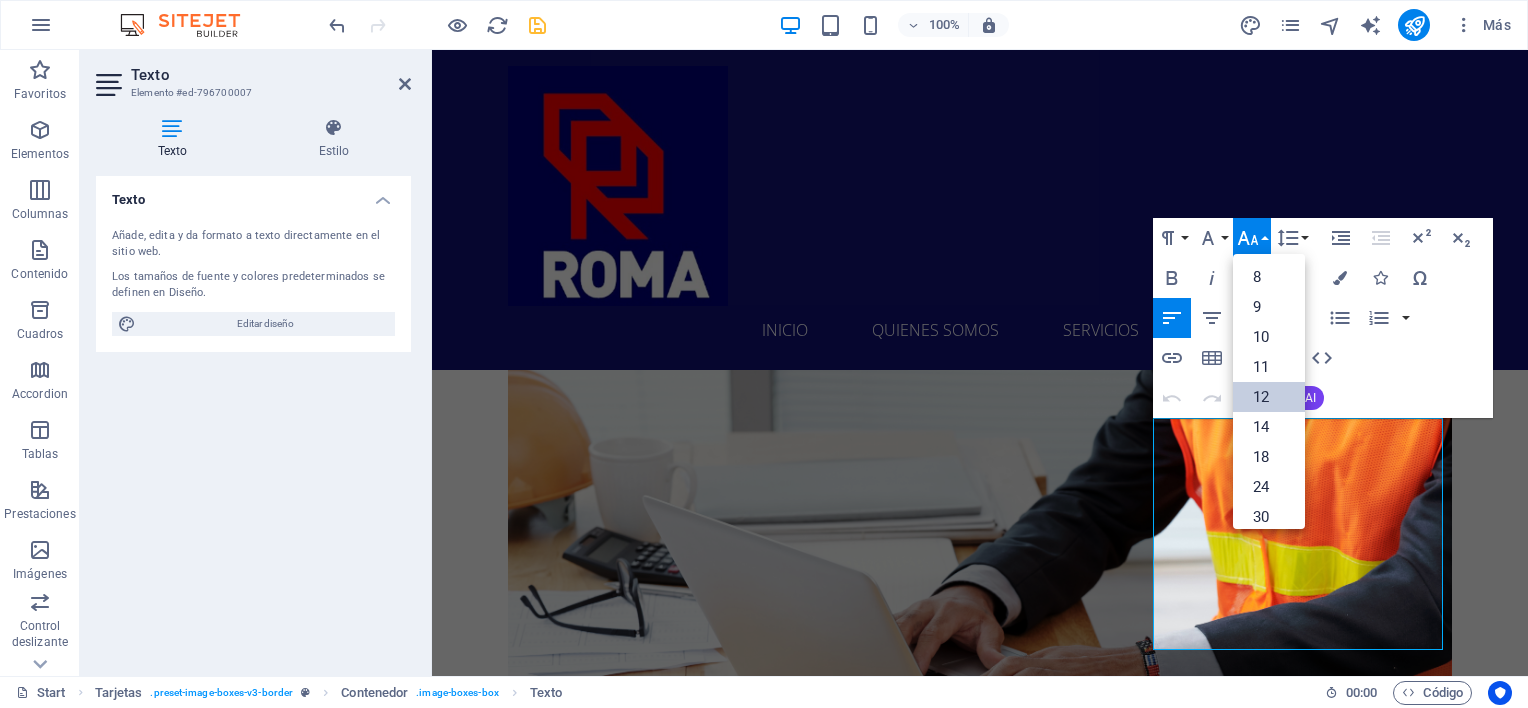 click on "12" at bounding box center [1269, 397] 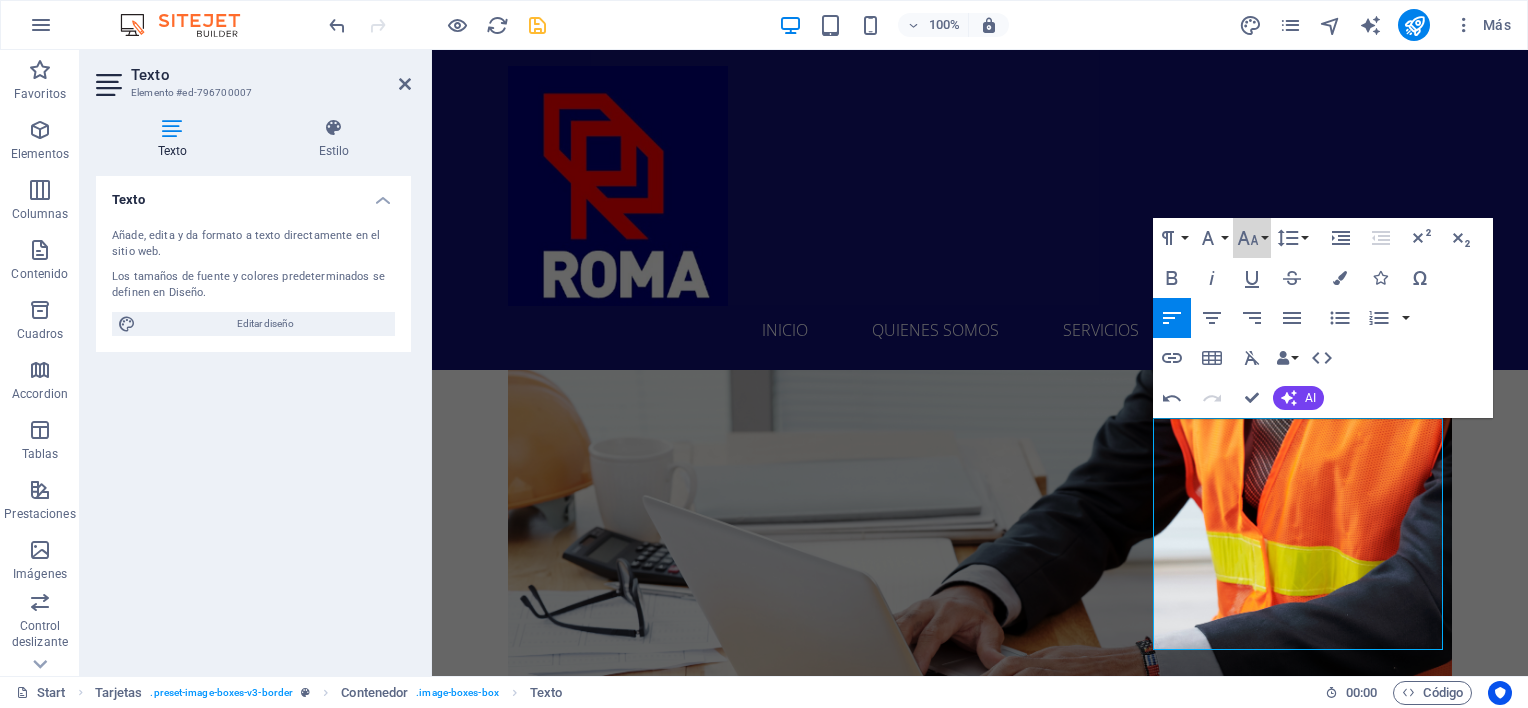 drag, startPoint x: 1249, startPoint y: 243, endPoint x: 1258, endPoint y: 287, distance: 44.911022 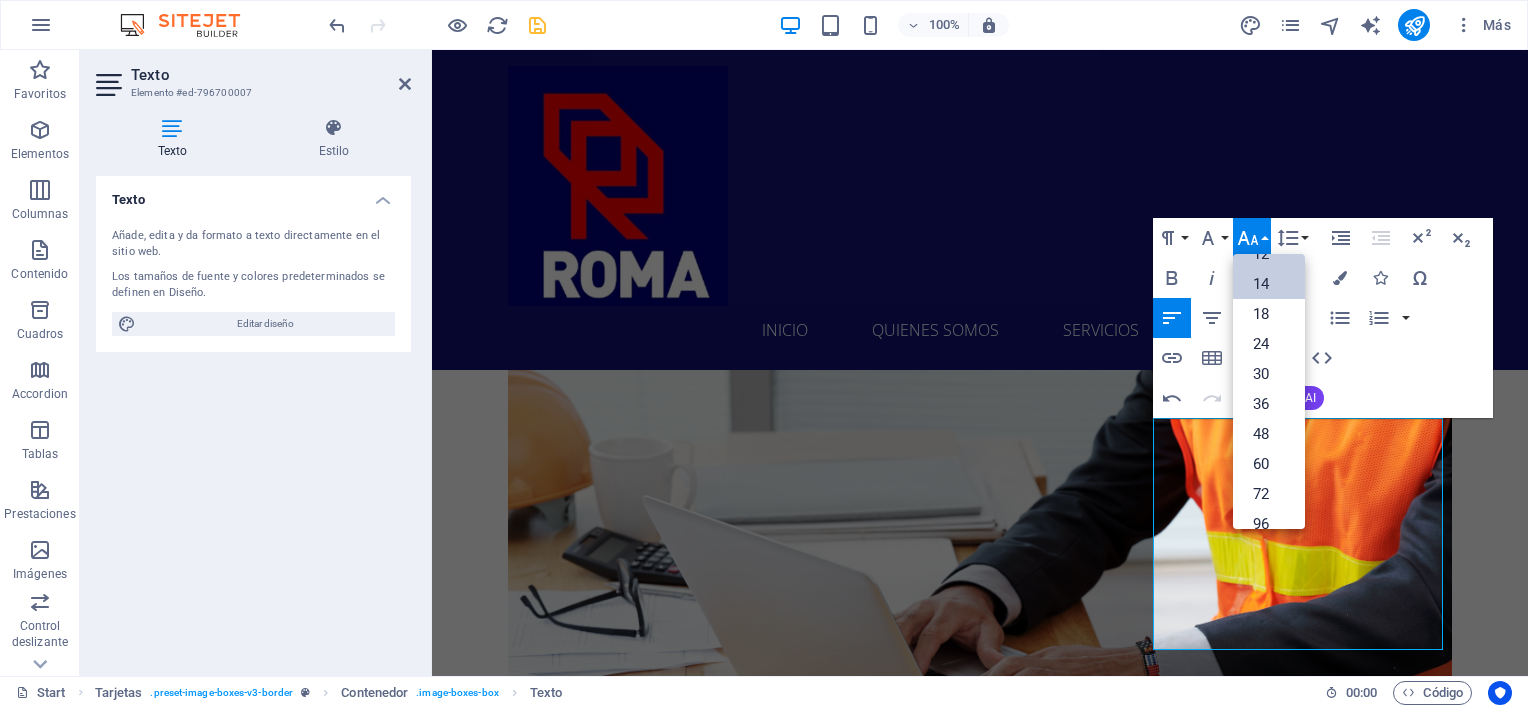 click on "14" at bounding box center [1269, 284] 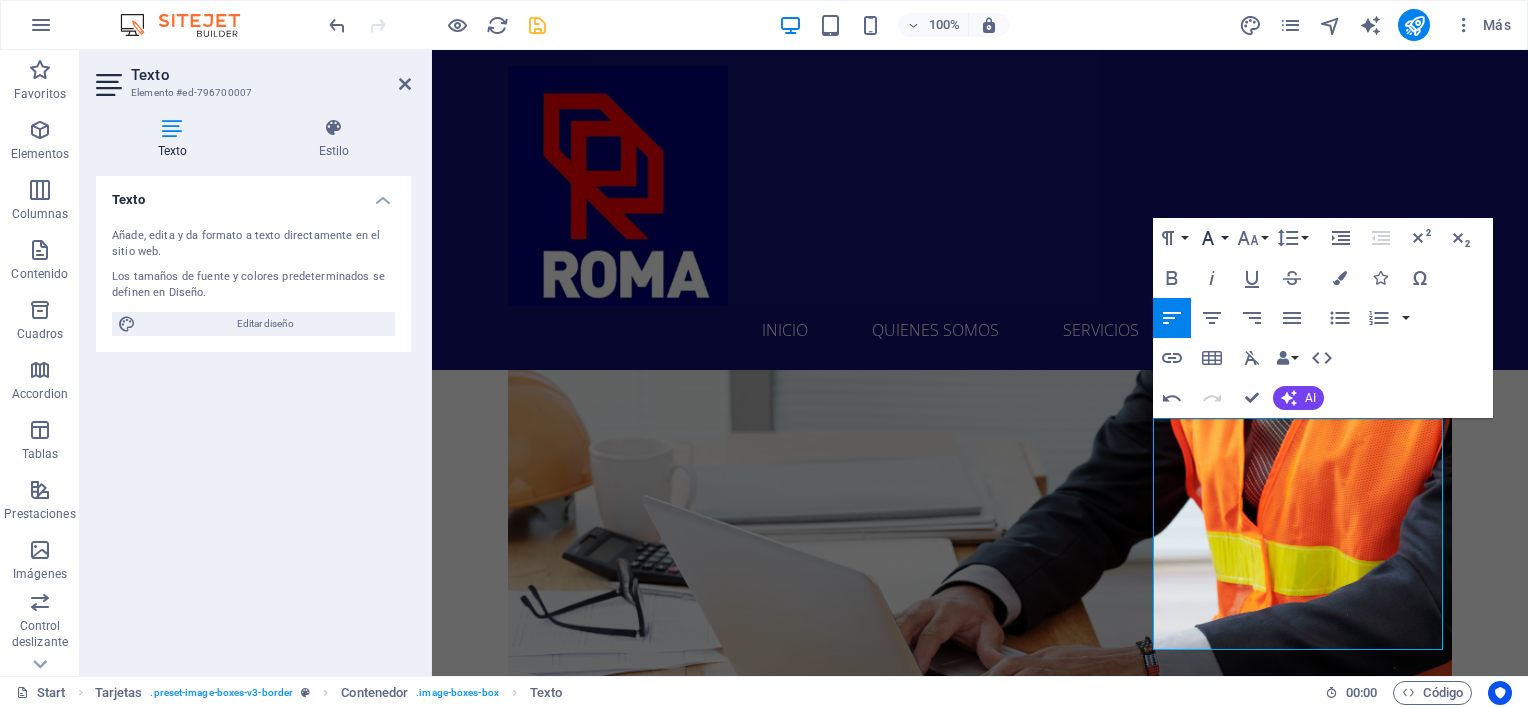 click 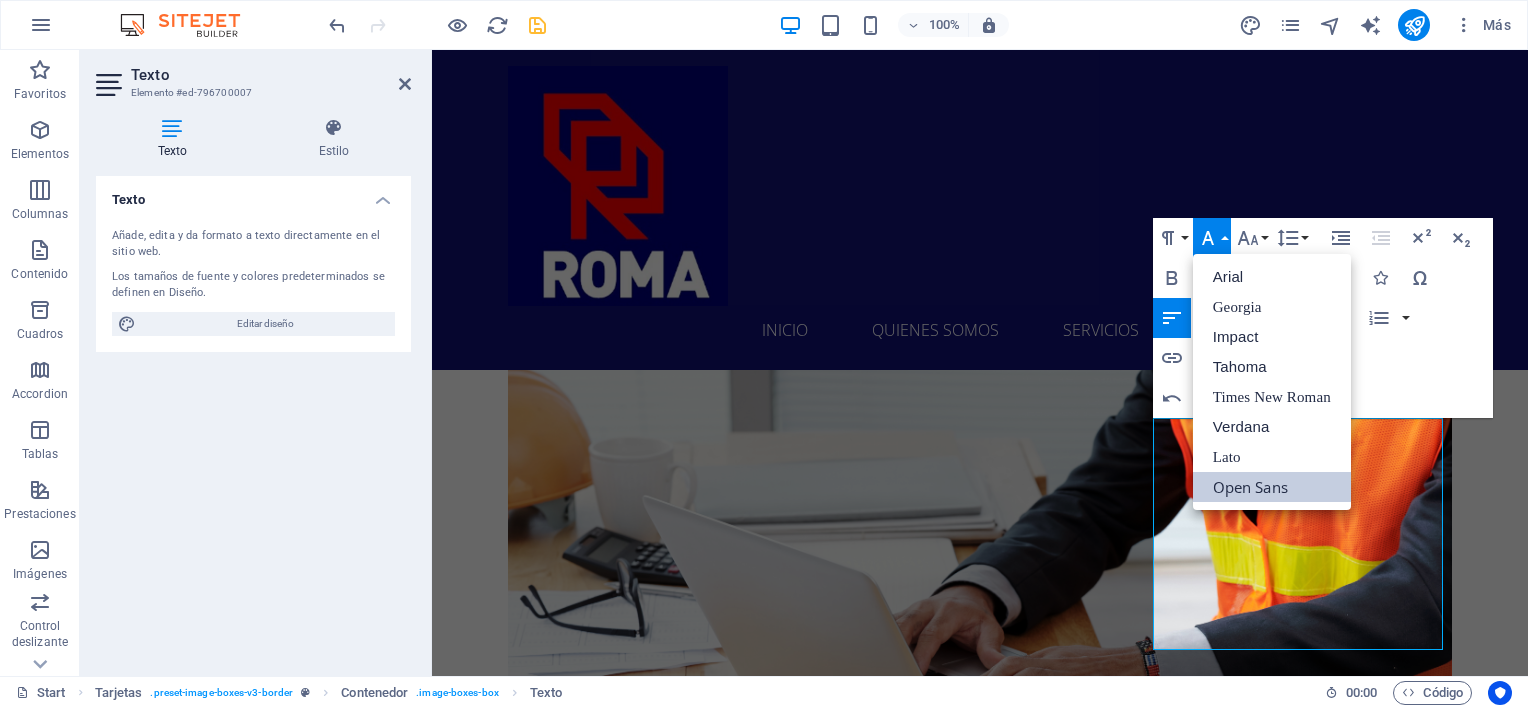 scroll, scrollTop: 0, scrollLeft: 0, axis: both 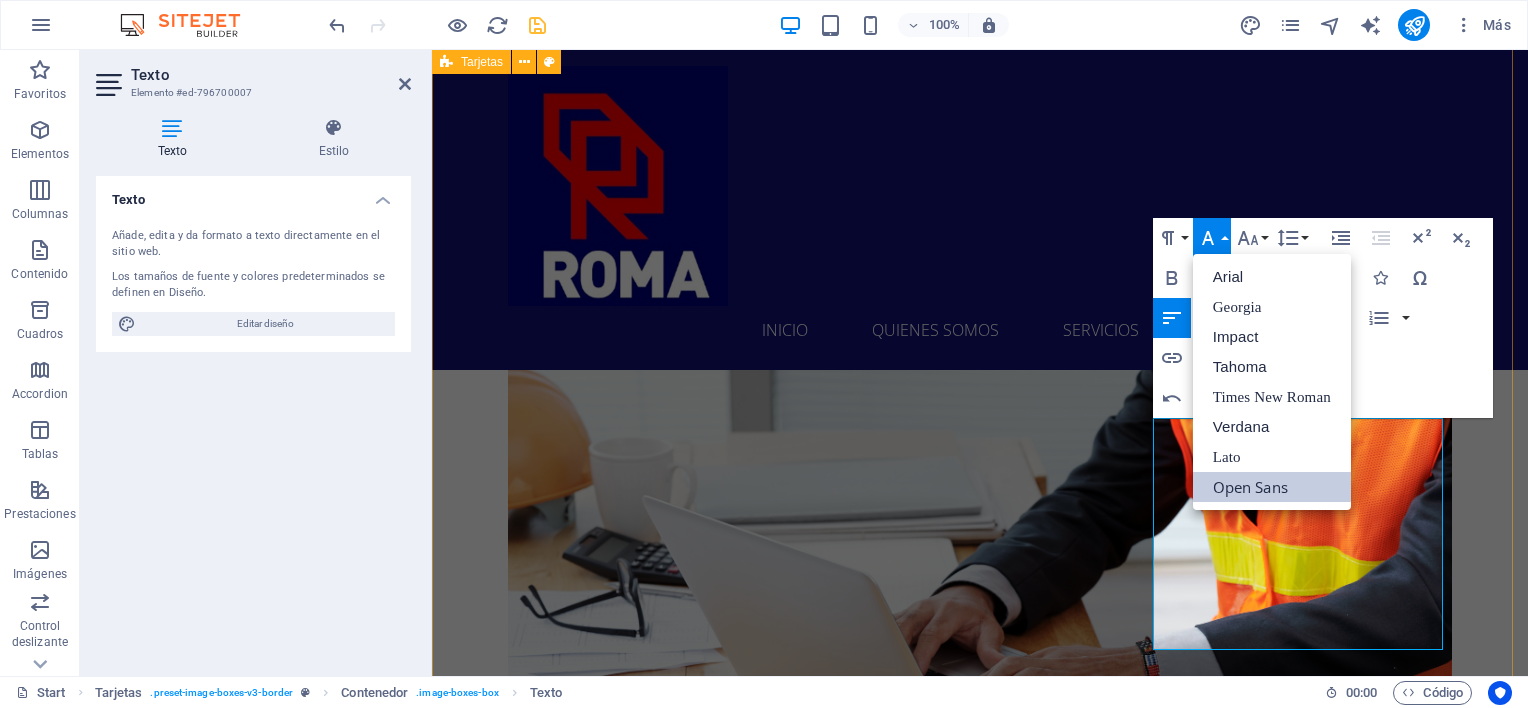 click on "CASA PARTICULAR [LAST] Proyecto de ingeniería, cálculo y ejecución obras civiles de rampa vehicular y acceso peatonal. • Lugar: Isla Negra. • Mandante: Abogado [FIRST] [LAST]. • Año: 2022 PROYECTO SILO EMPRESADE ALIMENTOS Proyecto de Ingeniería y cálculo para fundación de Silo de 750 Ton. • Lugar: Comuna de Lampa. • Mandante: Empresa Nutrición Balanceada NB. • Año: 2023 ESTADIO MUNICIPAL DE LA PINTANA TRABAJOS EN ESTADIO MUNICIPAL DE LA PINTANA PARA JUEGOS PANAMERICANOS 2023 (SEDE RUGBY 7). • Lugar: Comuna de [CITY]. • Mandante: Constructora MADASH e IND (Instituto Nacional del Deporte). • Año: 2023" at bounding box center (980, 5637) 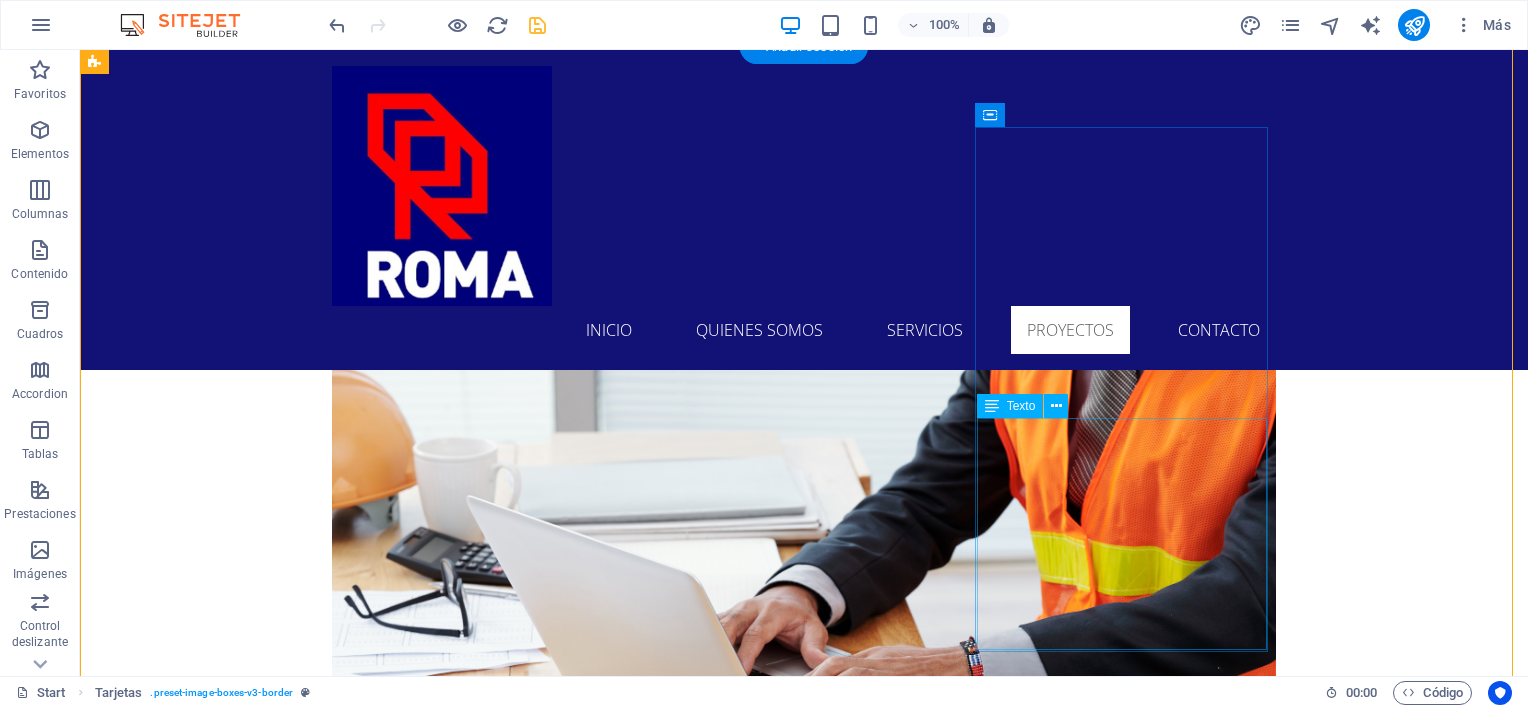 click on "TRABAJOS EN ESTADIO MUNICIPAL DE LA PINTANA PARA JUEGOS PANAMERICANOS 2023 (SEDE RUGBY 7). • Lugar: Comuna de [CITY]. • Mandante: Constructora MADASH e IND (Instituto Nacional del Deporte). • Año: 2023" at bounding box center (242, 6286) 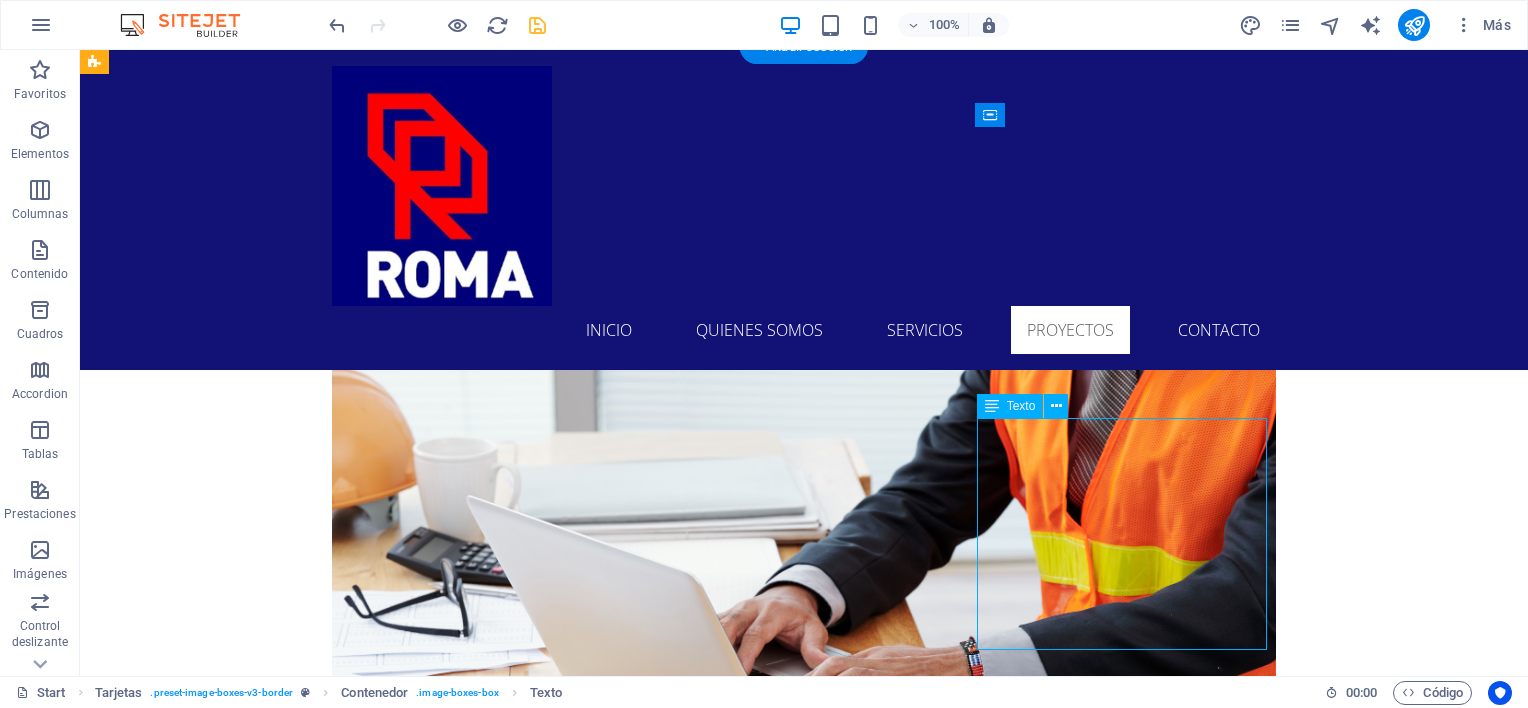 click on "TRABAJOS EN ESTADIO MUNICIPAL DE LA PINTANA PARA JUEGOS PANAMERICANOS 2023 (SEDE RUGBY 7). • Lugar: Comuna de [CITY]. • Mandante: Constructora MADASH e IND (Instituto Nacional del Deporte). • Año: 2023" at bounding box center (242, 6286) 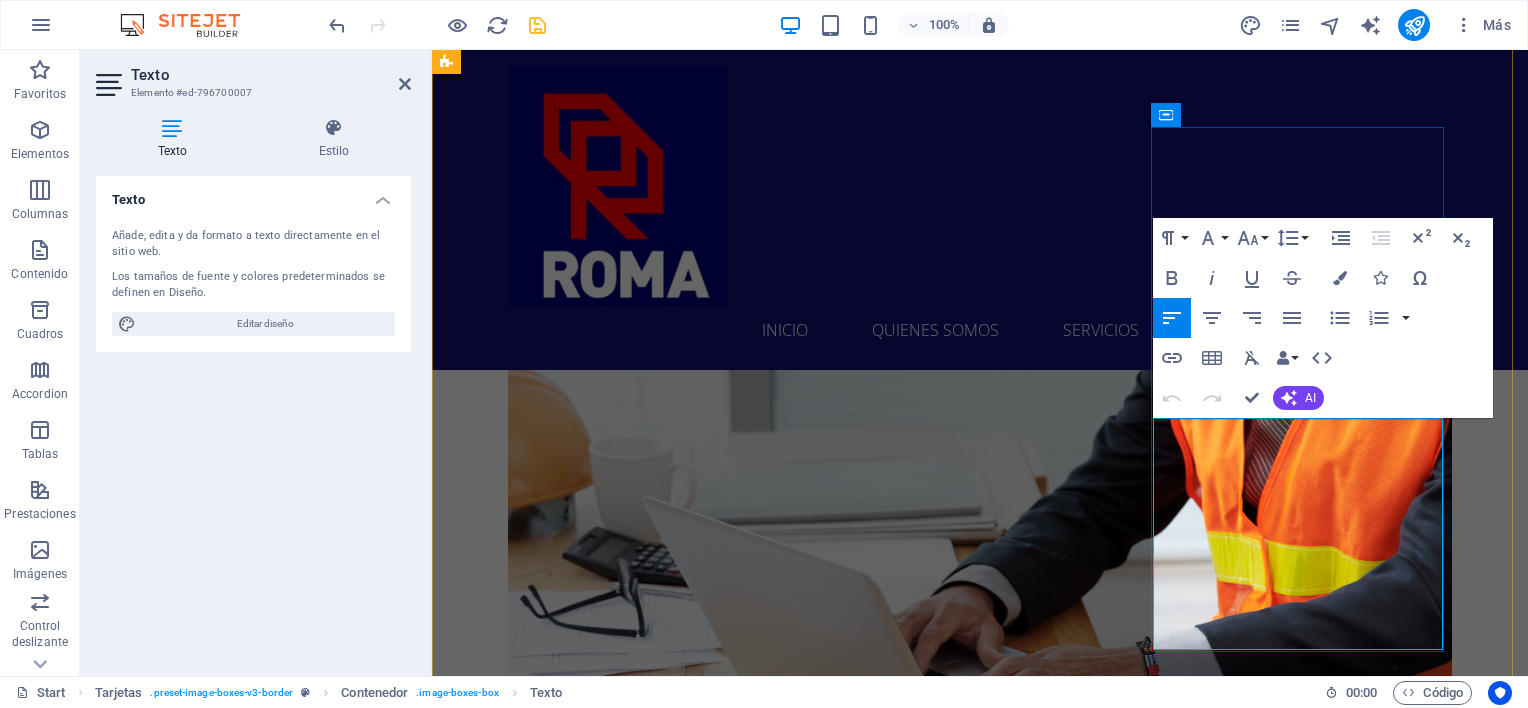 click on "TRABAJOS EN ESTADIO MUNICIPAL DE LA PINTANA PARA JUEGOS PANAMERICANOS 2023 (SEDE RUGBY 7). • Lugar: Comuna de [CITY]. • Mandante: Constructora MADASH e IND (Instituto Nacional del Deporte). • Año: 2023" at bounding box center [594, 6286] 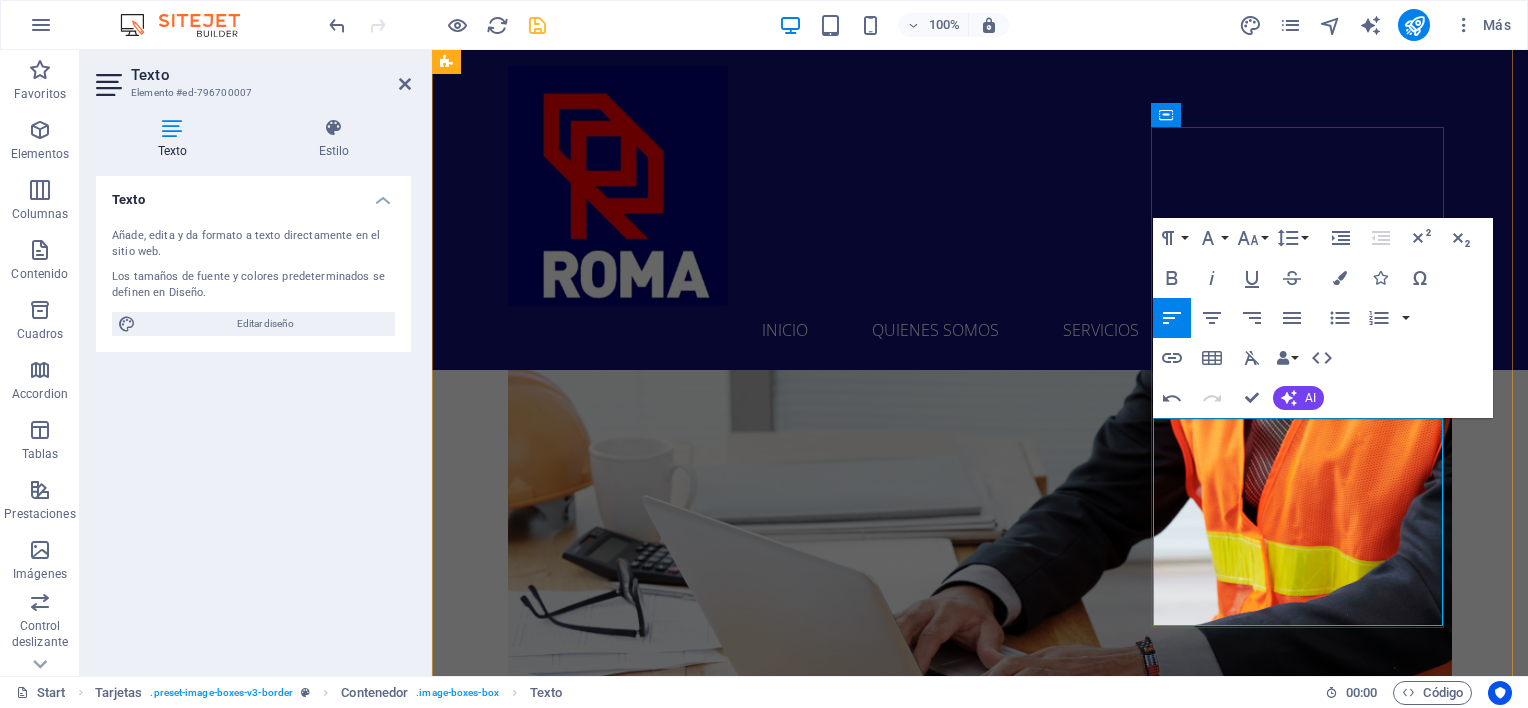 type 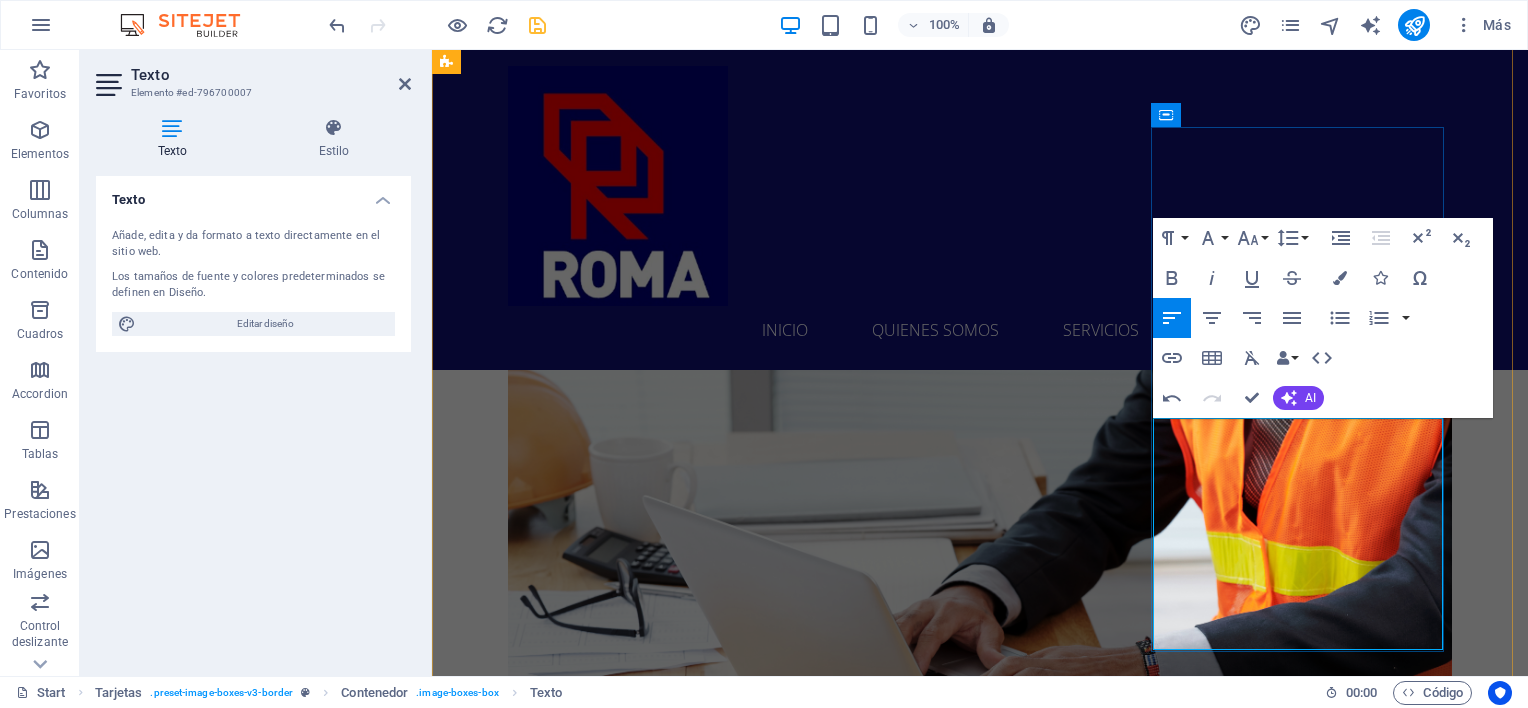 click on "PANAMERICANOS 2023" at bounding box center (594, 6230) 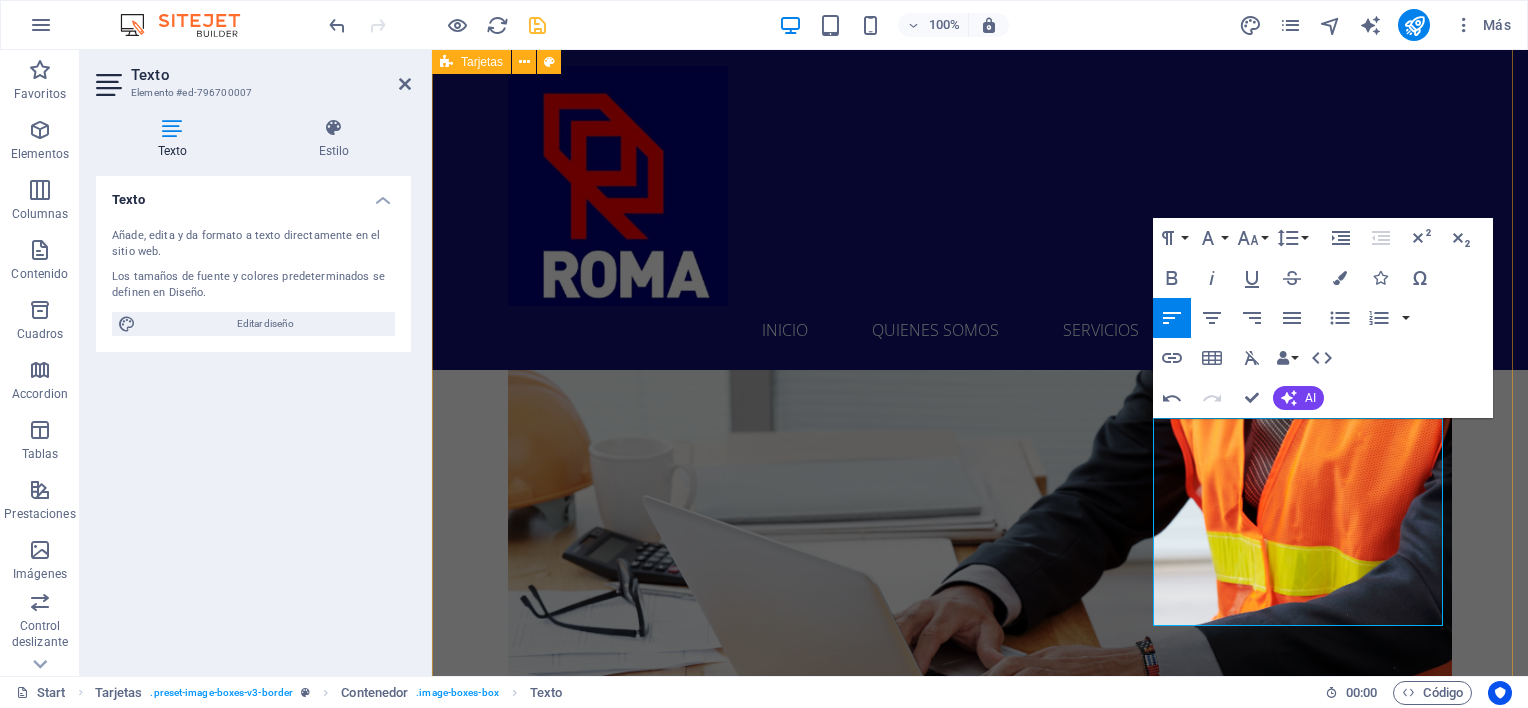 click on "CASA PARTICULAR [LAST] Proyecto de ingeniería, cálculo y ejecución obras civiles de rampa vehicular y acceso peatonal. • Lugar: Isla Negra. • Mandante: Abogado [FIRST] [LAST]. • Año: 2022 PROYECTO SILO EMPRESADE ALIMENTOS Proyecto de Ingeniería y cálculo para fundación de Silo de 750 Ton. • Lugar: Comuna de Lampa. • Mandante: Empresa Nutrición Balanceada NB. • Año: 2023 ESTADIO MUNICIPAL DE LA PINTANA TRABAJOS EN ESTADIO MUNICIPAL DE LA PINTANA PARA JUEGOS PANAMERICANOS 2023 (SEDE RUGBY 7). • Lugar: Comuna de [CITY]. • Mandante: Constructora MADASH e IND (Instituto Nacional del Deporte). • Año: 2023" at bounding box center [980, 5625] 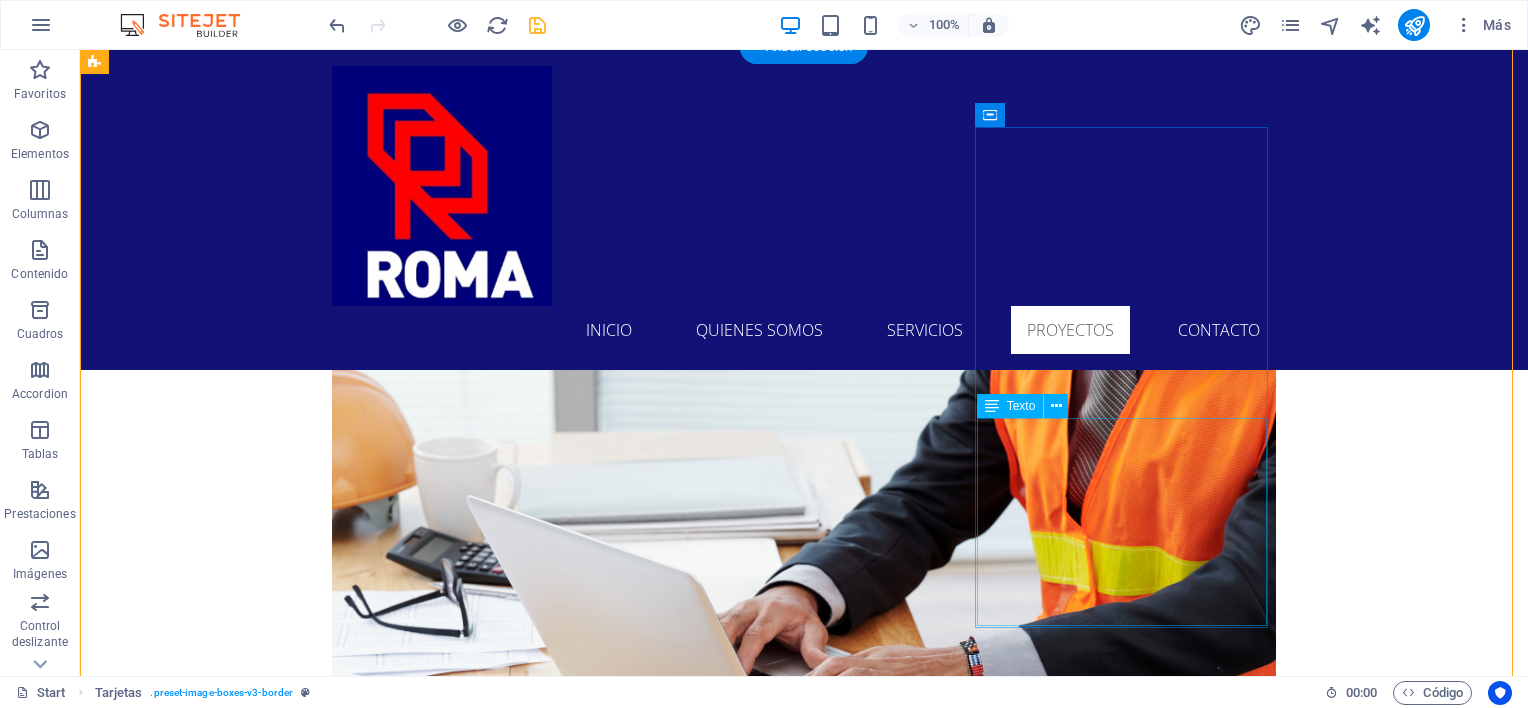 click on "TRABAJOS EN ESTADIO MUNICIPAL DE LA PINTANA PARA JUEGOS PANAMERICANOS 2023 (SEDE RUGBY 7). • Lugar: Comuna de La Pintana. • Mandante: Constructora MADASH e IND (Instituto Nacional del Deporte). • Año: 2023" at bounding box center (242, 6274) 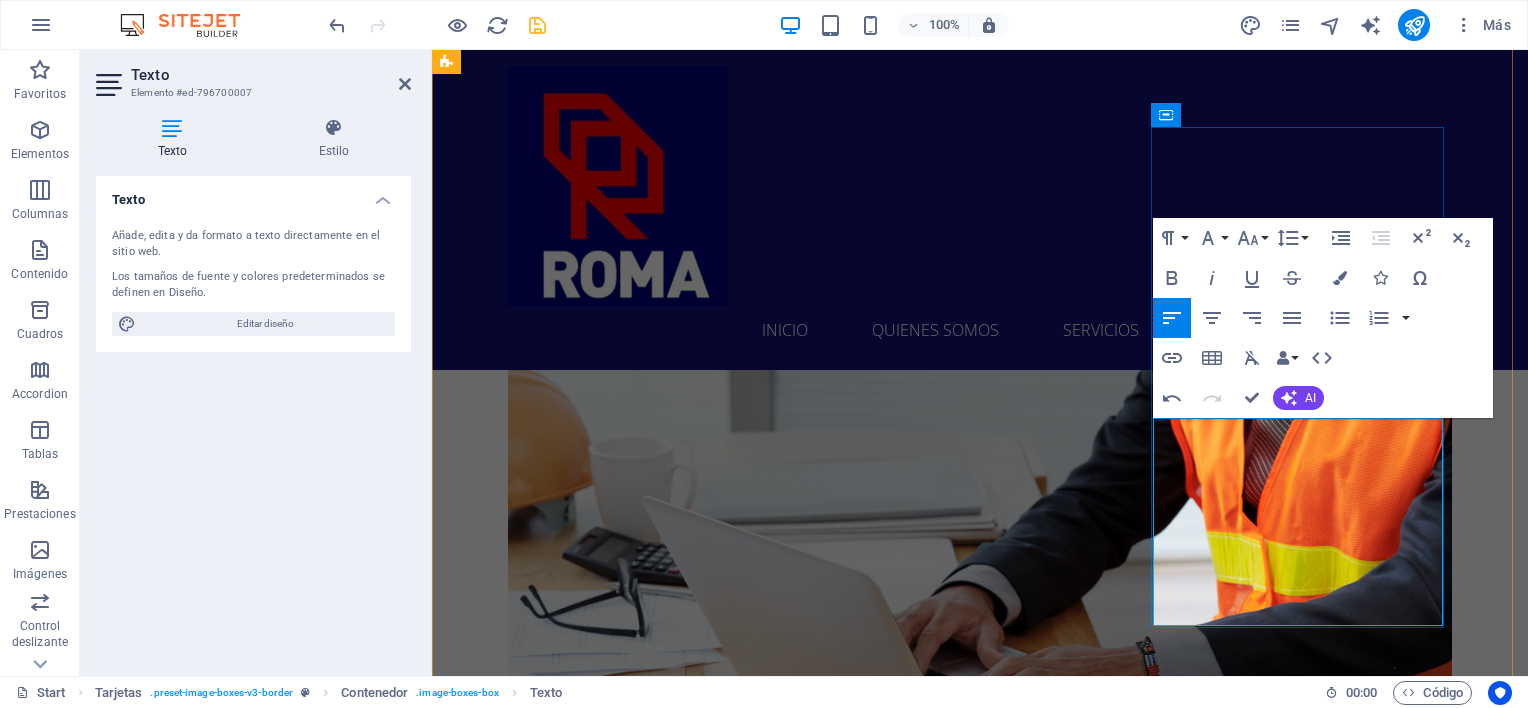type 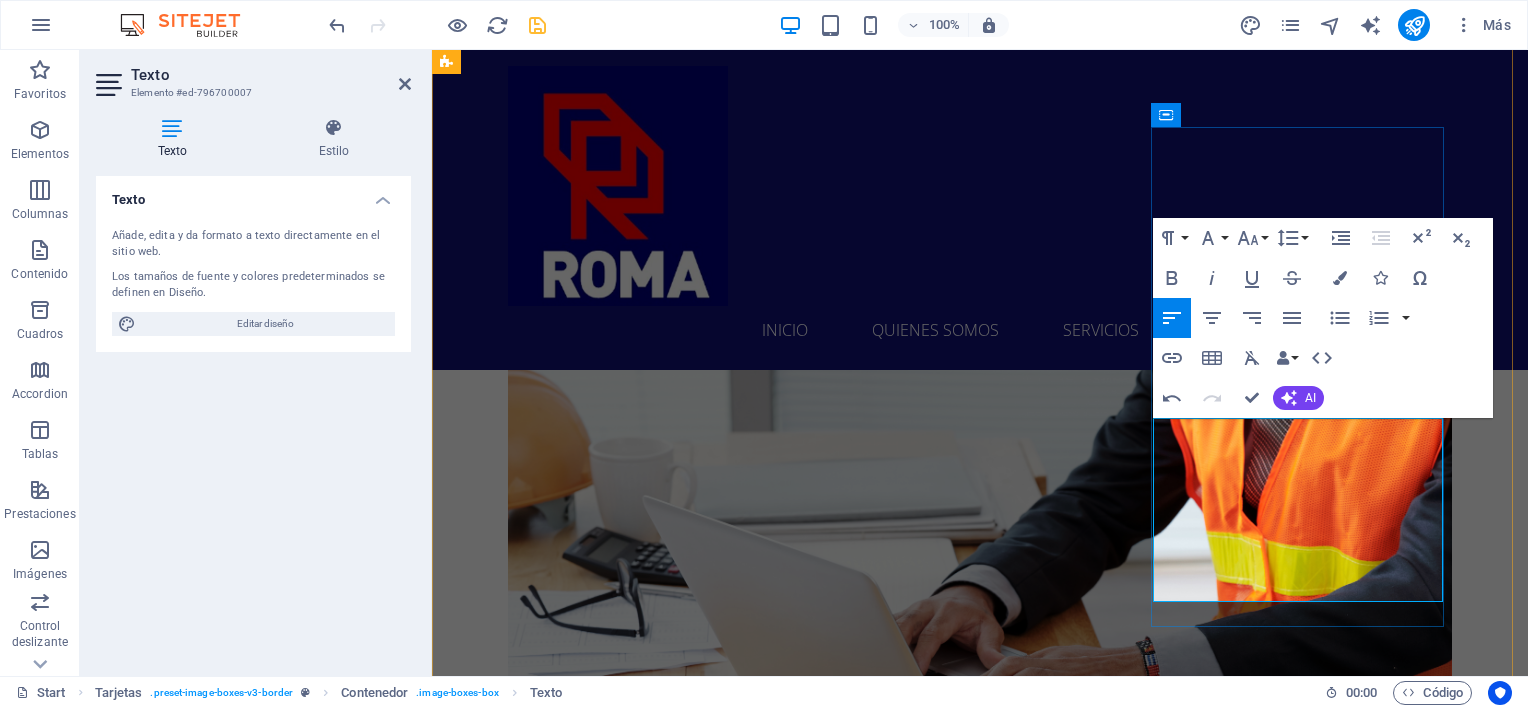 click on "(SEDE RUGBY 7)." at bounding box center [594, 6230] 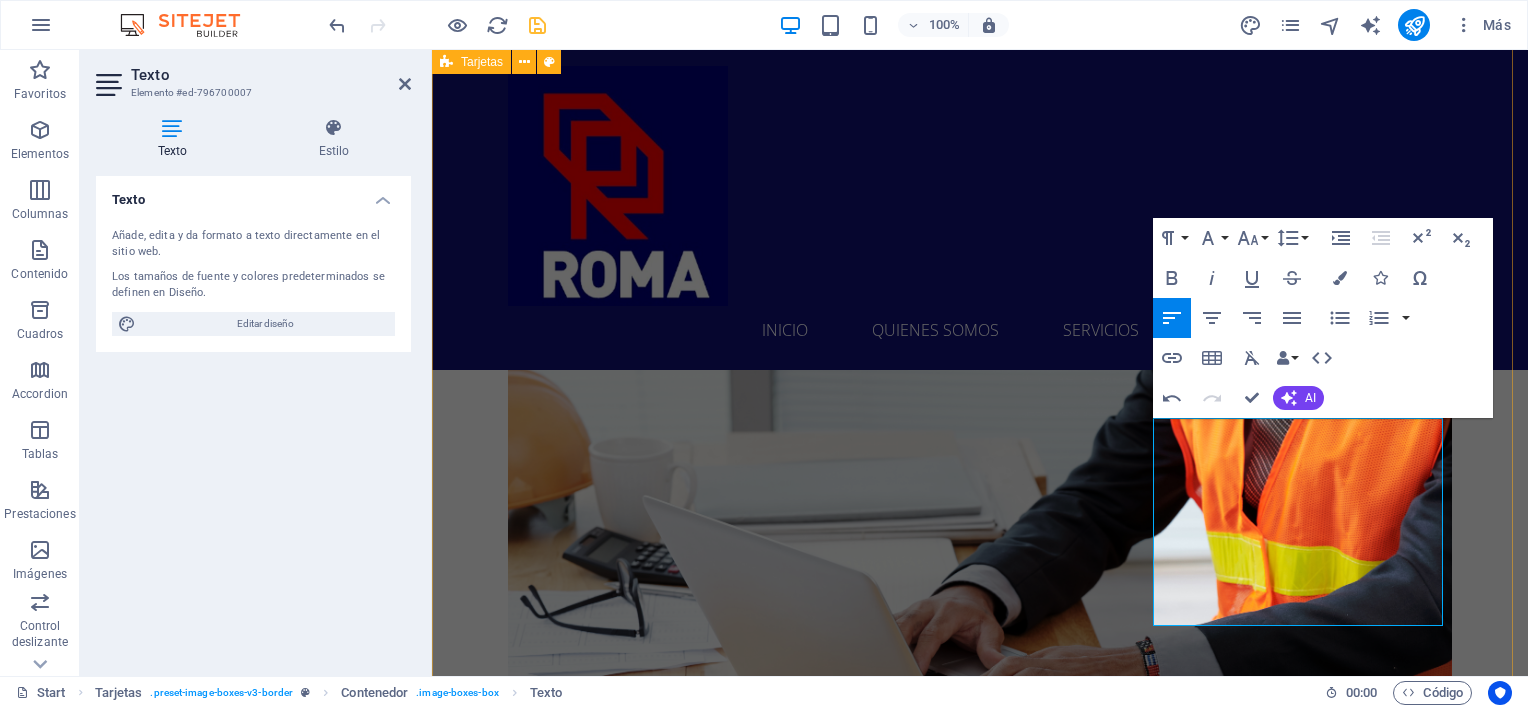 click on "CASA PARTICULAR [LAST] Proyecto de ingeniería, cálculo y ejecución obras civiles de rampa vehicular y acceso peatonal. • Lugar: Isla Negra. • Mandante: Abogado [FIRST] [LAST]. • Año: 2022 PROYECTO SILO EMPRESADE ALIMENTOS Proyecto de Ingeniería y cálculo para fundación de Silo de 750 Ton. • Lugar: Comuna de Lampa. • Mandante: Empresa Nutrición Balanceada NB. • Año: 2023 ESTADIO MUNICIPAL DE LA PINTANA Trabajos en Estadio Municipal de la Pintana para Juegos Panamericanos. (SEDE RUGBY 7). ​ • Lugar: Comuna de La Pintana. • Mandante: Constructora MADASH e IND (Instituto Nacional del Deporte). • Año: 2023" at bounding box center (980, 5625) 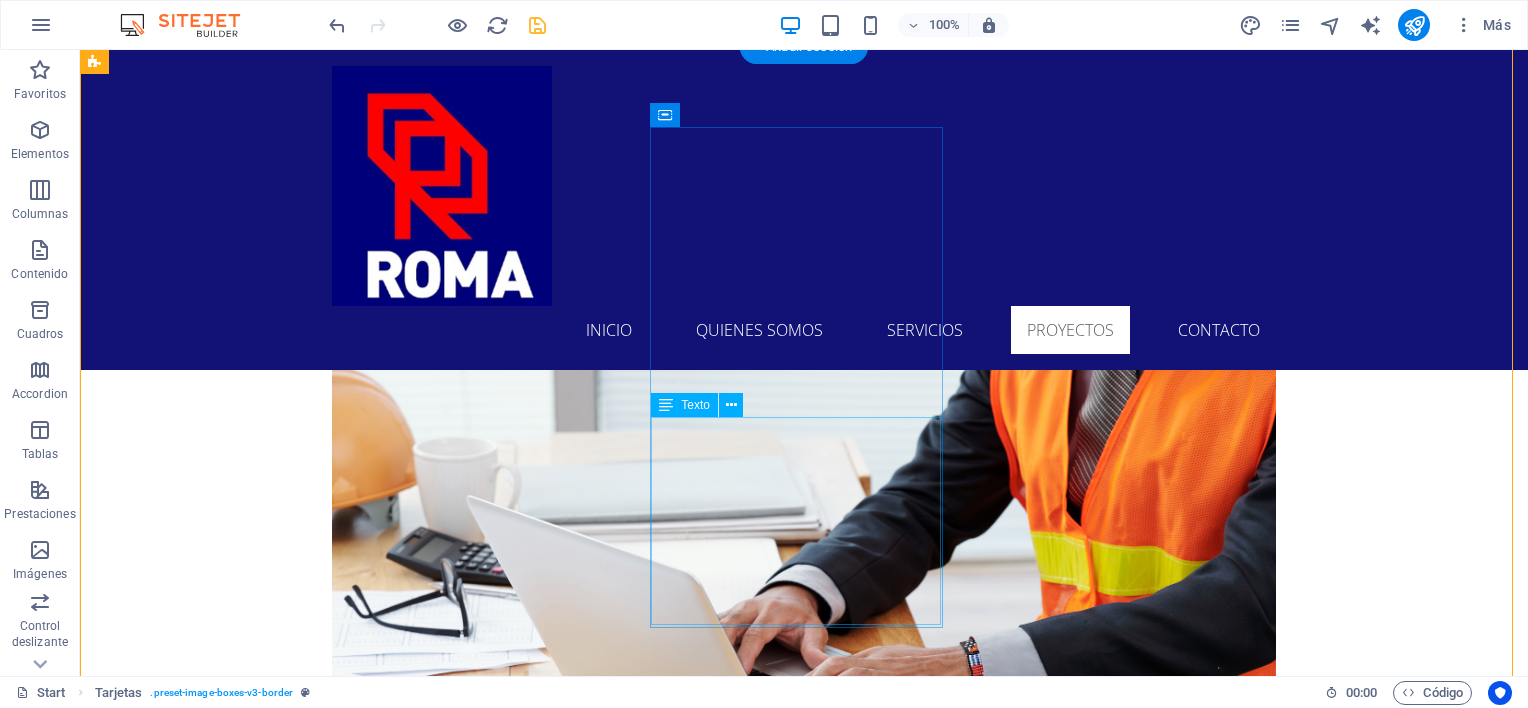 click on "Proyecto de Ingeniería y cálculo para fundación de Silo de 750 Ton. • Lugar: Comuna de Lampa. • Mandante: Empresa Nutrición Balanceada NB. • Año: 2023" at bounding box center (242, 5756) 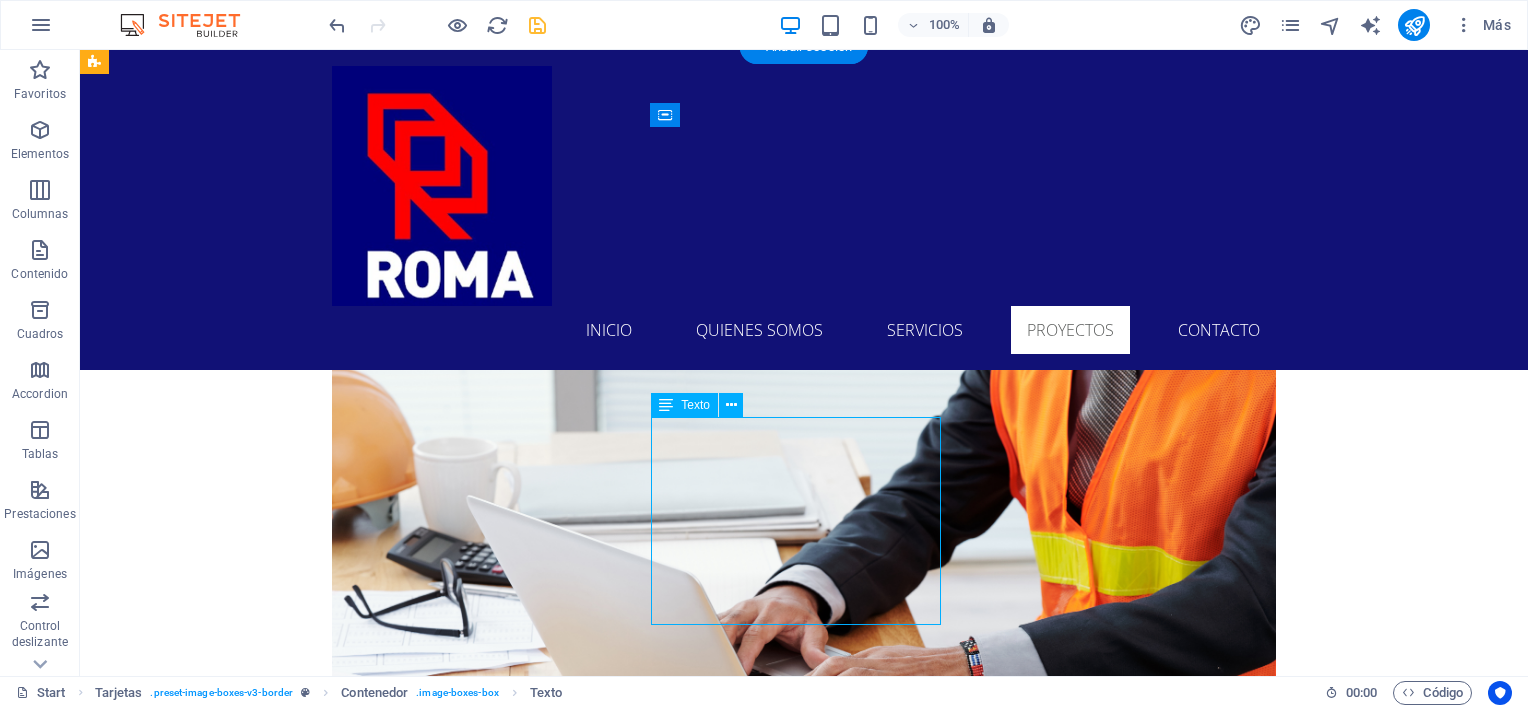 click on "Proyecto de Ingeniería y cálculo para fundación de Silo de 750 Ton. • Lugar: Comuna de Lampa. • Mandante: Empresa Nutrición Balanceada NB. • Año: 2023" at bounding box center (242, 5756) 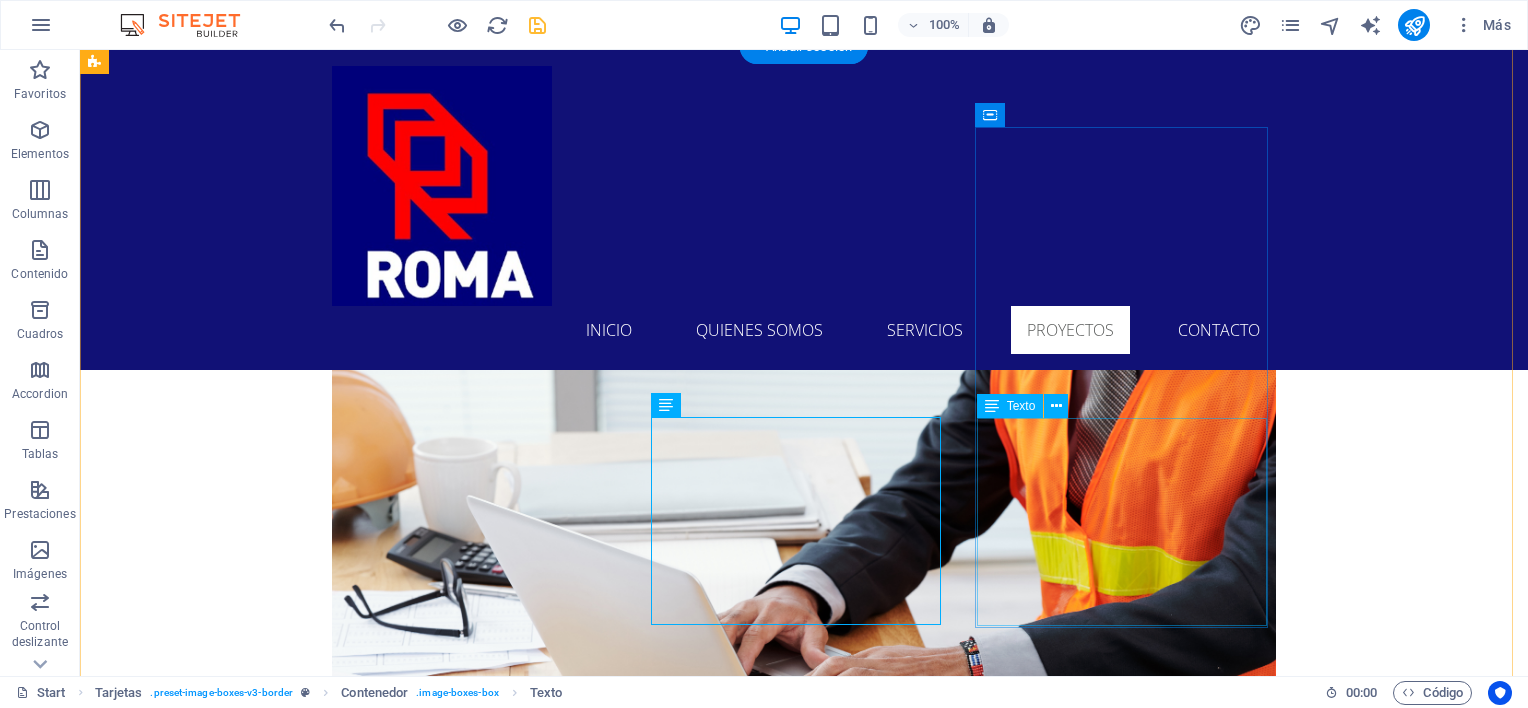 click on "Trabajos en Estadio Municipal de la Pintana para Juegos Panamericanos. (SEDE RUGBY 7). • Lugar: Comuna de La Pintana. • Mandante: Constructora MADASH e IND (Instituto Nacional del Deporte). • Año: 2023" at bounding box center (242, 6274) 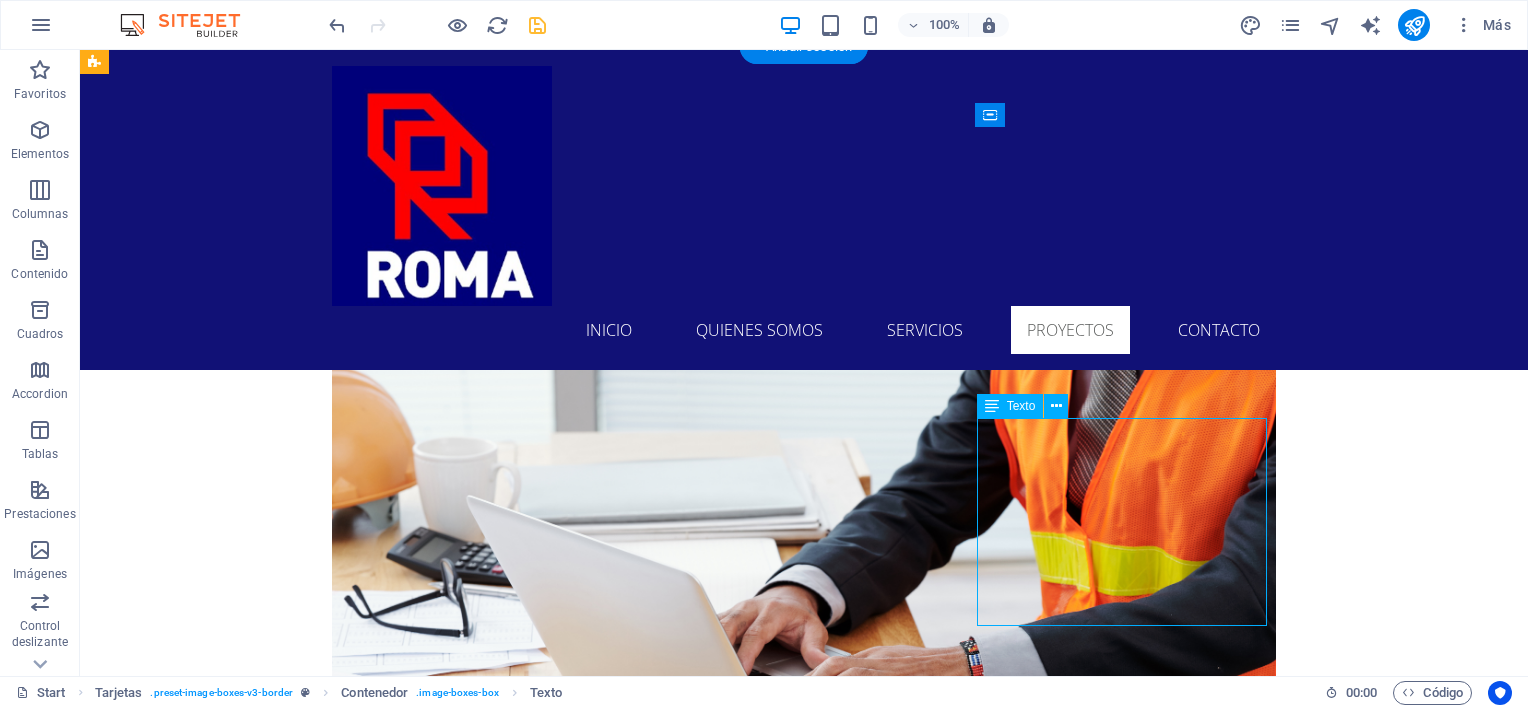 click on "Trabajos en Estadio Municipal de la Pintana para Juegos Panamericanos. (SEDE RUGBY 7). • Lugar: Comuna de La Pintana. • Mandante: Constructora MADASH e IND (Instituto Nacional del Deporte). • Año: 2023" at bounding box center (242, 6274) 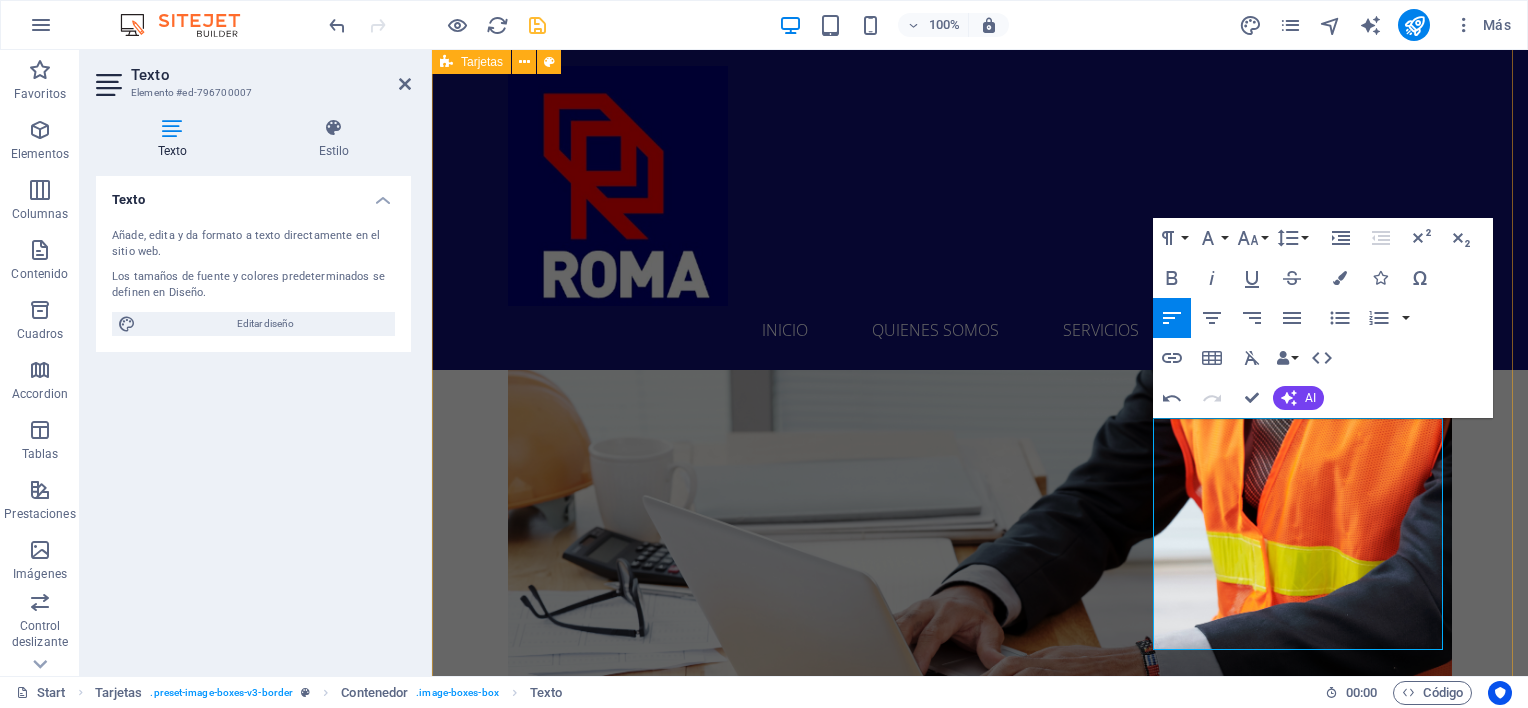 click on "CASA PARTICULAR [LAST] Proyecto de ingeniería, cálculo y ejecución obras civiles de rampa vehicular y acceso peatonal. • Lugar: Isla Negra. • Mandante: Abogado [FIRST] [LAST]. • Año: 2022 PROYECTO SILO EMPRESADE ALIMENTOS Proyecto de Ingeniería y cálculo para fundación de Silo de 750 Ton. • Lugar: Comuna de Lampa. • Mandante: Empresa Nutrición Balanceada NB. • Año: 2023 ESTADIO MUNICIPAL DE LA PINTANA Trabajos en Estadio Municipal de la Pintana para Juegos Panamericanos. (SEDE RUGBY 7). ​ • Lugar: Comuna de La Pintana. • Mandante: Constructora MADASH e IND (Instituto Nacional del Deporte). • Año: 2023" at bounding box center [980, 5637] 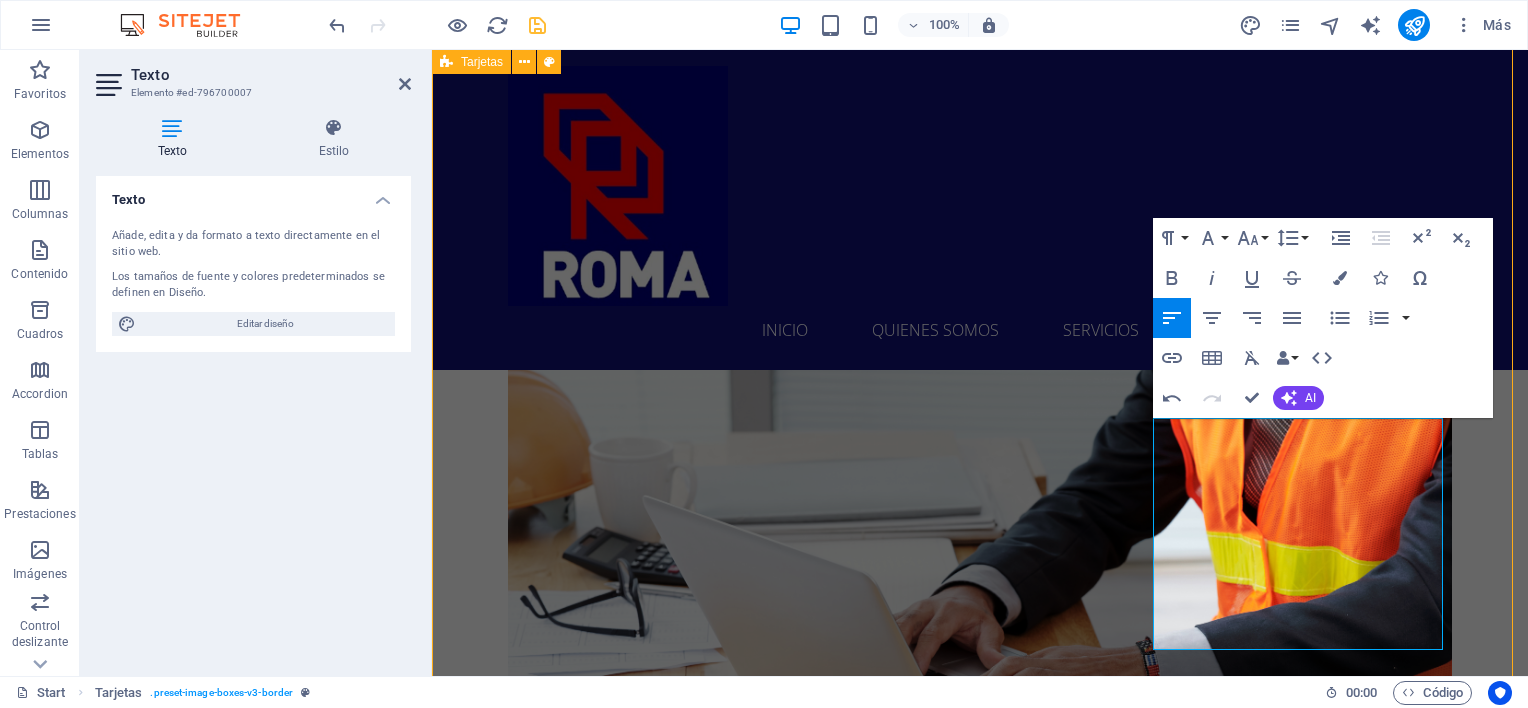 click on "CASA PARTICULAR [LAST] Proyecto de ingeniería, cálculo y ejecución obras civiles de rampa vehicular y acceso peatonal. • Lugar: Isla Negra. • Mandante: Abogado [FIRST] [LAST]. • Año: 2022 PROYECTO SILO EMPRESADE ALIMENTOS Proyecto de Ingeniería y cálculo para fundación de Silo de 750 Ton. • Lugar: Comuna de Lampa. • Mandante: Empresa Nutrición Balanceada NB. • Año: 2023 ESTADIO MUNICIPAL DE LA PINTANA Trabajos en Estadio Municipal de la Pintana para Juegos Panamericanos. (SEDE RUGBY 7). ​ • Lugar: Comuna de La Pintana. • Mandante: Constructora MADASH e IND (Instituto Nacional del Deporte). • Año: 2023" at bounding box center (980, 5637) 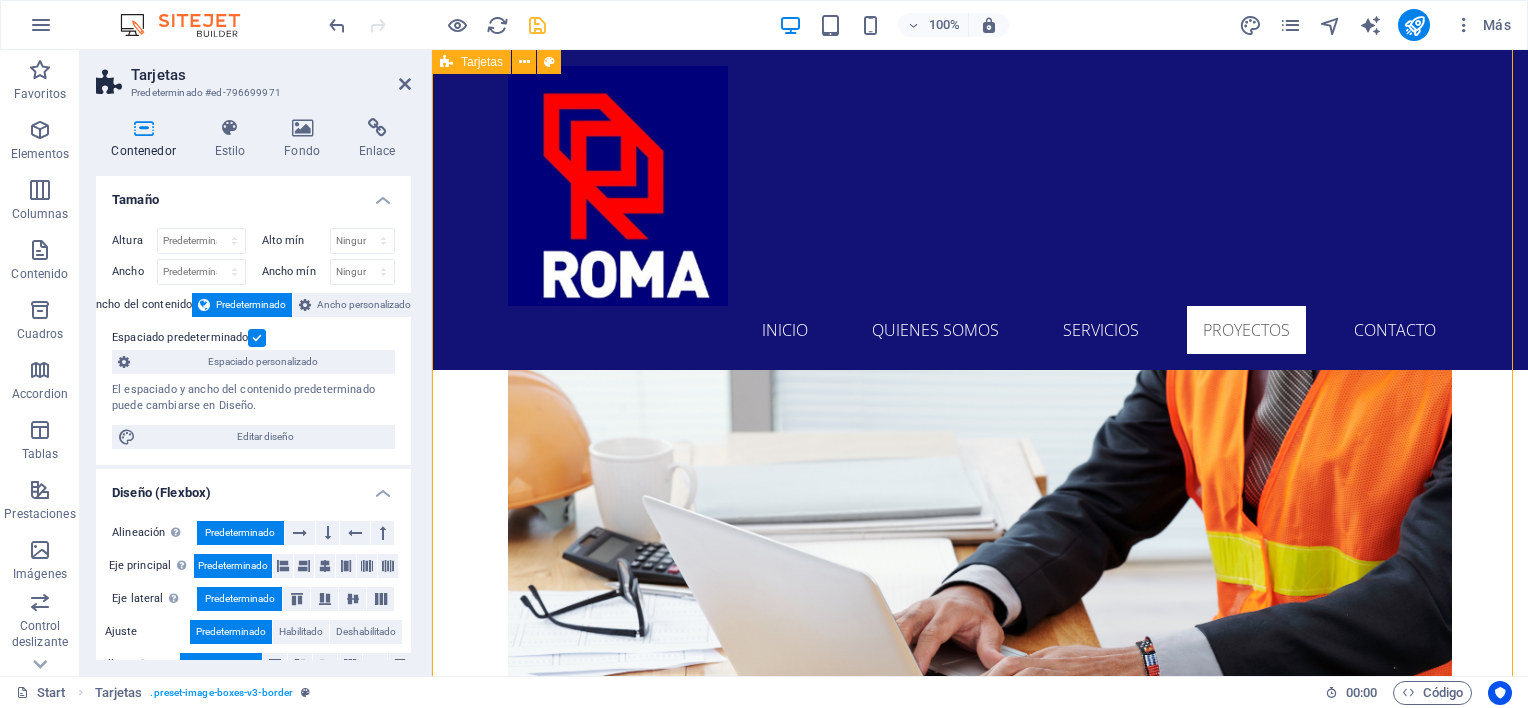 click on "CASA PARTICULAR [LAST] Proyecto de ingeniería, cálculo y ejecución obras civiles de rampa vehicular y acceso peatonal. • Lugar: Isla Negra. • Mandante: Abogado [FIRST] [LAST]. • Año: 2022 PROYECTO SILO EMPRESADE ALIMENTOS Proyecto de Ingeniería y cálculo para fundación de Silo de 750 Ton. • Lugar: Comuna de Lampa. • Mandante: Empresa Nutrición Balanceada NB. • Año: 2023 ESTADIO MUNICIPAL DE LA PINTANA Trabajos en Estadio Municipal de la Pintana para Juegos Panamericanos. (SEDE RUGBY 7). • Lugar: Comuna de [CITY]. • Mandante: Constructora MADASH e IND (Instituto Nacional del Deporte). • Año: 2023" at bounding box center [980, 5637] 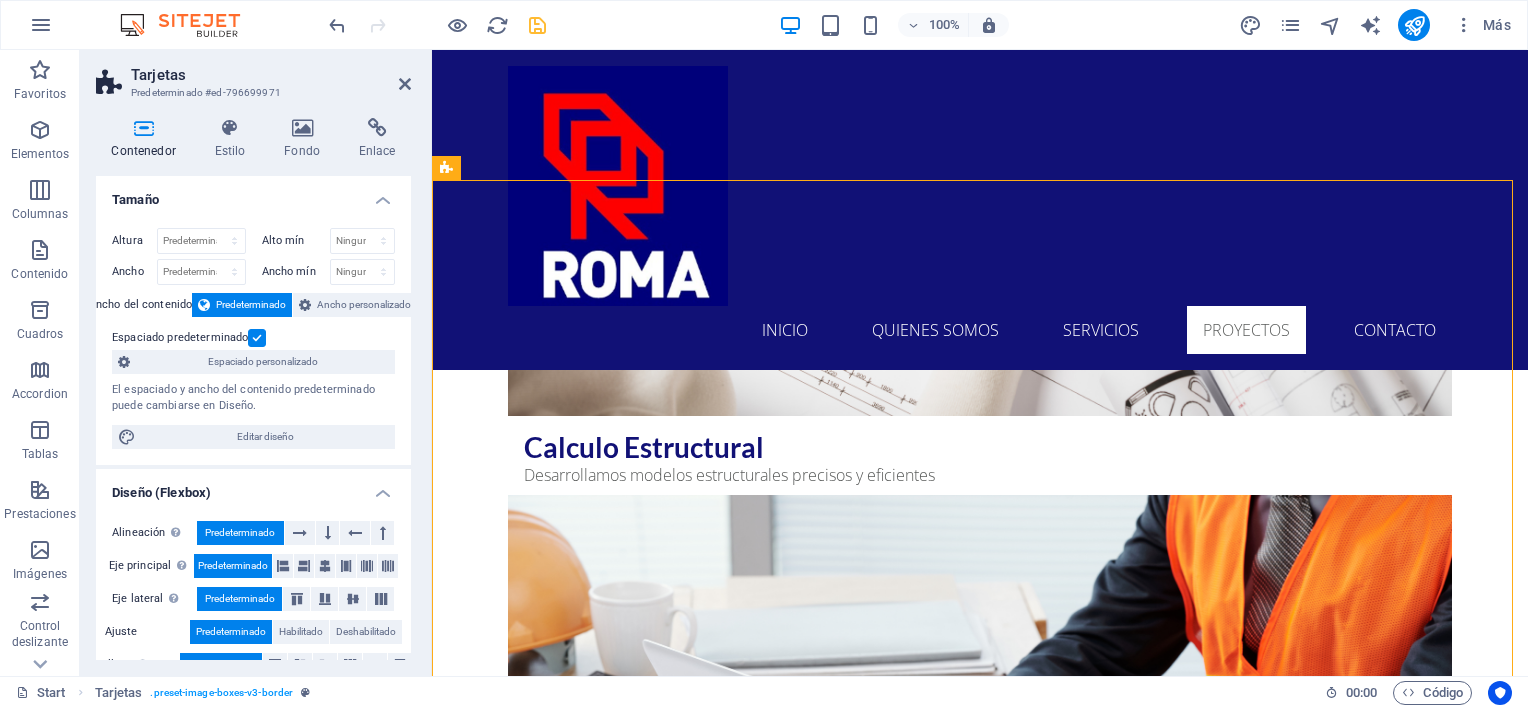 scroll, scrollTop: 5394, scrollLeft: 0, axis: vertical 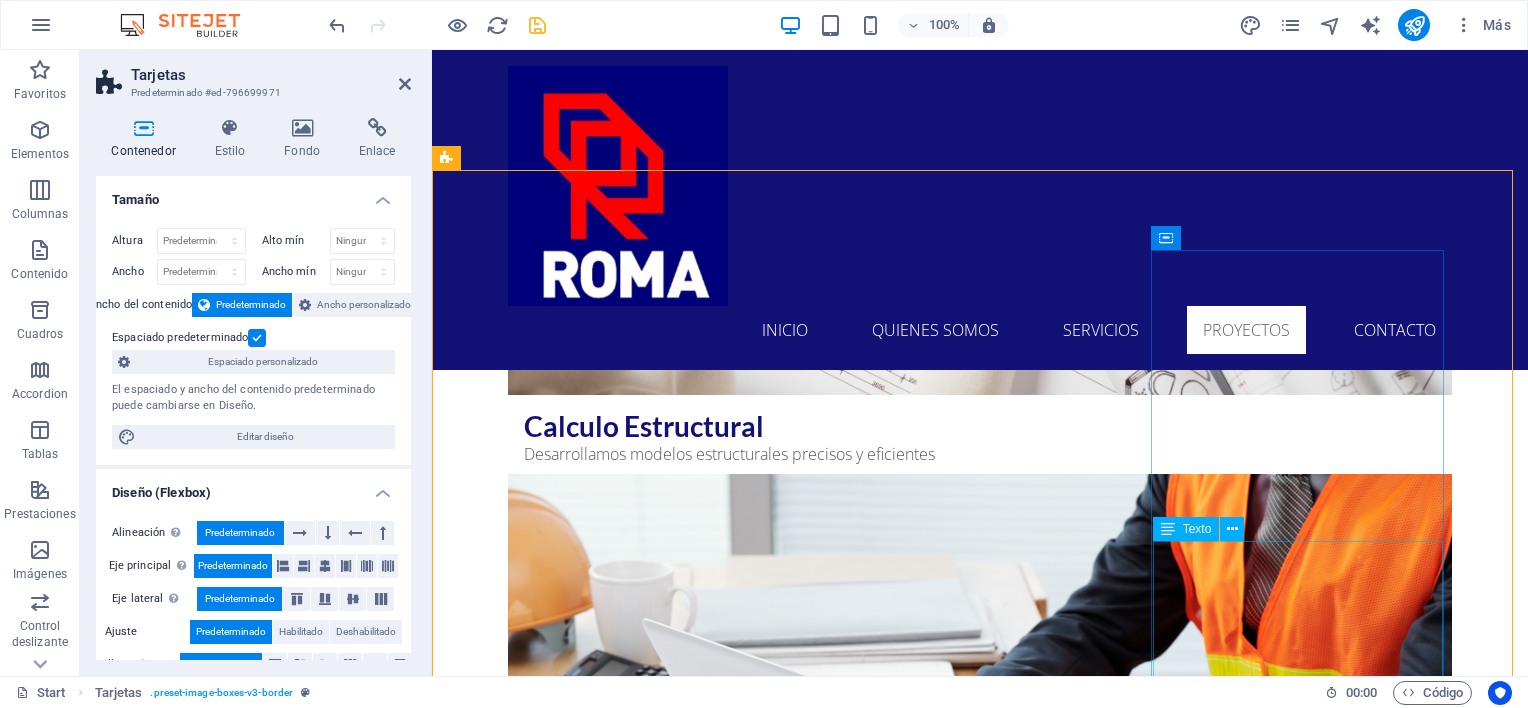 click on "Trabajos en Estadio Municipal de la Pintana para Juegos Panamericanos. (SEDE RUGBY 7). • Lugar: Comuna de La Pintana. • Mandante: Constructora MADASH e IND (Instituto Nacional del Deporte). • Año: 2023" at bounding box center [594, 6409] 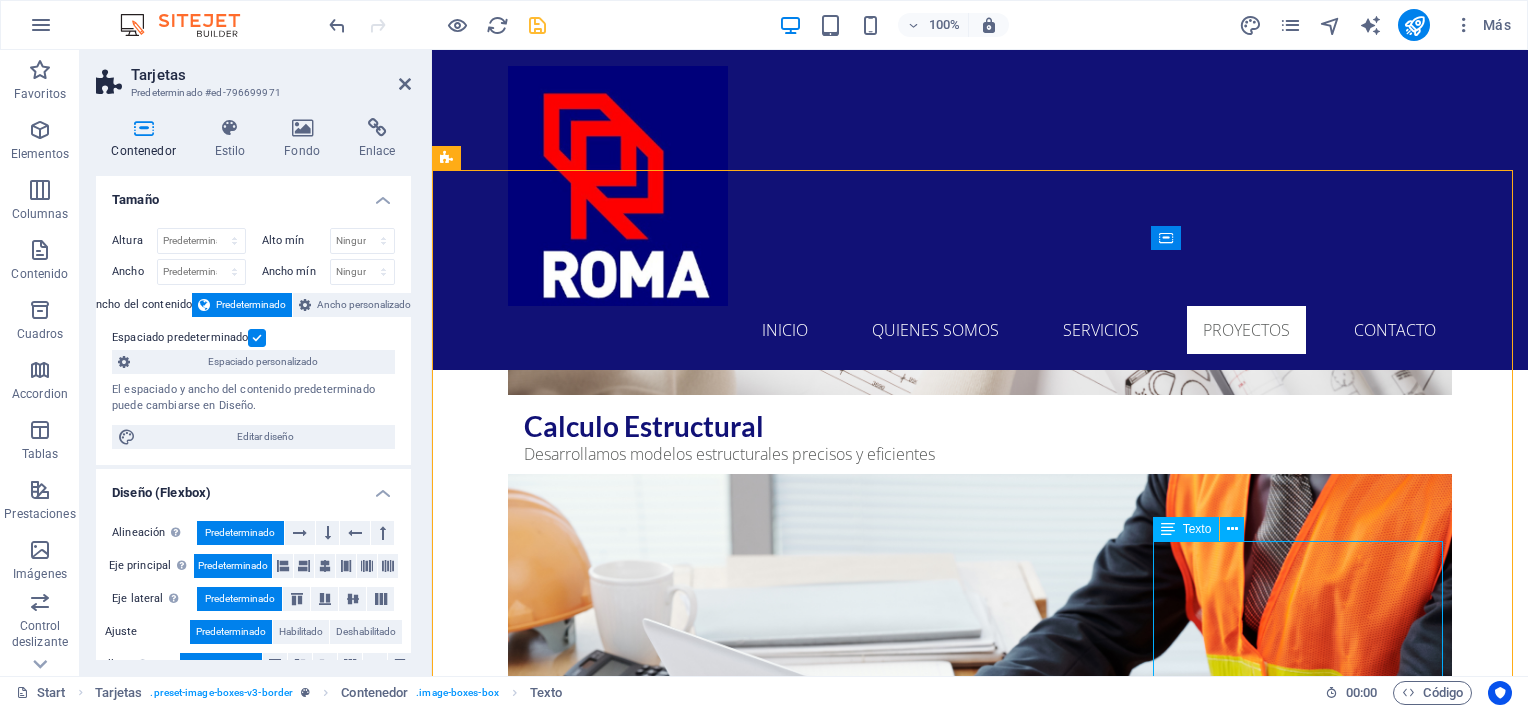 click on "Trabajos en Estadio Municipal de la Pintana para Juegos Panamericanos. (SEDE RUGBY 7). • Lugar: Comuna de La Pintana. • Mandante: Constructora MADASH e IND (Instituto Nacional del Deporte). • Año: 2023" at bounding box center [594, 6409] 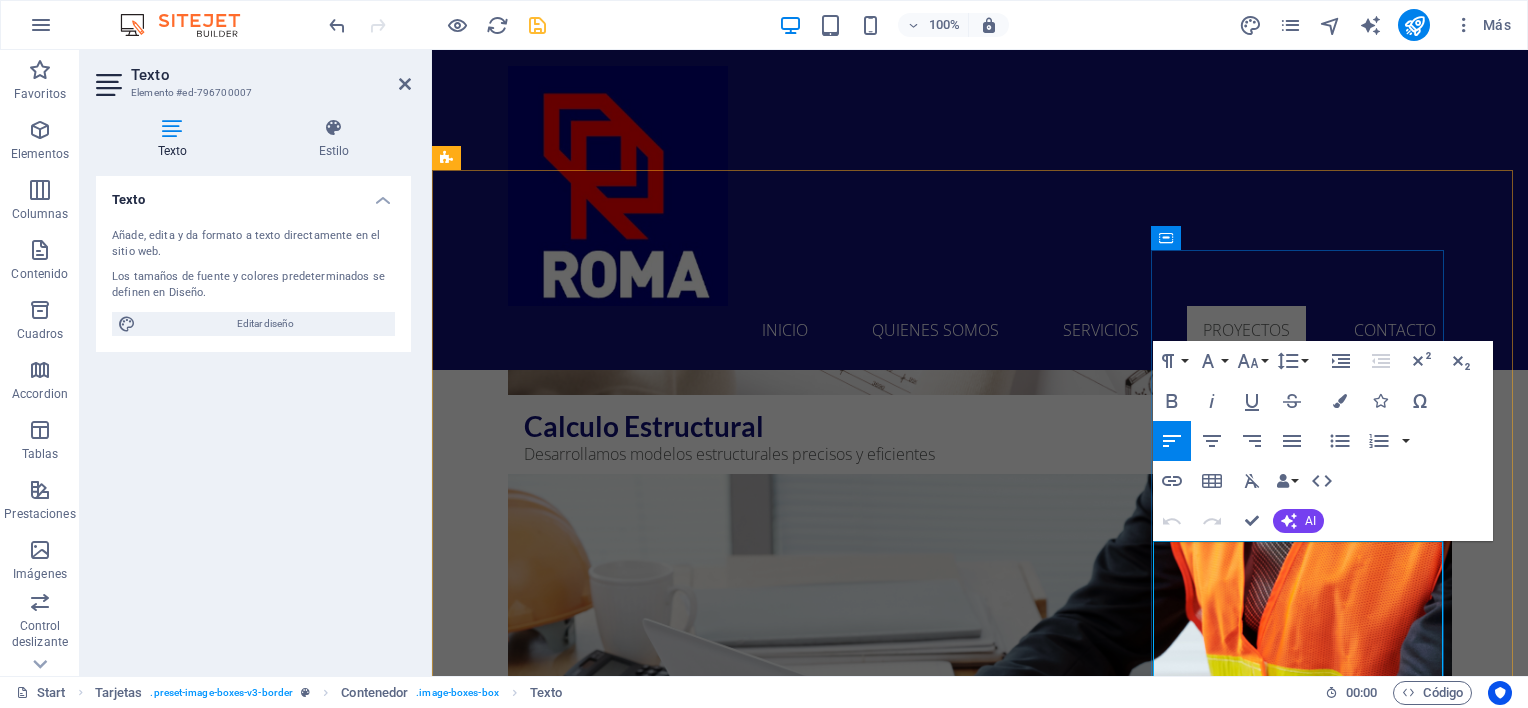 click on "Municipal de la [CITY] para Juegos" at bounding box center [593, 6341] 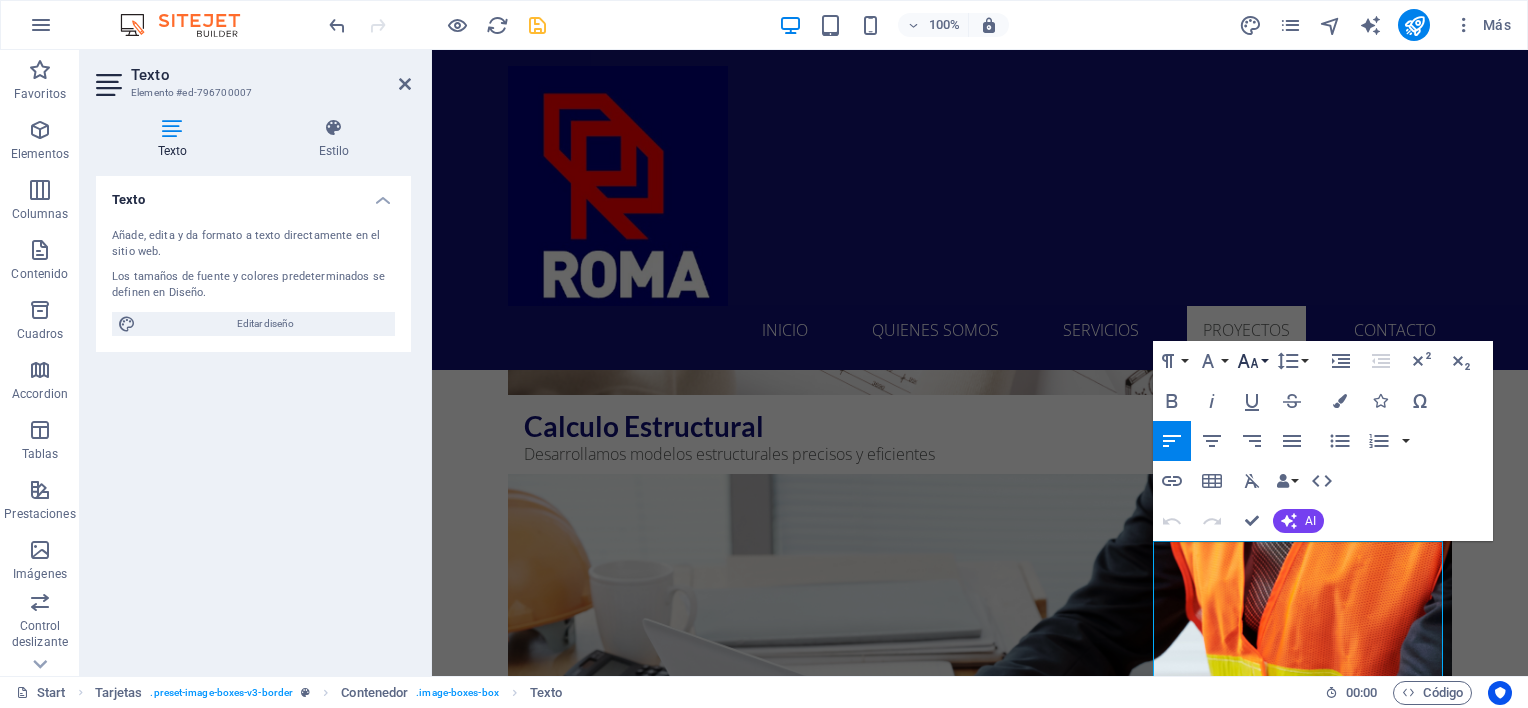 click 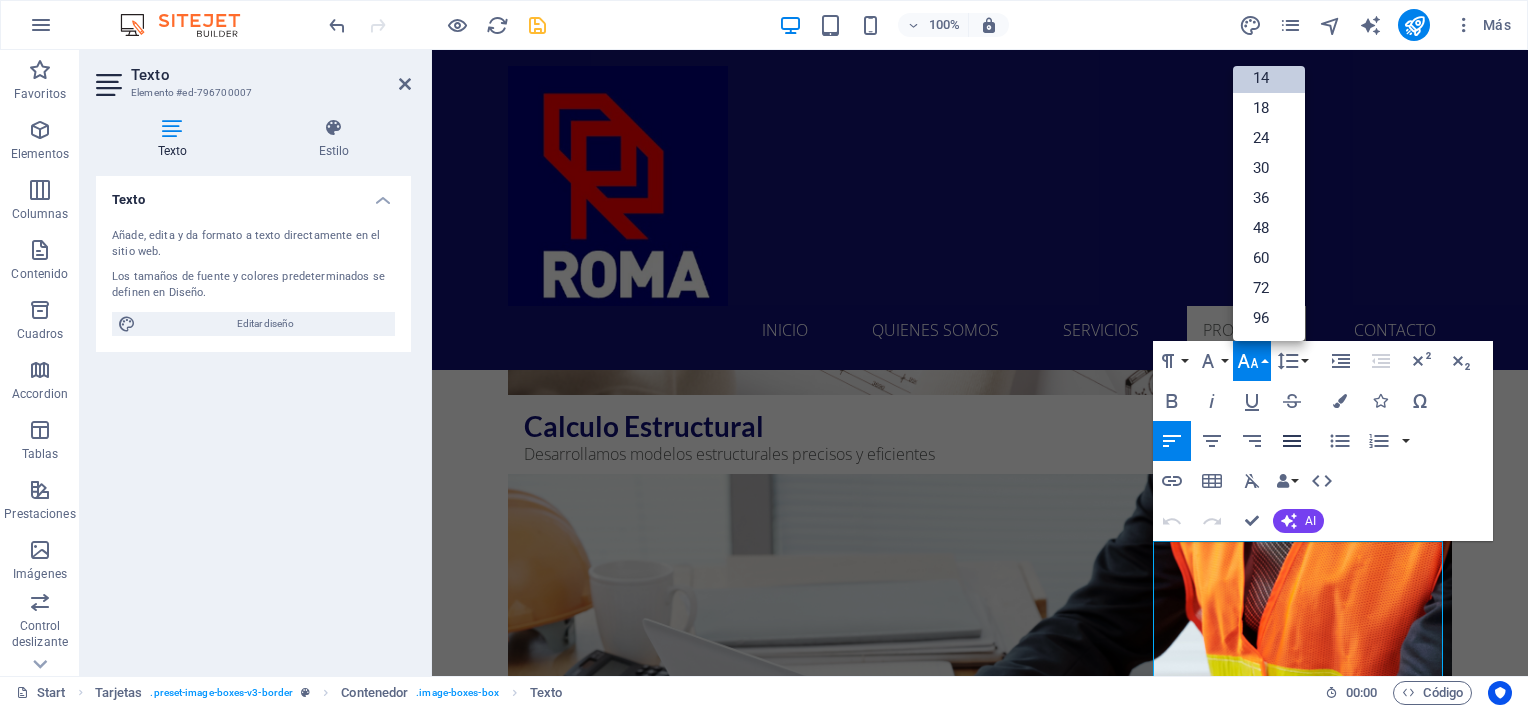 scroll, scrollTop: 160, scrollLeft: 0, axis: vertical 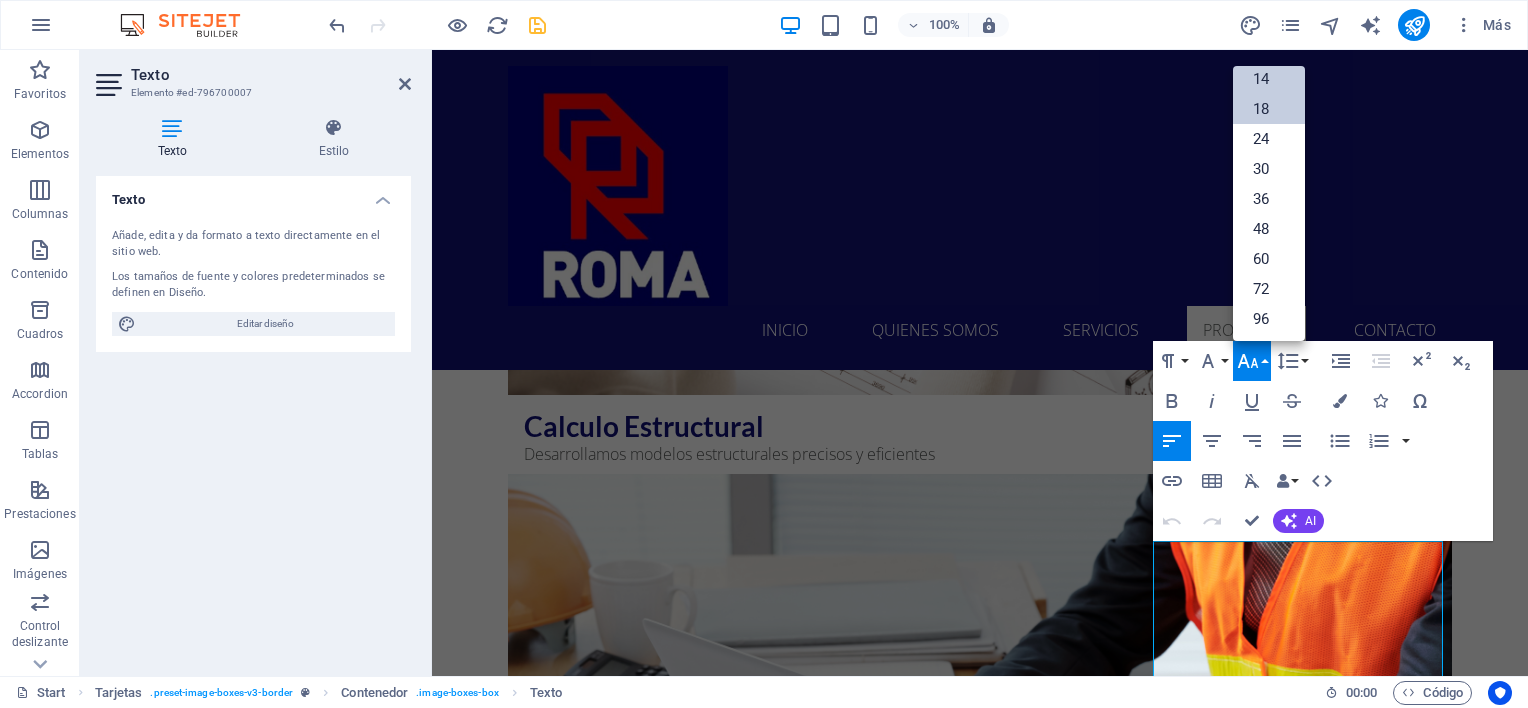 click on "18" at bounding box center (1269, 109) 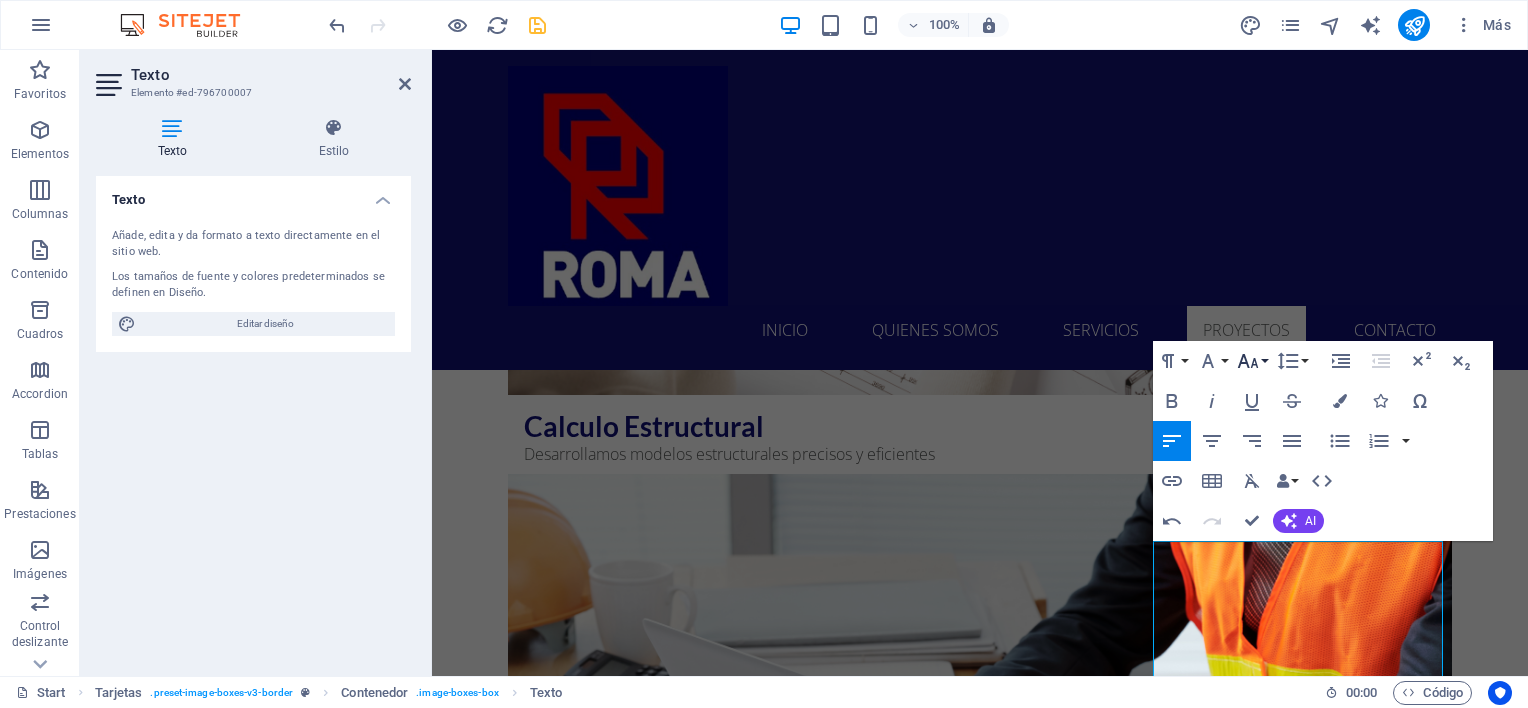 click 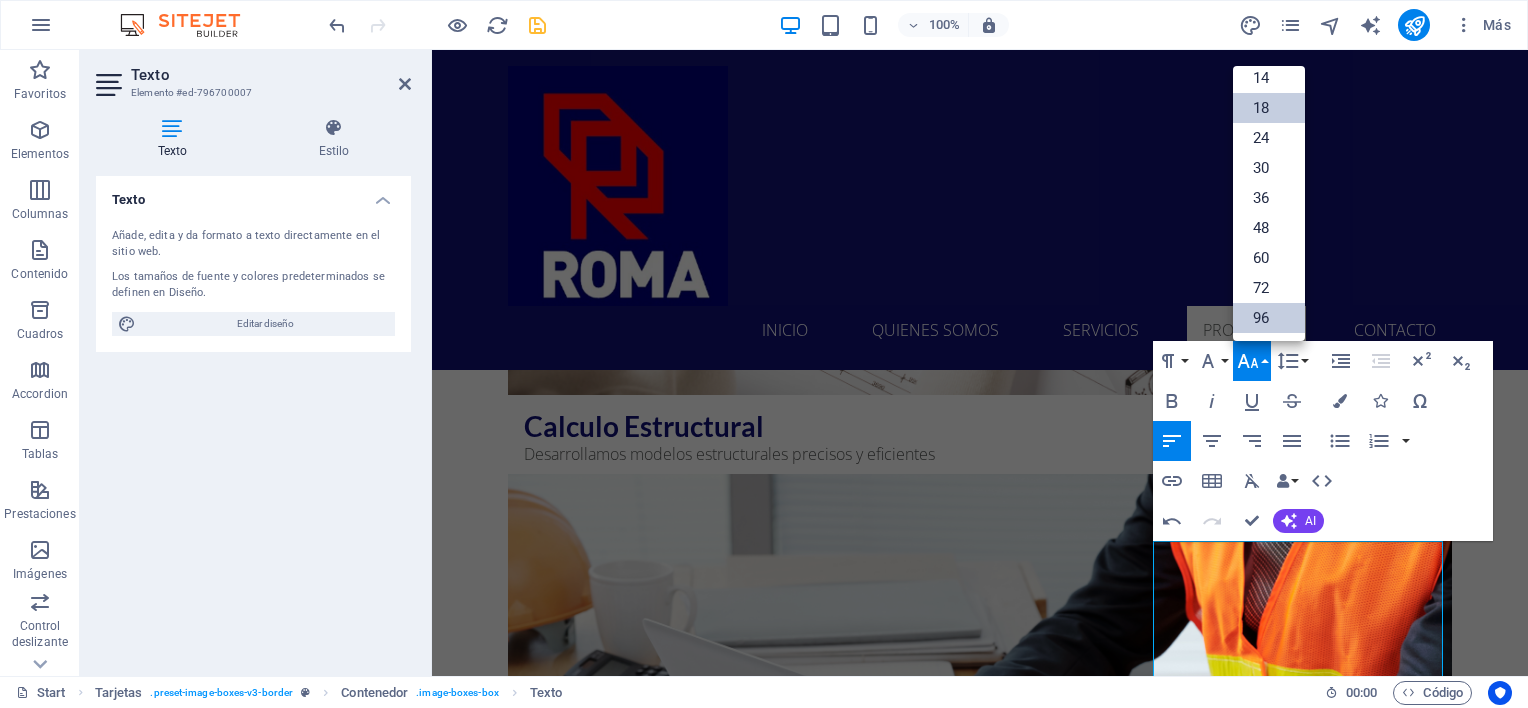 scroll, scrollTop: 160, scrollLeft: 0, axis: vertical 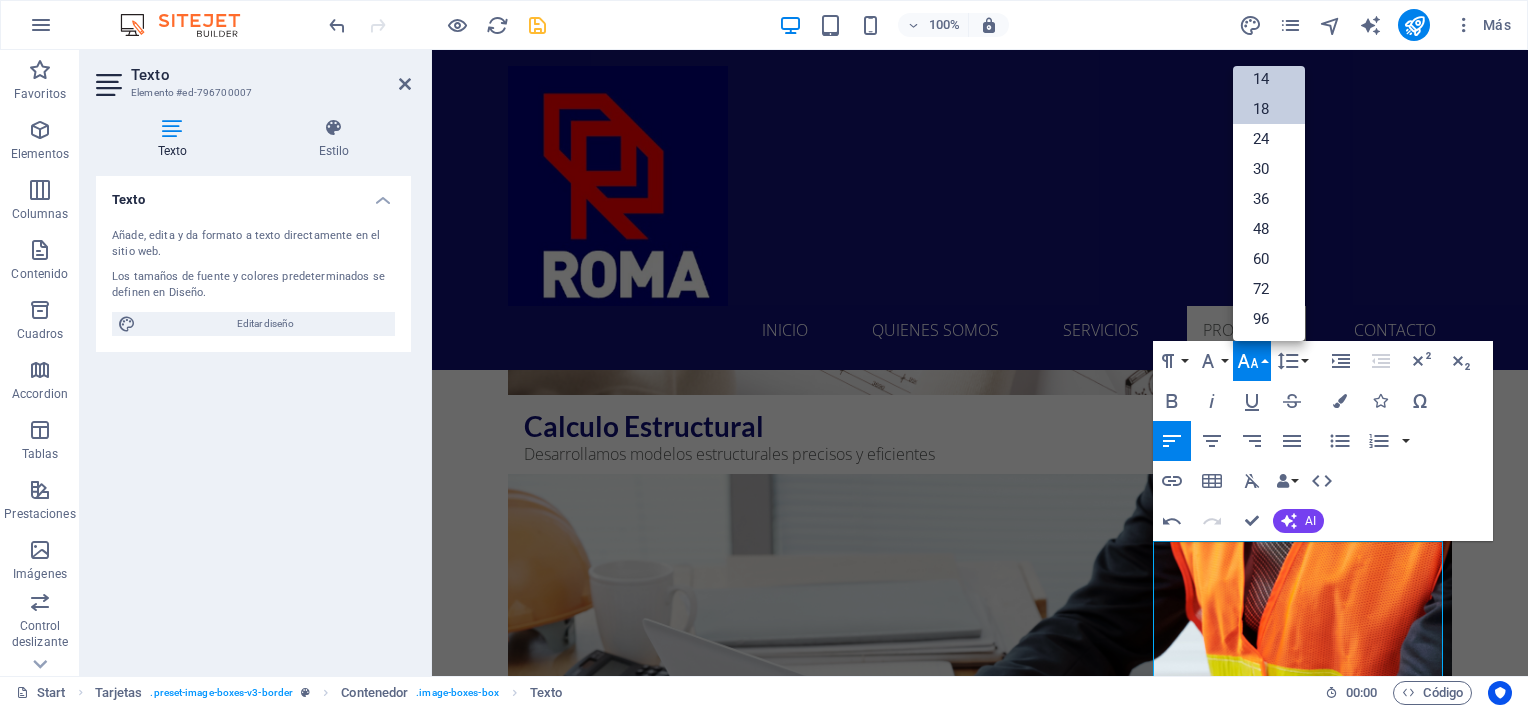click on "14" at bounding box center [1269, 79] 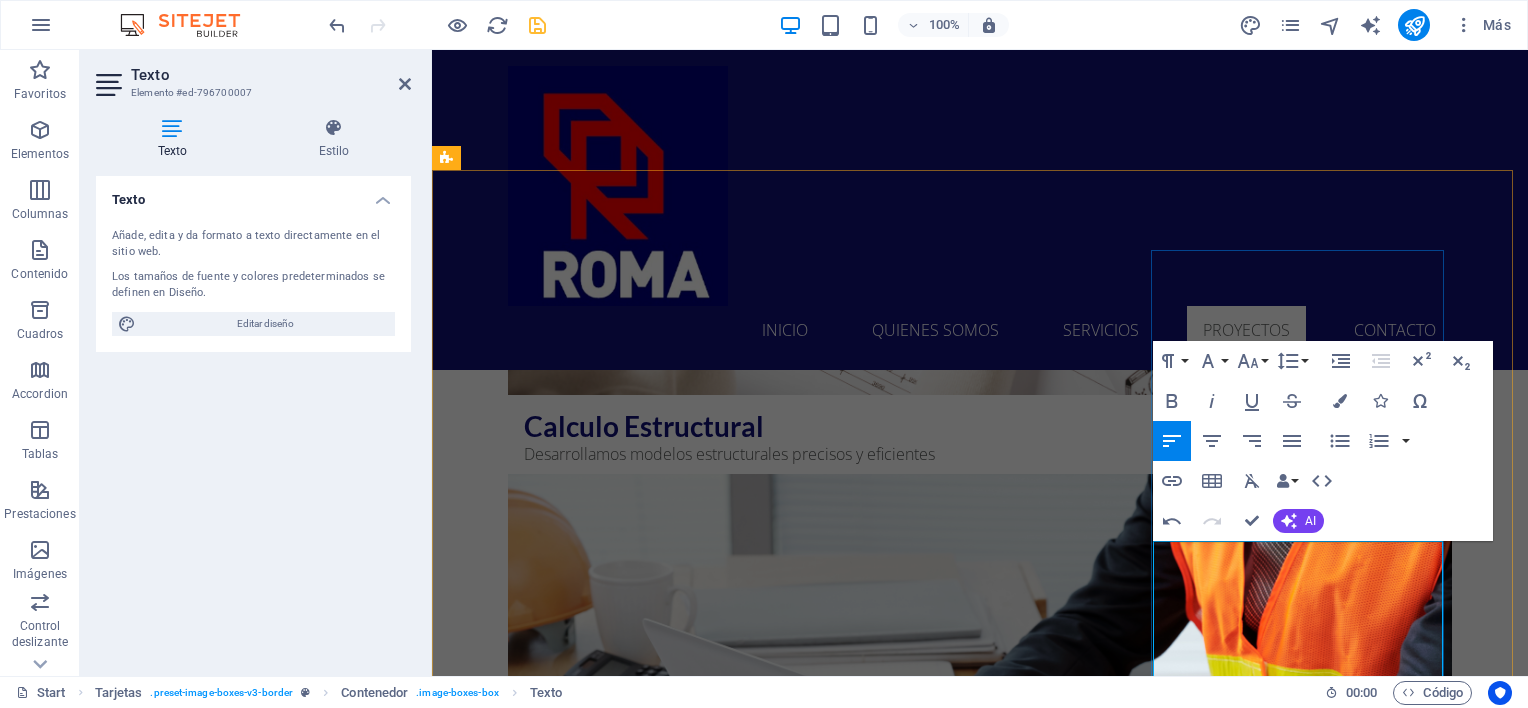 click on "Trabajos en Estadio Municipal de la Pintana para Juegos Panamericanos." at bounding box center [578, 6341] 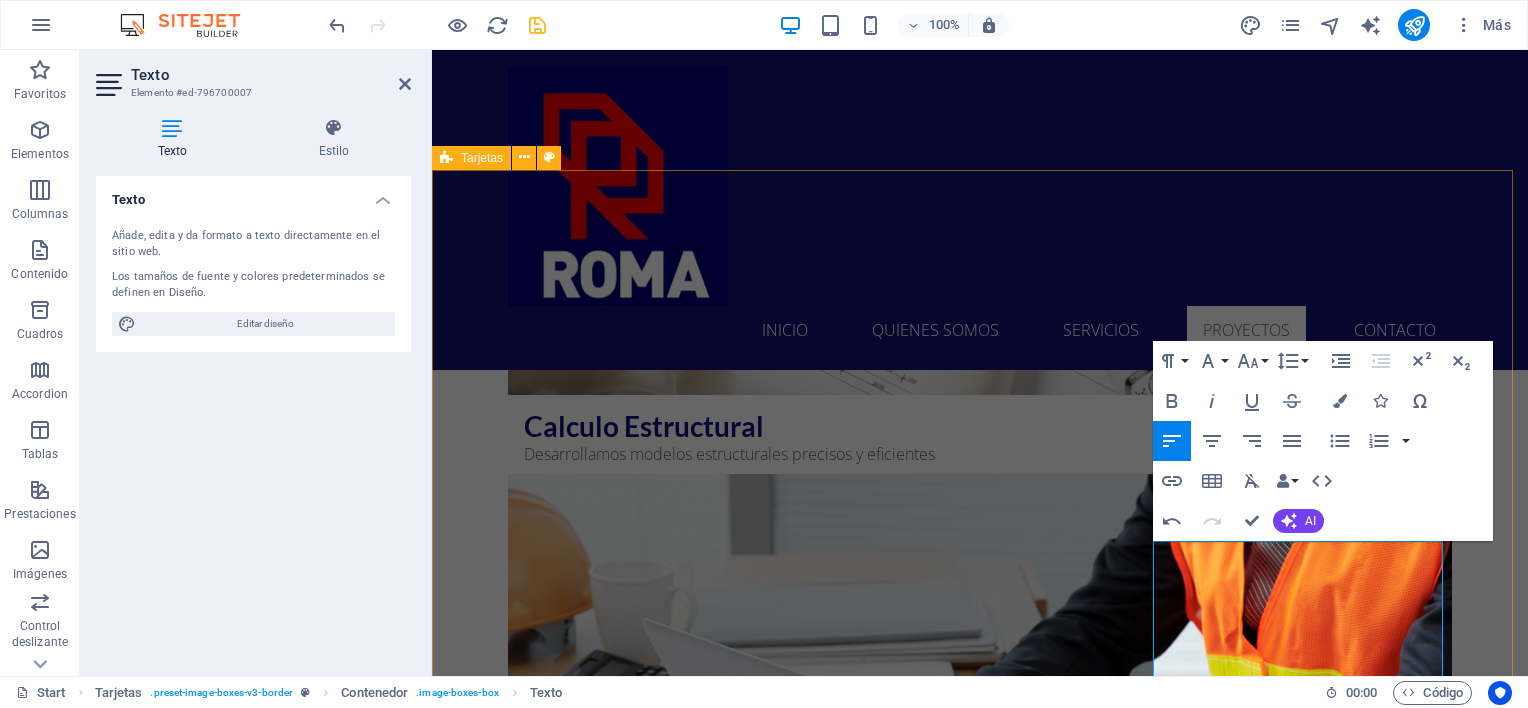 click on "CASA PARTICULAR [LAST] Proyecto de ingeniería, cálculo y ejecución obras civiles de rampa vehicular y acceso peatonal. • Lugar: Isla Negra. • Mandante: Abogado [FIRST] [LAST]. • Año: 2022 PROYECTO SILO EMPRESADE ALIMENTOS Proyecto de Ingeniería y cálculo para fundación de Silo de 750 Ton. • Lugar: Comuna de Lampa. • Mandante: Empresa Nutrición Balanceada NB. • Año: 2023 ESTADIO MUNICIPAL DE LA PINTANA Trabajos en Estadio Municipal de la Pintana para Juegos Panamericanos. (SEDE RUGBY 7). • Lugar: Comuna de [CITY]. • Mandante: Constructora MADASH e IND (Instituto Nacional del Deporte). • Año: 2023" at bounding box center (980, 5760) 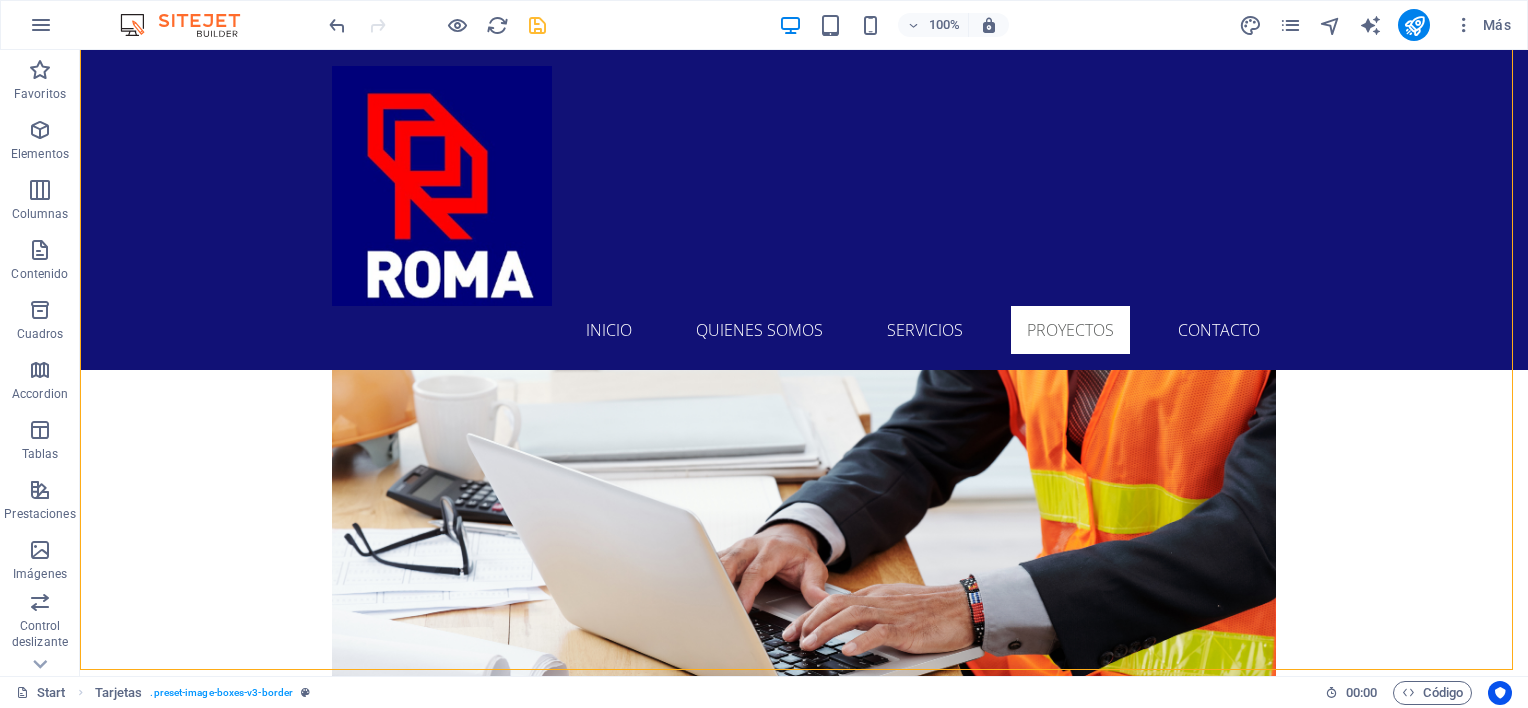 scroll, scrollTop: 5568, scrollLeft: 0, axis: vertical 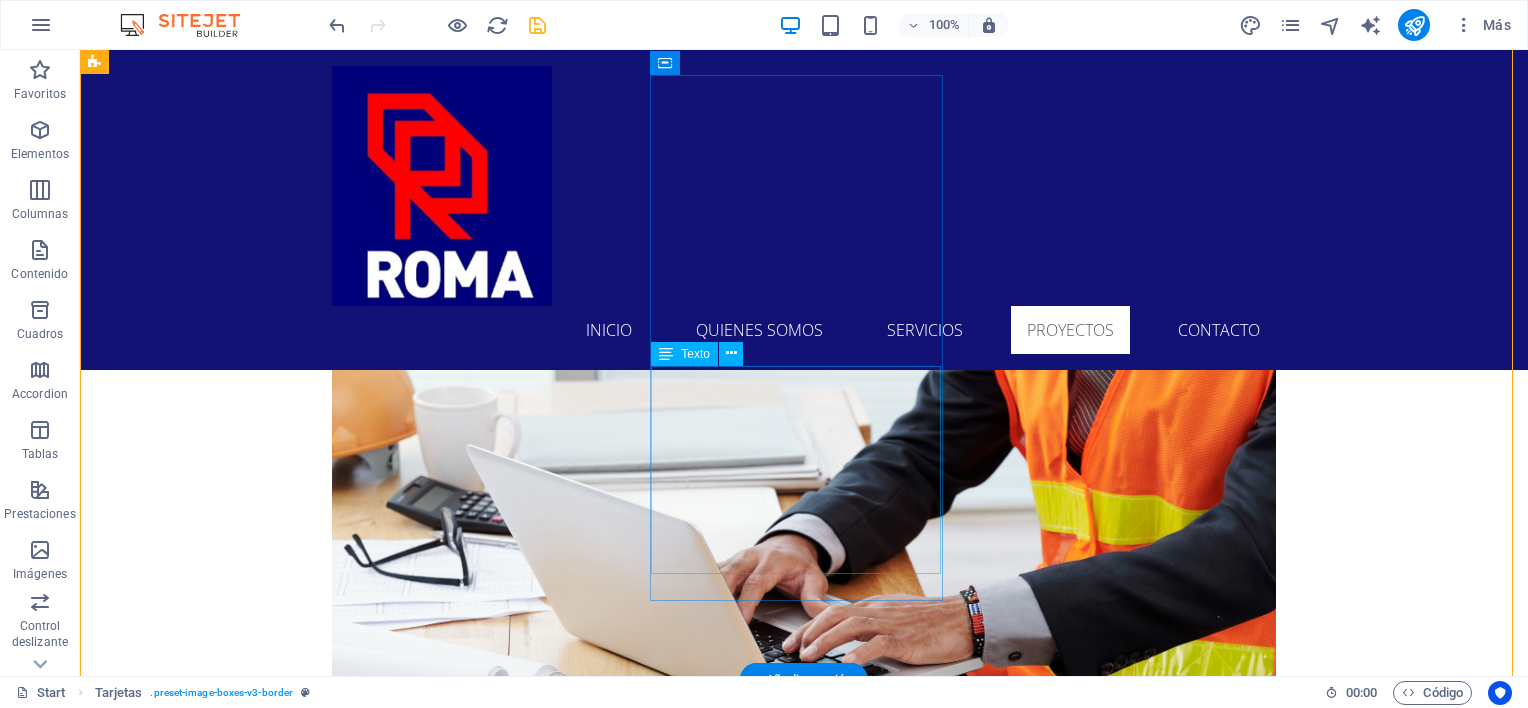 click on "Proyecto de Ingeniería y cálculo para fundación de Silo de 750 Ton. • Lugar: Comuna de Lampa. • Mandante: Empresa Nutrición Balanceada NB. • Año: 2023" at bounding box center (242, 5705) 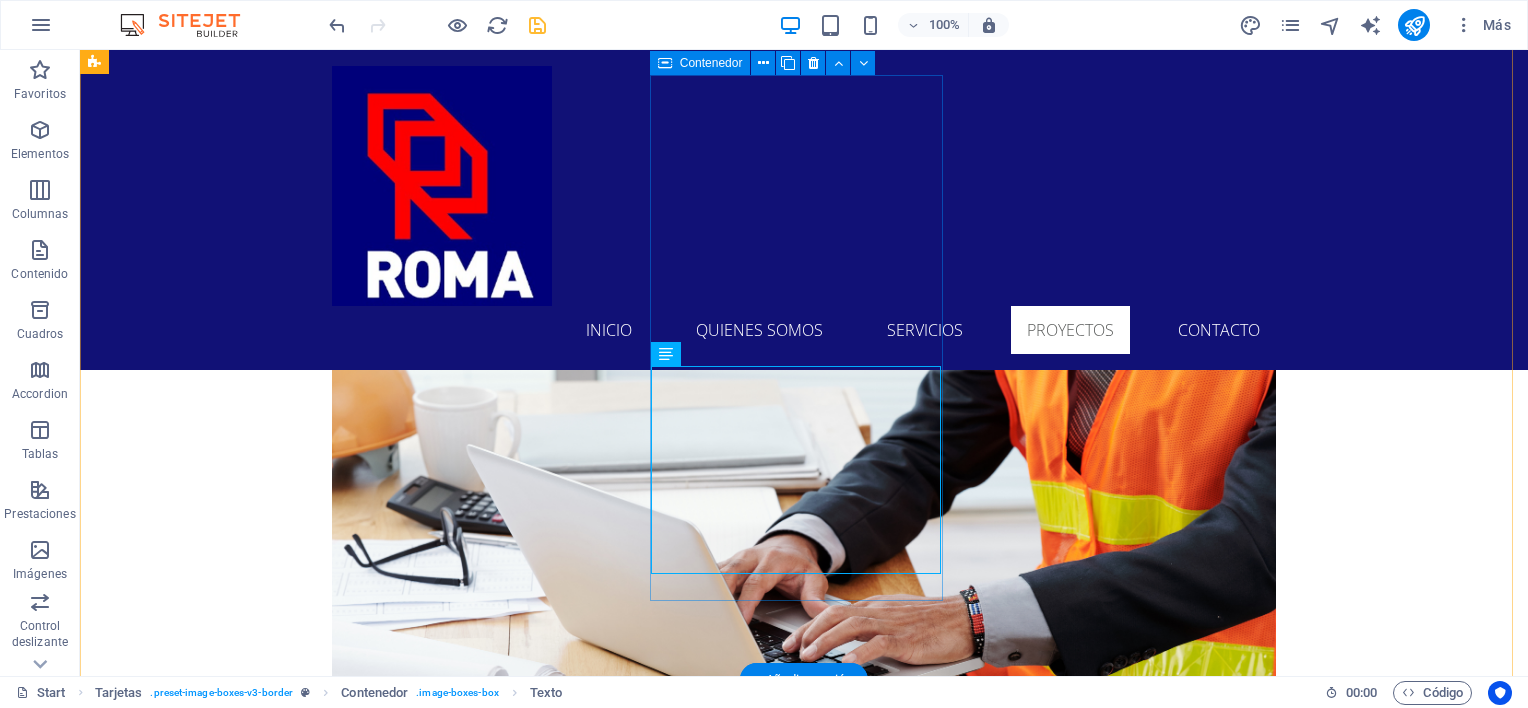 click on "PROYECTO SILO EMPRESADE ALIMENTOS Proyecto de Ingeniería y cálculo para fundación de Silo de 750 Ton. • Lugar: Comuna de Lampa. • Mandante: Empresa Nutrición Balanceada NB. • Año: 2023" at bounding box center (242, 5560) 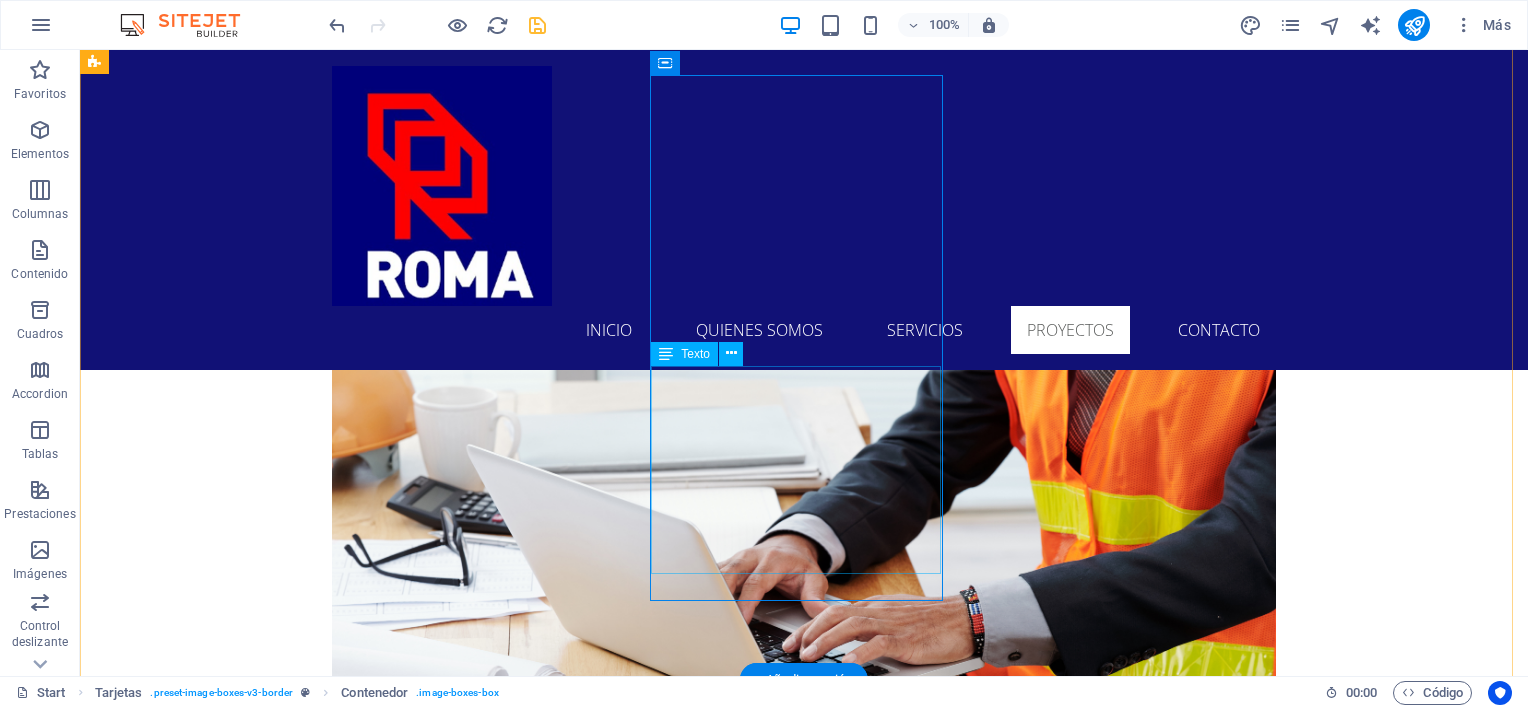 click on "Proyecto de Ingeniería y cálculo para fundación de Silo de 750 Ton. • Lugar: Comuna de Lampa. • Mandante: Empresa Nutrición Balanceada NB. • Año: 2023" at bounding box center (242, 5705) 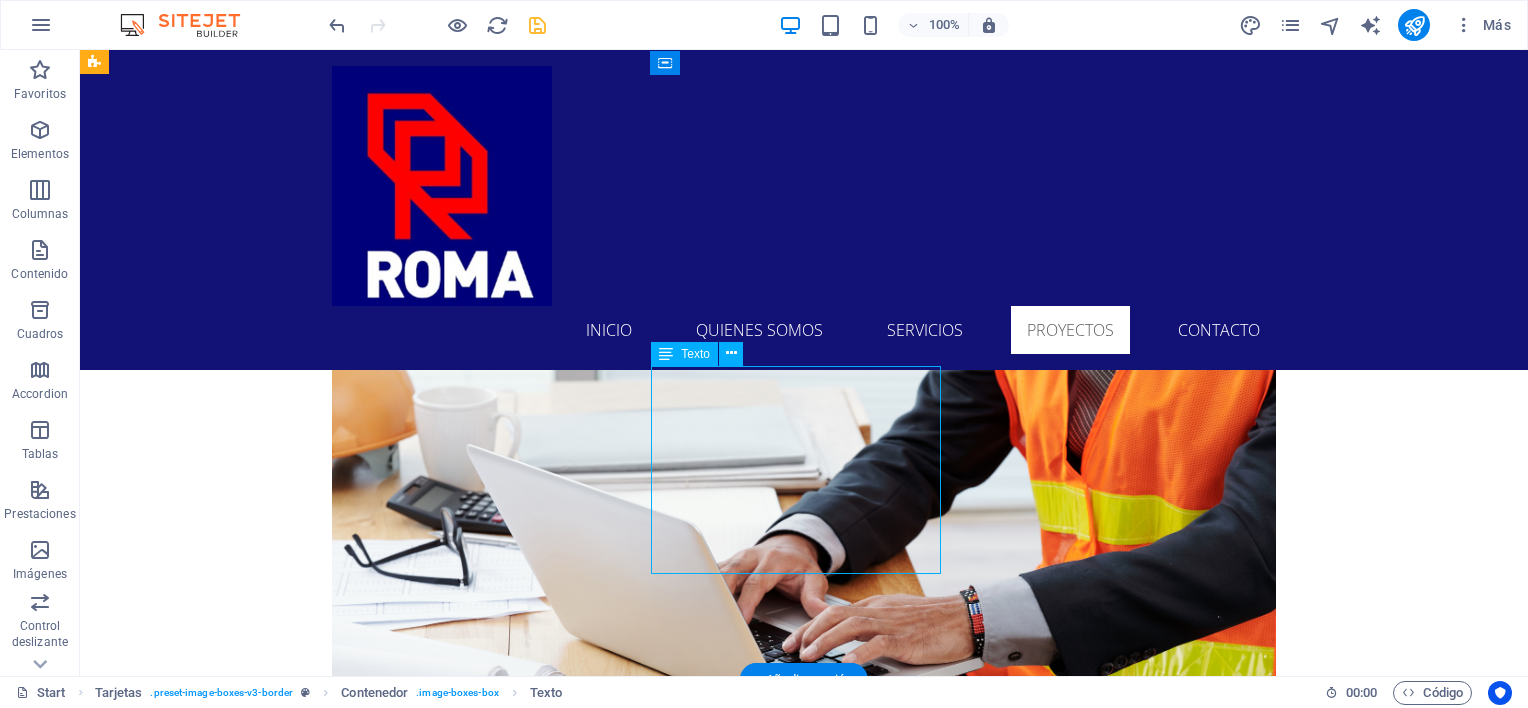 click on "Proyecto de Ingeniería y cálculo para fundación de Silo de 750 Ton. • Lugar: Comuna de Lampa. • Mandante: Empresa Nutrición Balanceada NB. • Año: 2023" at bounding box center (242, 5705) 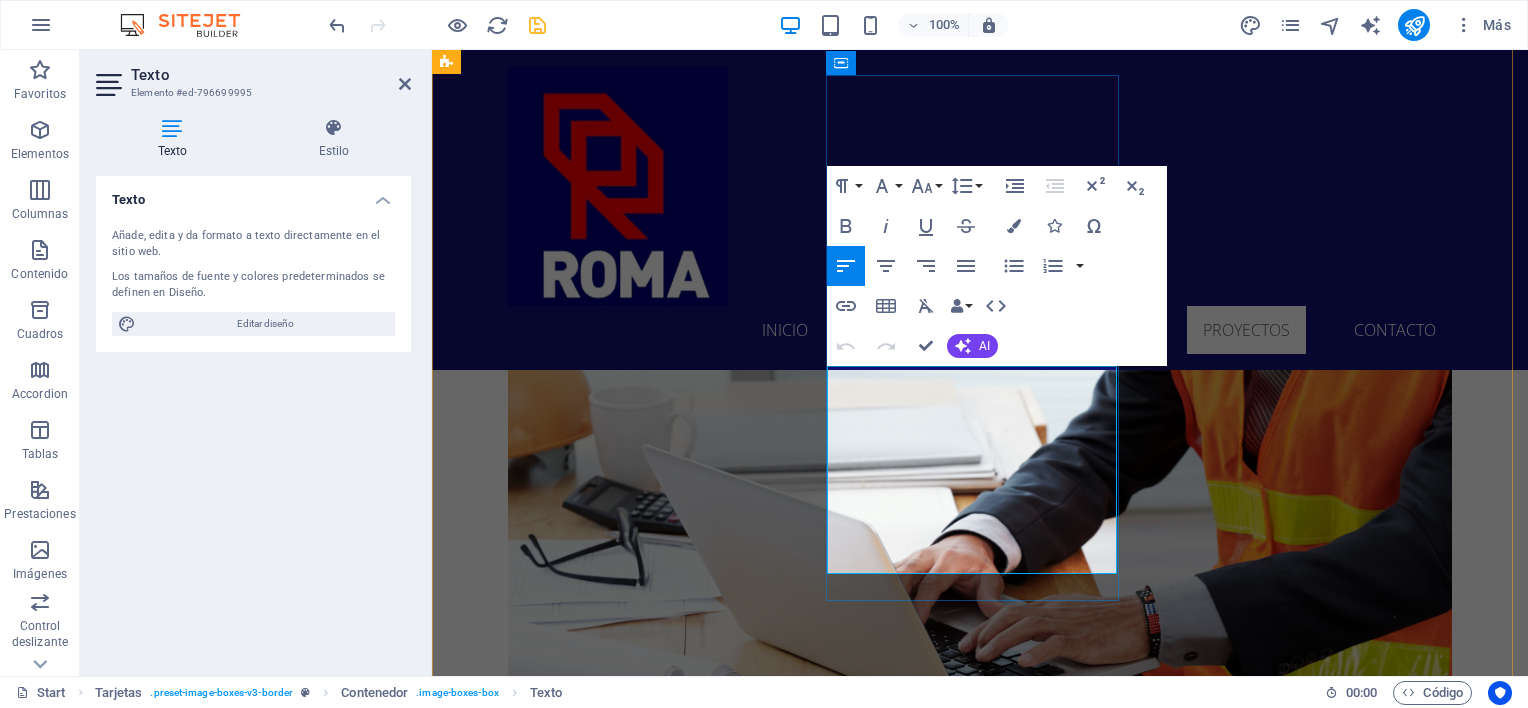 click on "• Lugar: Comuna de Lampa." at bounding box center (540, 5710) 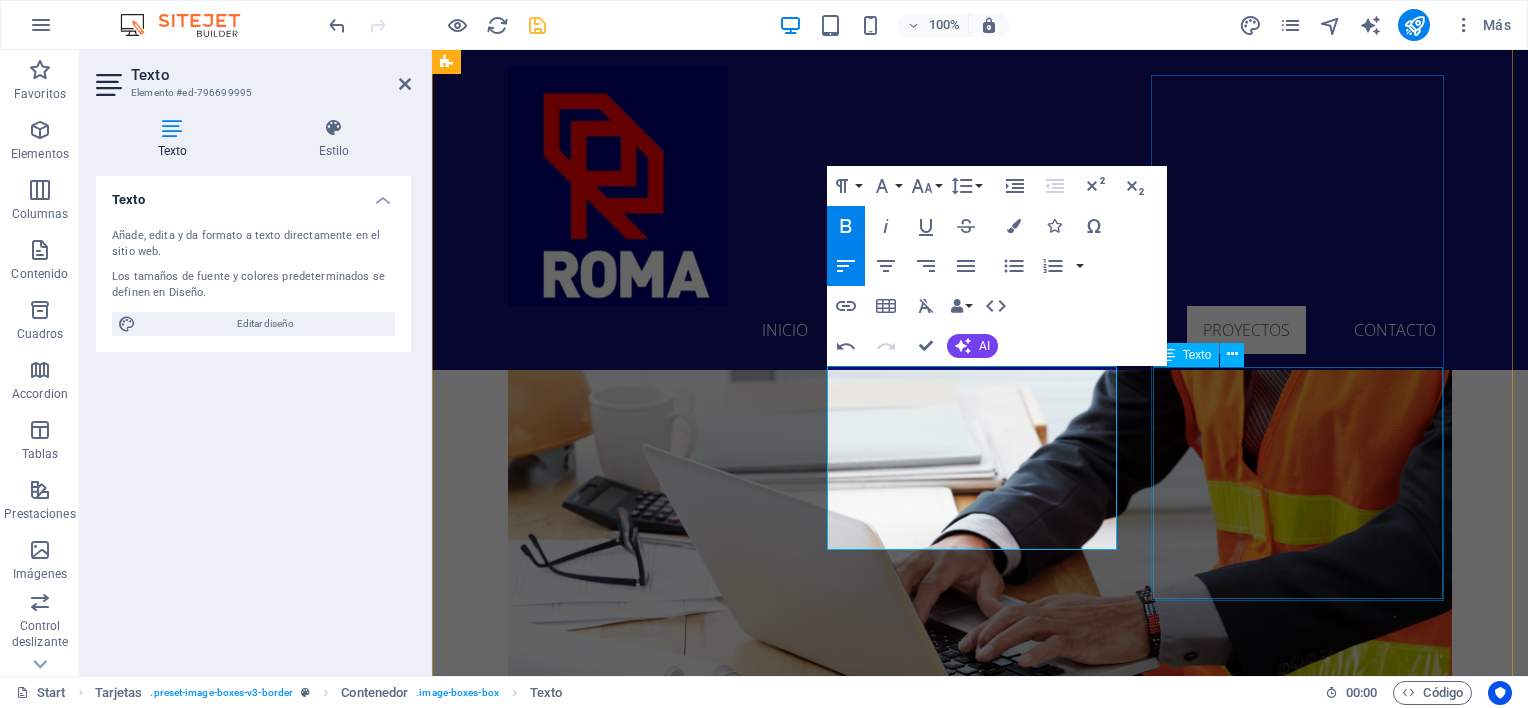 click on "Trabajos en Estadio Municipal de la Pintana para Juegos Panamericanos. (SEDE RUGBY 7). • Lugar: Comuna de La Pintana. • Mandante: Constructora MADASH e IND (Instituto Nacional del Deporte). • Año: 2023" at bounding box center (594, 6211) 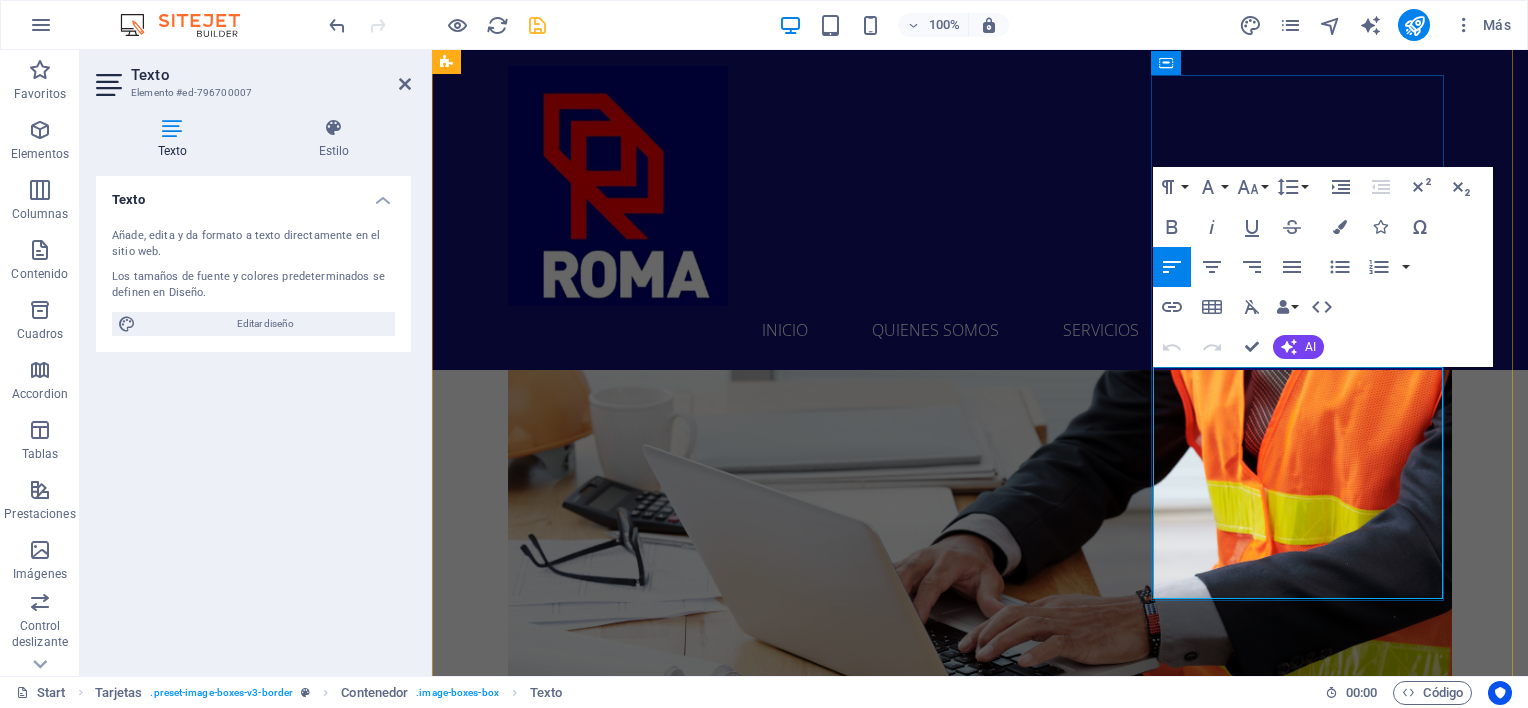 click on "Trabajos en Estadio Municipal de la Pintana para Juegos Panamericanos. (SEDE RUGBY 7). • Lugar: Comuna de La Pintana. • Mandante: Constructora MADASH e IND (Instituto Nacional del Deporte). • Año: 2023" at bounding box center (594, 6203) 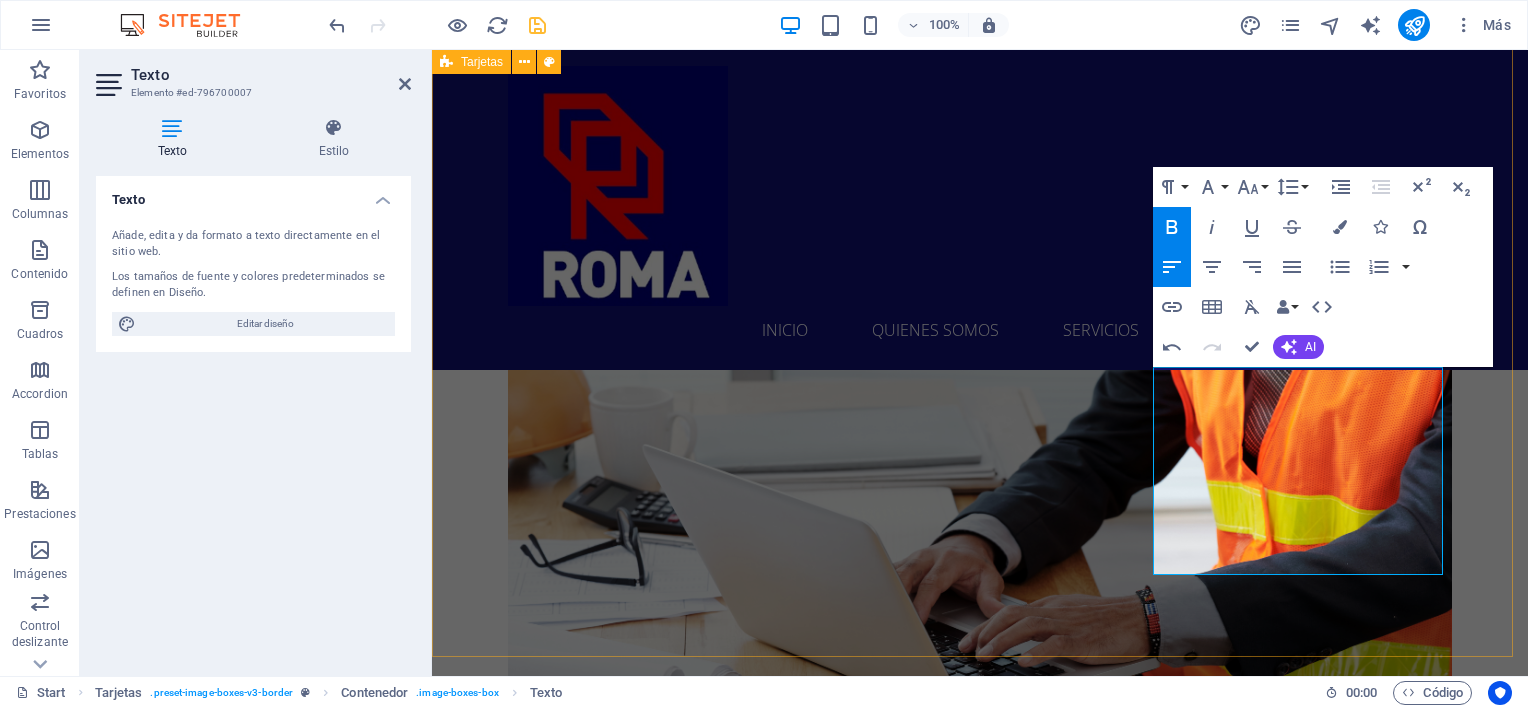 click on "CASA PARTICULAR [LAST] Proyecto de ingeniería, cálculo y ejecución obras civiles de rampa vehicular y acceso peatonal. • Lugar: Isla Negra. • Mandante: Abogado [FIRST] [LAST]. • Año: 2022 PROYECTO SILO EMPRESADE ALIMENTOS Proyecto de Ingeniería y cálculo para fundación de Silo de 750 Ton. • Lugar: Comuna de Lampa. • Mandante: Empresa Nutrición Balanceada NB. • Año: 2023 ESTADIO MUNICIPAL DE LA PINTANA Trabajos en Estadio Municipal de la Pintana para Juegos Panamericanos. (SEDE RUGBY 7). • Lugar: Comuna de [CITY]. • Mandante: Constructora MADASH e IND (Instituto Nacional del Deporte). • Año: 2023" at bounding box center [980, 5562] 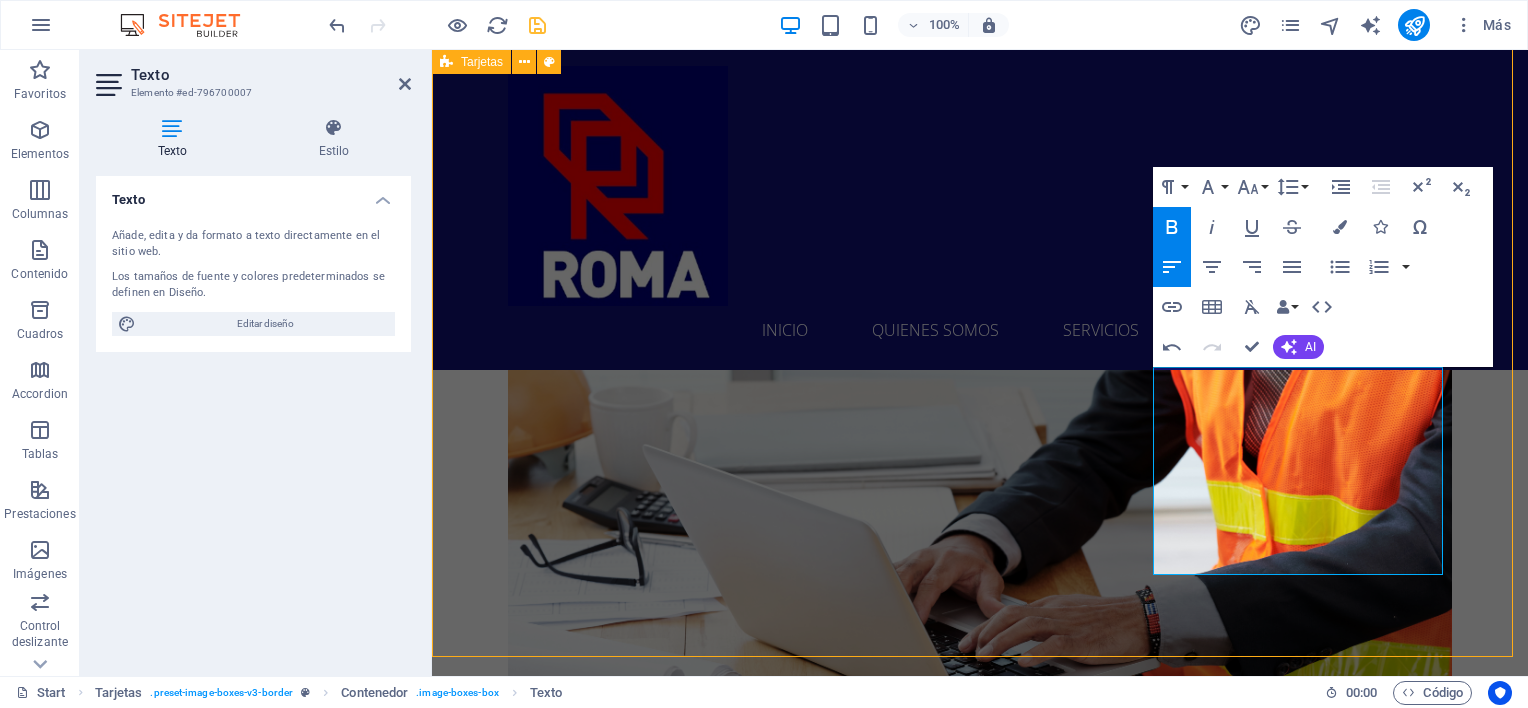 click on "CASA PARTICULAR [LAST] Proyecto de ingeniería, cálculo y ejecución obras civiles de rampa vehicular y acceso peatonal. • Lugar: Isla Negra. • Mandante: Abogado [FIRST] [LAST]. • Año: 2022 PROYECTO SILO EMPRESADE ALIMENTOS Proyecto de Ingeniería y cálculo para fundación de Silo de 750 Ton. • Lugar: Comuna de Lampa. • Mandante: Empresa Nutrición Balanceada NB. • Año: 2023 ESTADIO MUNICIPAL DE LA PINTANA Trabajos en Estadio Municipal de la Pintana para Juegos Panamericanos. (SEDE RUGBY 7). • Lugar: Comuna de [CITY]. • Mandante: Constructora MADASH e IND (Instituto Nacional del Deporte). • Año: 2023" at bounding box center [980, 5562] 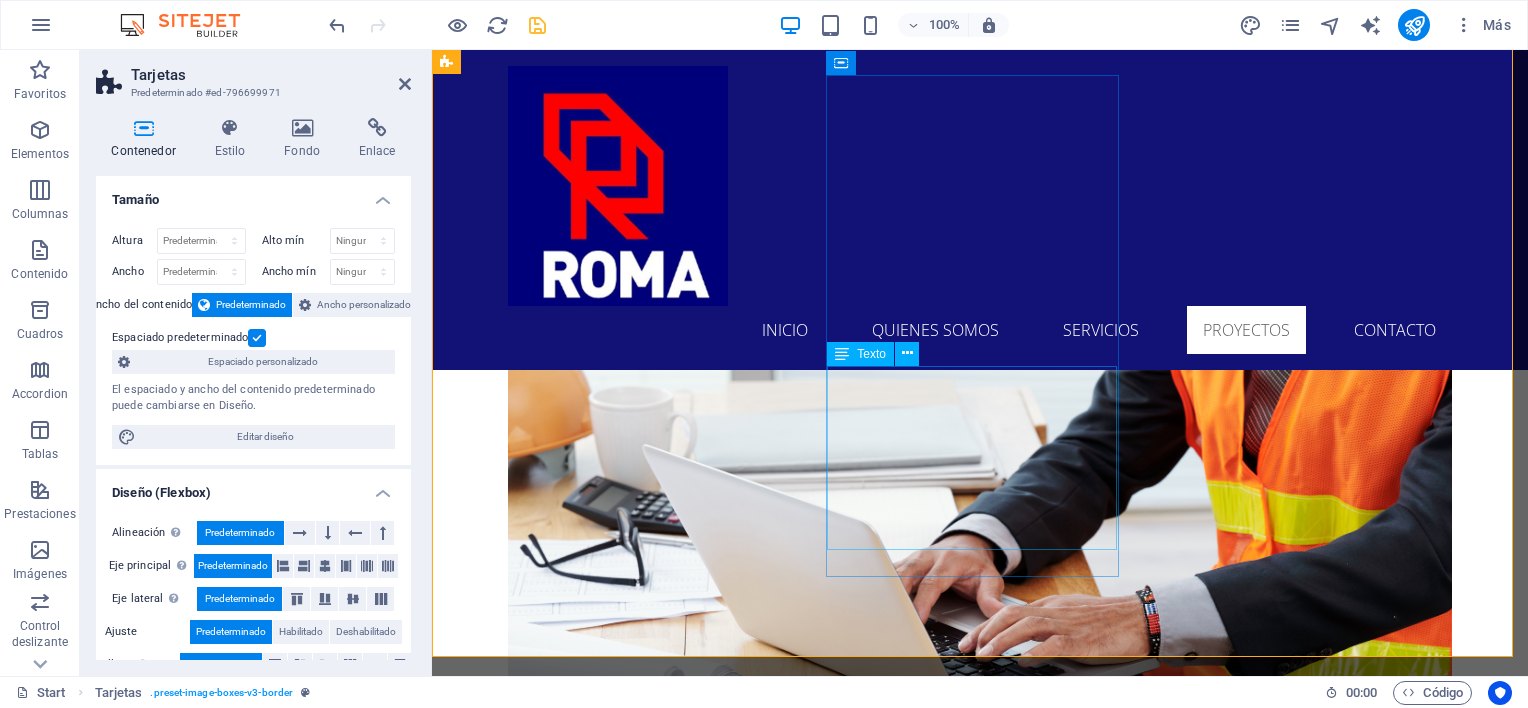 click on "Proyecto de Ingeniería y cálculo para fundación de Silo de 750 Ton. • Lugar: Comuna de Lampa. • Mandante: Empresa Nutrición Balanceada NB. • Año: 2023" at bounding box center (594, 5693) 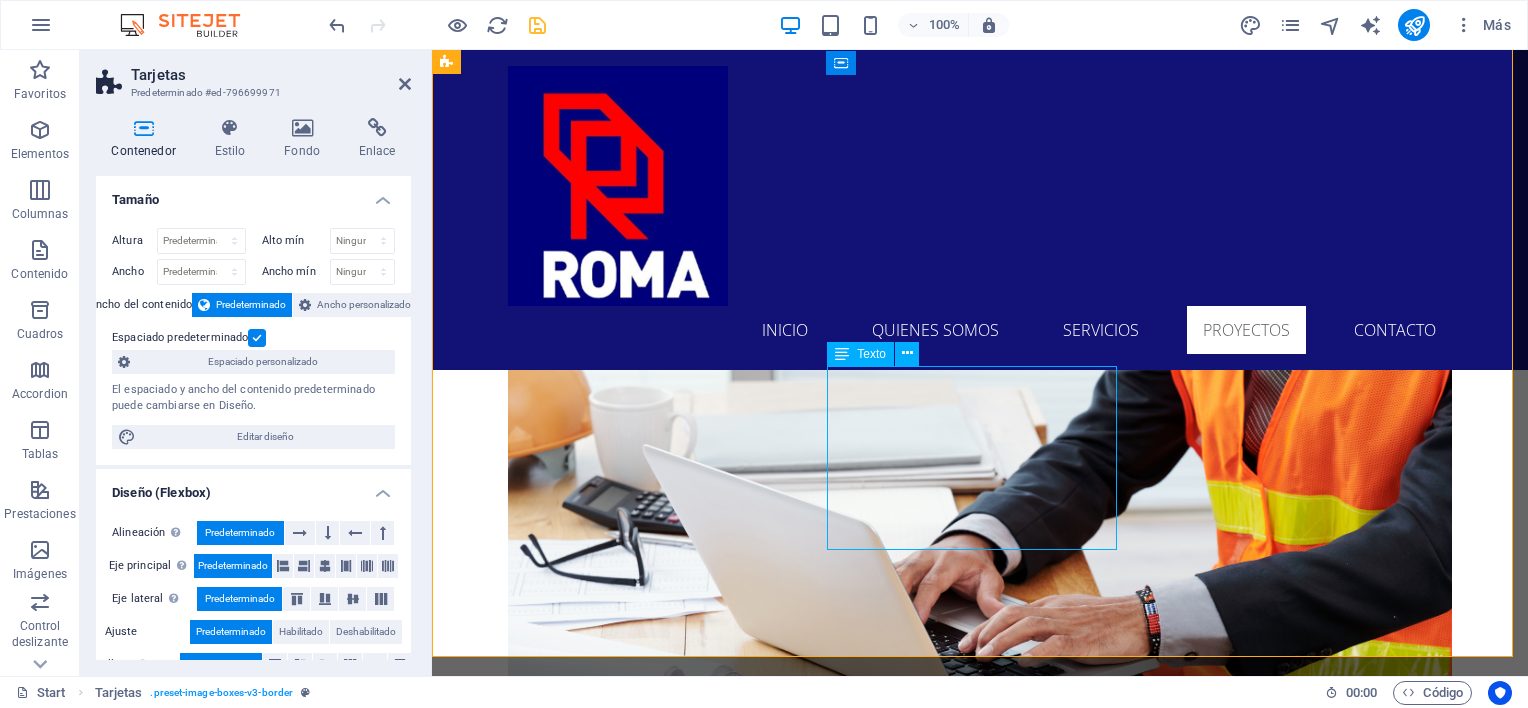 click on "Proyecto de Ingeniería y cálculo para fundación de Silo de 750 Ton. • Lugar: Comuna de Lampa. • Mandante: Empresa Nutrición Balanceada NB. • Año: 2023" at bounding box center [594, 5693] 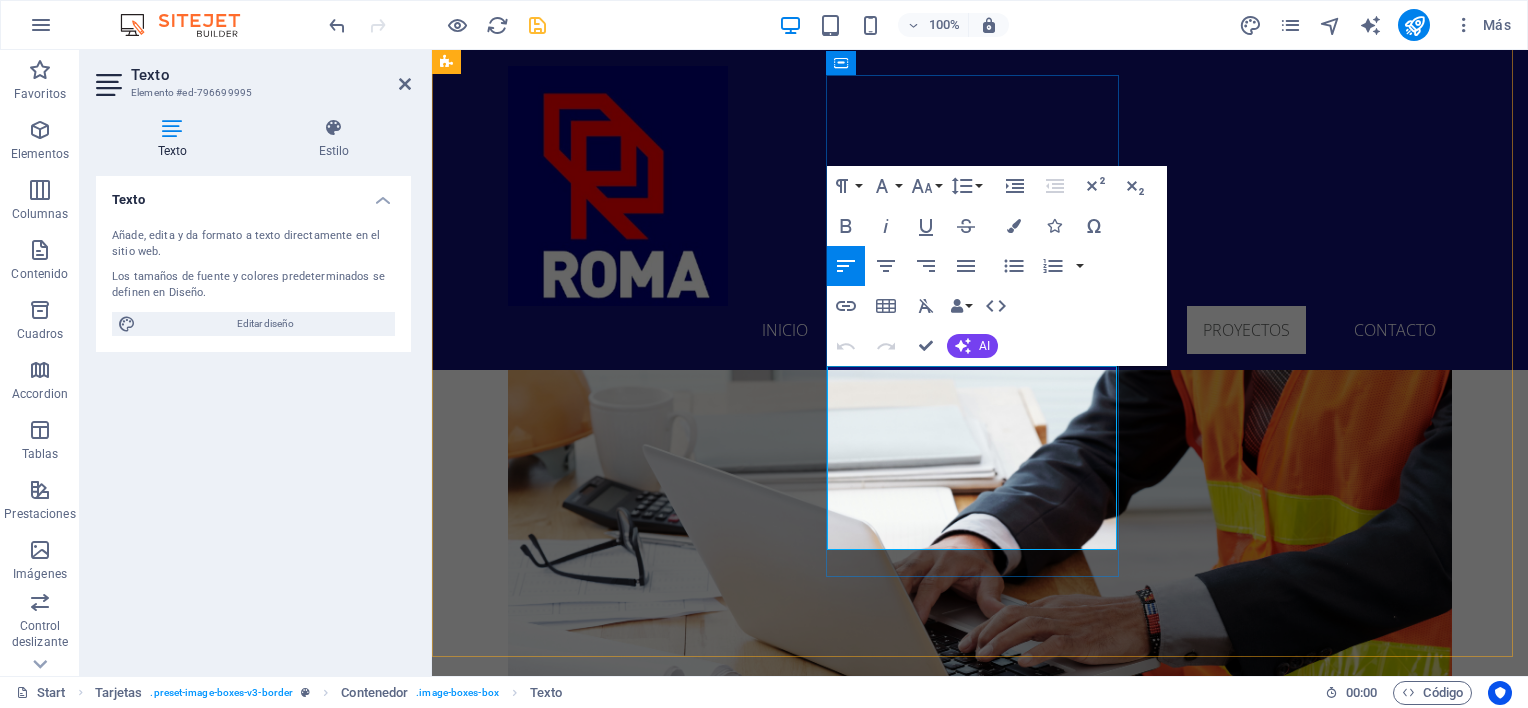 click on "• Lugar: Comuna de Lampa." at bounding box center (545, 5686) 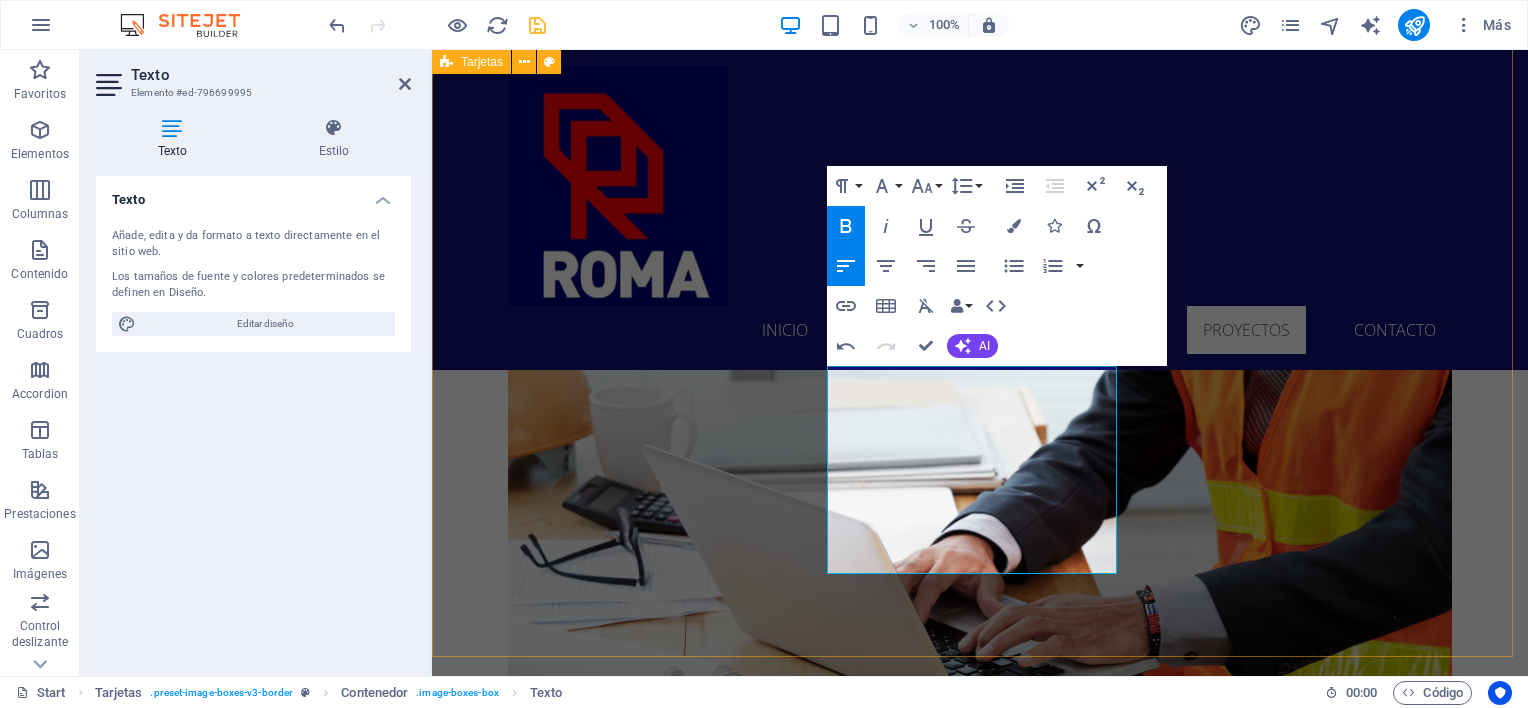 click on "CASA PARTICULAR [LAST] Proyecto de ingeniería, cálculo y ejecución obras civiles de rampa vehicular y acceso peatonal. • Lugar: Isla Negra. • Mandante: Abogado [FIRST] [LAST]. • Año: 2022 PROYECTO SILO EMPRESADE ALIMENTOS Proyecto de Ingeniería y cálculo para fundación de Silo de 750 Ton. • Lugar: Comuna de Lampa. • Mandante: Empresa Nutrición Balanceada NB. • Año: 2023 ESTADIO MUNICIPAL DE LA PINTANA Trabajos en Estadio Municipal de la Pintana para Juegos Panamericanos. (SEDE RUGBY 7). • Lugar: Comuna de [CITY]. • Mandante: Constructora MADASH e IND (Instituto Nacional del Deporte). • Año: 2023" at bounding box center (980, 5574) 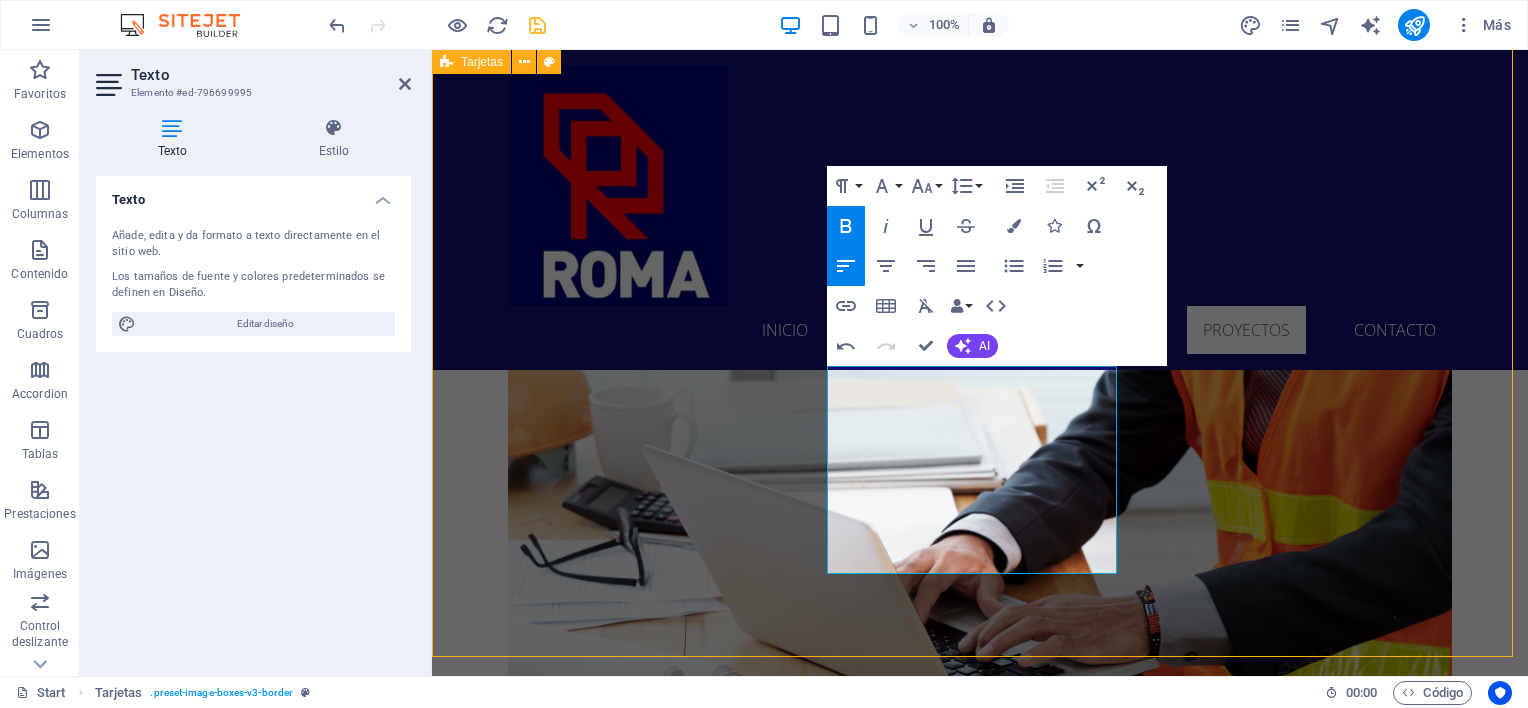 click on "CASA PARTICULAR [LAST] Proyecto de ingeniería, cálculo y ejecución obras civiles de rampa vehicular y acceso peatonal. • Lugar: Isla Negra. • Mandante: Abogado [FIRST] [LAST]. • Año: 2022 PROYECTO SILO EMPRESADE ALIMENTOS Proyecto de Ingeniería y cálculo para fundación de Silo de 750 Ton. • Lugar: Comuna de Lampa. • Mandante: Empresa Nutrición Balanceada NB. • Año: 2023 ESTADIO MUNICIPAL DE LA PINTANA Trabajos en Estadio Municipal de la Pintana para Juegos Panamericanos. (SEDE RUGBY 7). • Lugar: Comuna de [CITY]. • Mandante: Constructora MADASH e IND (Instituto Nacional del Deporte). • Año: 2023" at bounding box center (980, 5574) 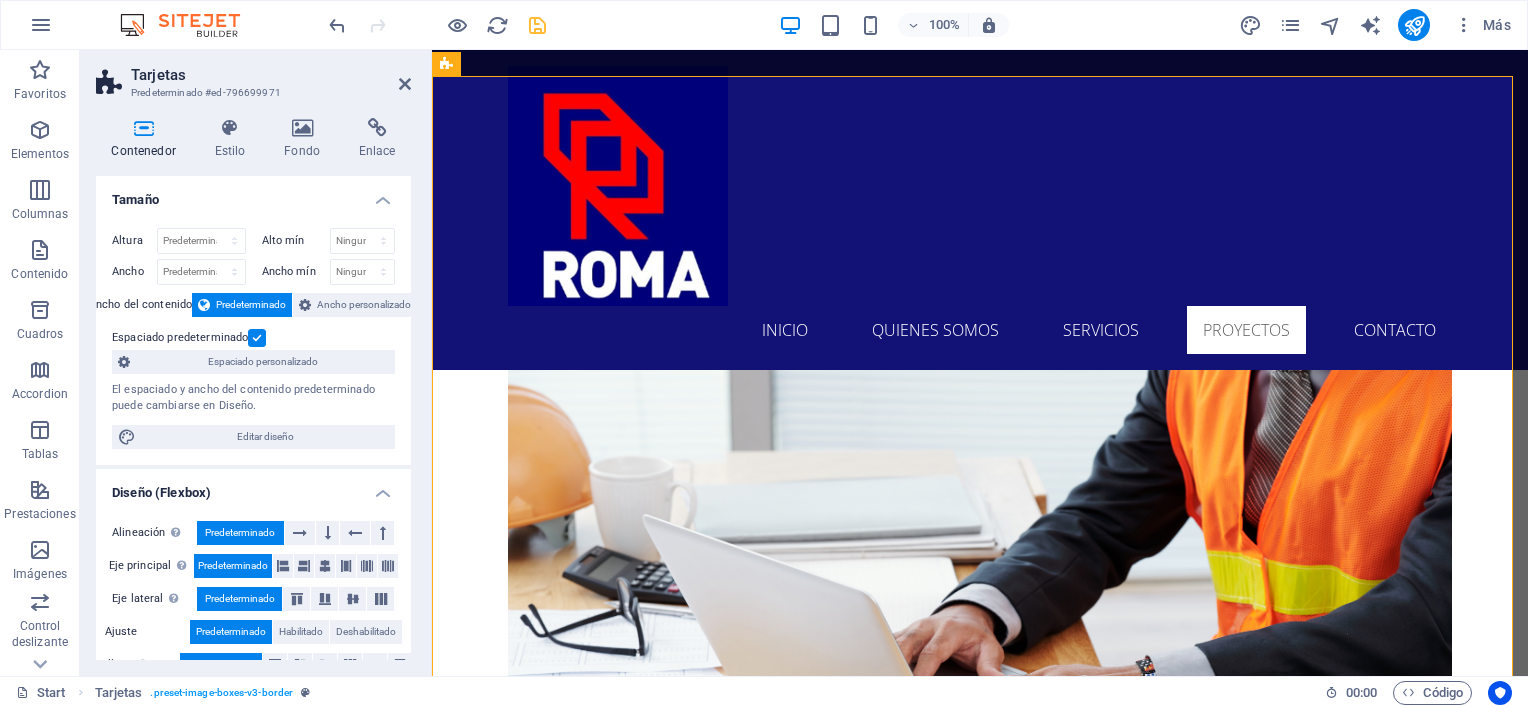 scroll, scrollTop: 5488, scrollLeft: 0, axis: vertical 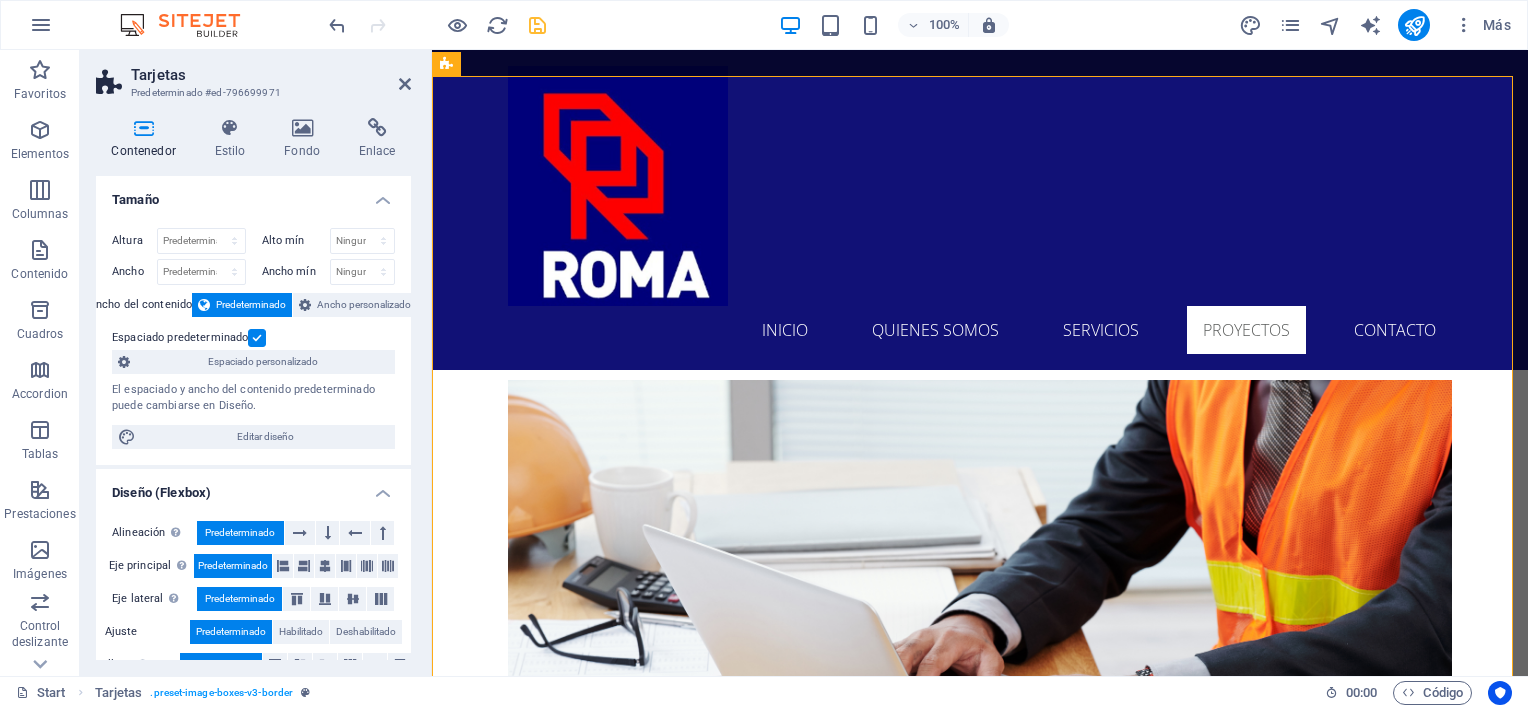 click on "100% Más" at bounding box center [922, 25] 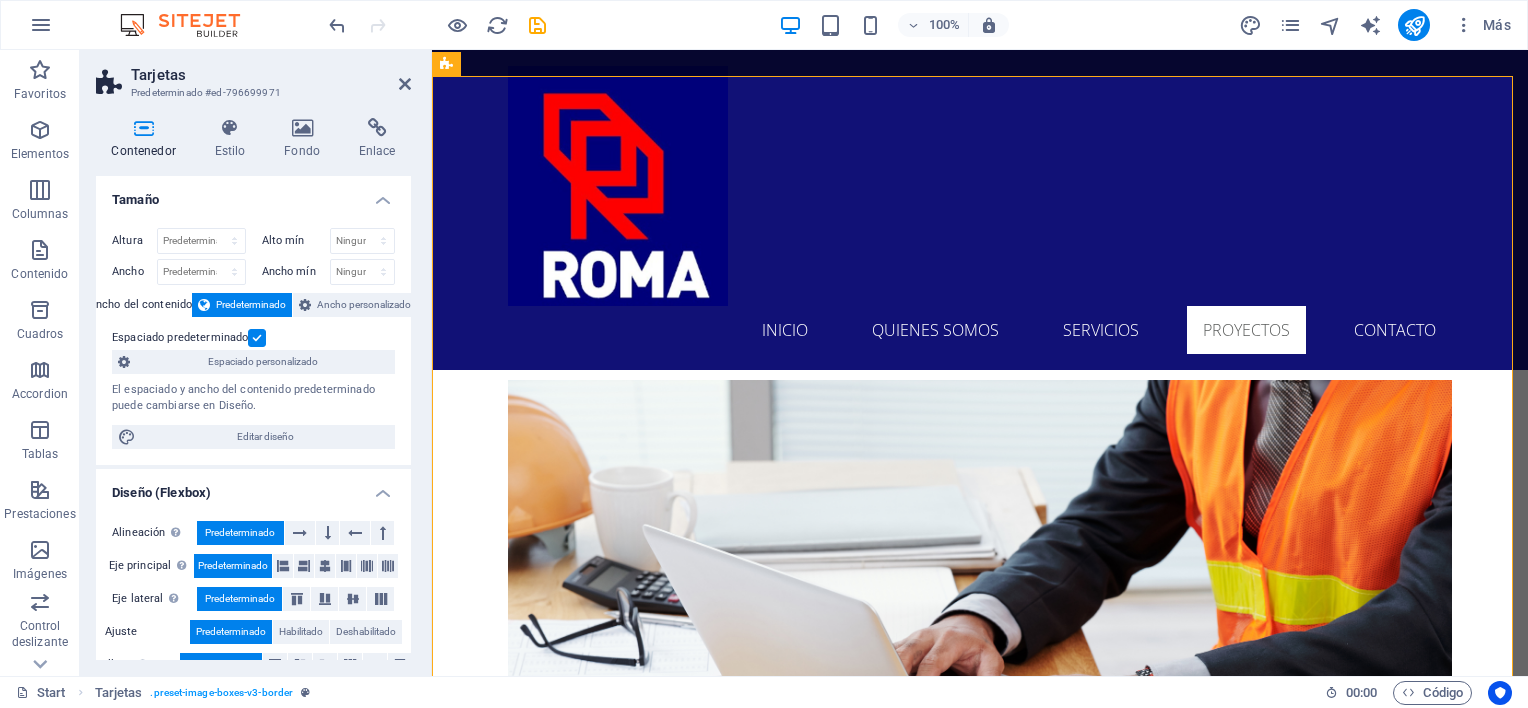 click at bounding box center [537, 25] 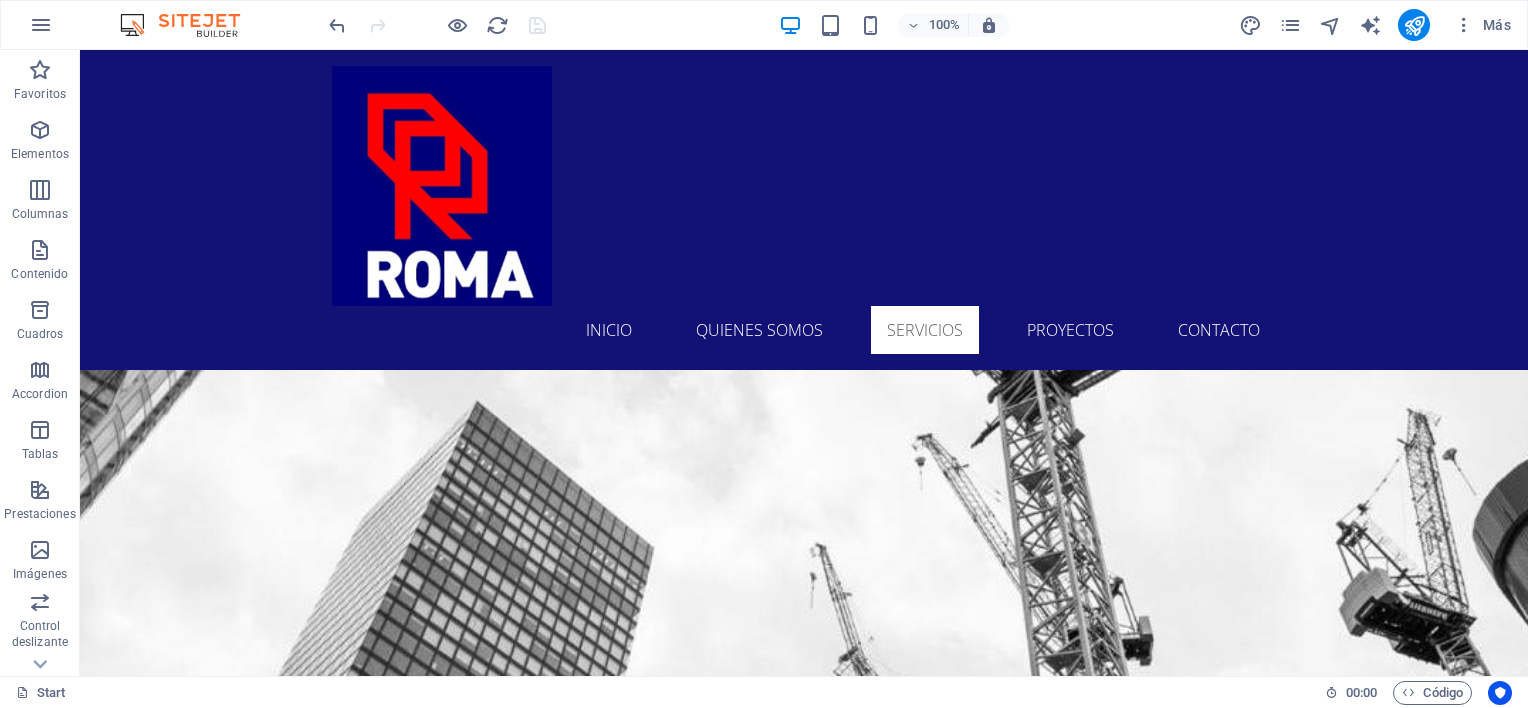 scroll, scrollTop: 0, scrollLeft: 0, axis: both 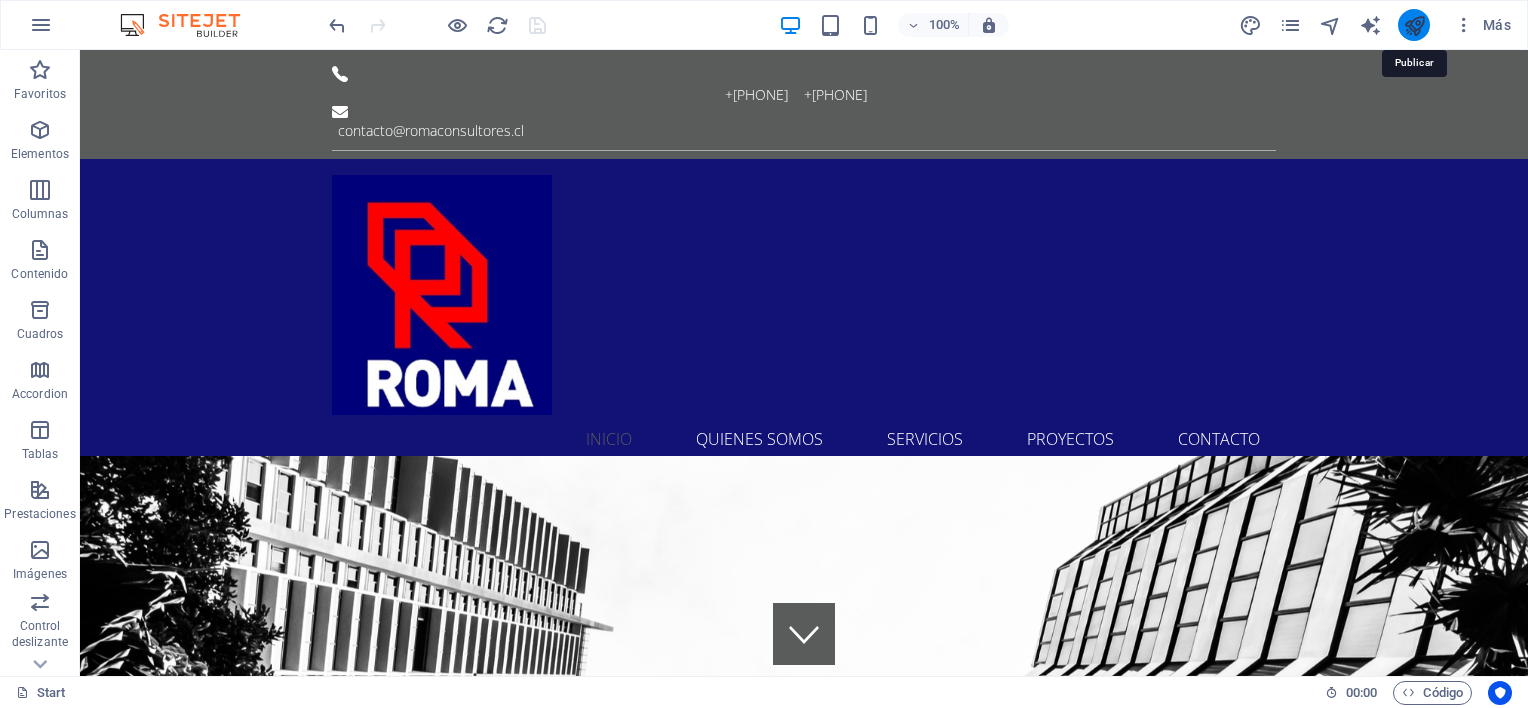 click at bounding box center [1414, 25] 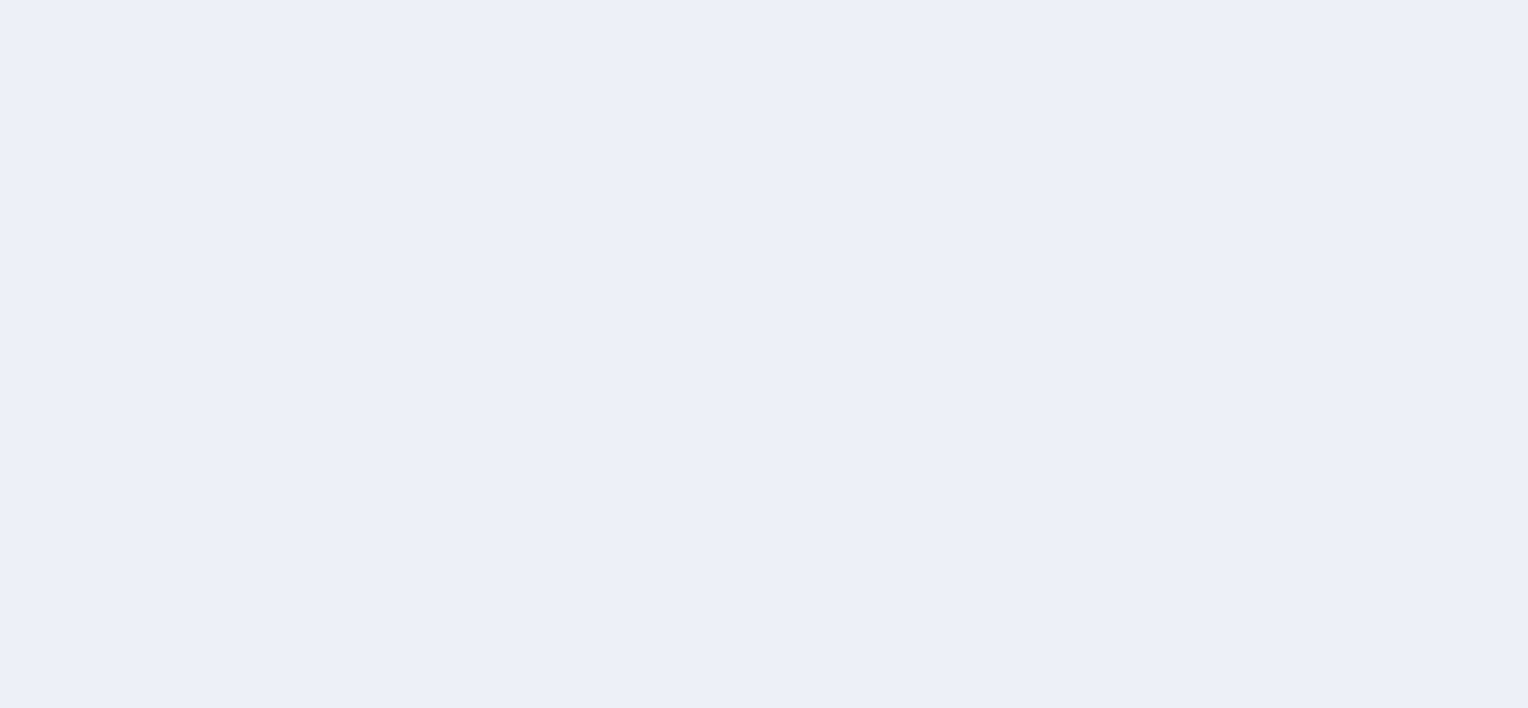 scroll, scrollTop: 0, scrollLeft: 0, axis: both 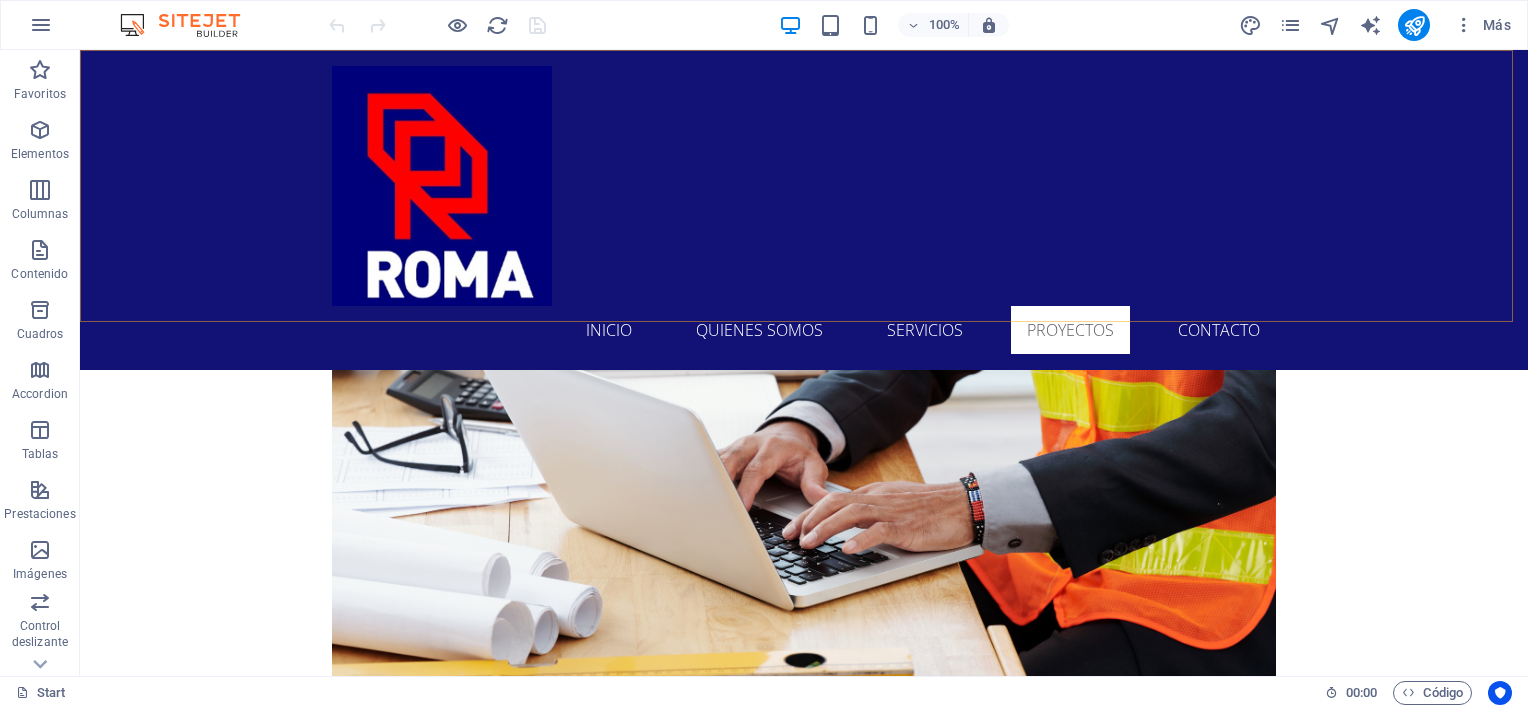 click on "INICIO QUIENES SOMOS SERVICIOS PROYECTOS CONTACTO" at bounding box center (804, 210) 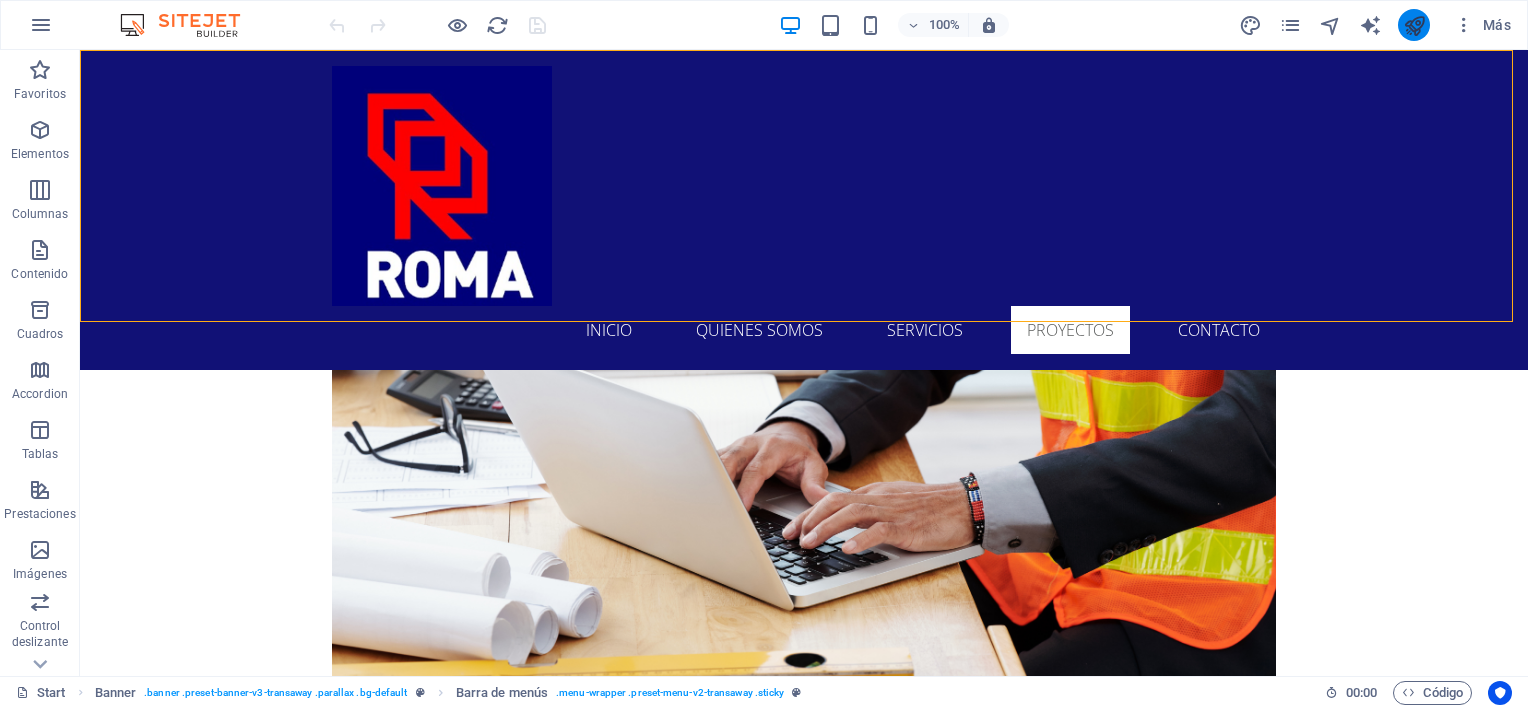 click at bounding box center (1414, 25) 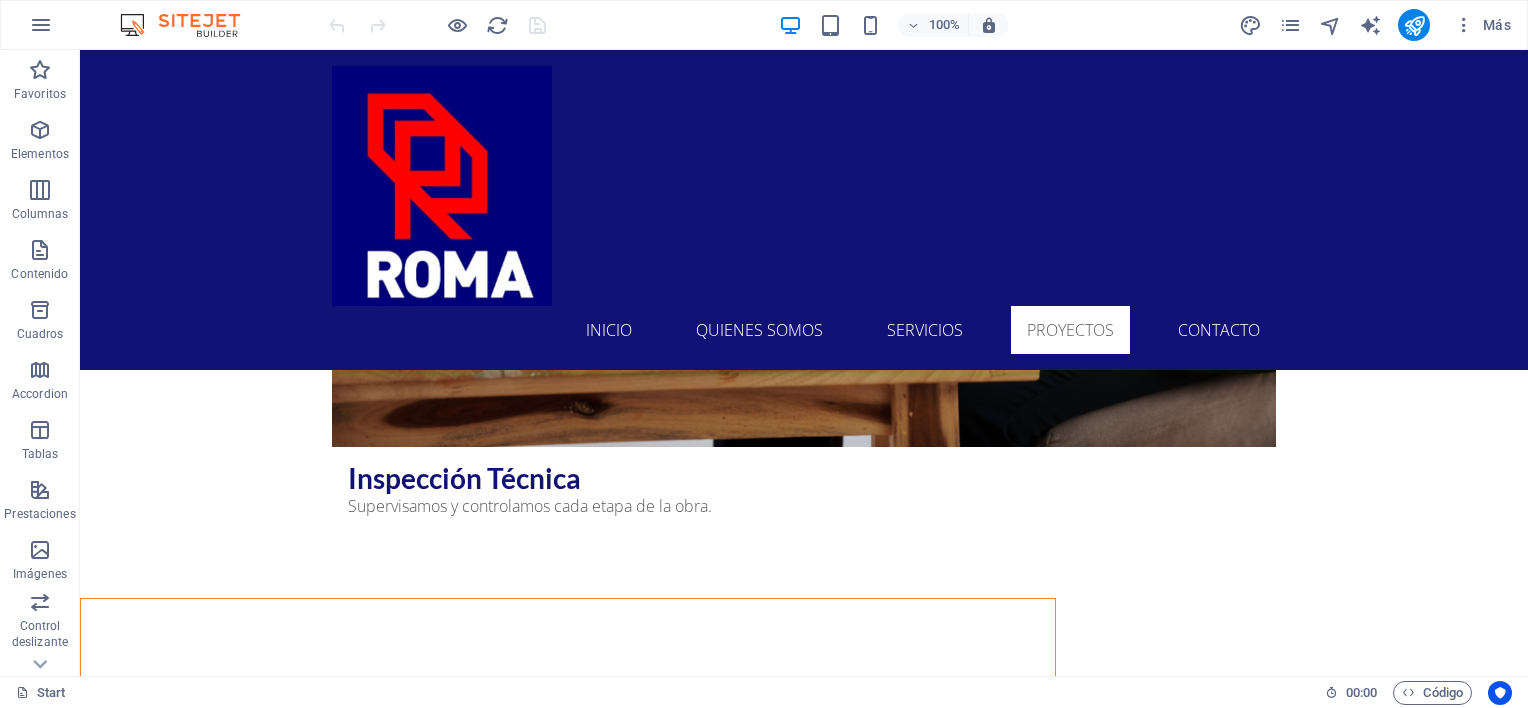 scroll, scrollTop: 6060, scrollLeft: 0, axis: vertical 